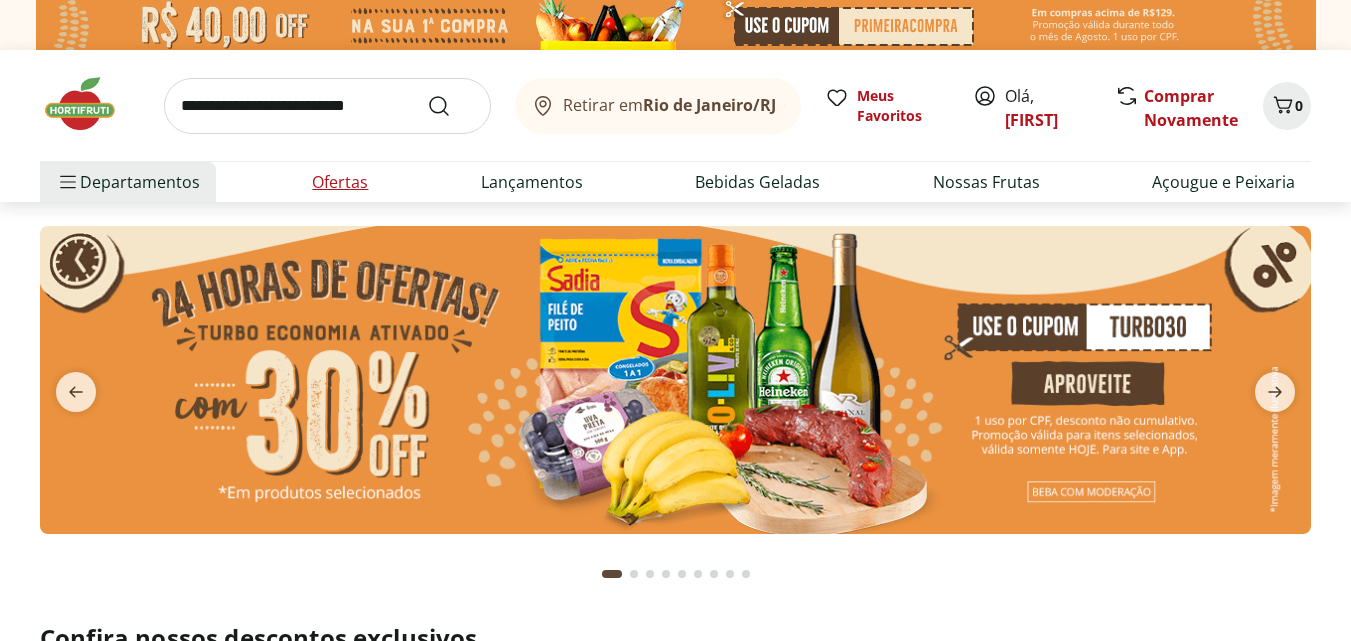 scroll, scrollTop: 0, scrollLeft: 0, axis: both 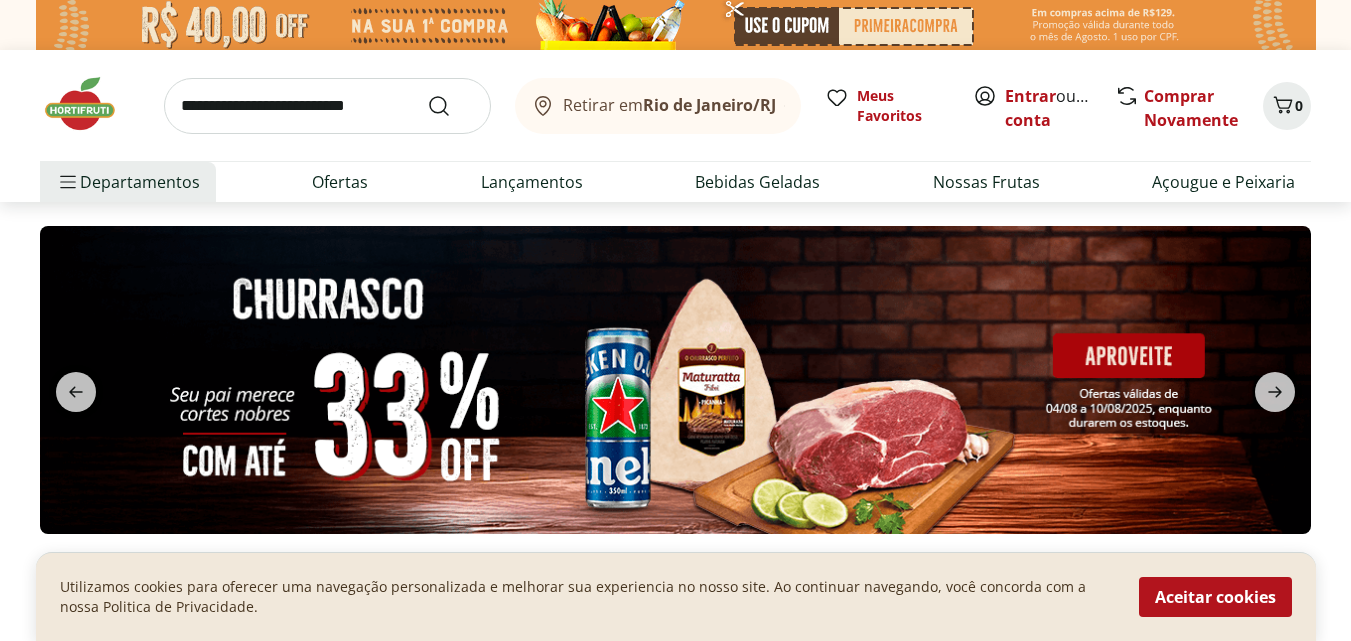 click at bounding box center [327, 106] 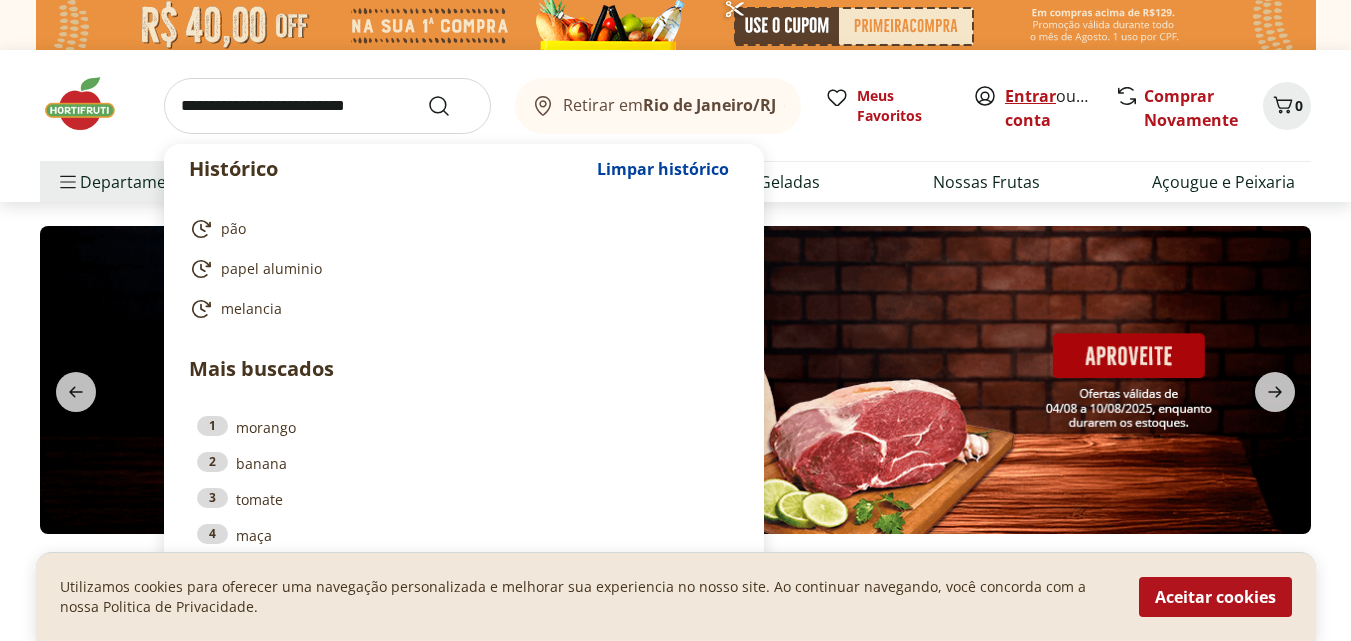 click on "Entrar" at bounding box center (1030, 96) 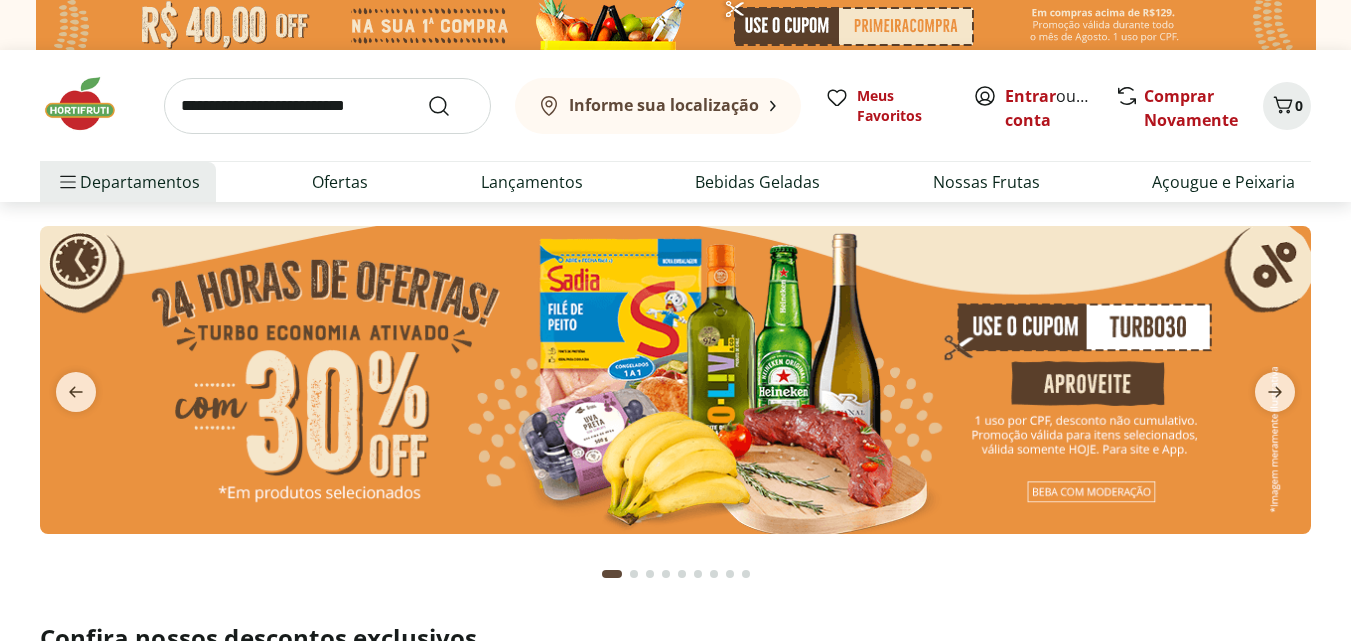 scroll, scrollTop: 0, scrollLeft: 0, axis: both 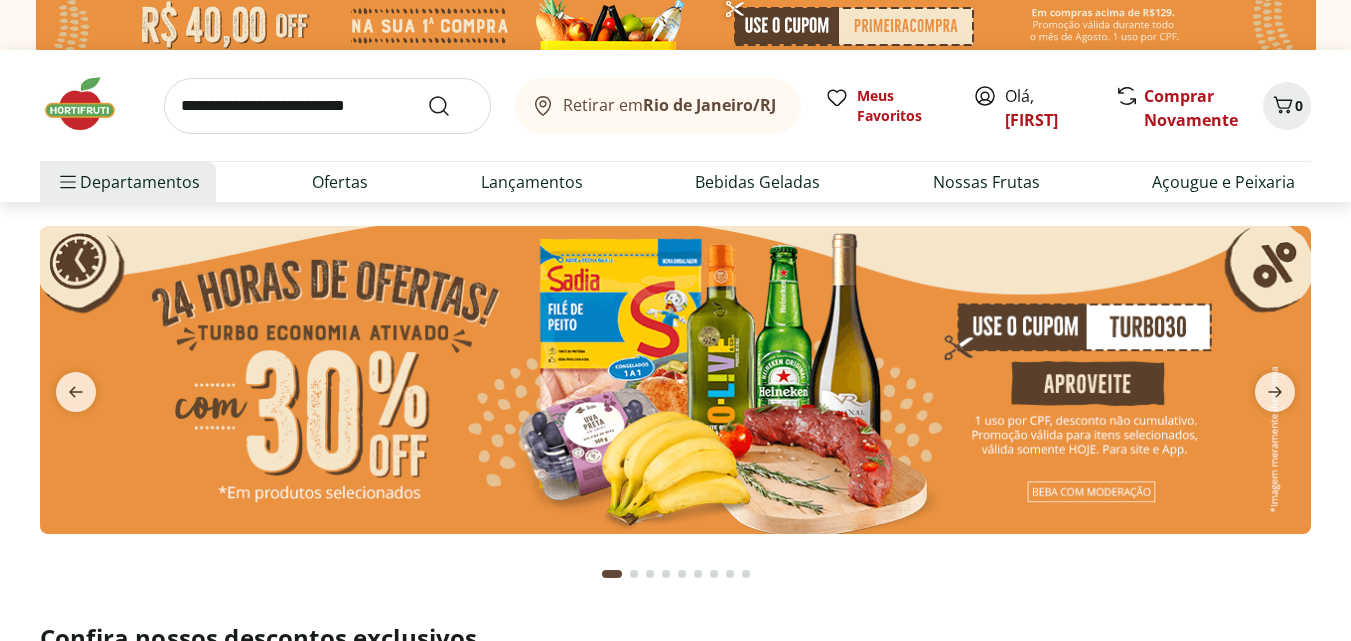 click on "Comprar Novamente" at bounding box center [1178, 106] 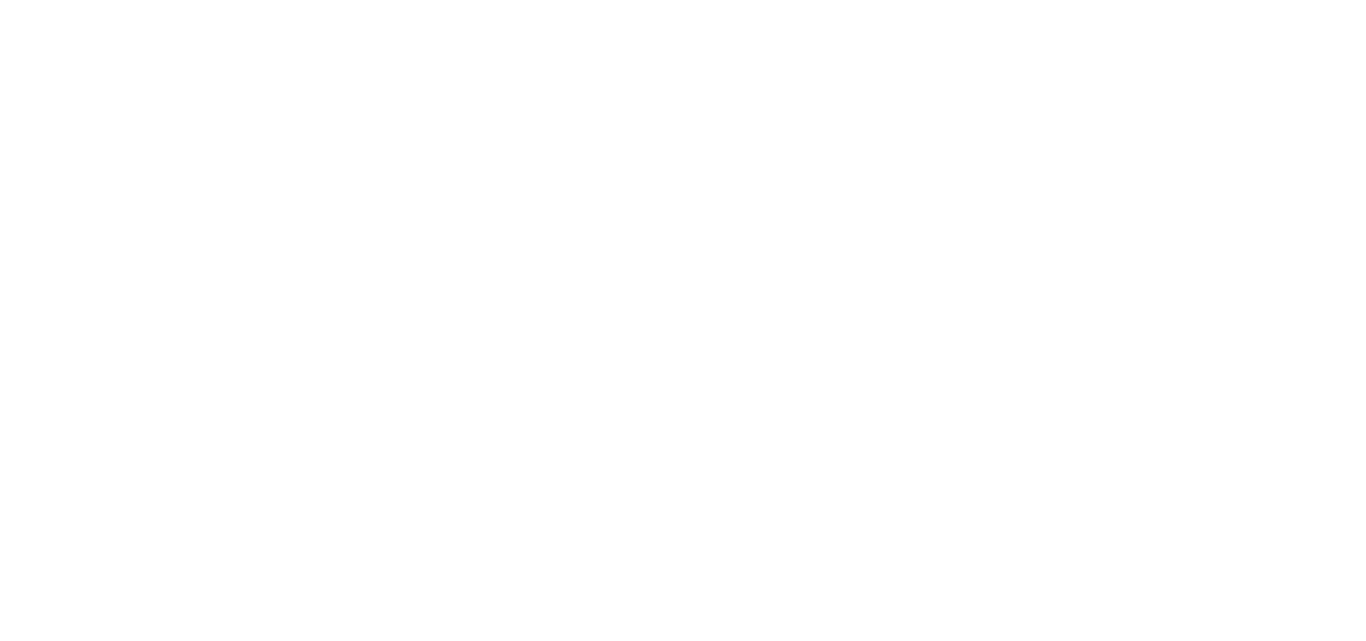 scroll, scrollTop: 0, scrollLeft: 0, axis: both 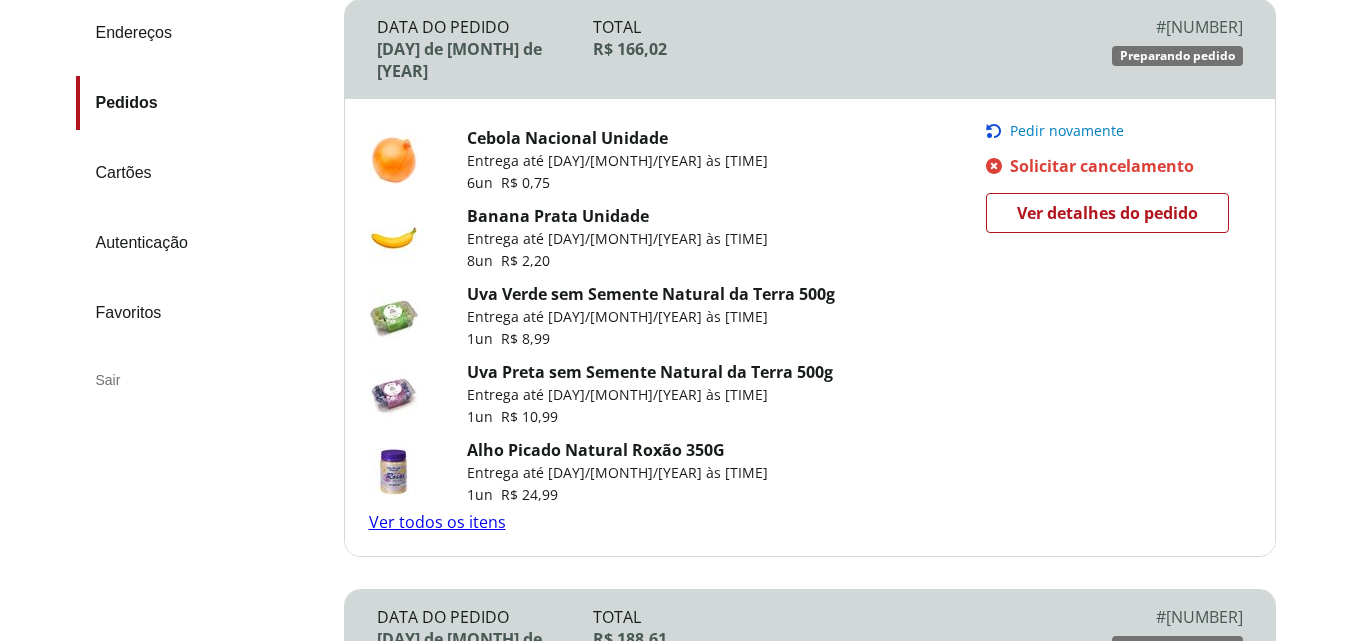 click on "Ver todos os itens" at bounding box center (437, 522) 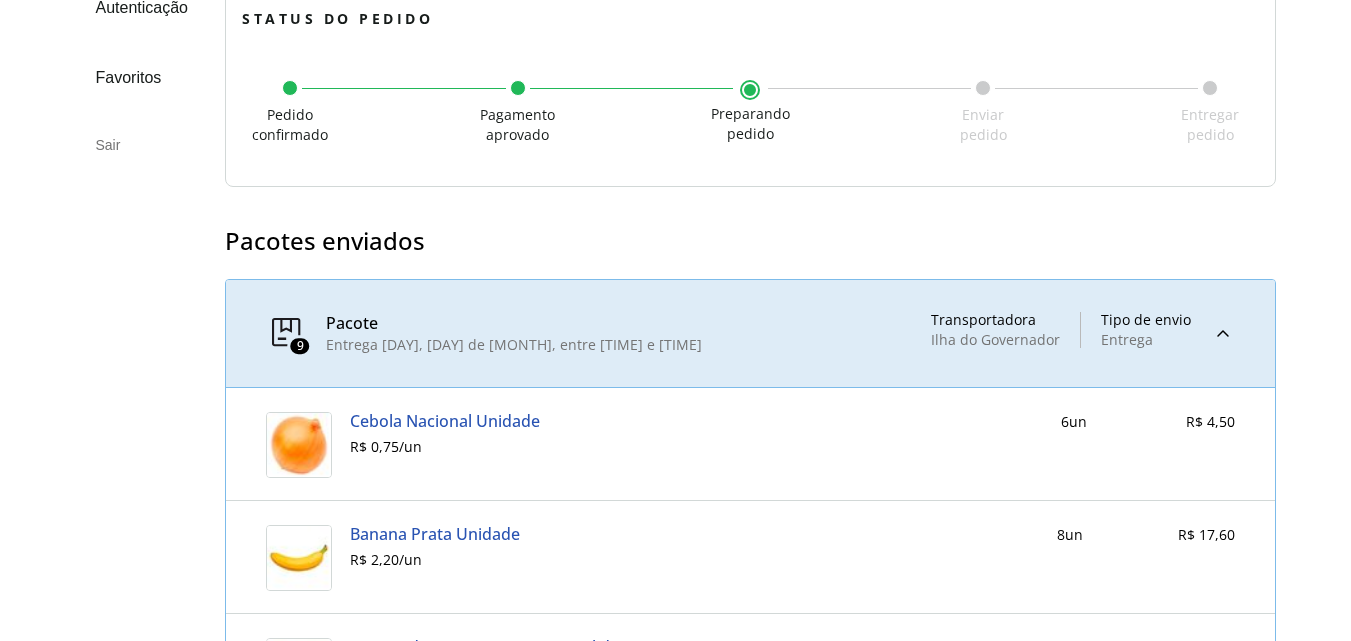 scroll, scrollTop: 400, scrollLeft: 0, axis: vertical 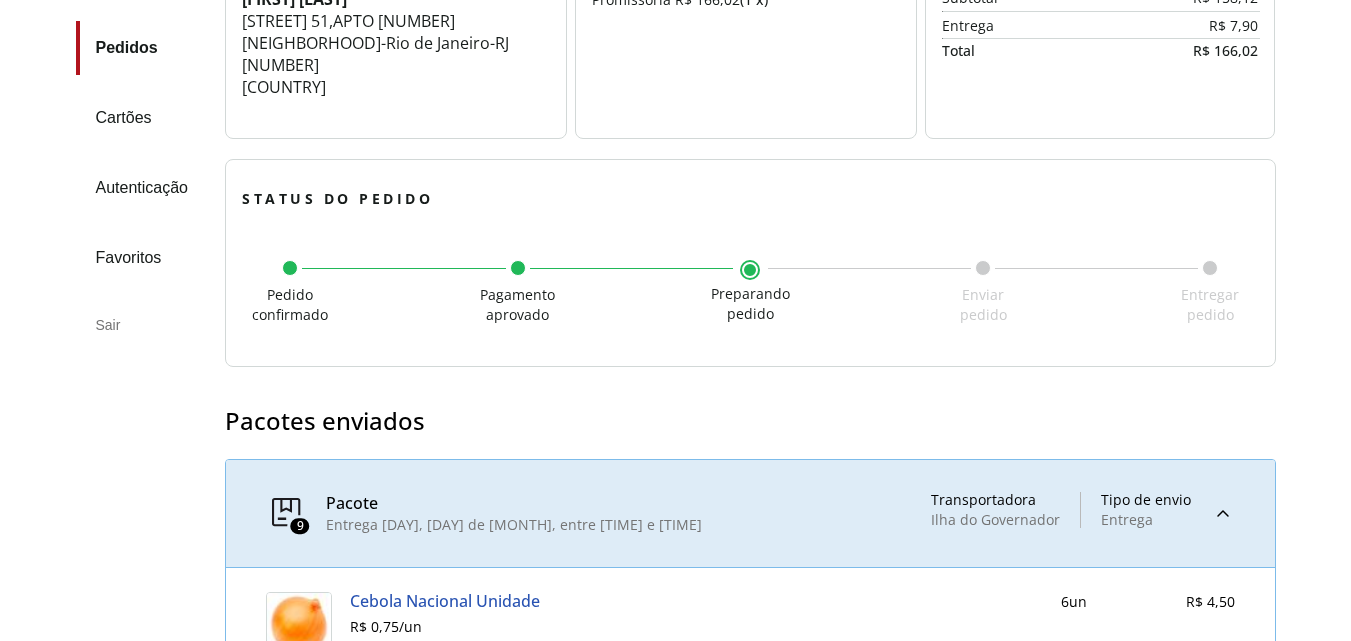 click on "Pedidos" at bounding box center [143, 48] 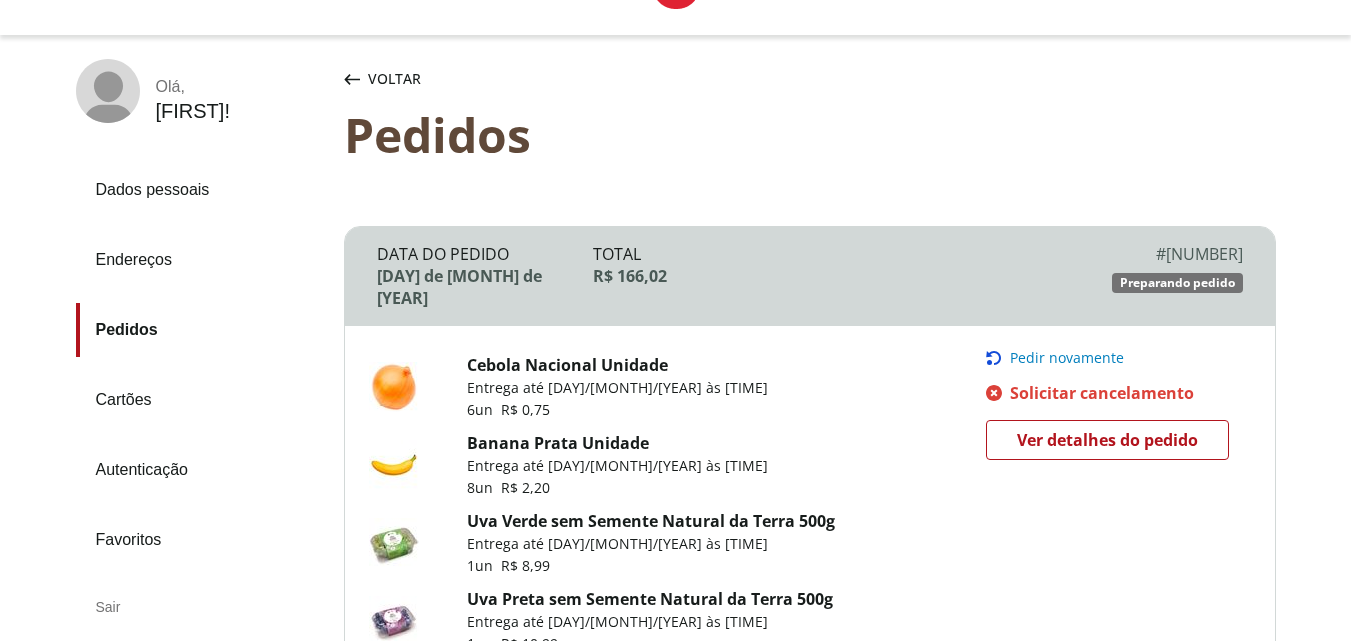 scroll, scrollTop: 0, scrollLeft: 0, axis: both 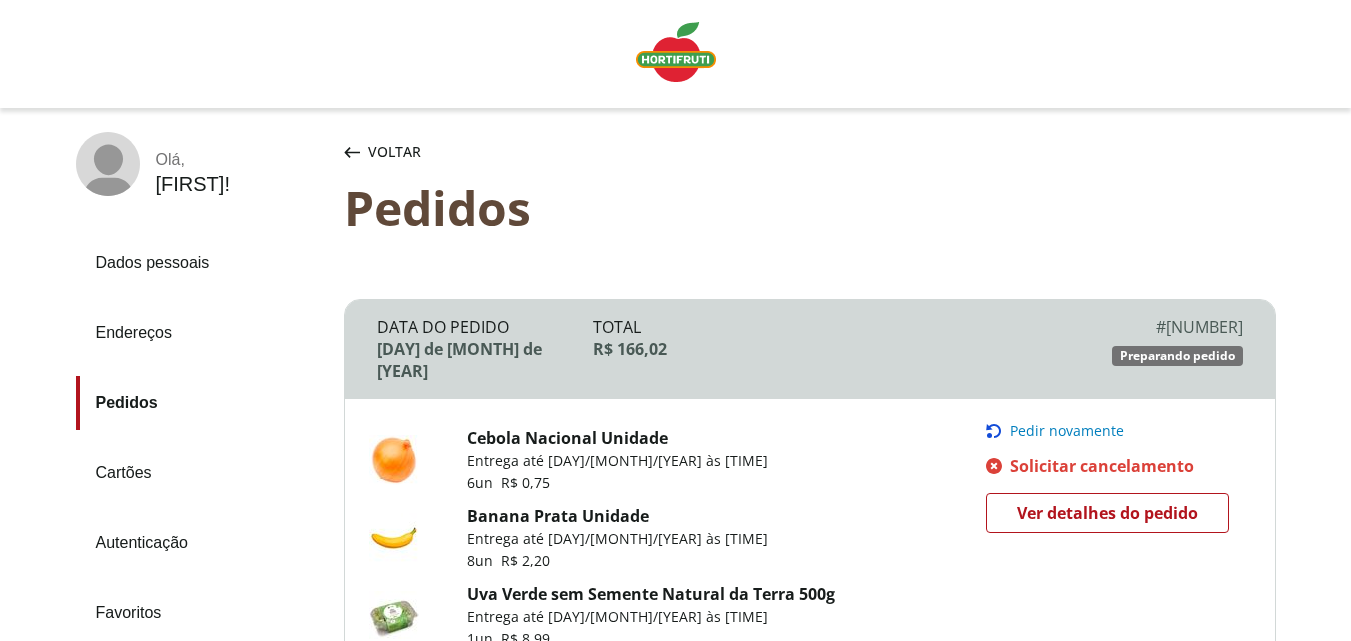 click at bounding box center [676, 52] 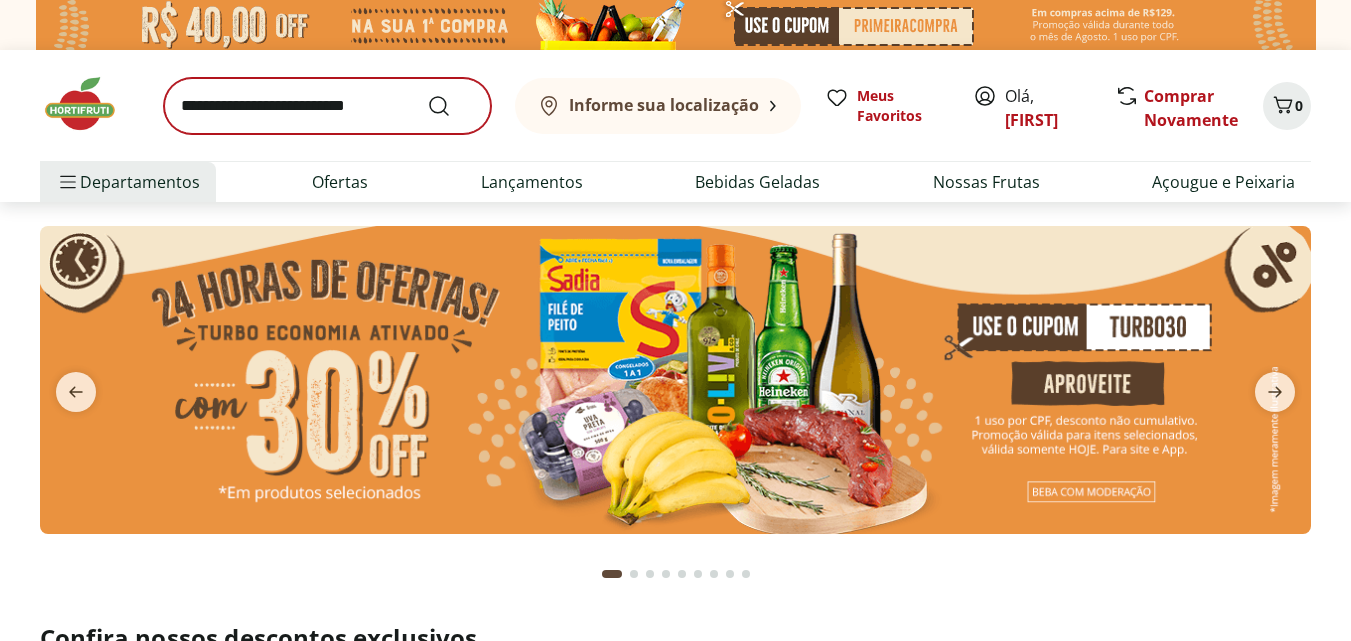 scroll, scrollTop: 0, scrollLeft: 0, axis: both 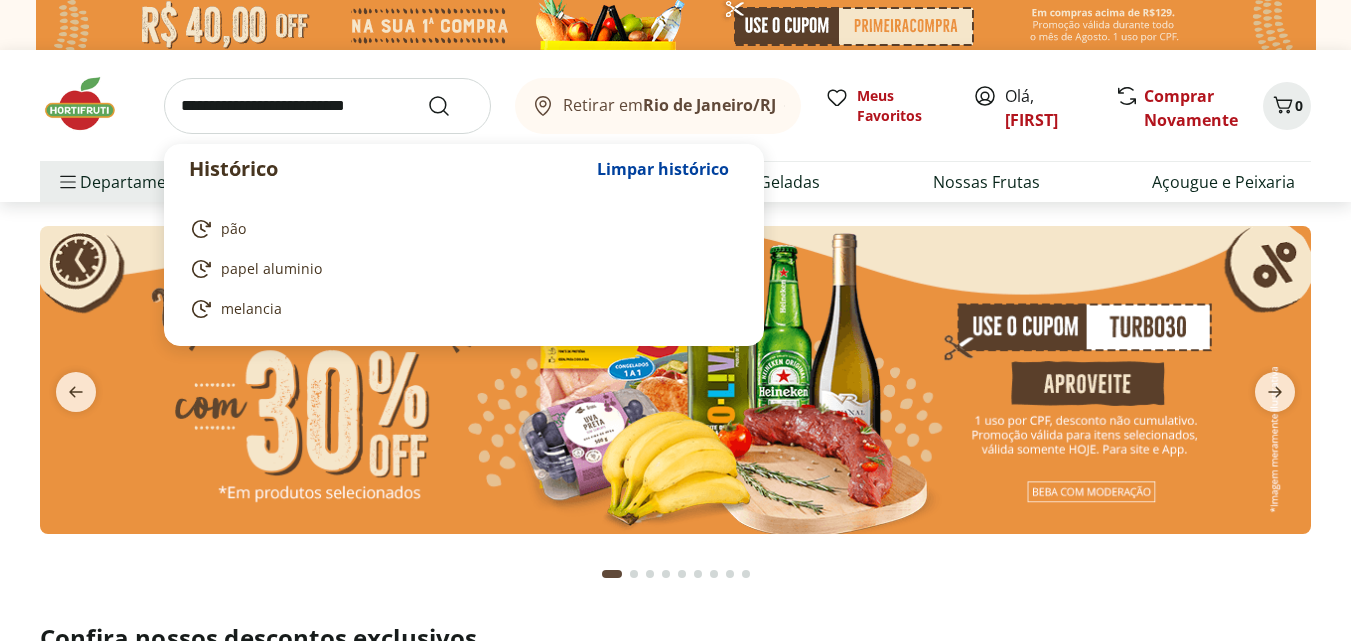click at bounding box center (327, 106) 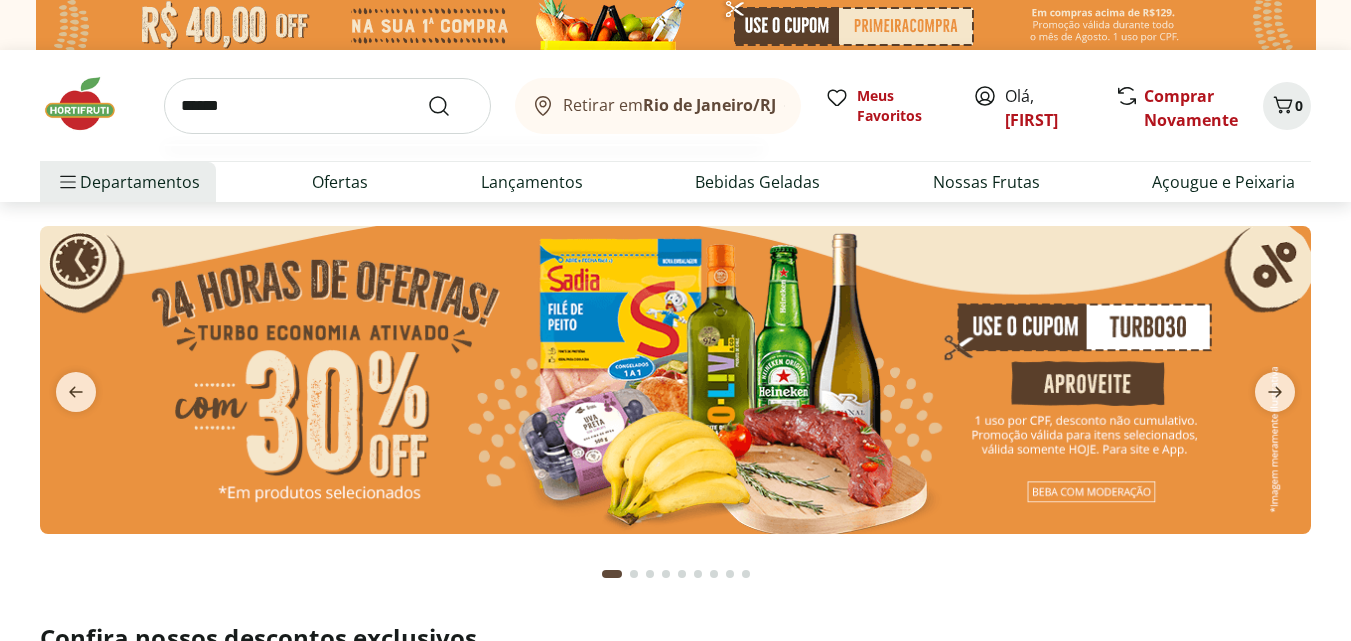 type on "******" 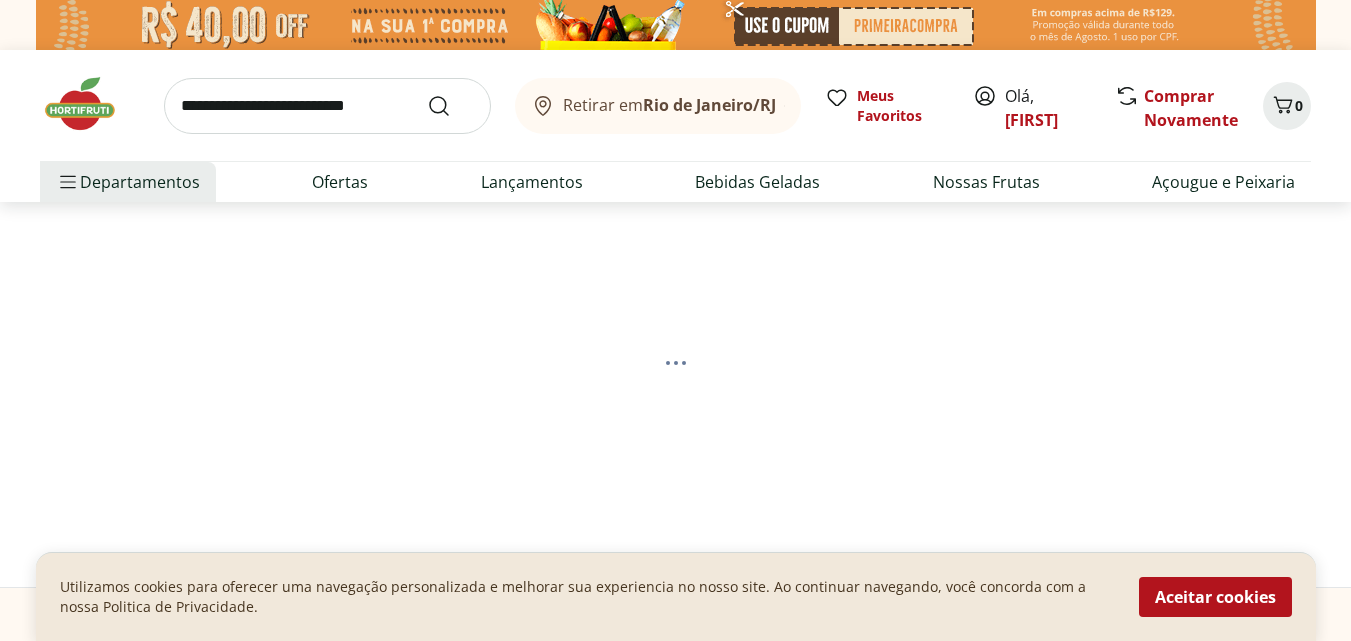 select on "**********" 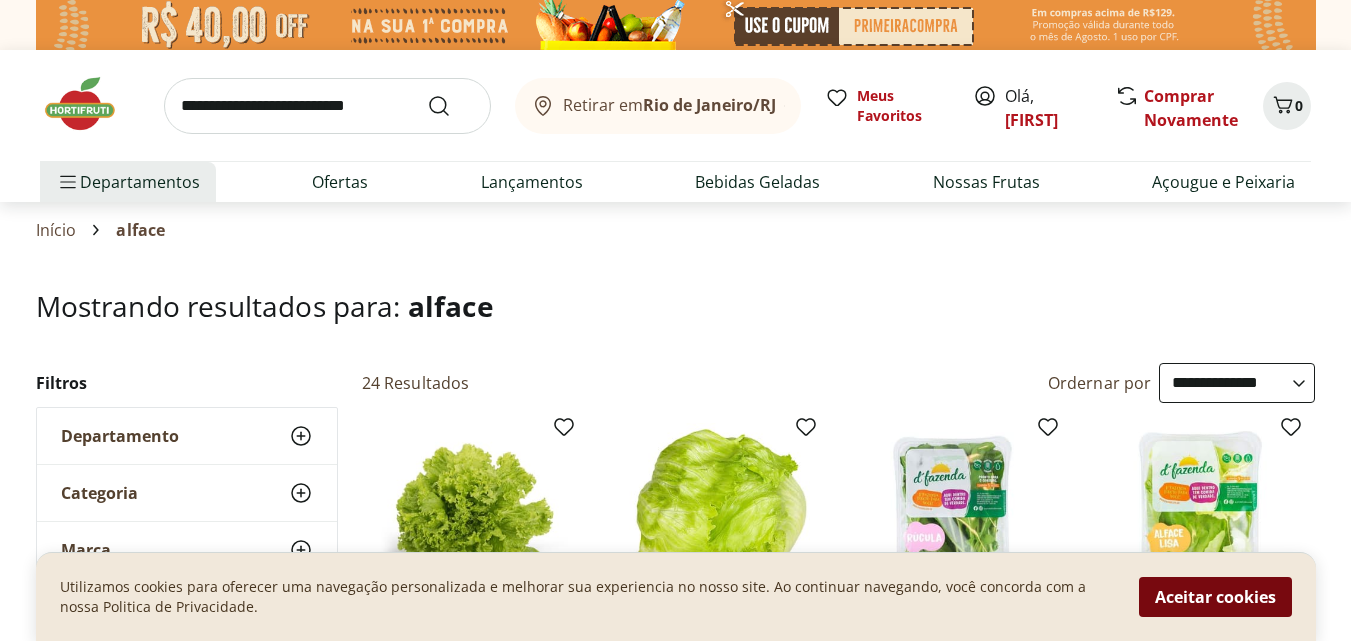 click on "Aceitar cookies" at bounding box center (1215, 597) 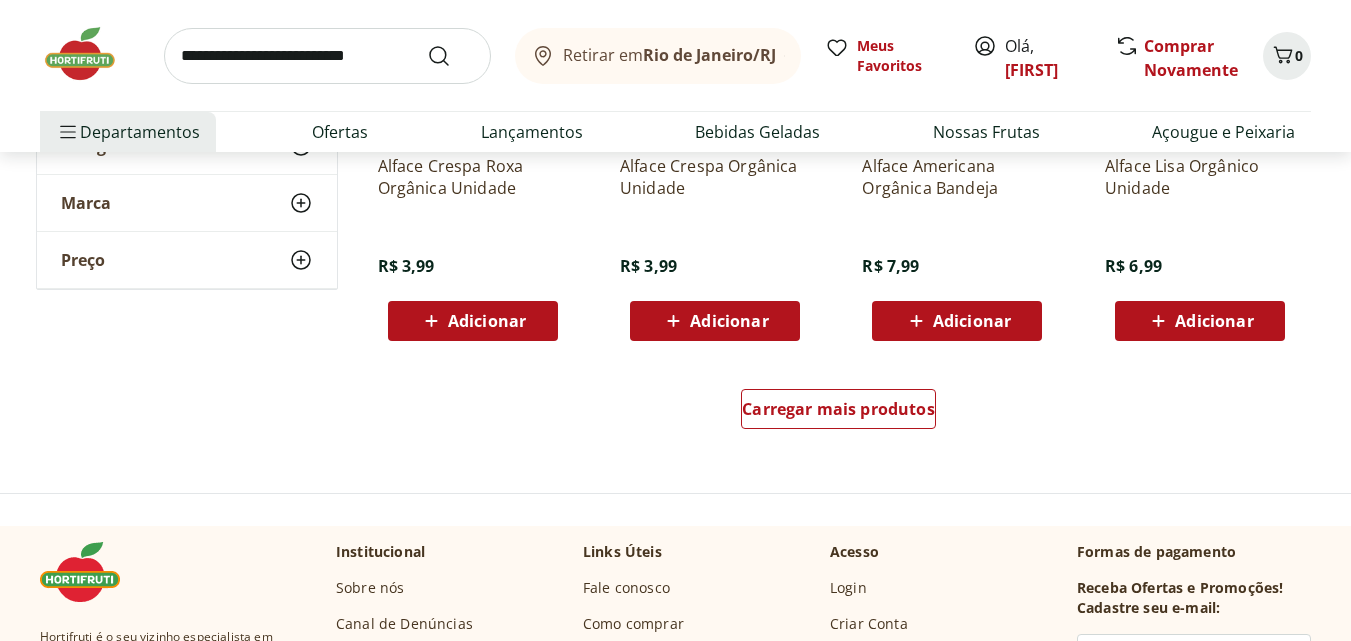scroll, scrollTop: 1400, scrollLeft: 0, axis: vertical 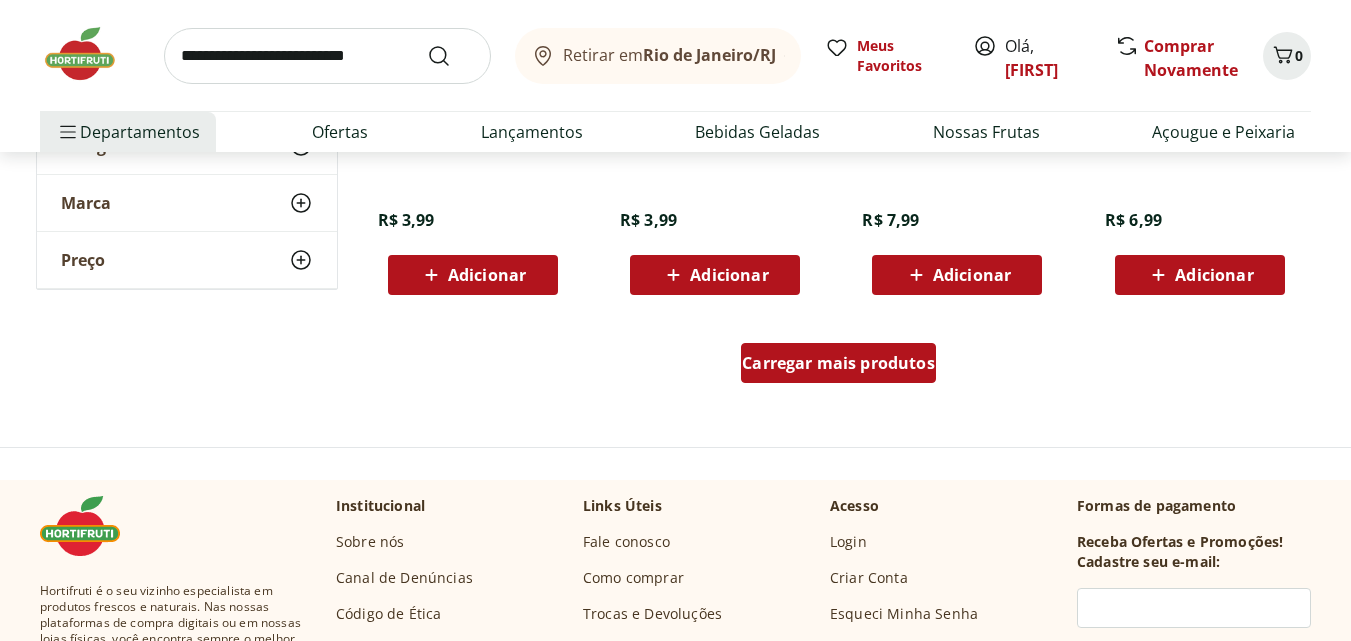 click on "Carregar mais produtos" at bounding box center (838, 363) 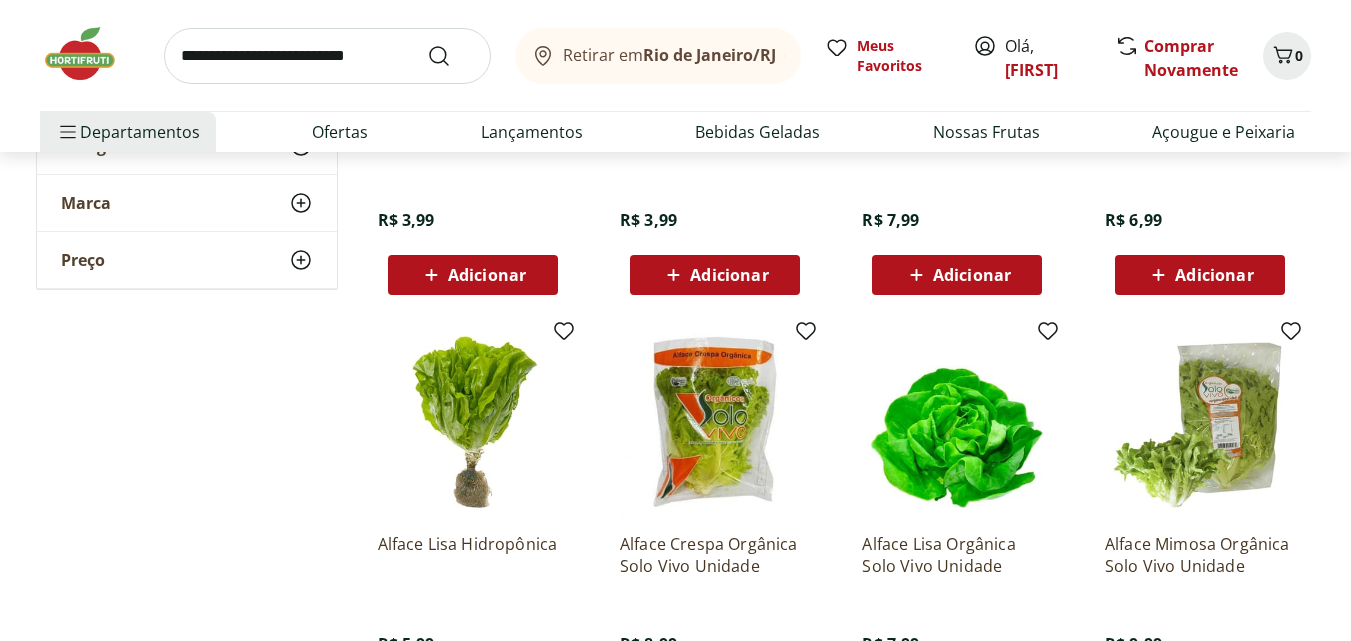 click at bounding box center (327, 56) 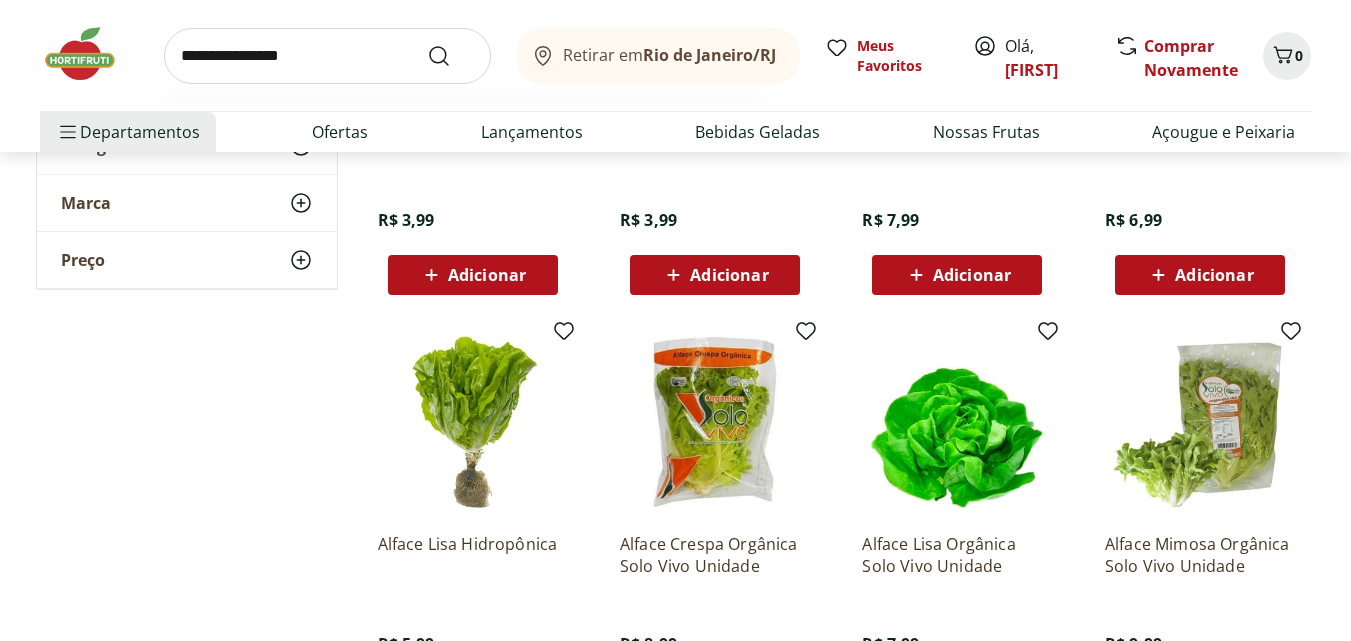 type on "**********" 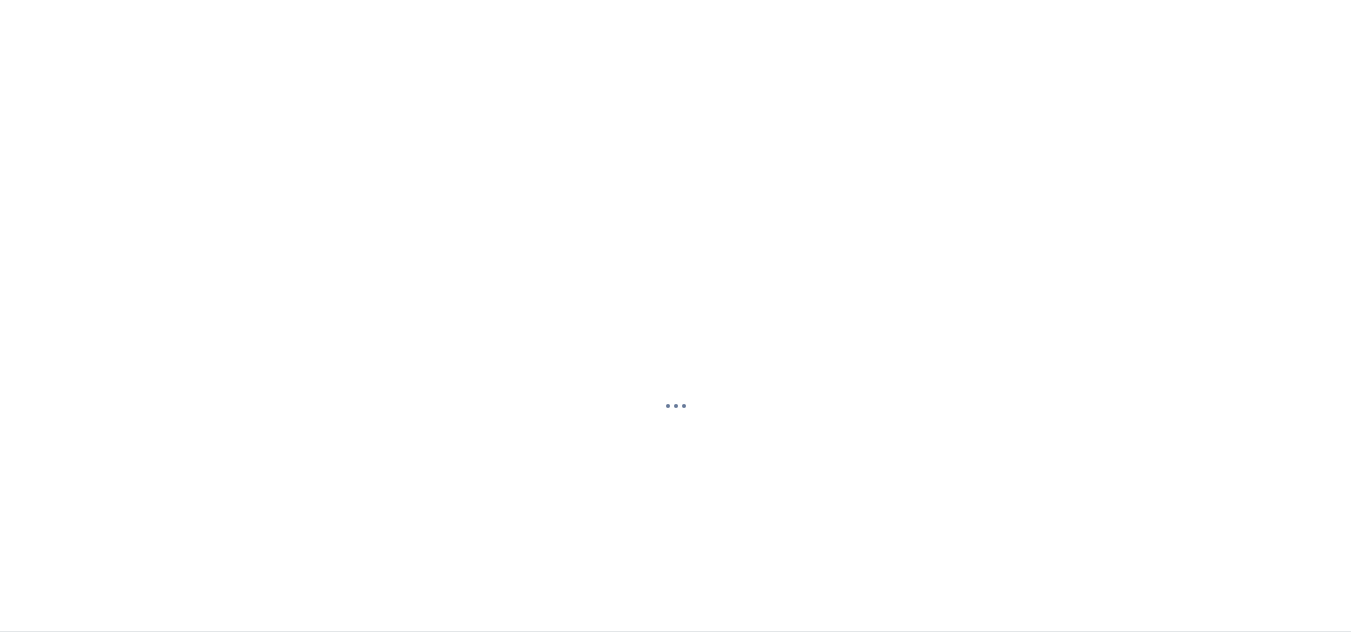 scroll, scrollTop: 0, scrollLeft: 0, axis: both 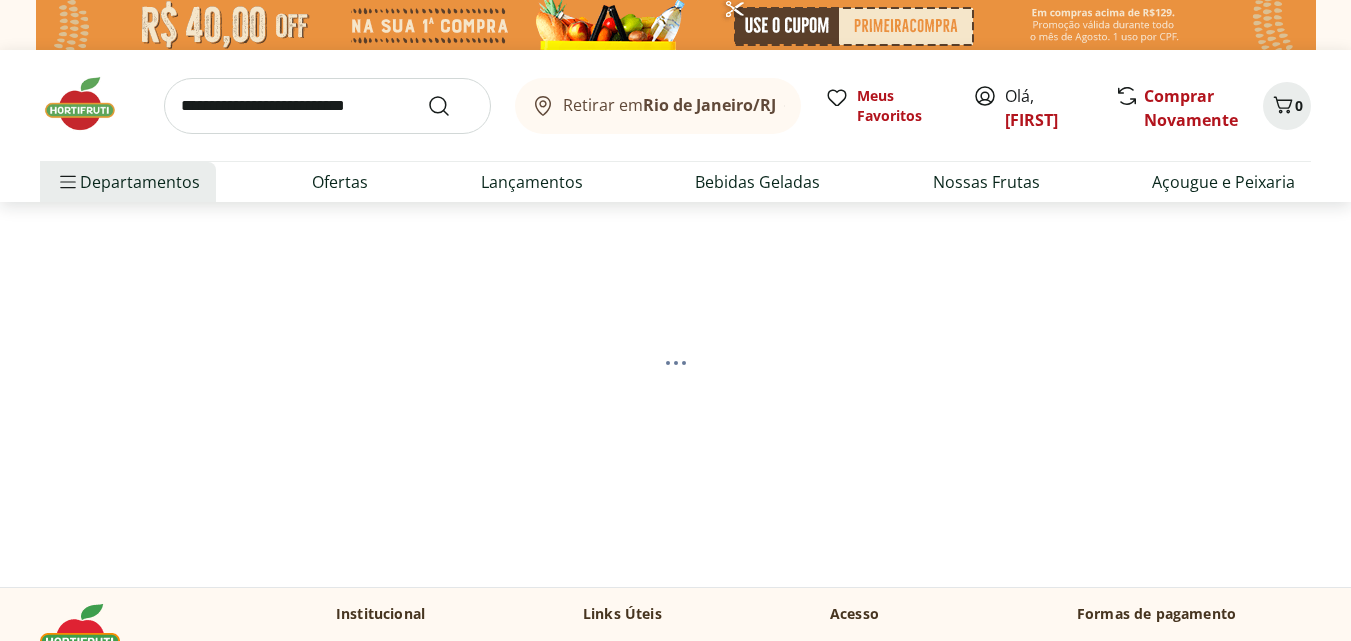 select on "**********" 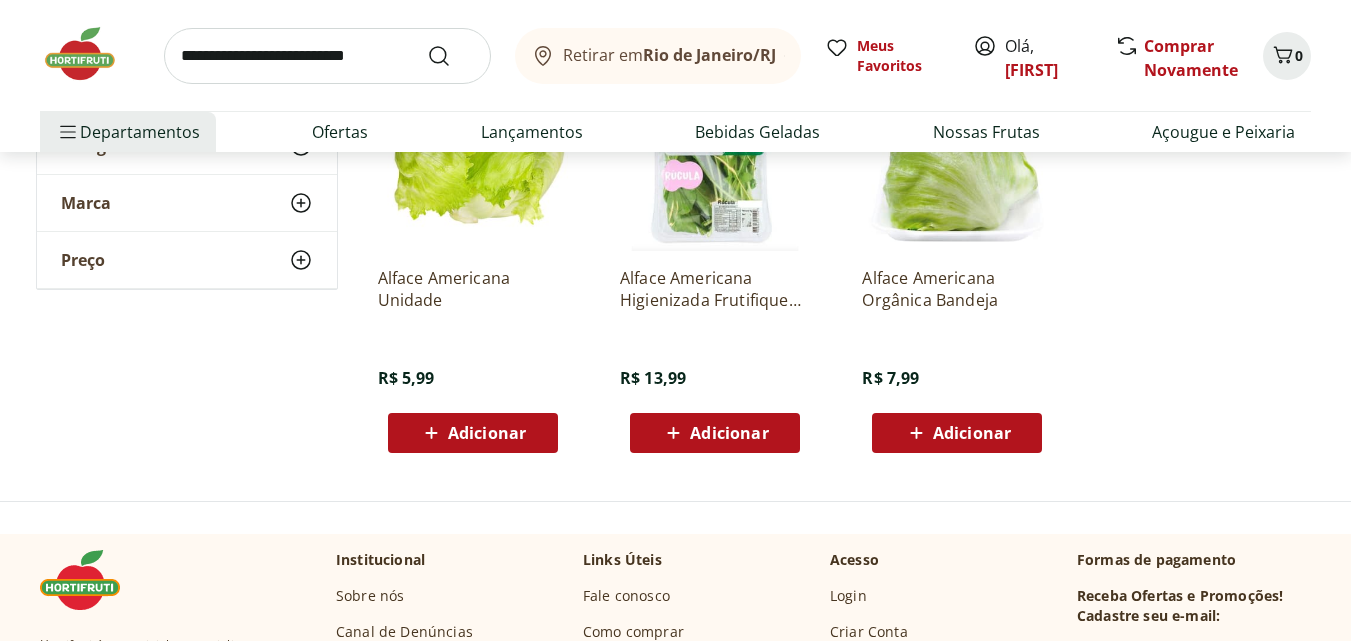 scroll, scrollTop: 400, scrollLeft: 0, axis: vertical 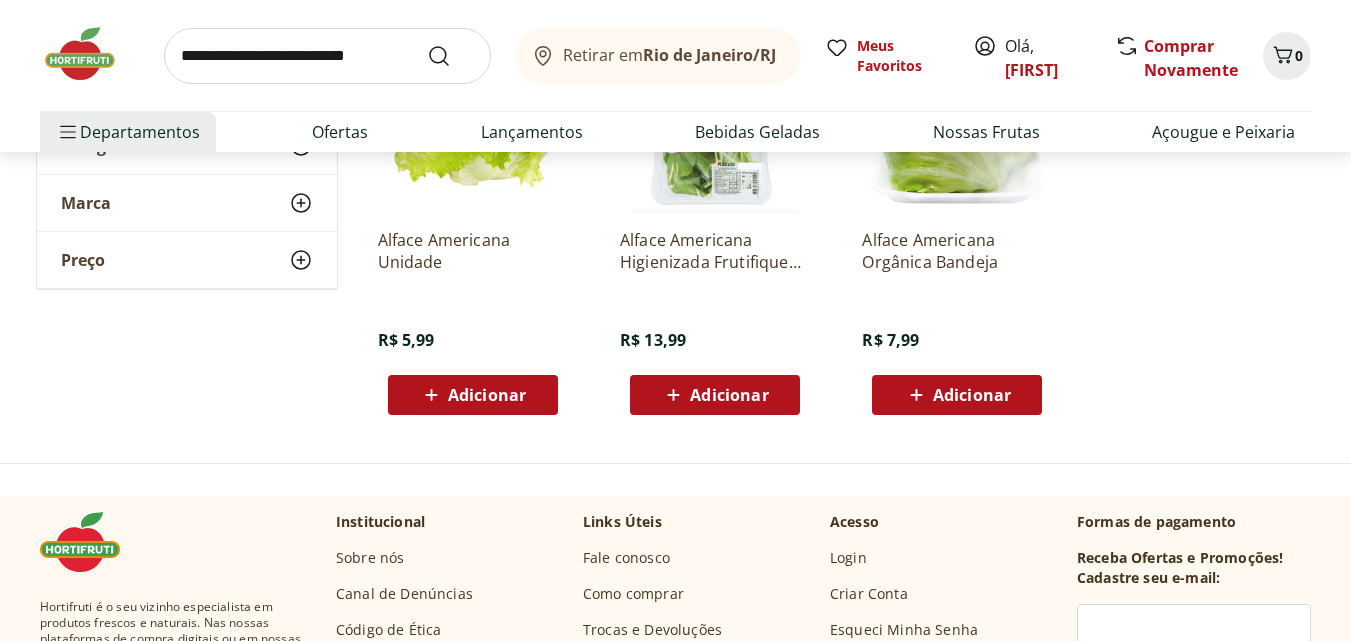 click 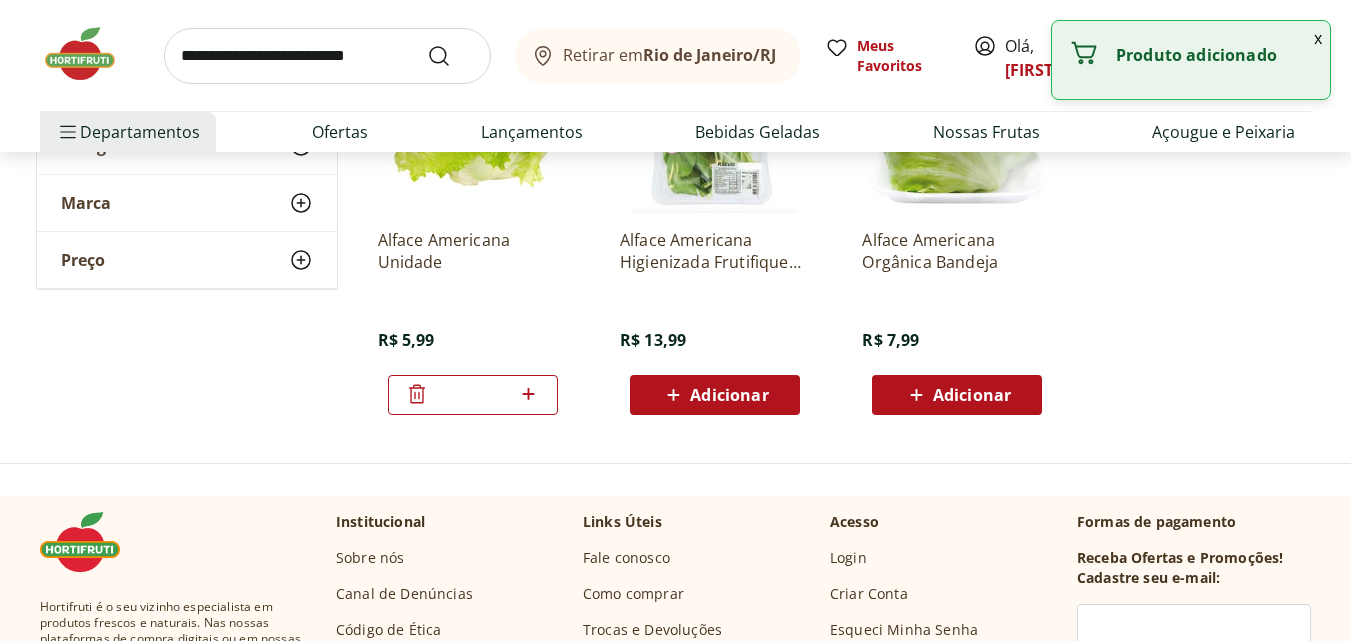 click 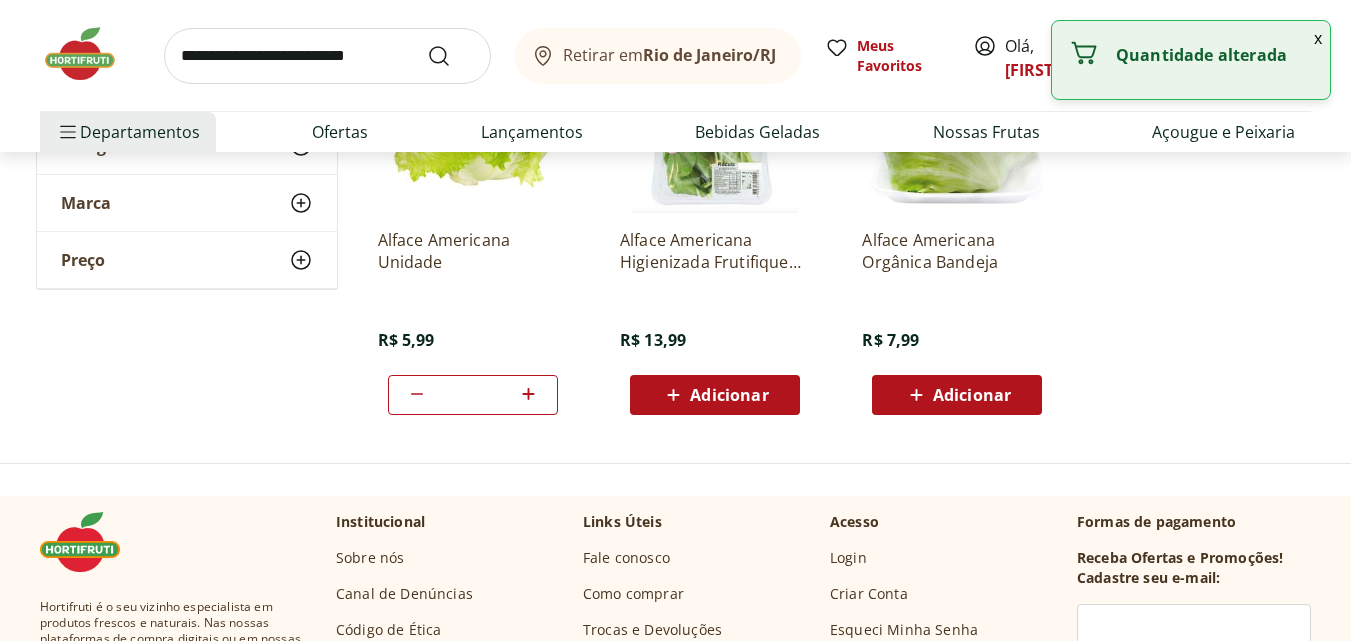 click 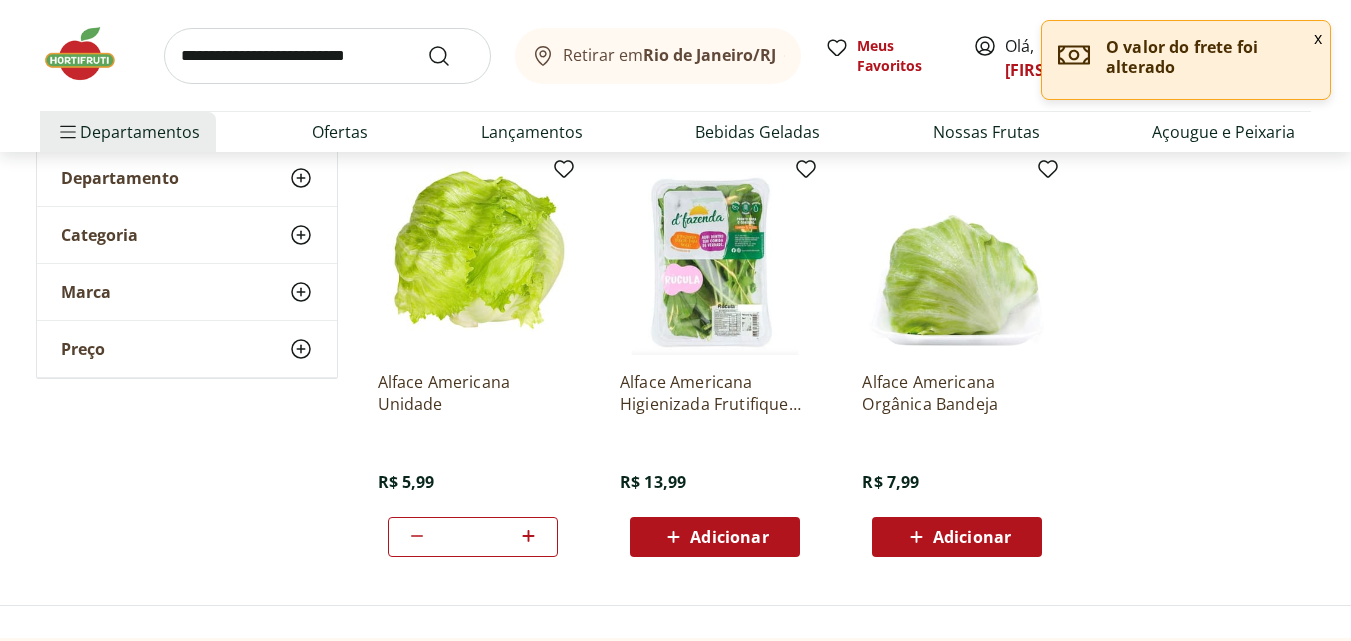 scroll, scrollTop: 0, scrollLeft: 0, axis: both 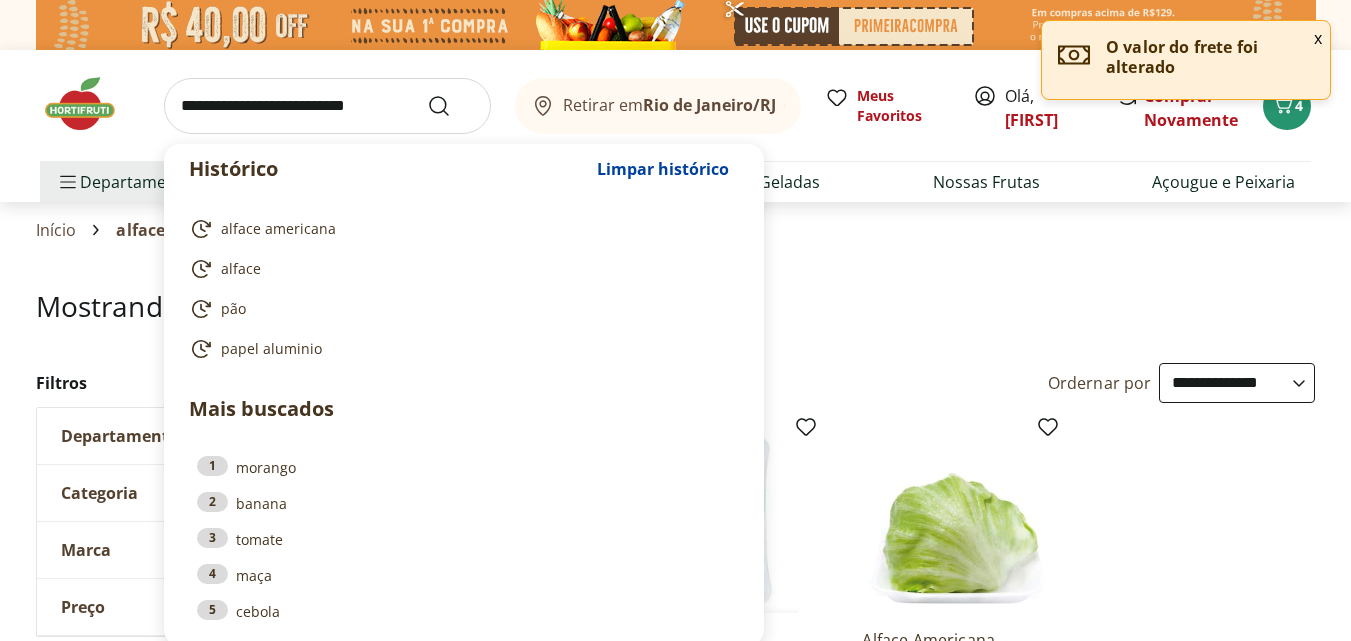 click at bounding box center [327, 106] 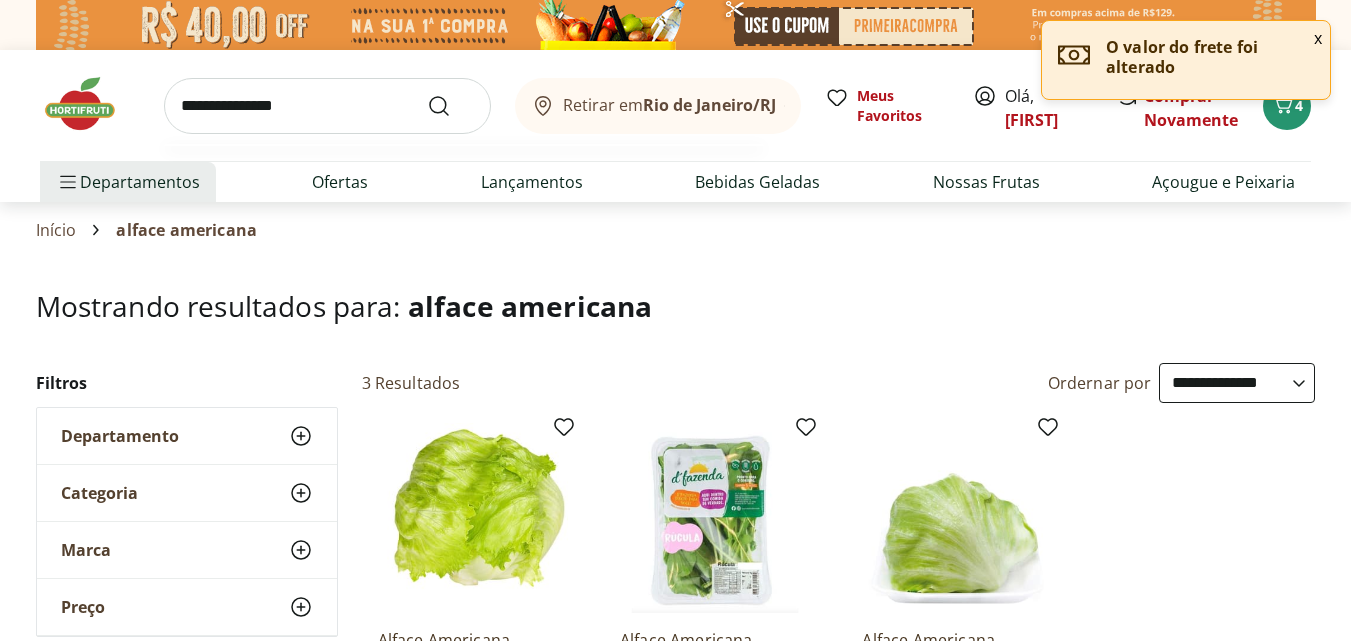 type on "**********" 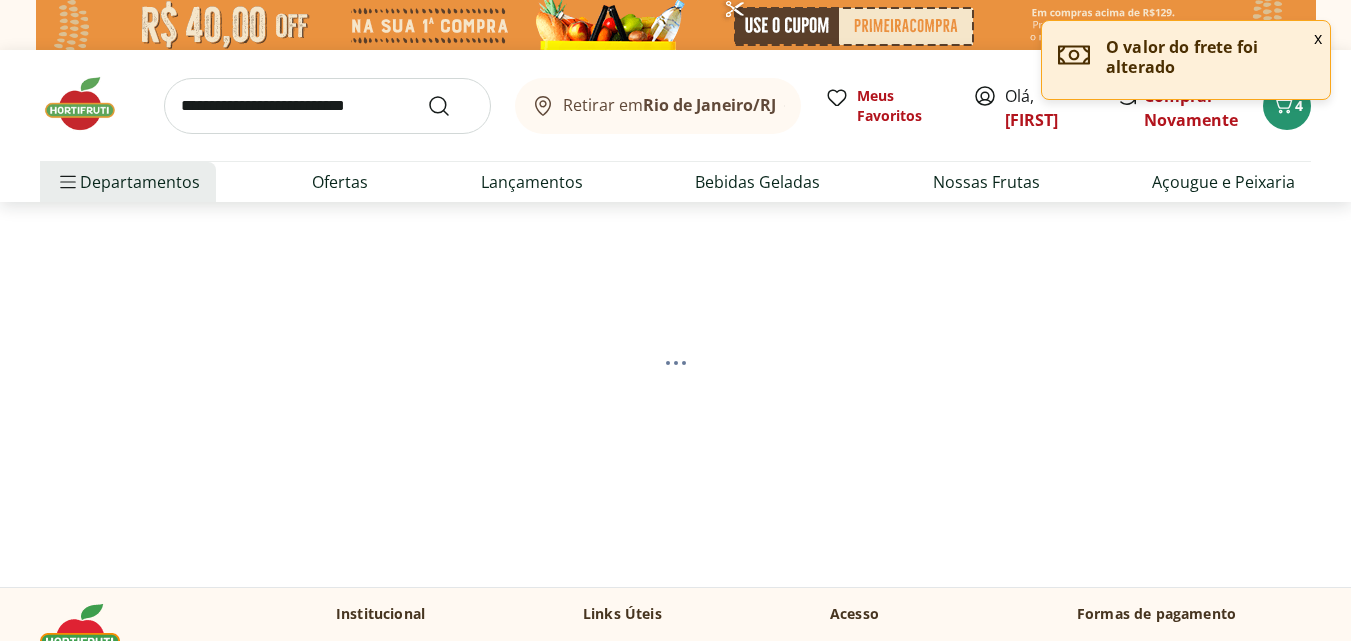 select on "**********" 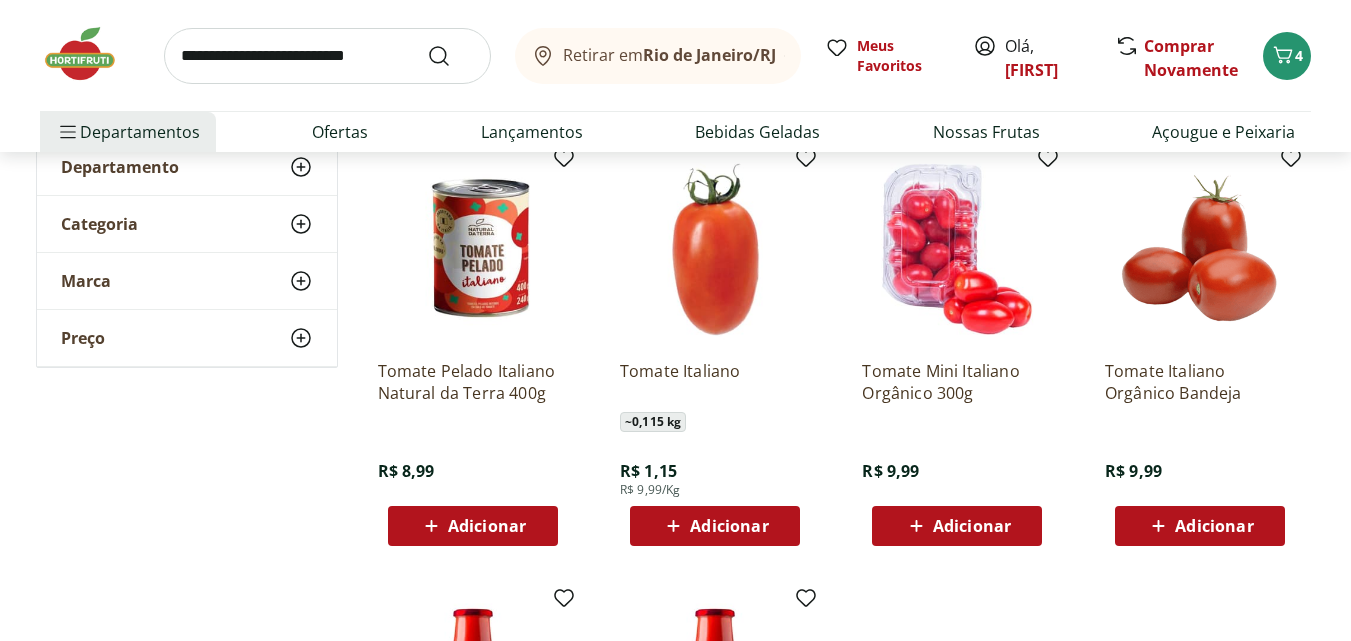 scroll, scrollTop: 300, scrollLeft: 0, axis: vertical 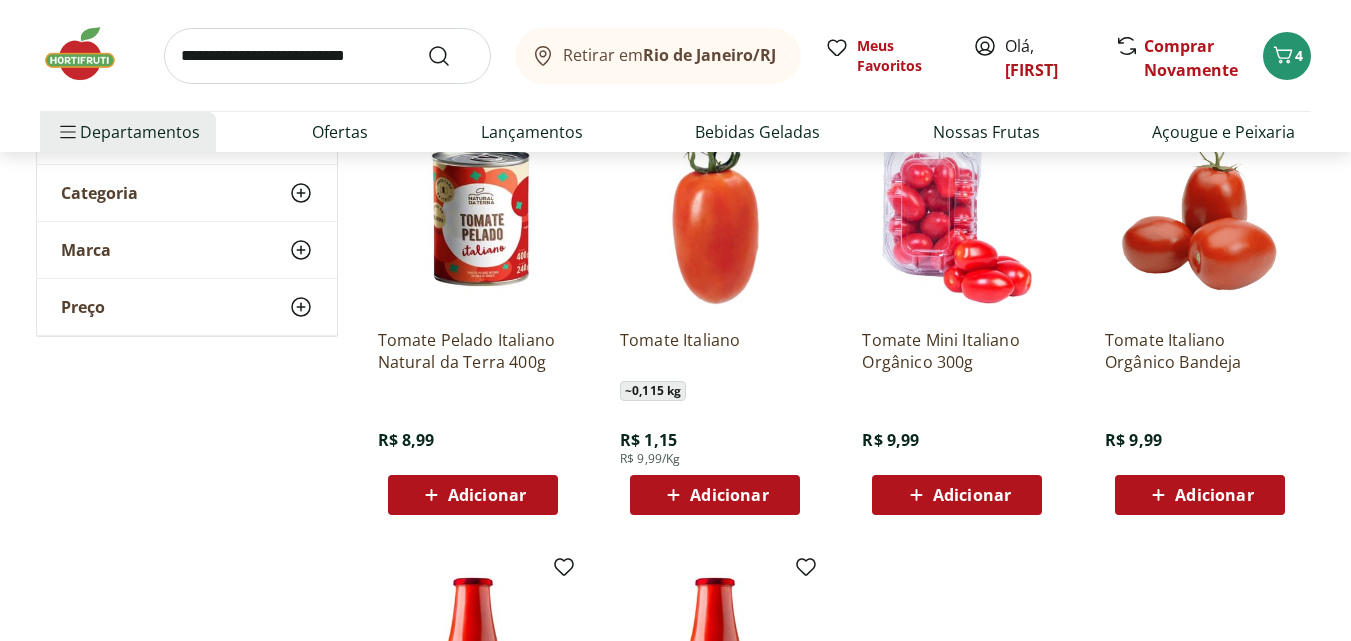 click on "Adicionar" at bounding box center [729, 495] 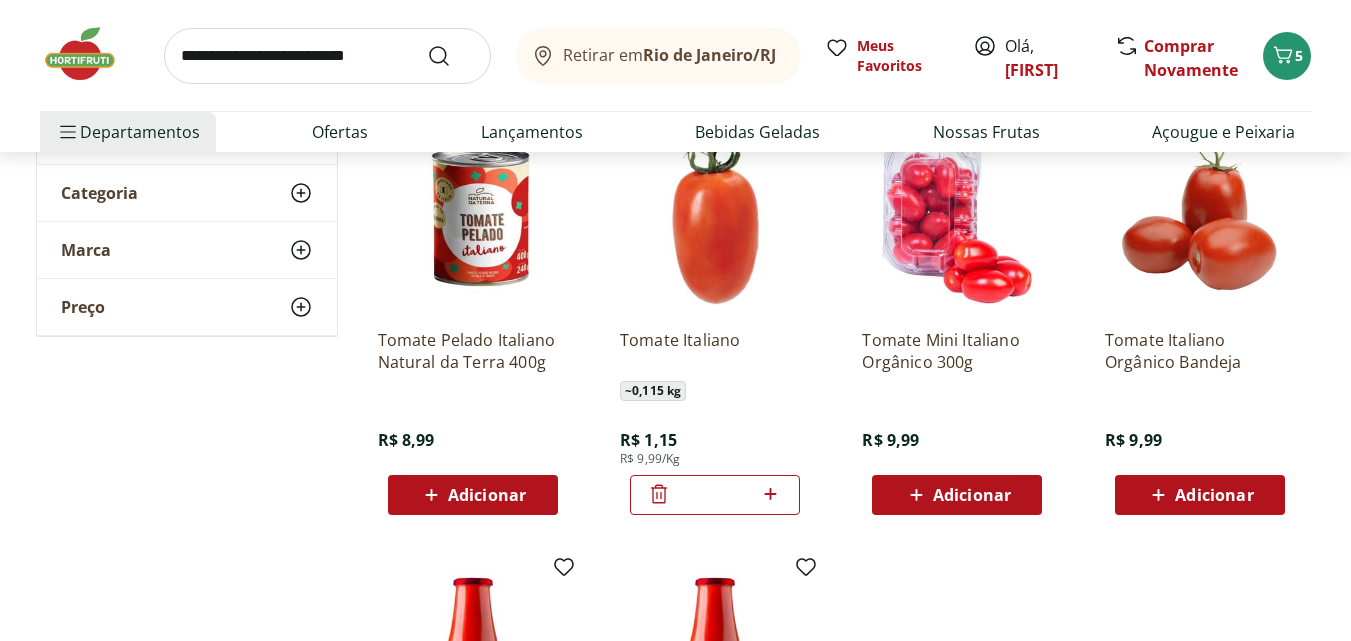 click 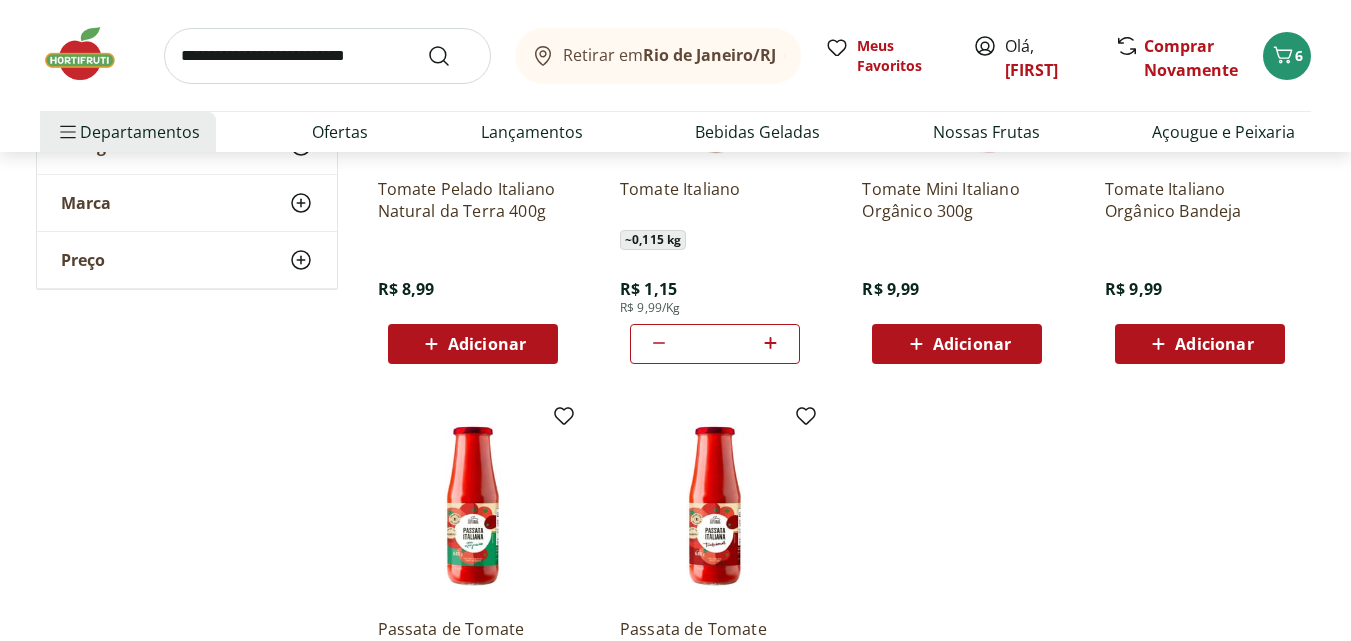 scroll, scrollTop: 500, scrollLeft: 0, axis: vertical 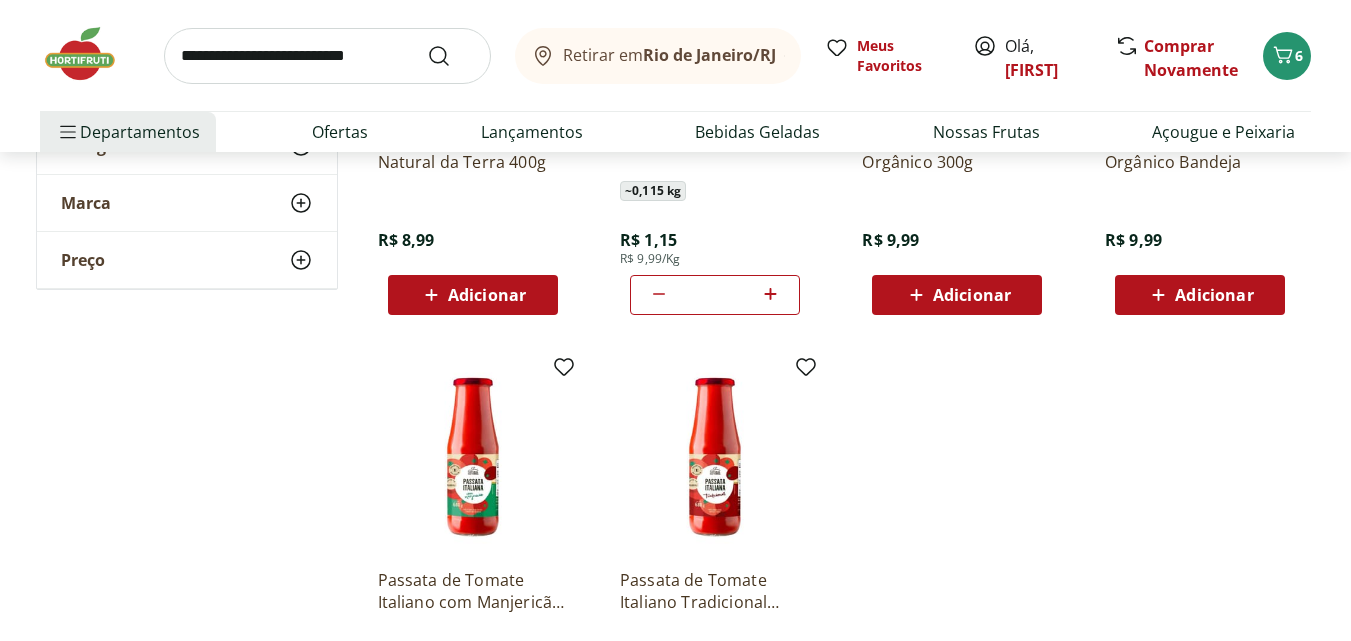 click on "Retirar em  Rio de Janeiro/RJ Meus Favoritos Olá,  Brunna Comprar Novamente 6" at bounding box center (675, 55) 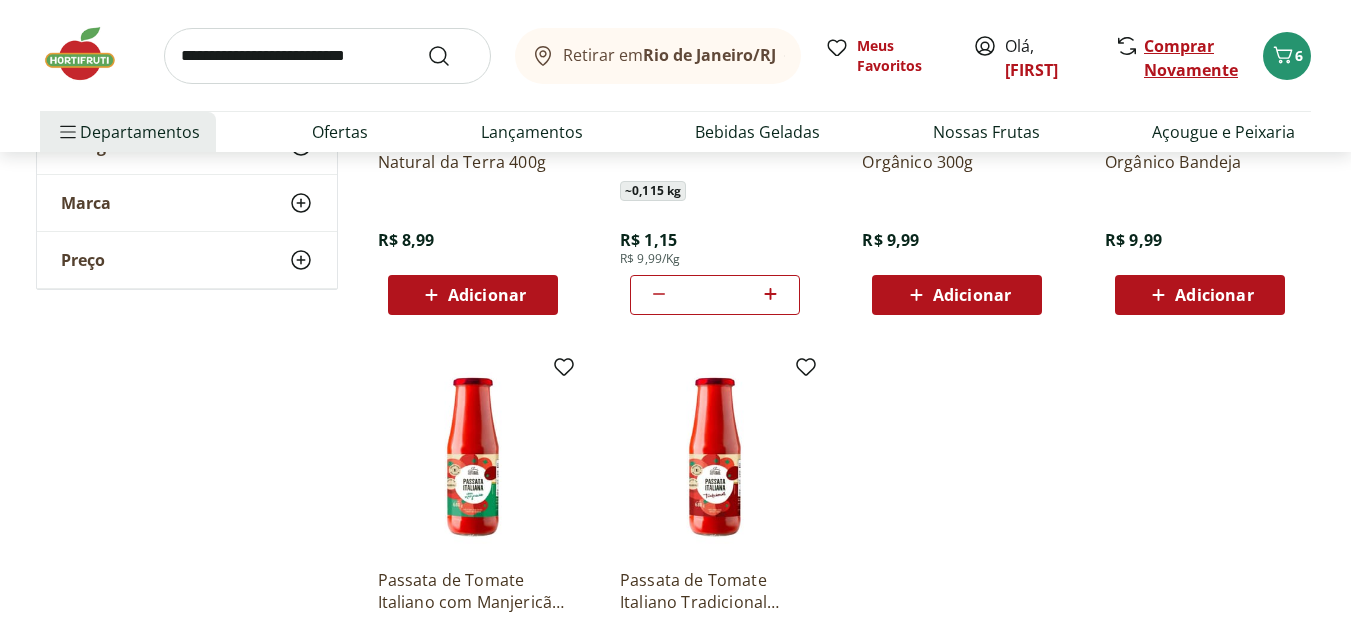 click on "Comprar Novamente" at bounding box center [1191, 58] 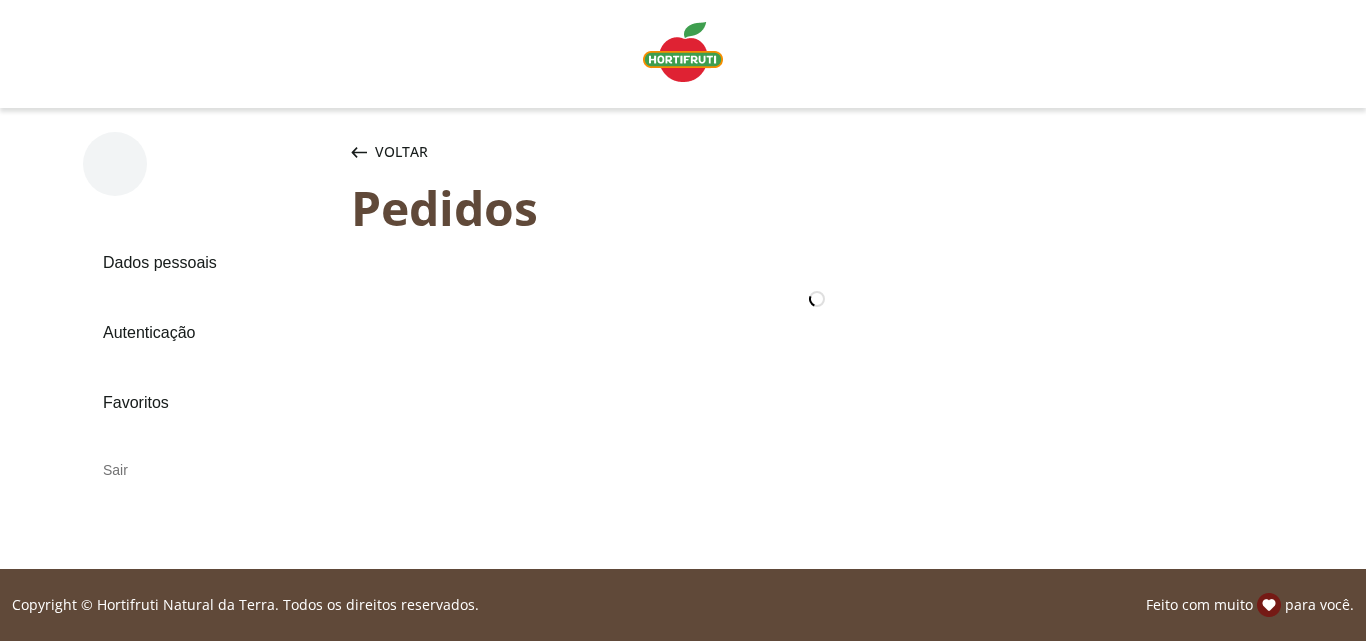 scroll, scrollTop: 0, scrollLeft: 0, axis: both 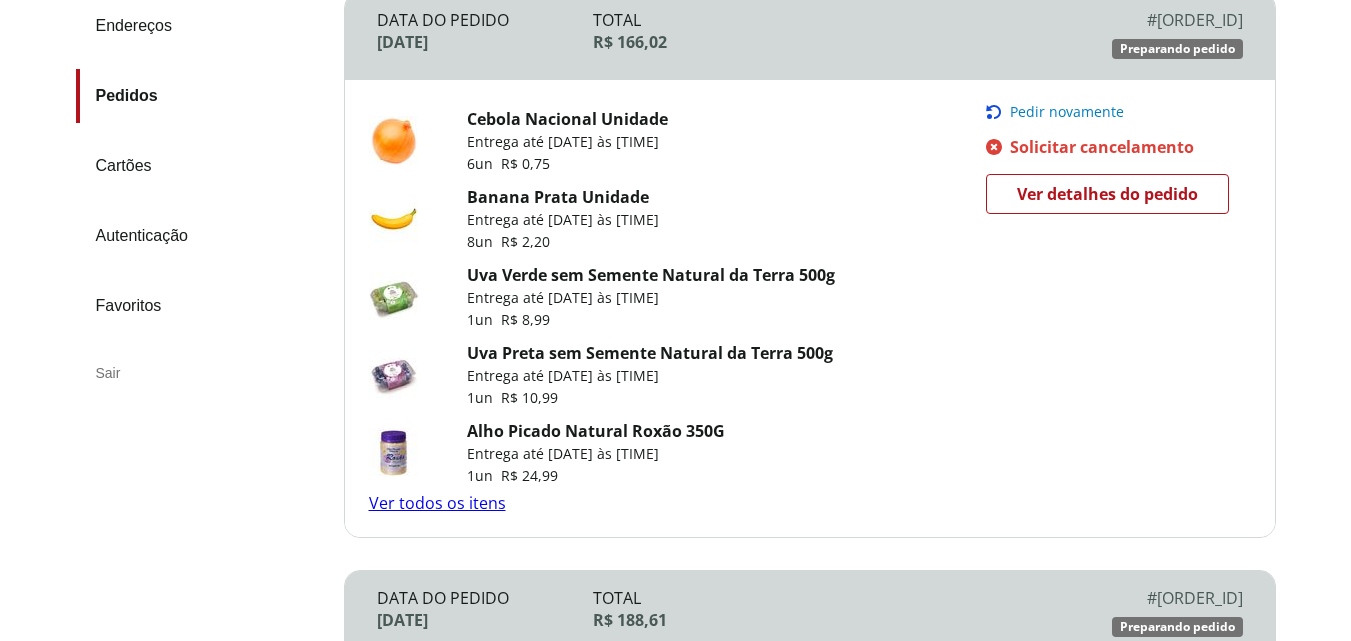 click on "Ver todos os itens" at bounding box center (437, 503) 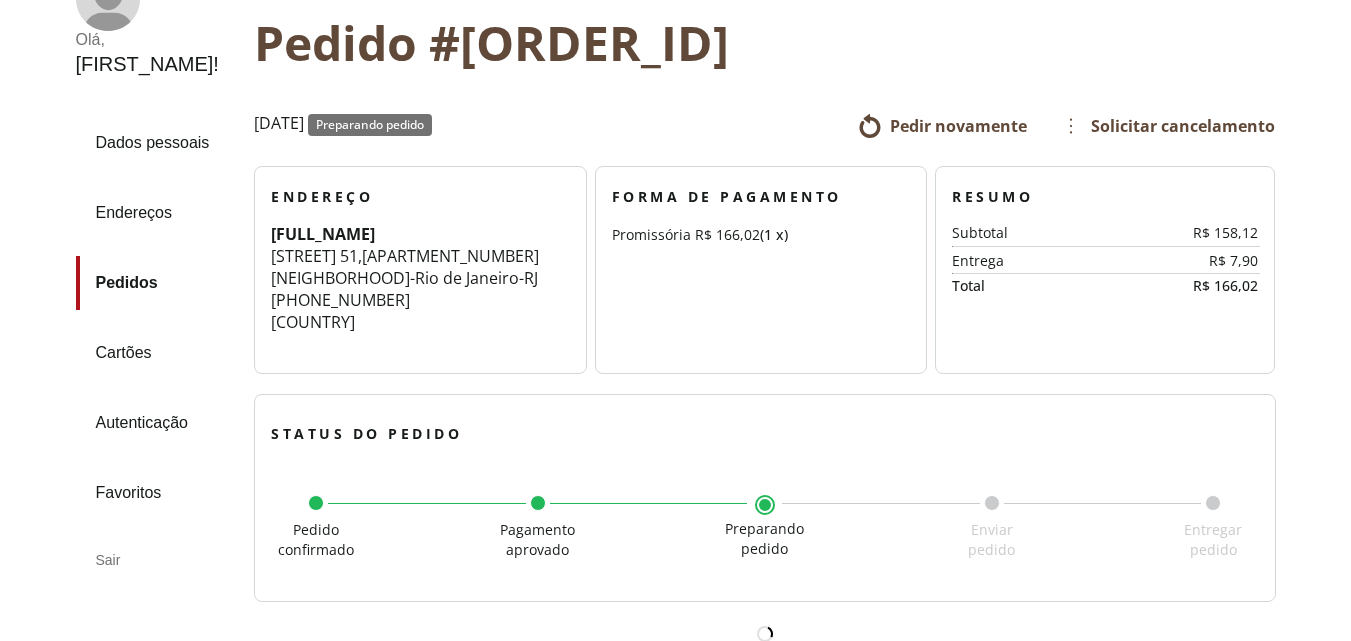 scroll, scrollTop: 0, scrollLeft: 0, axis: both 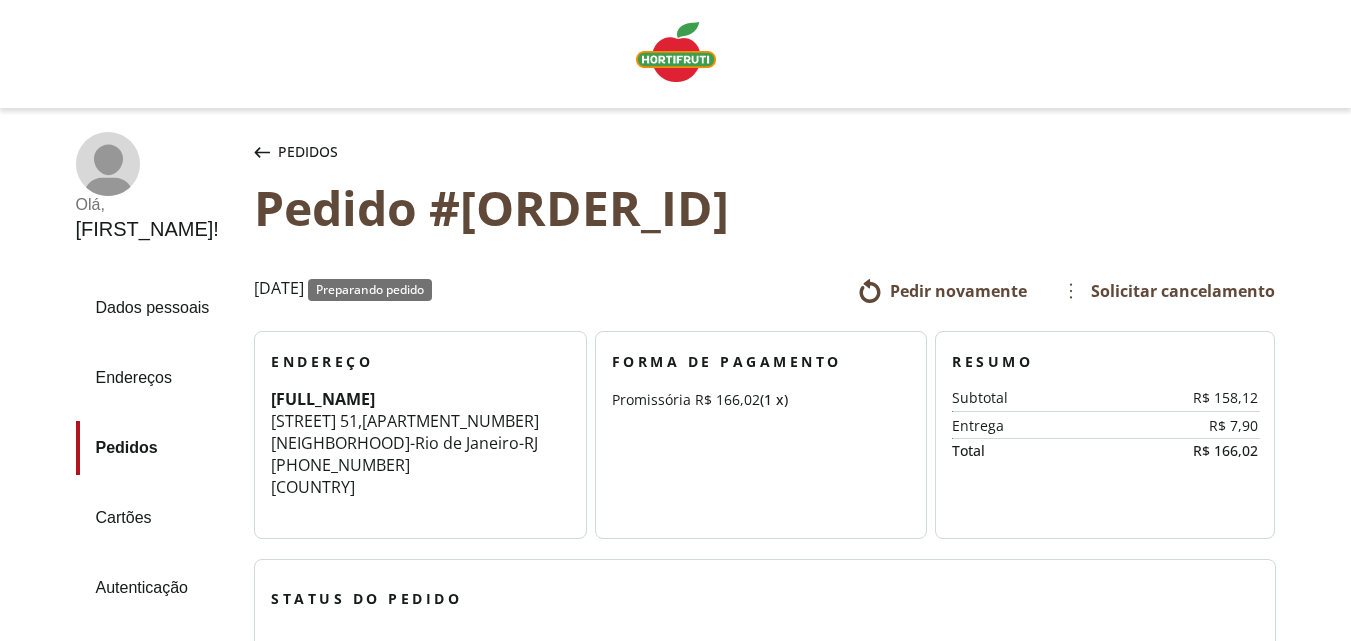 click on "Pedidos" at bounding box center [157, 448] 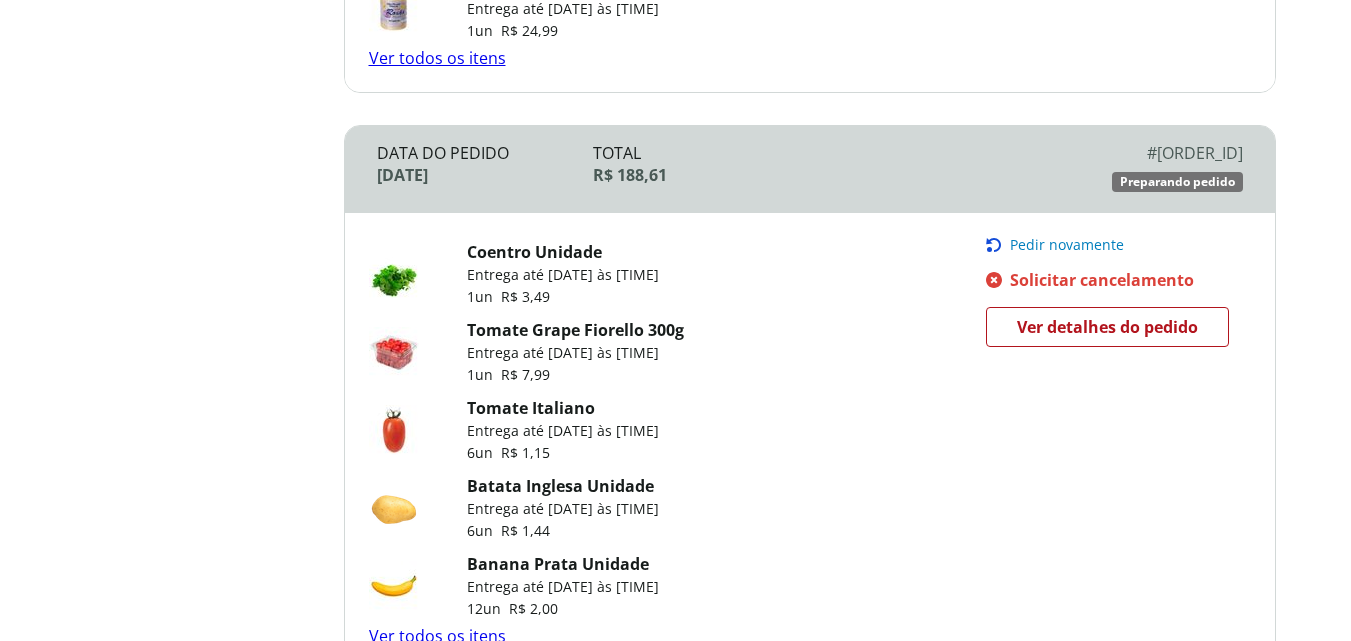 scroll, scrollTop: 807, scrollLeft: 0, axis: vertical 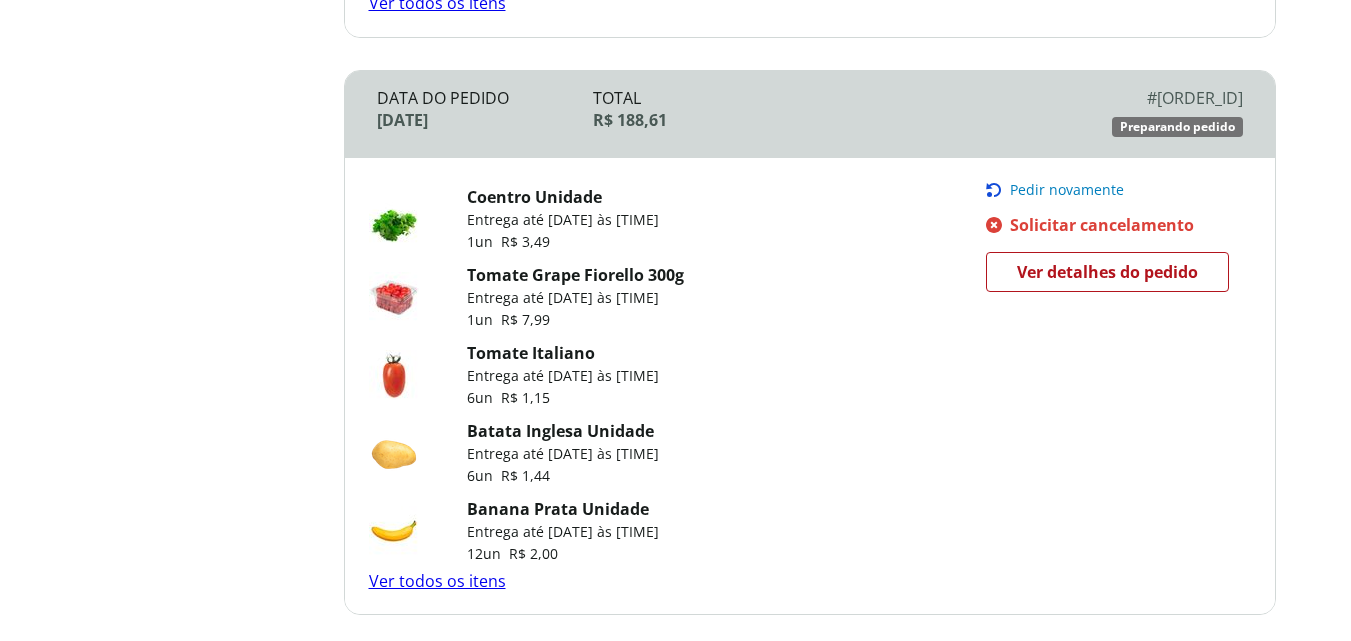 click on "Tomate Italiano" at bounding box center [531, 353] 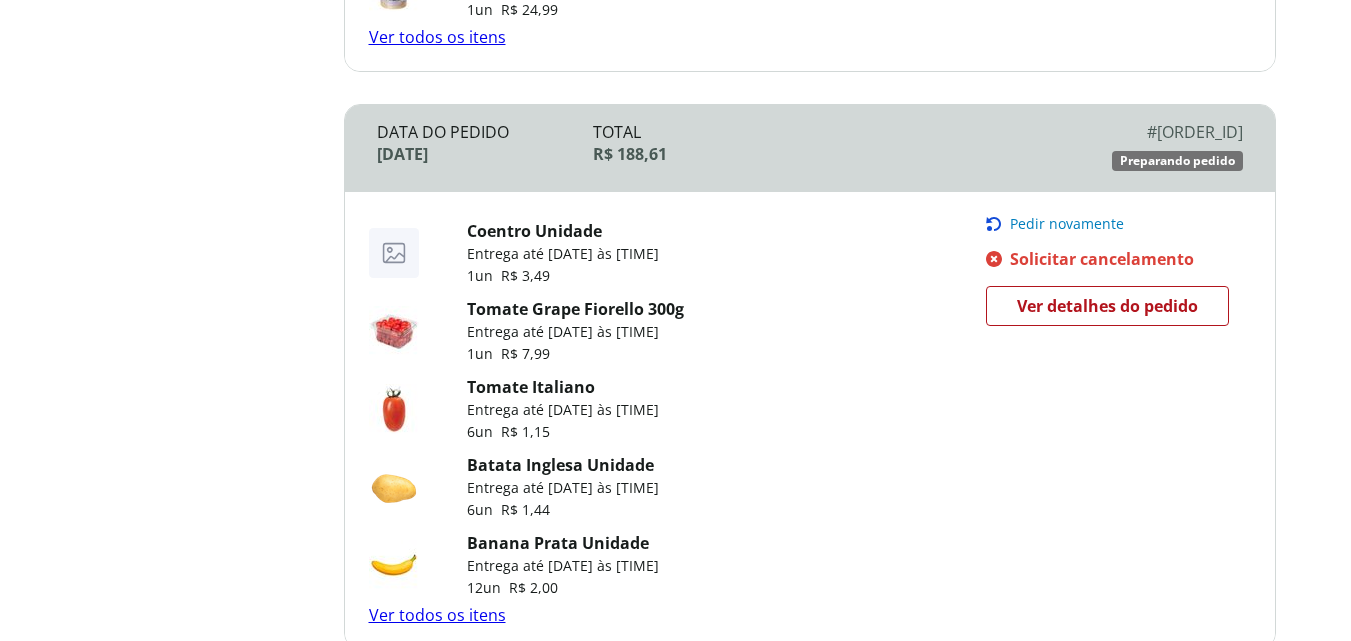 scroll, scrollTop: 873, scrollLeft: 0, axis: vertical 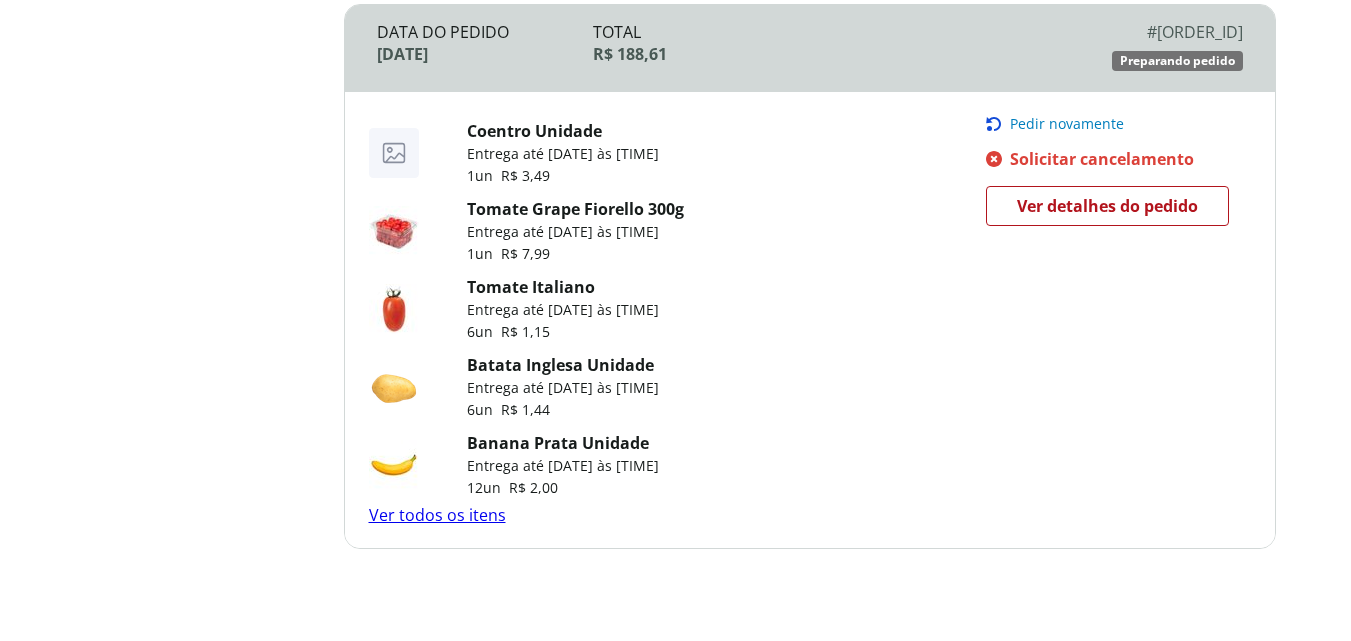 click on "Ver todos os itens" at bounding box center [437, 515] 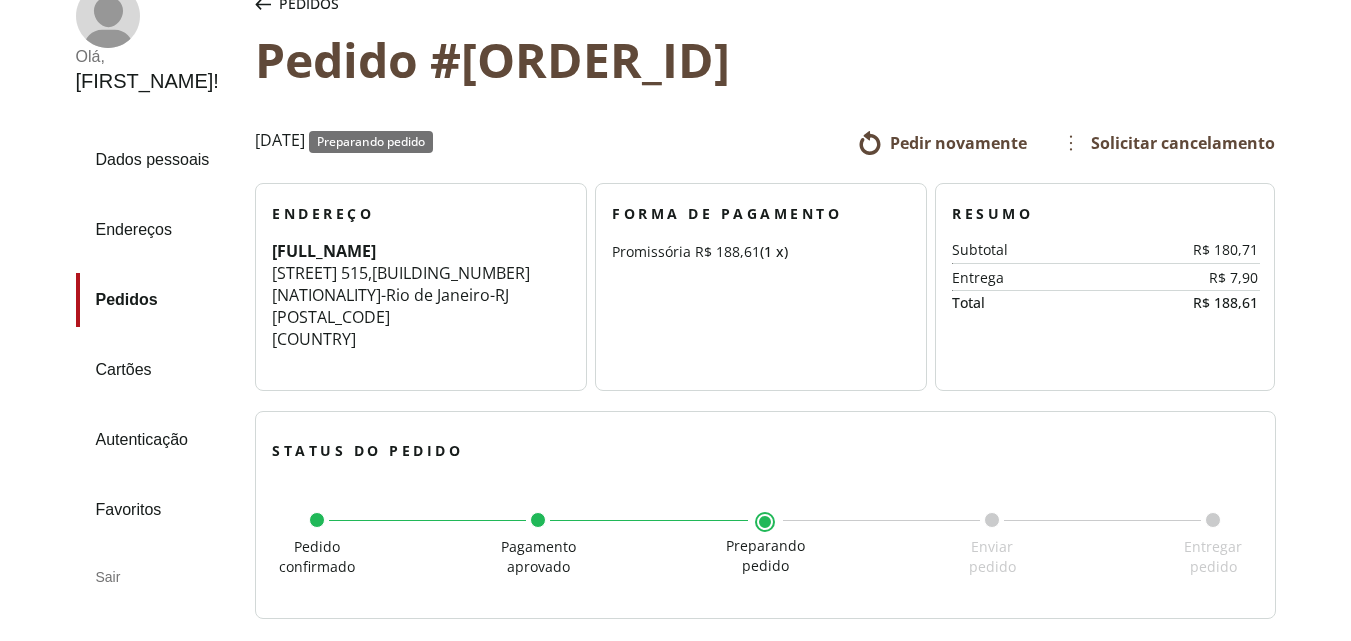 scroll, scrollTop: 0, scrollLeft: 0, axis: both 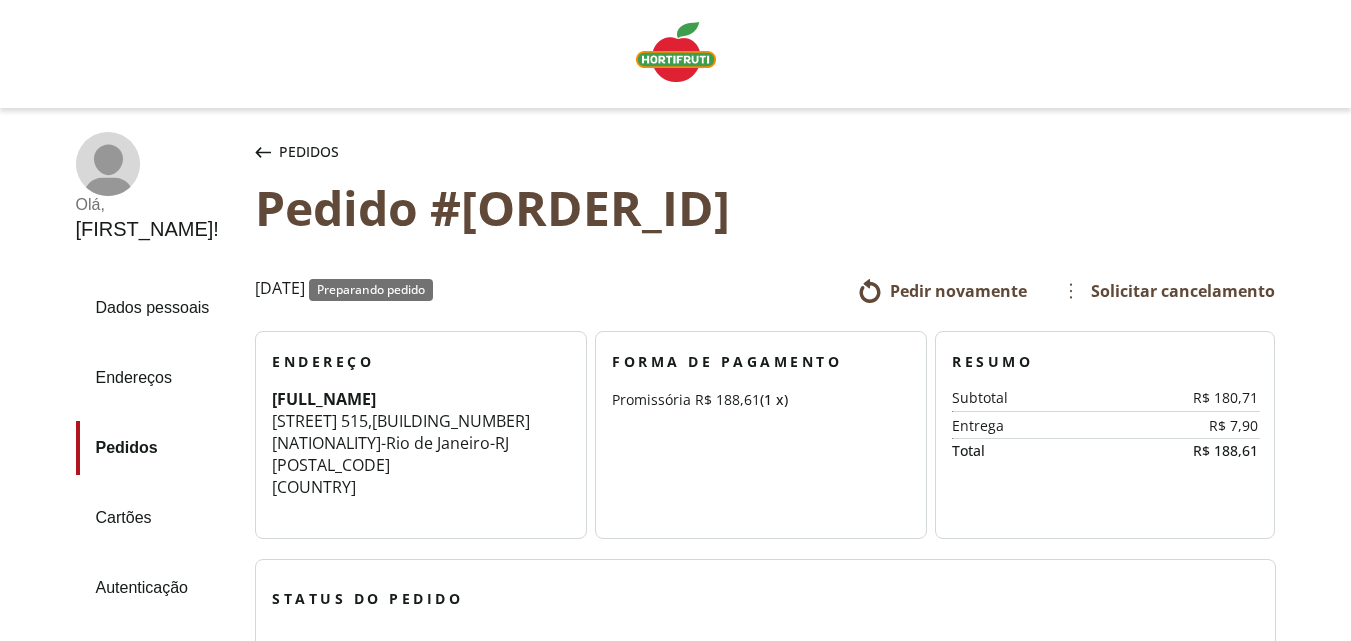 click at bounding box center (676, 52) 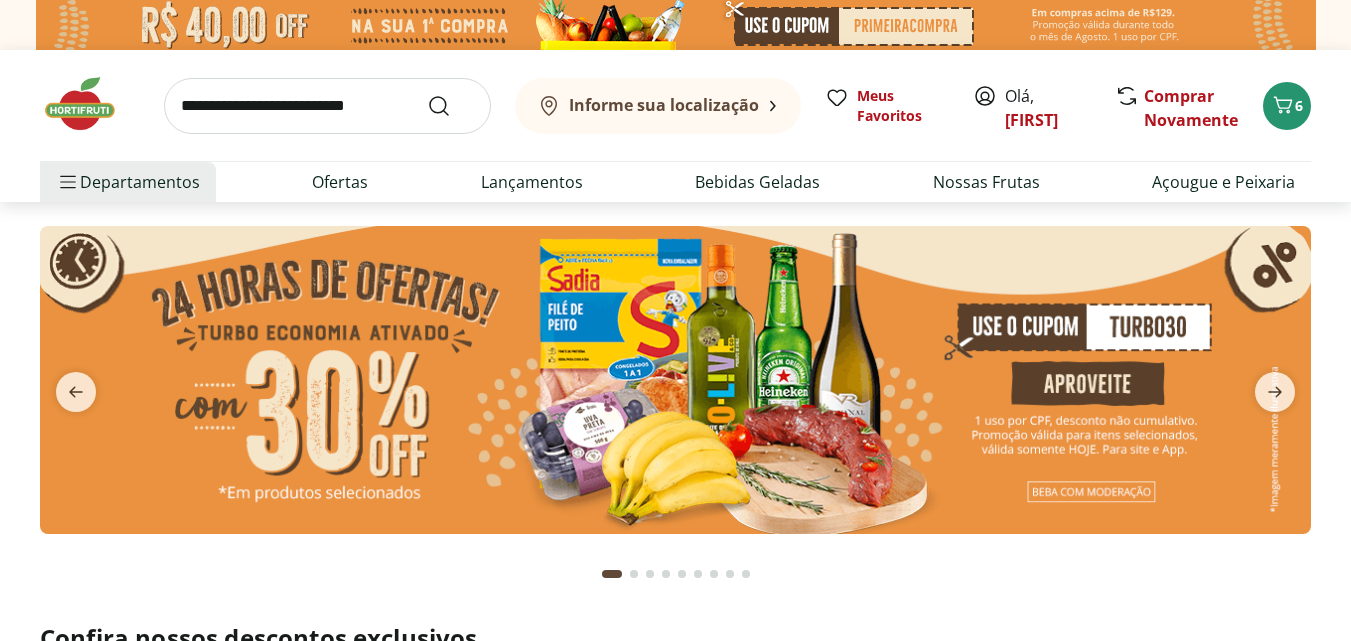 scroll, scrollTop: 0, scrollLeft: 0, axis: both 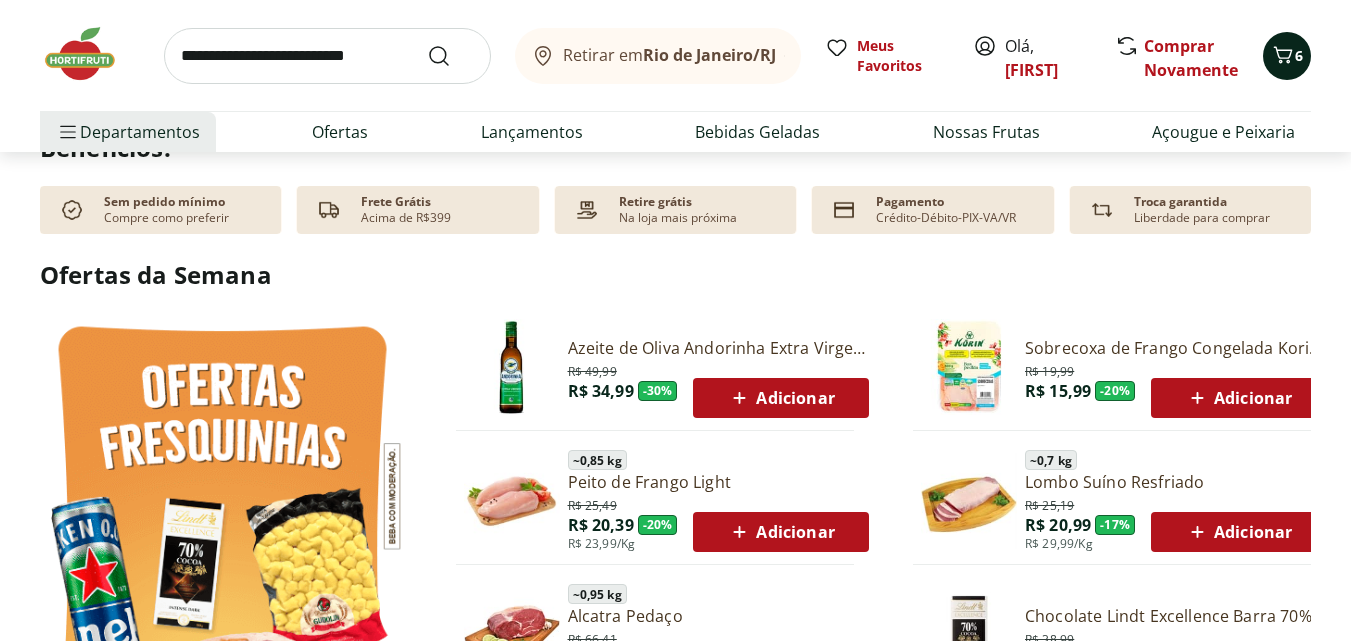click 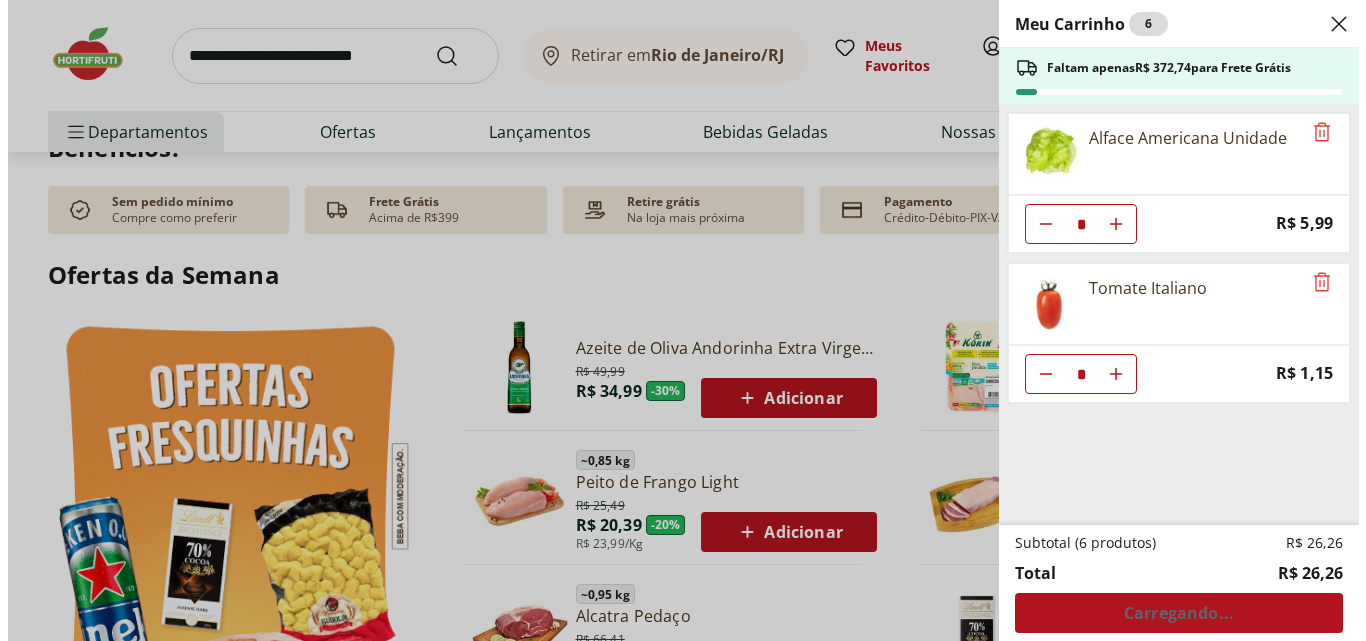 scroll, scrollTop: 902, scrollLeft: 0, axis: vertical 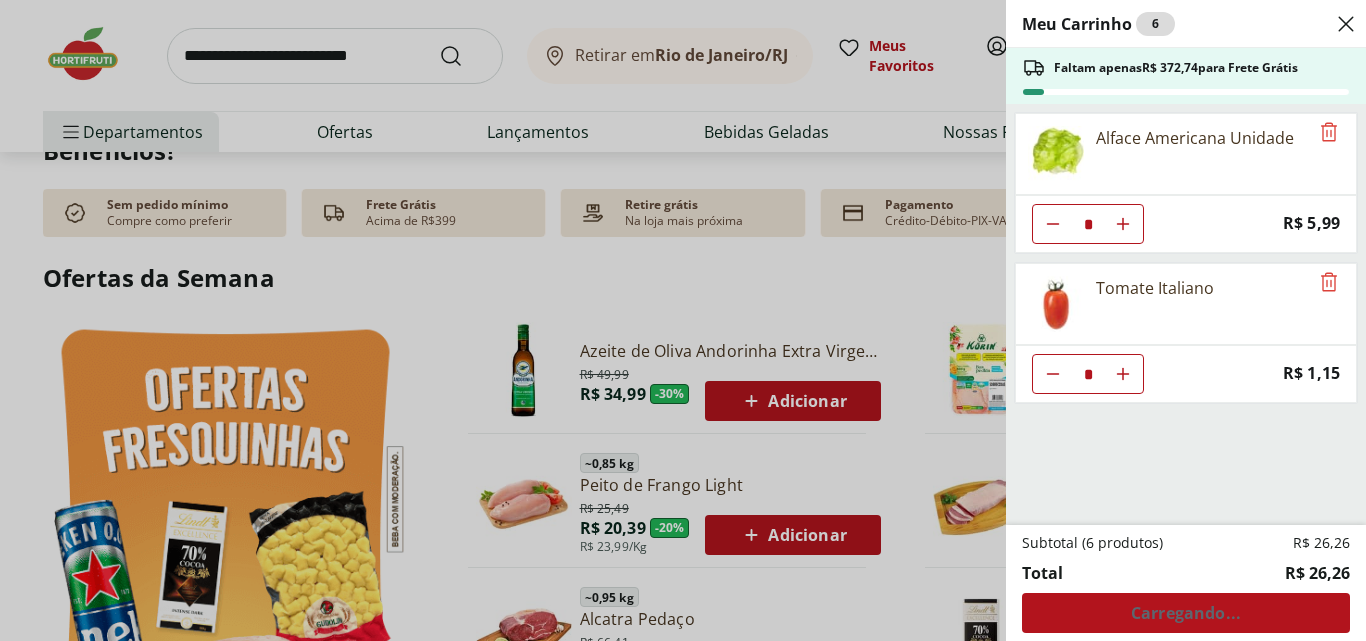 click 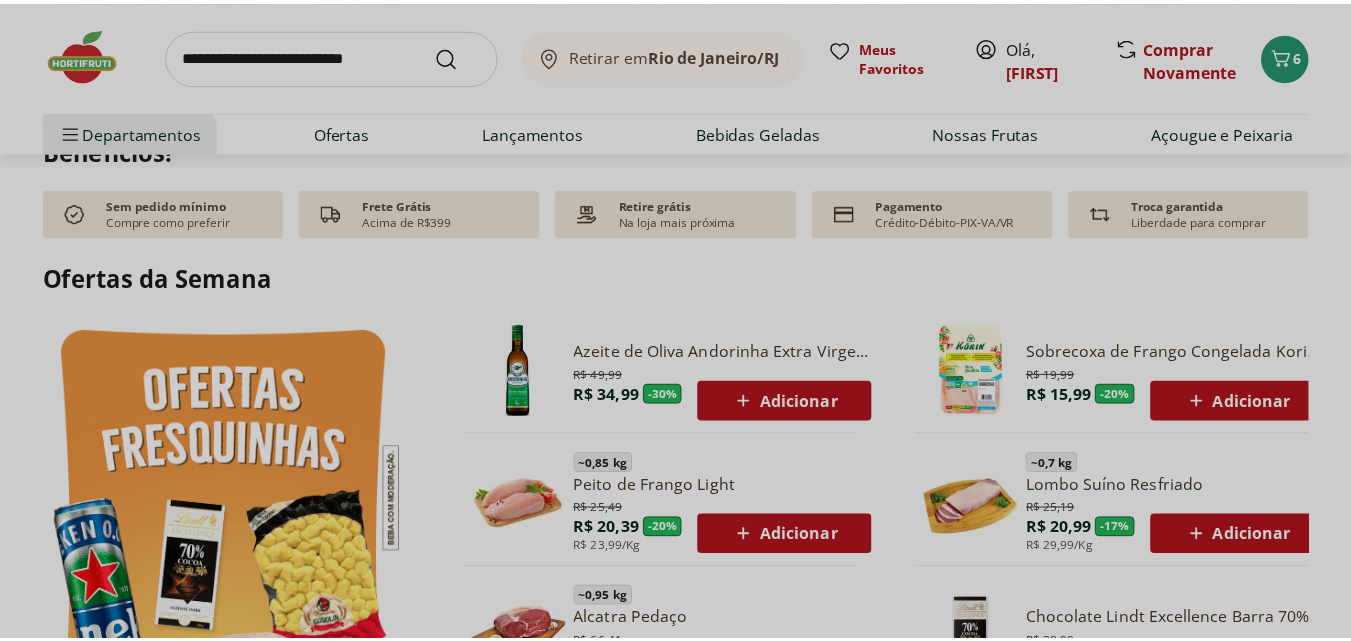 scroll, scrollTop: 900, scrollLeft: 0, axis: vertical 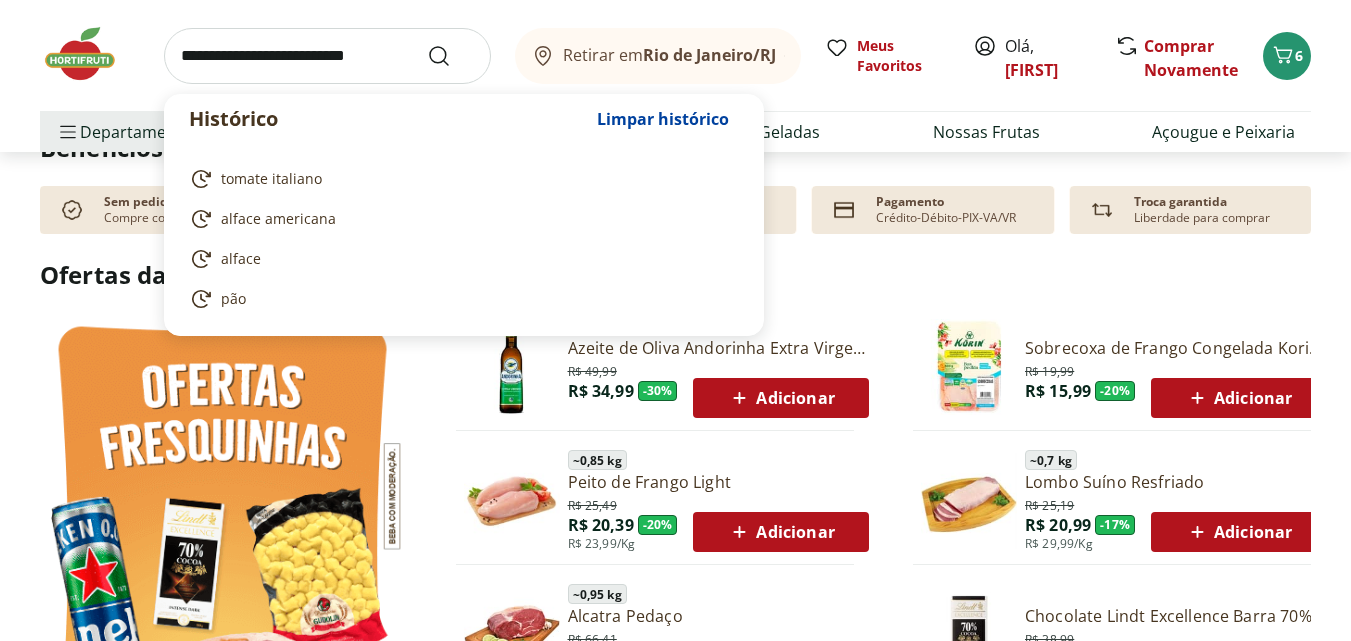 click at bounding box center (327, 56) 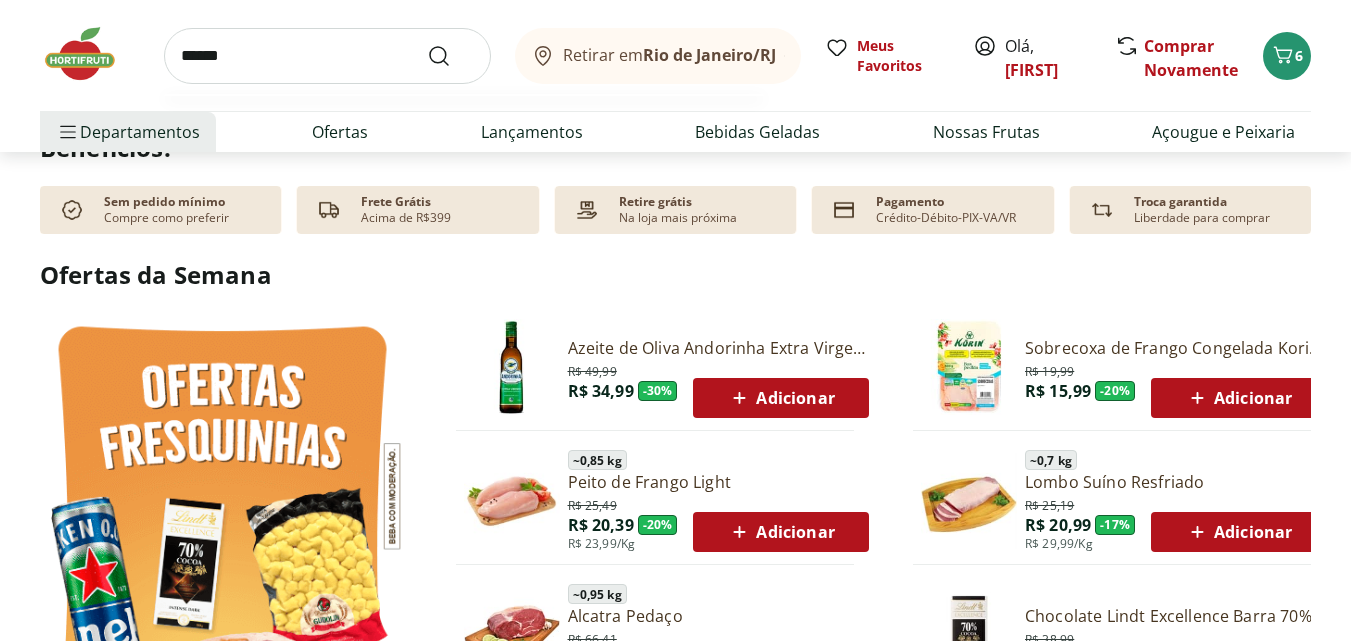 type on "******" 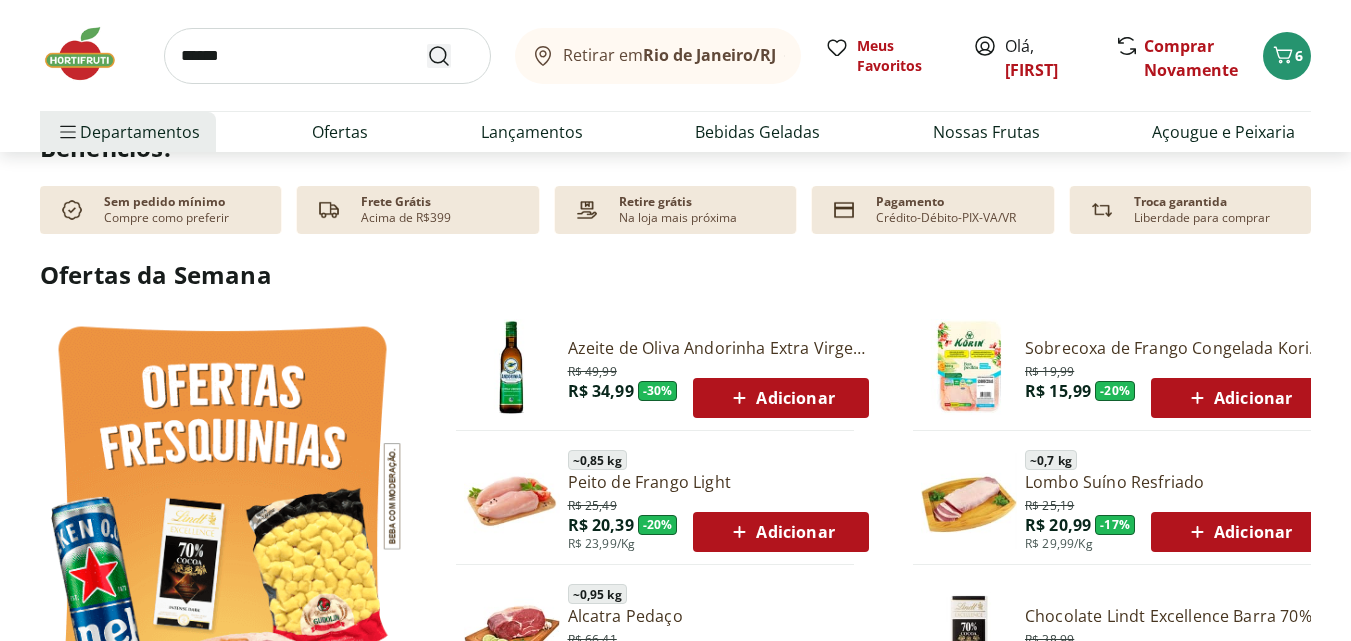 click 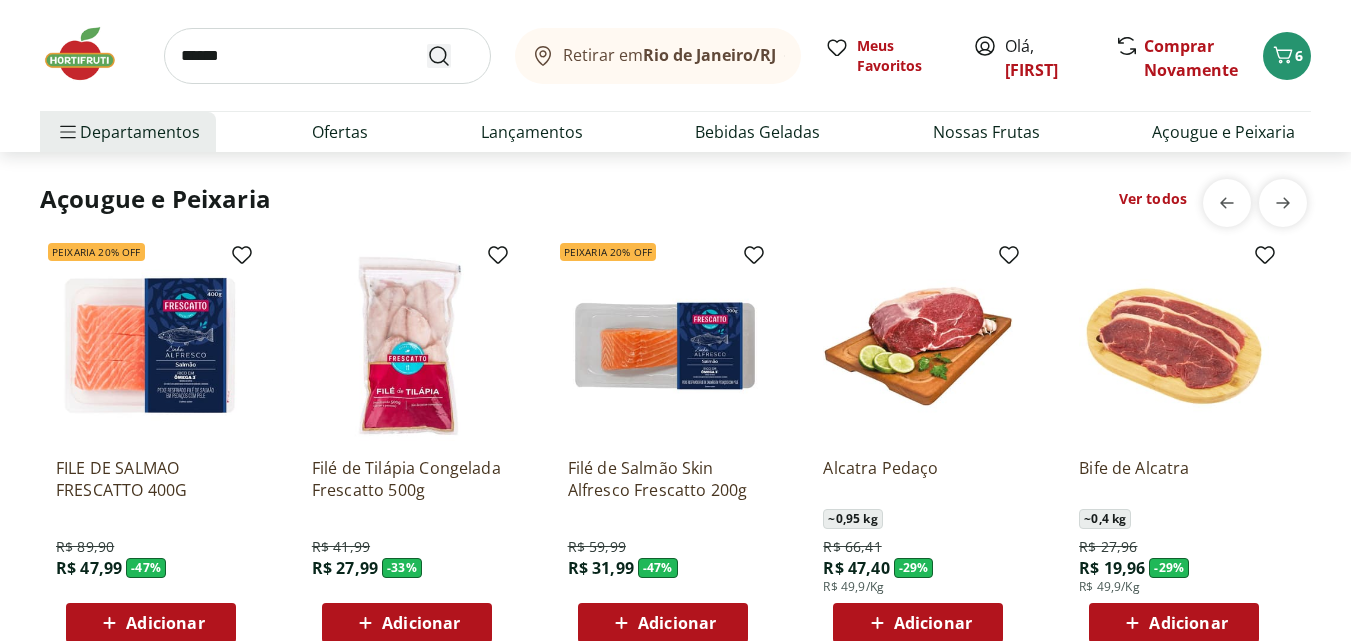scroll, scrollTop: 2200, scrollLeft: 0, axis: vertical 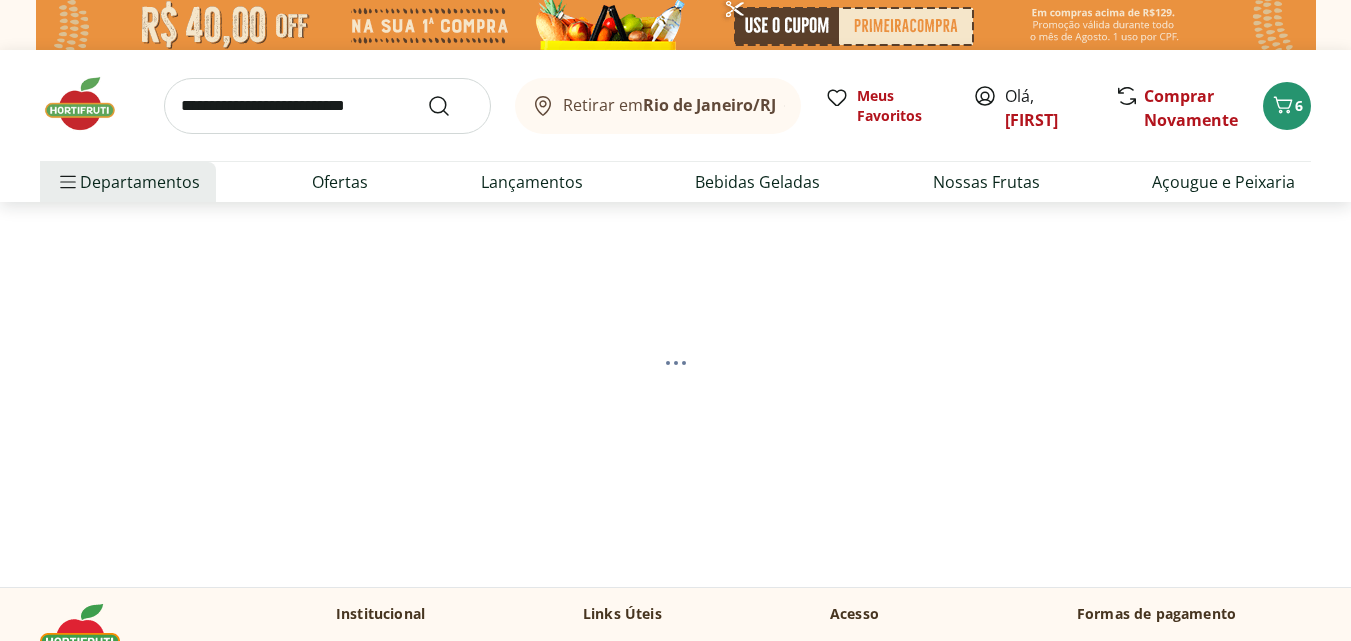 select on "**********" 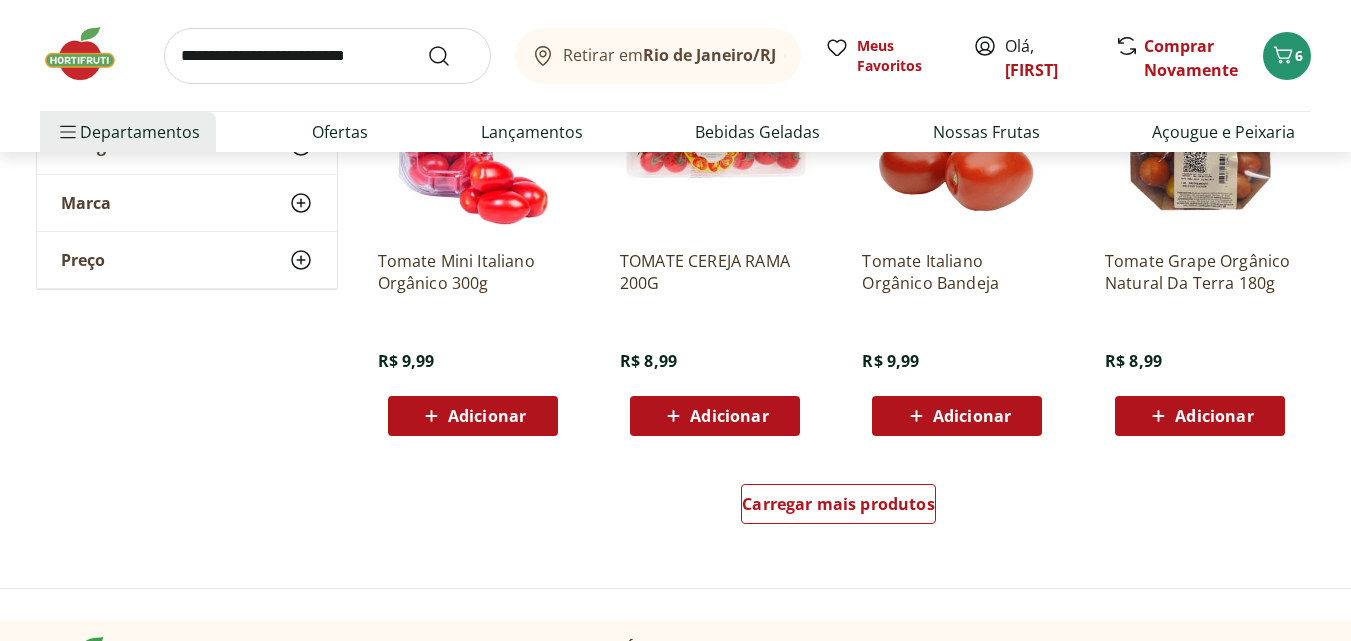 scroll, scrollTop: 1300, scrollLeft: 0, axis: vertical 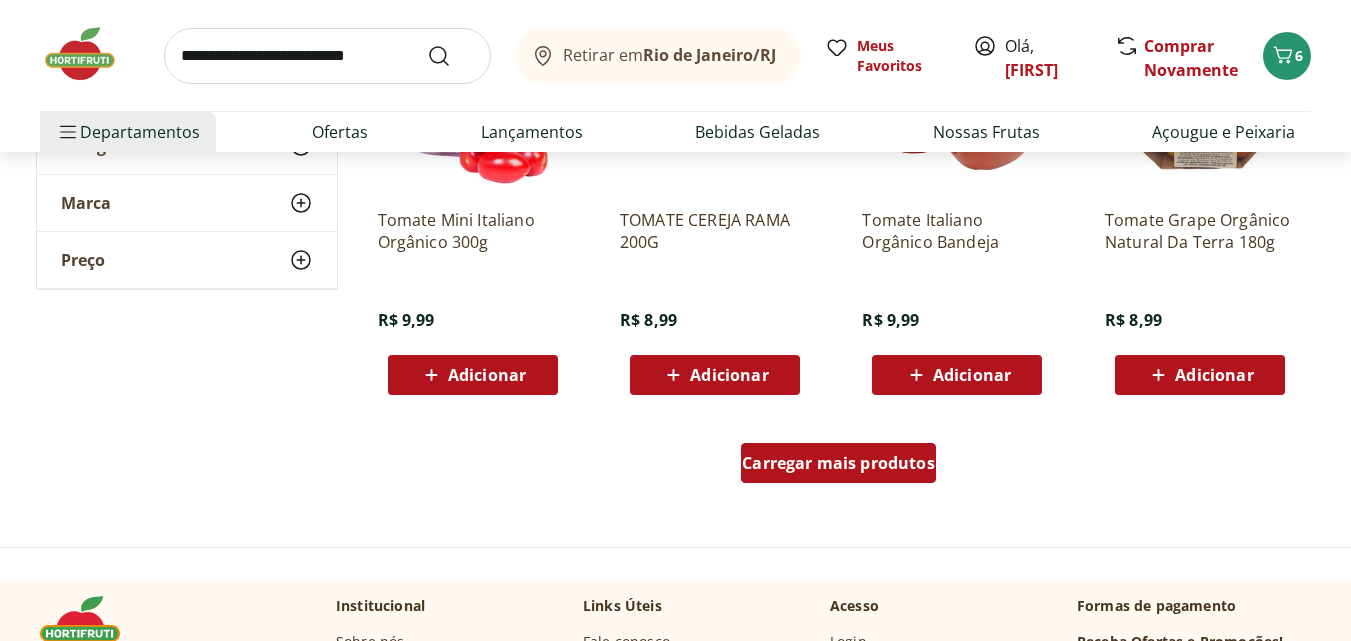 click on "Carregar mais produtos" at bounding box center (838, 463) 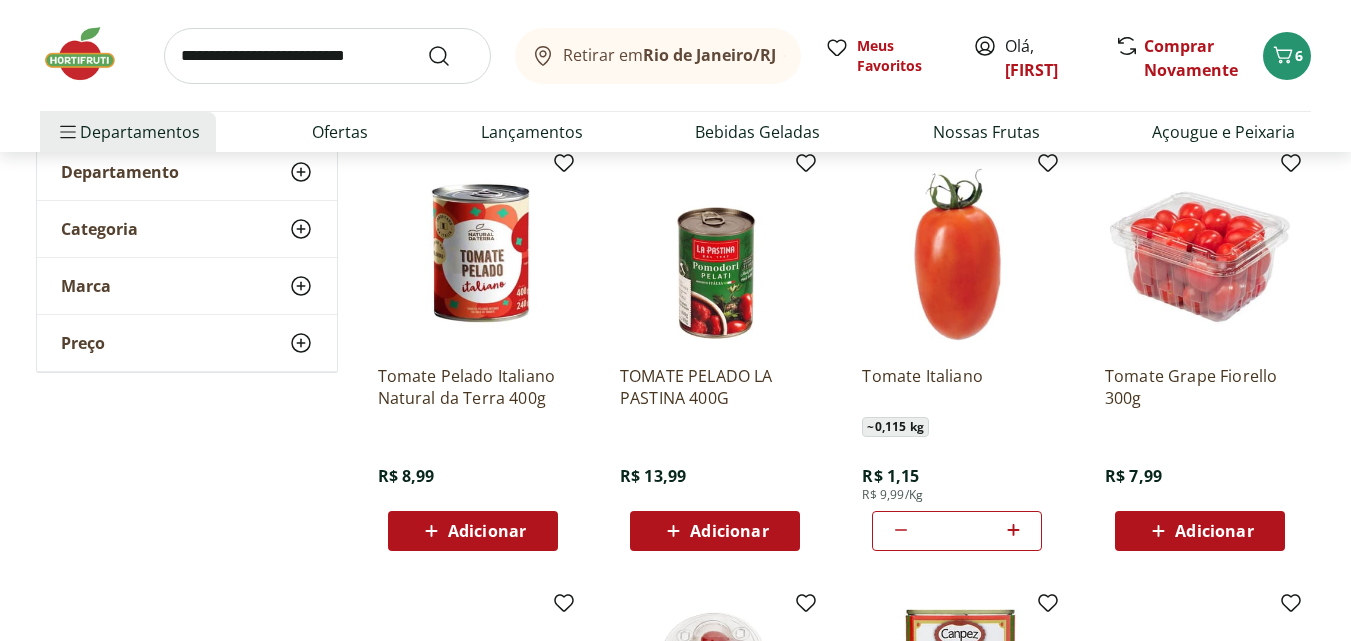 scroll, scrollTop: 200, scrollLeft: 0, axis: vertical 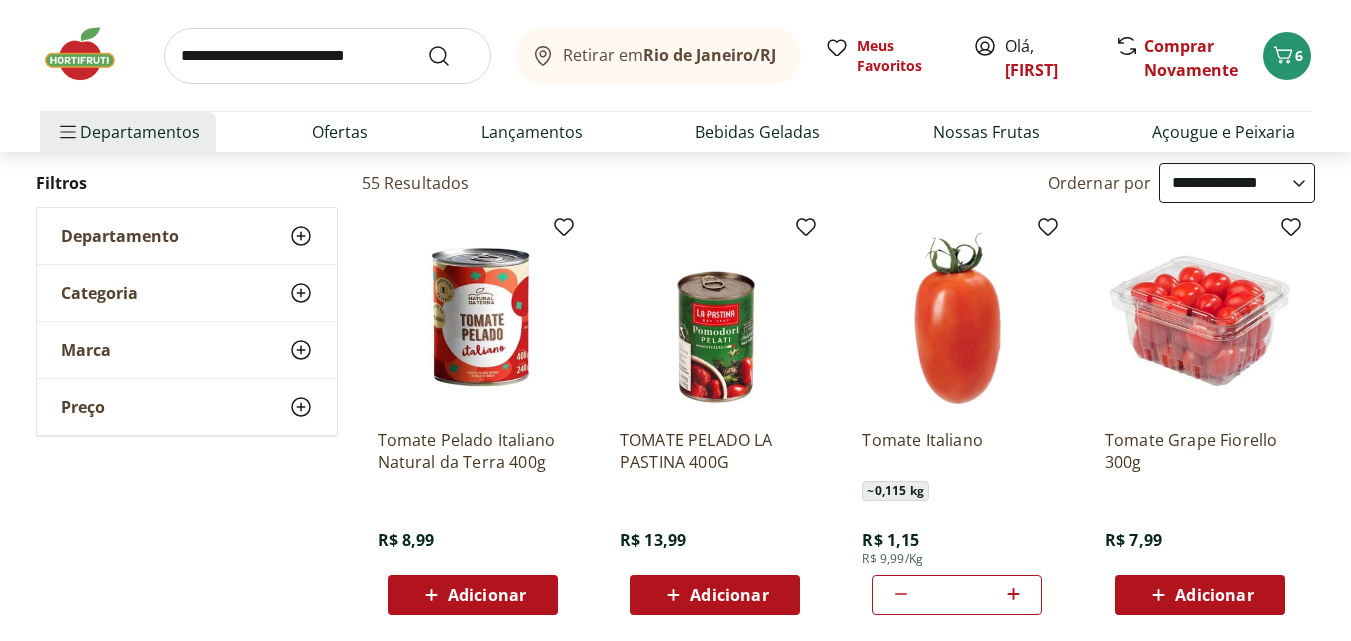 click 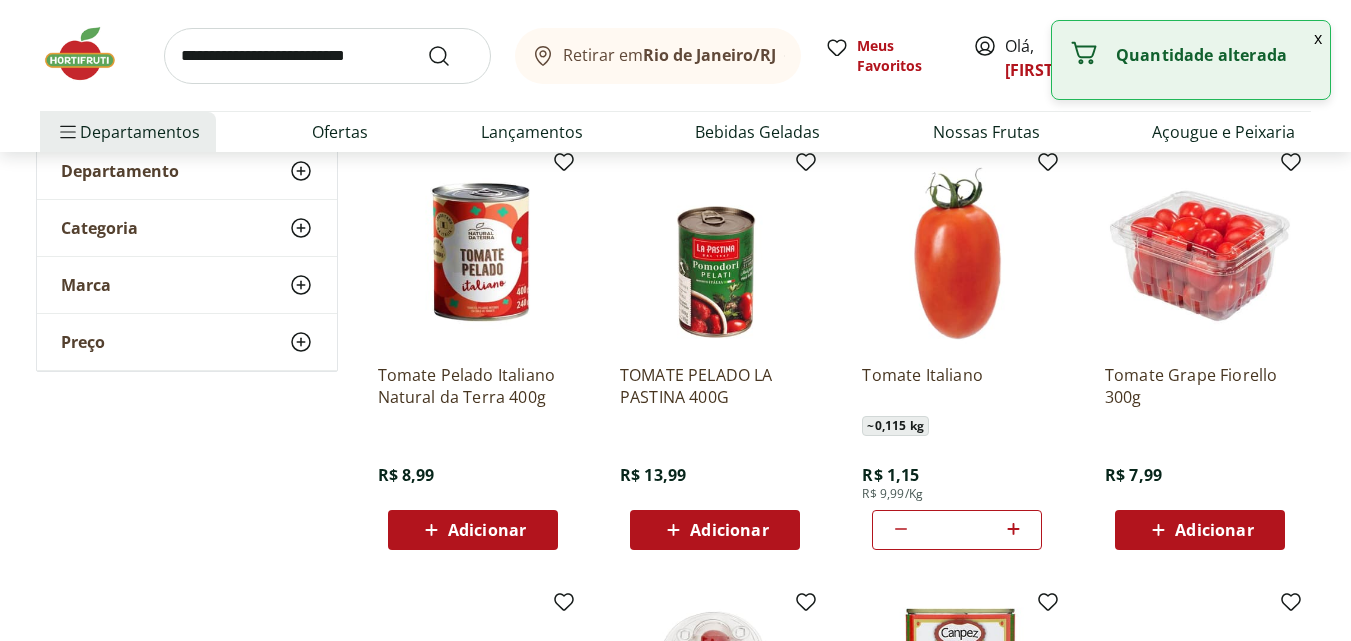 scroll, scrollTop: 200, scrollLeft: 0, axis: vertical 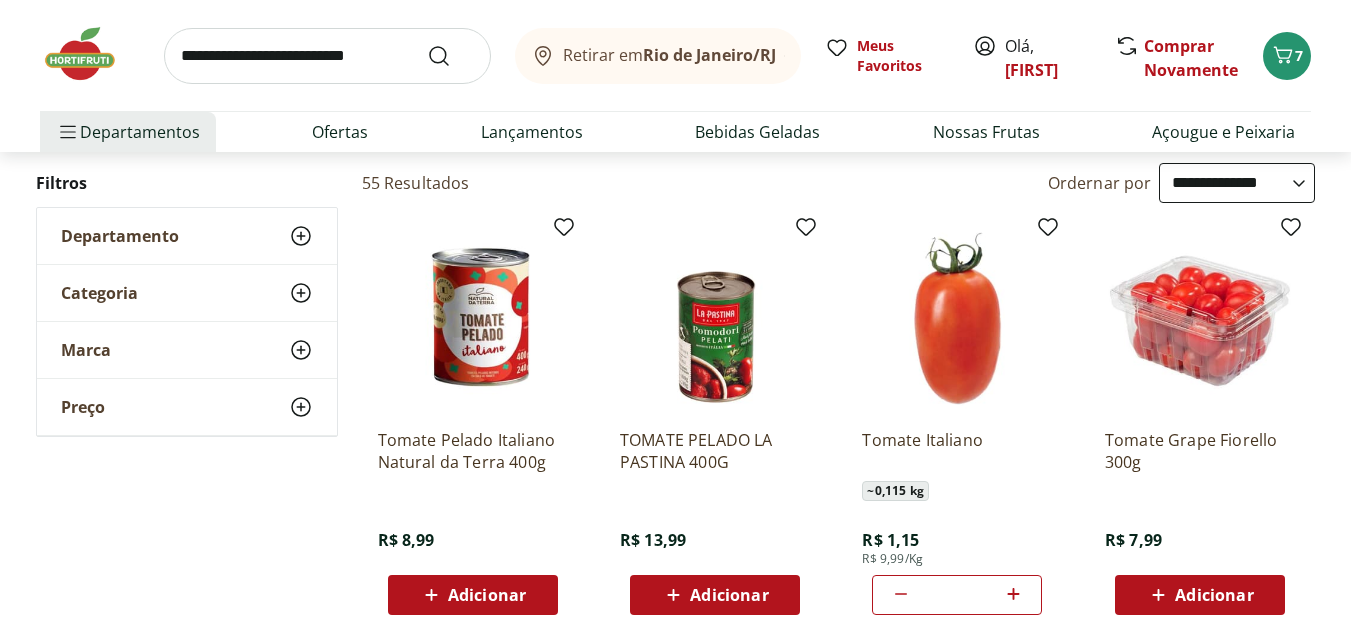 click 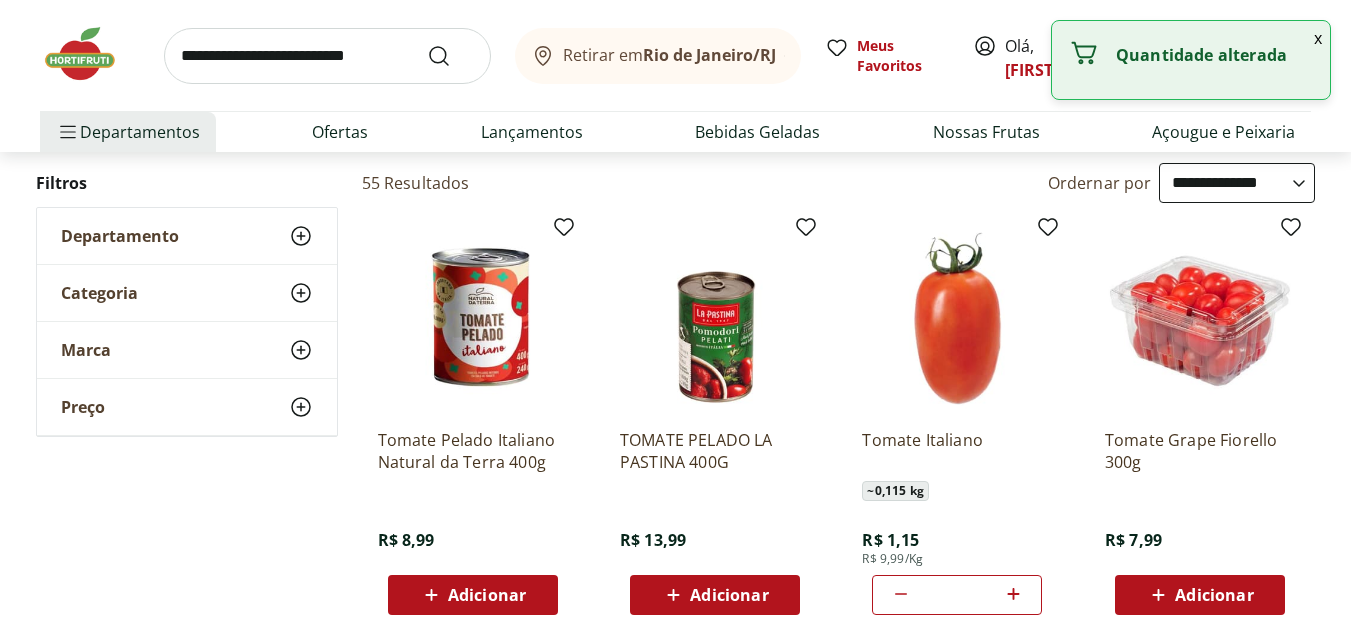 click 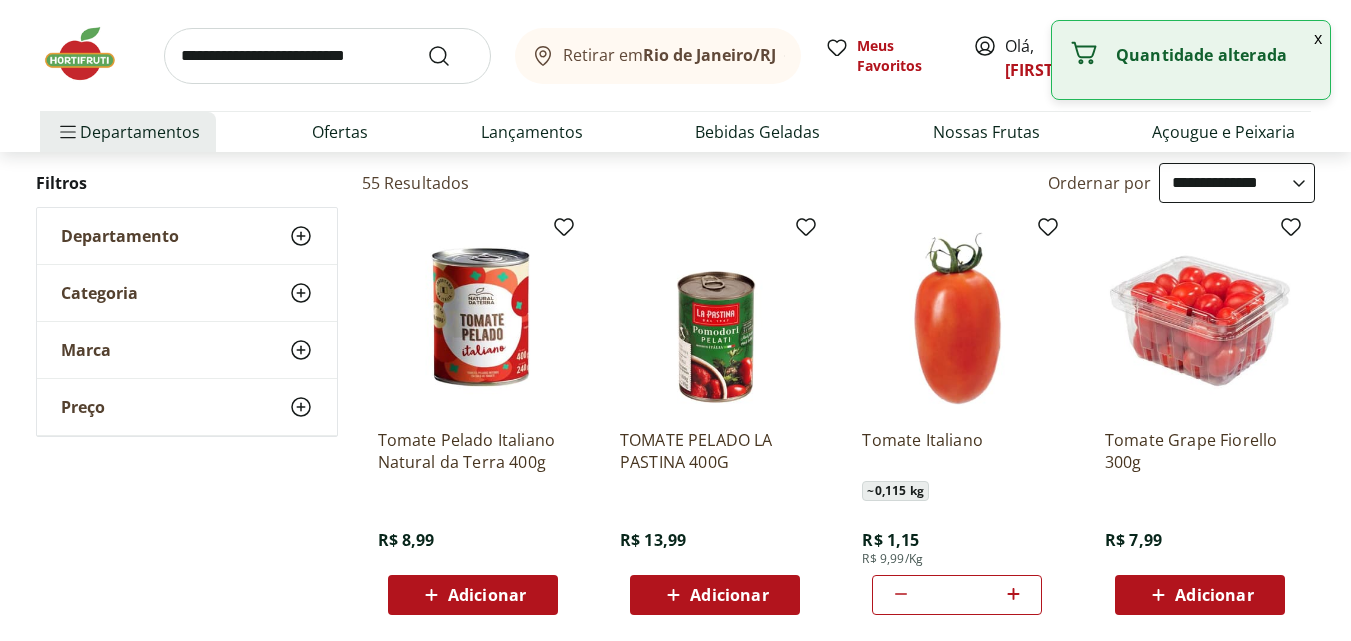 click 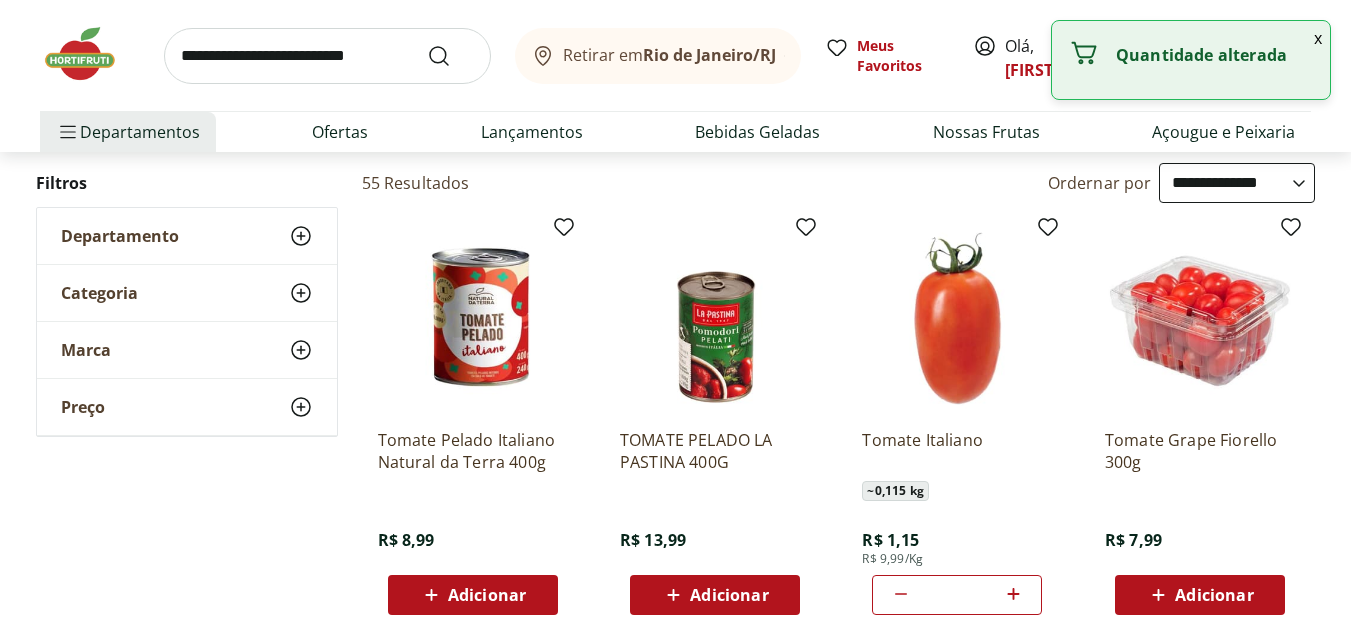 click 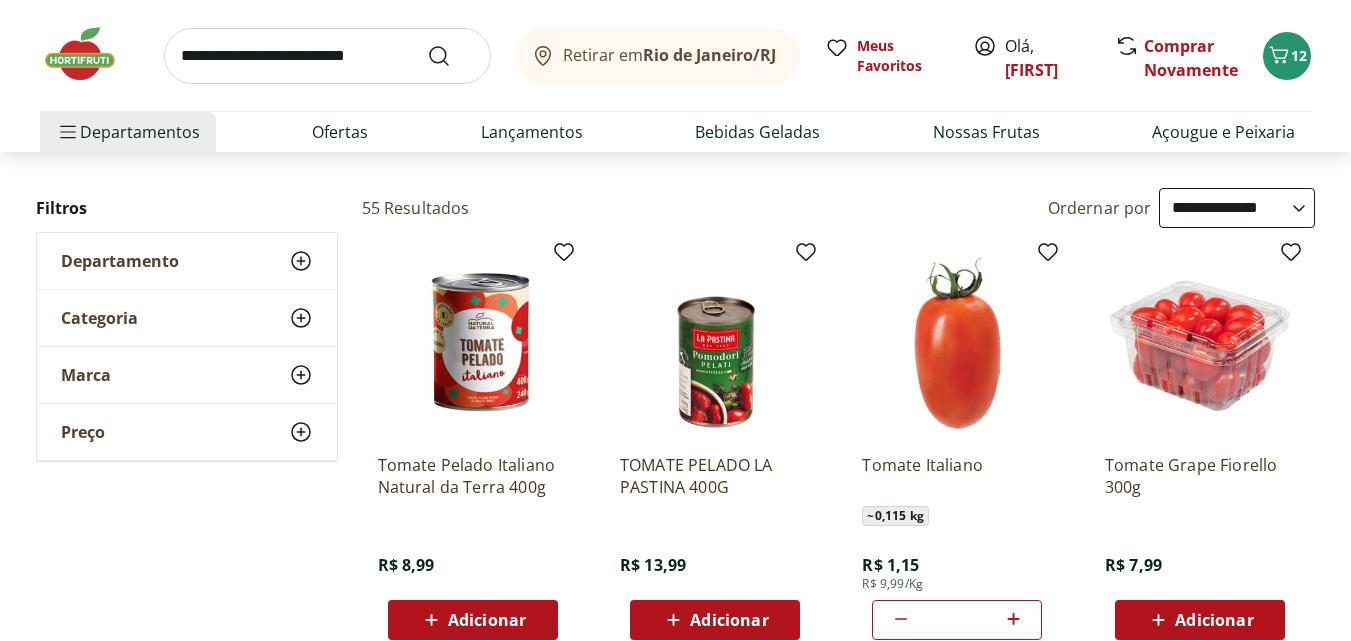 scroll, scrollTop: 0, scrollLeft: 0, axis: both 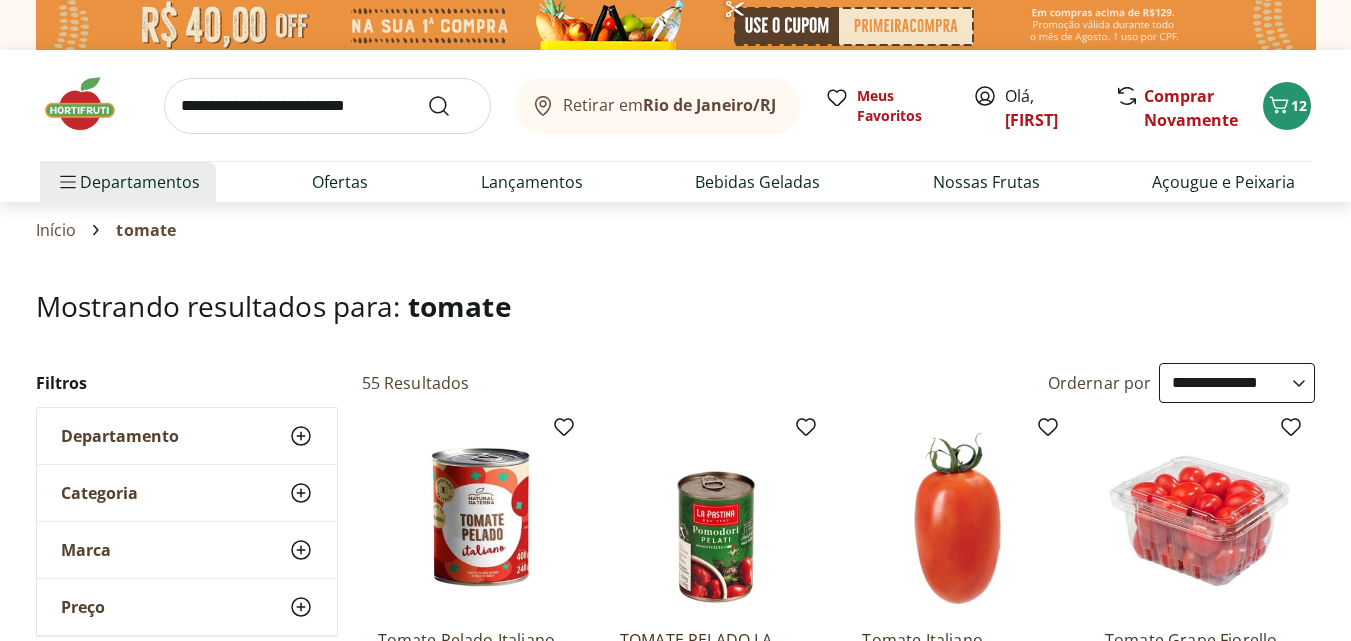 click at bounding box center (327, 106) 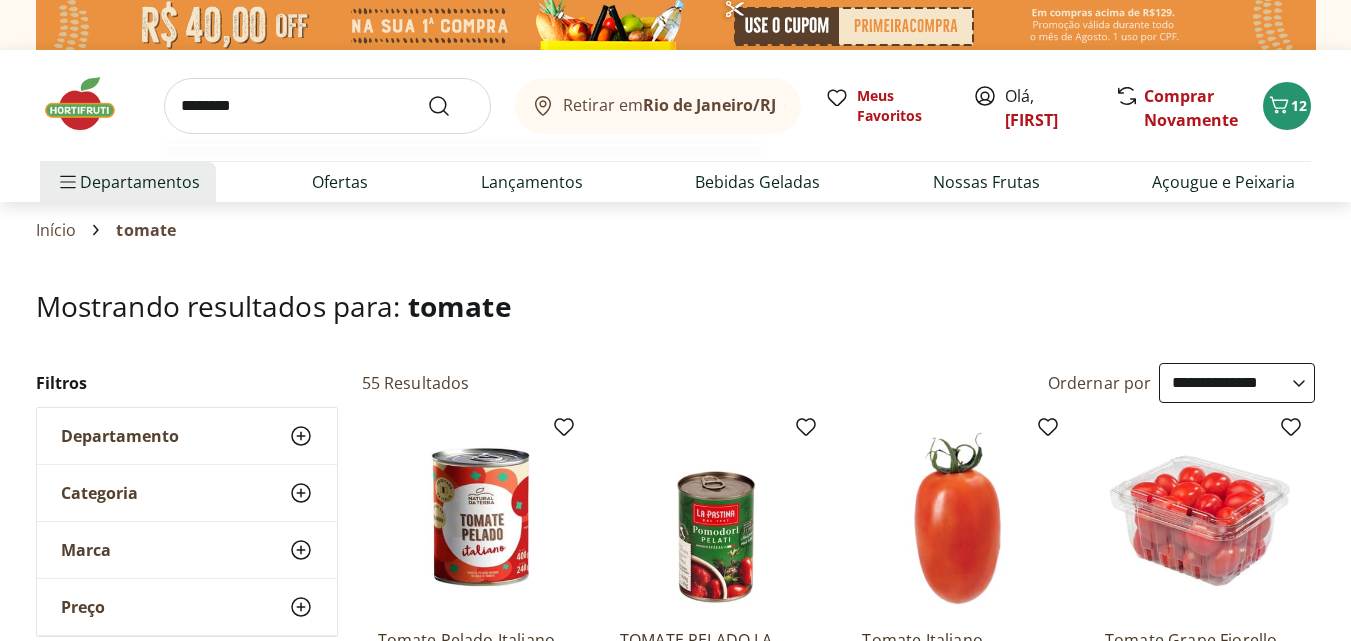 type on "********" 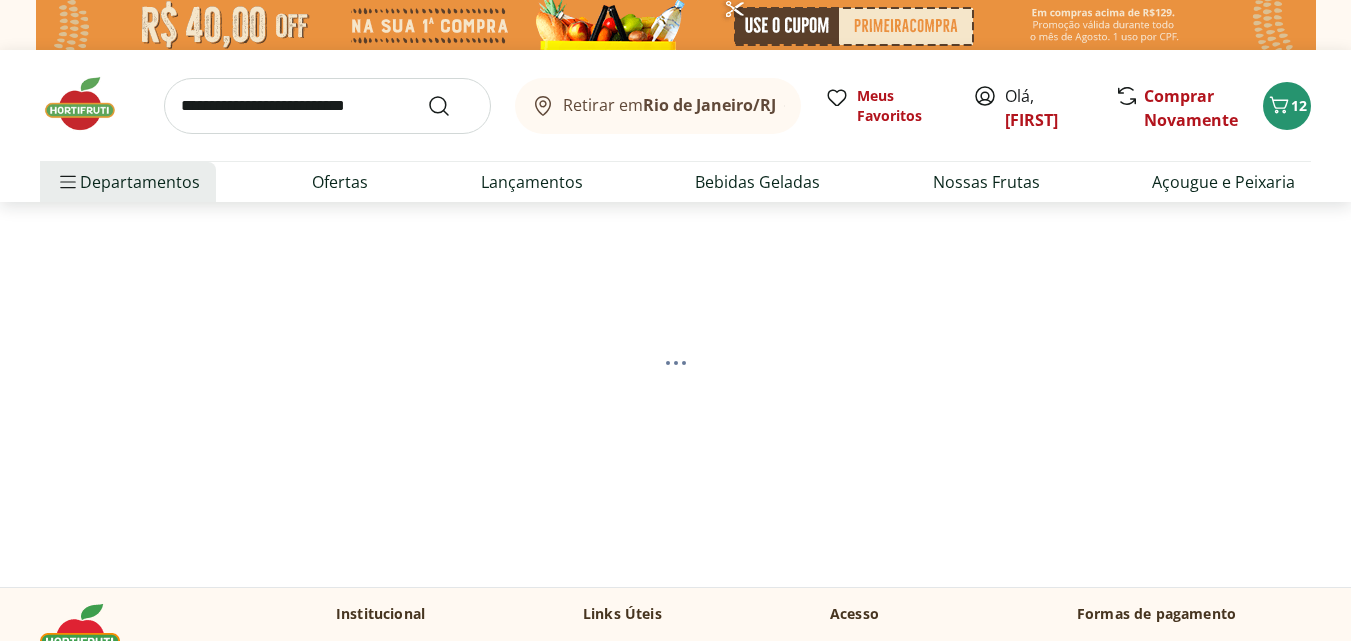 select on "**********" 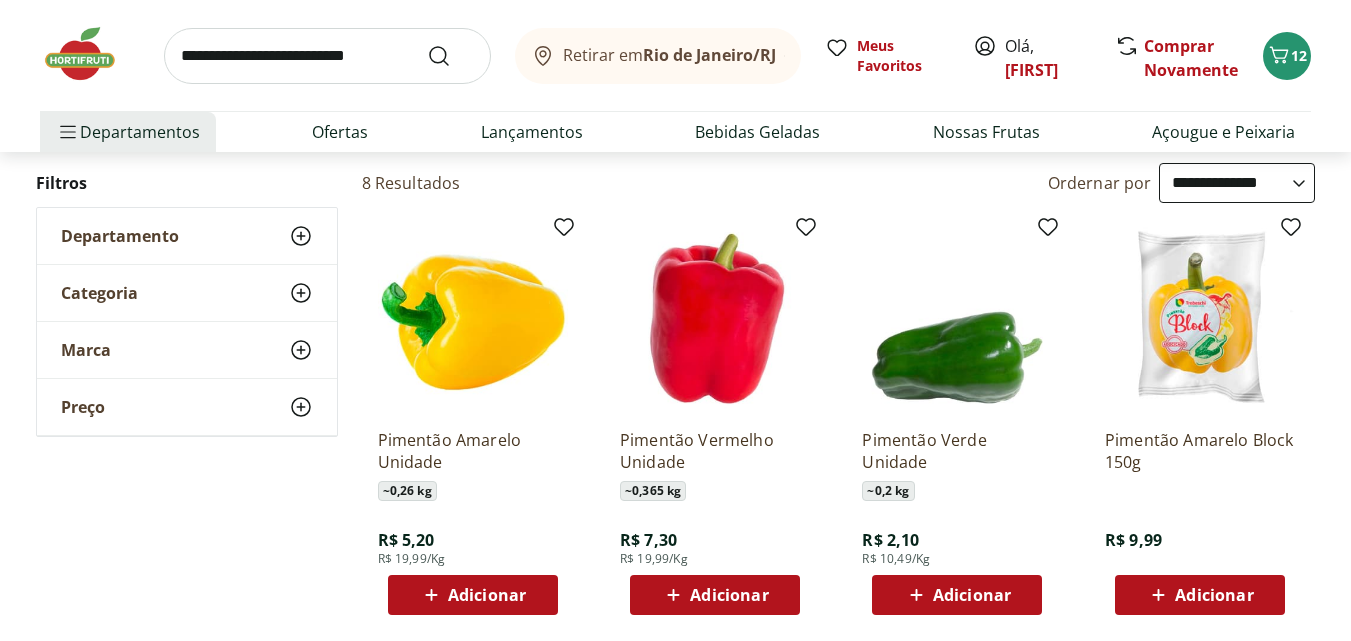 scroll, scrollTop: 300, scrollLeft: 0, axis: vertical 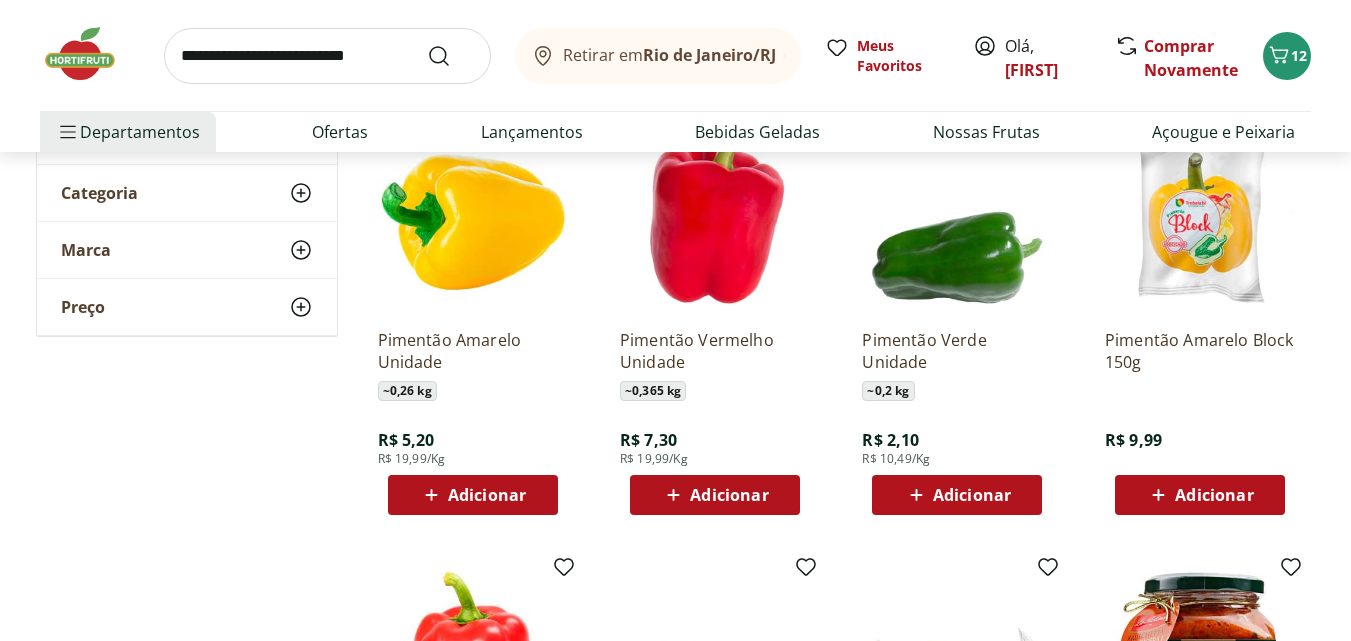 click on "Adicionar" at bounding box center (972, 495) 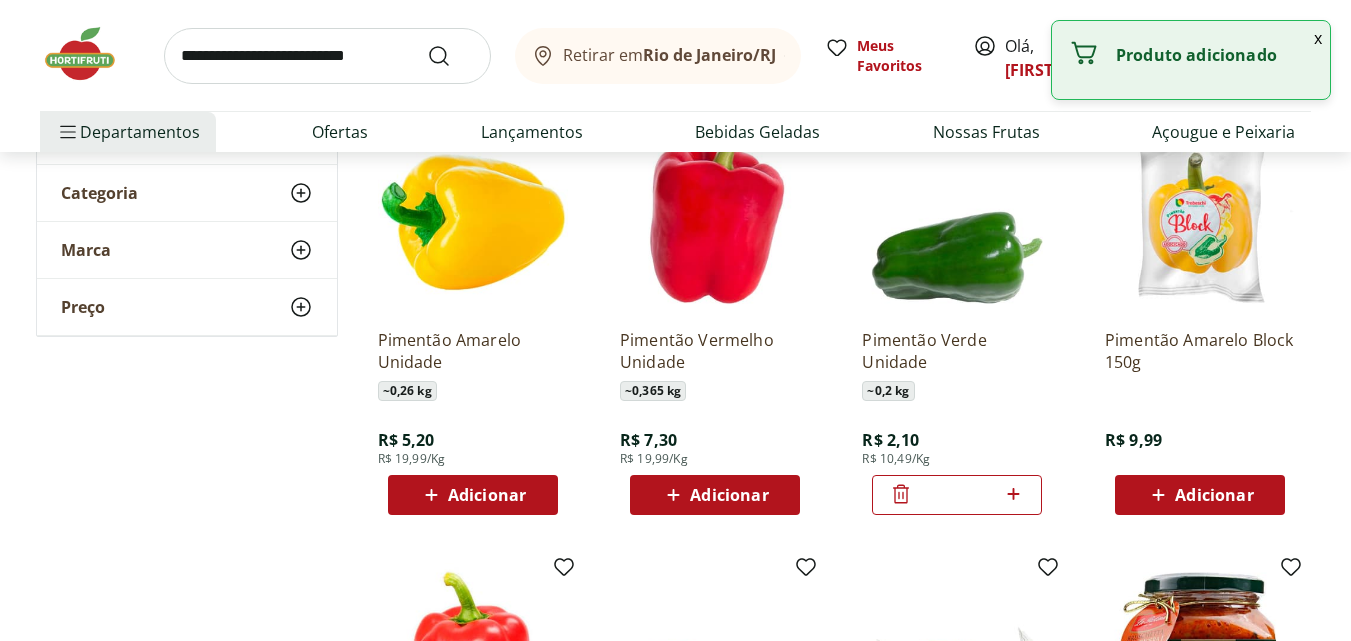 click 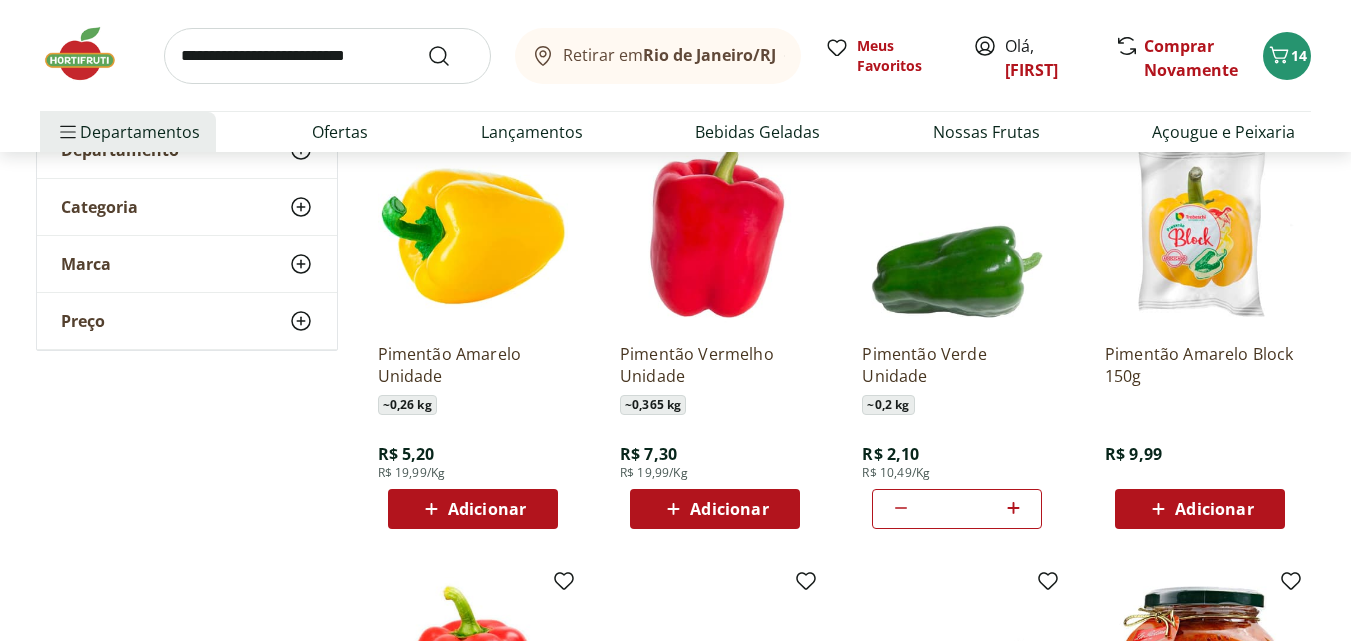 scroll, scrollTop: 400, scrollLeft: 0, axis: vertical 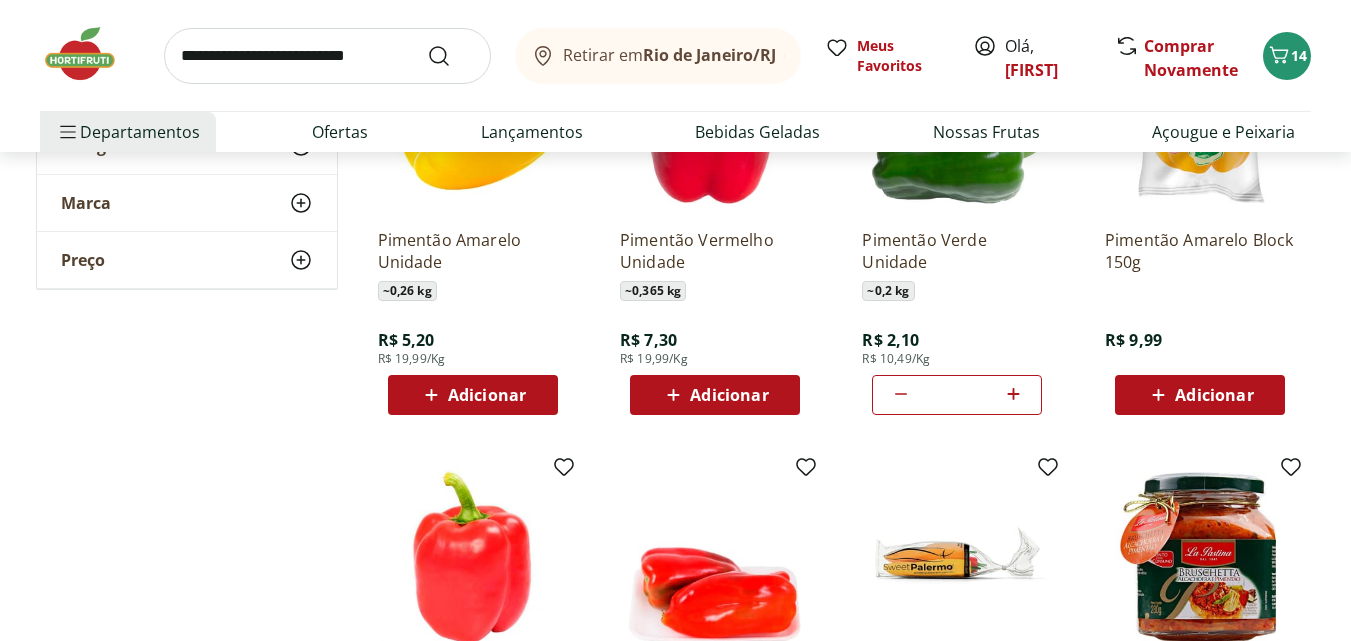 click on "Adicionar" at bounding box center (729, 395) 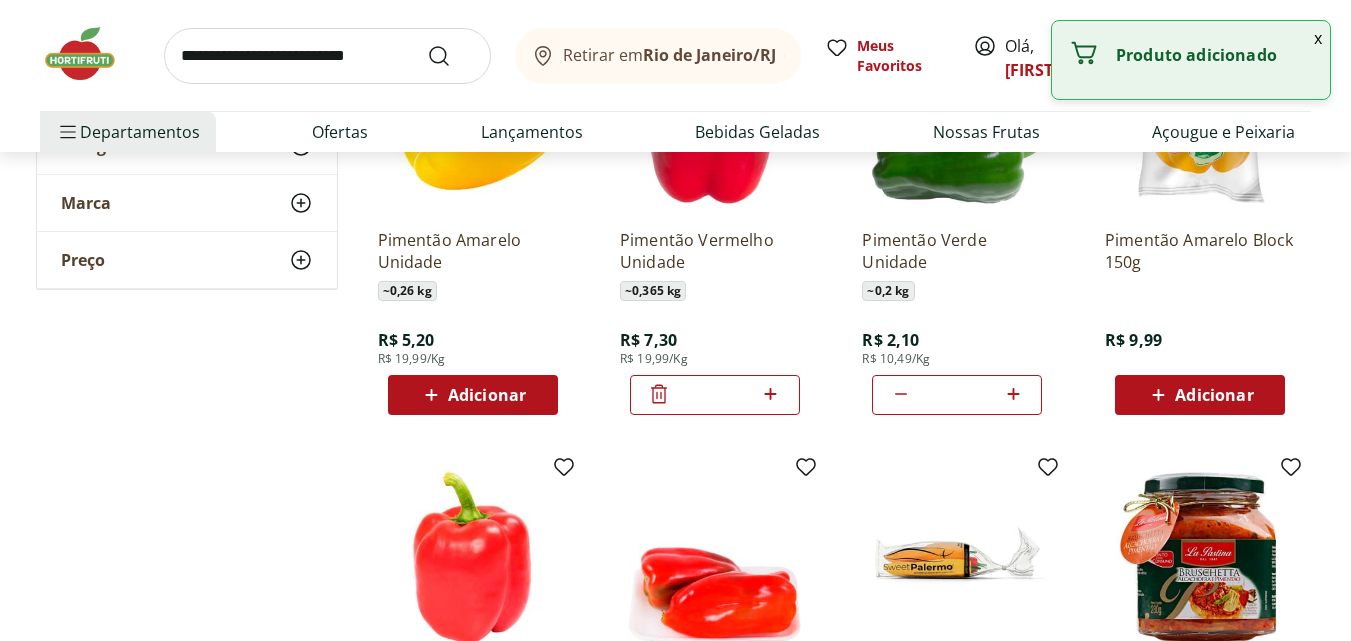 click on "Adicionar" at bounding box center [487, 395] 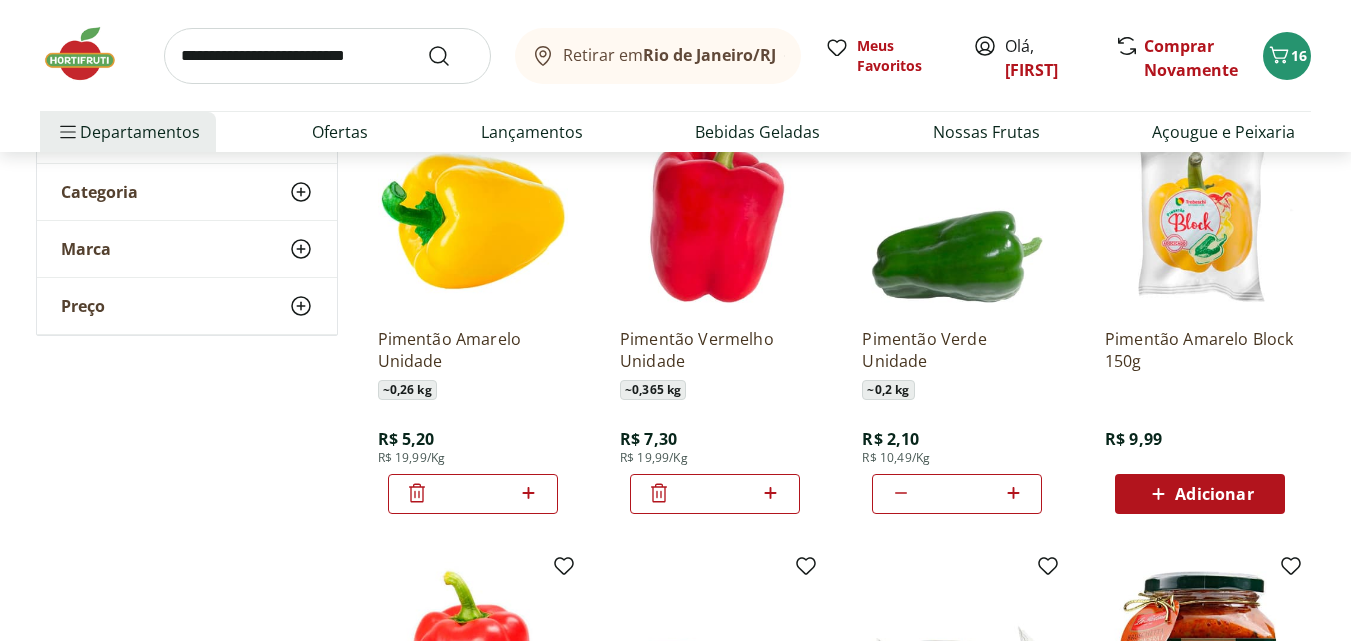 scroll, scrollTop: 0, scrollLeft: 0, axis: both 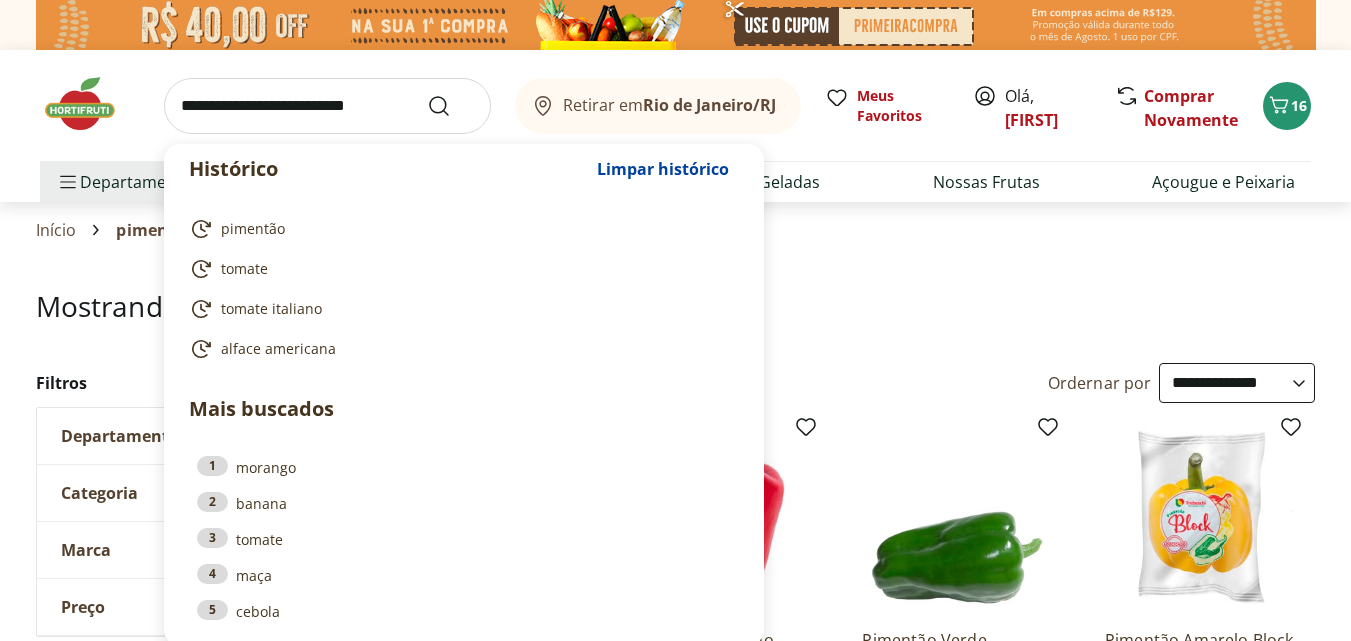 click at bounding box center [327, 106] 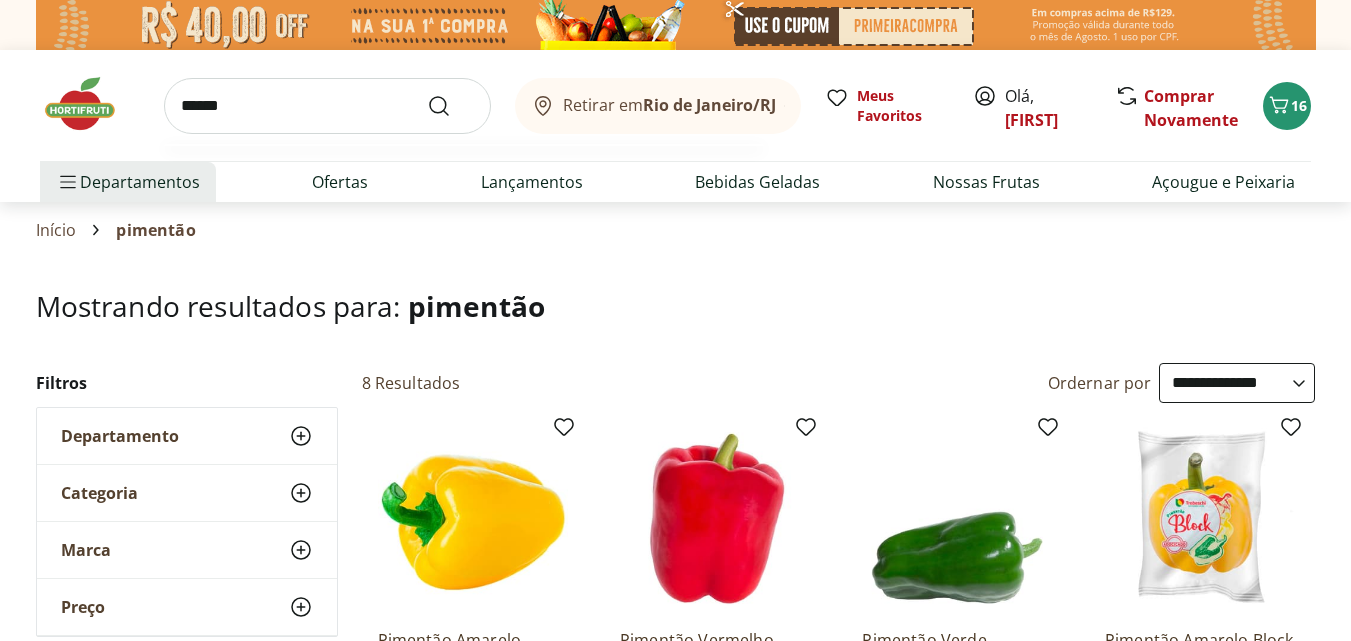 type on "******" 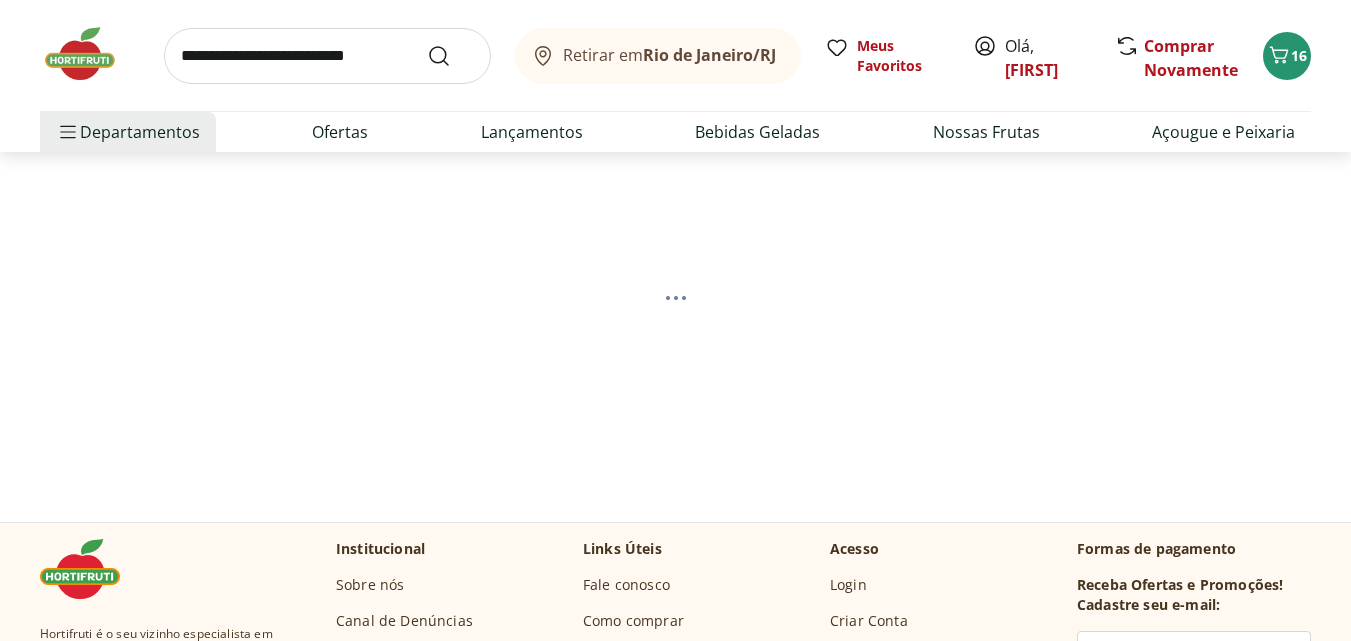 scroll, scrollTop: 200, scrollLeft: 0, axis: vertical 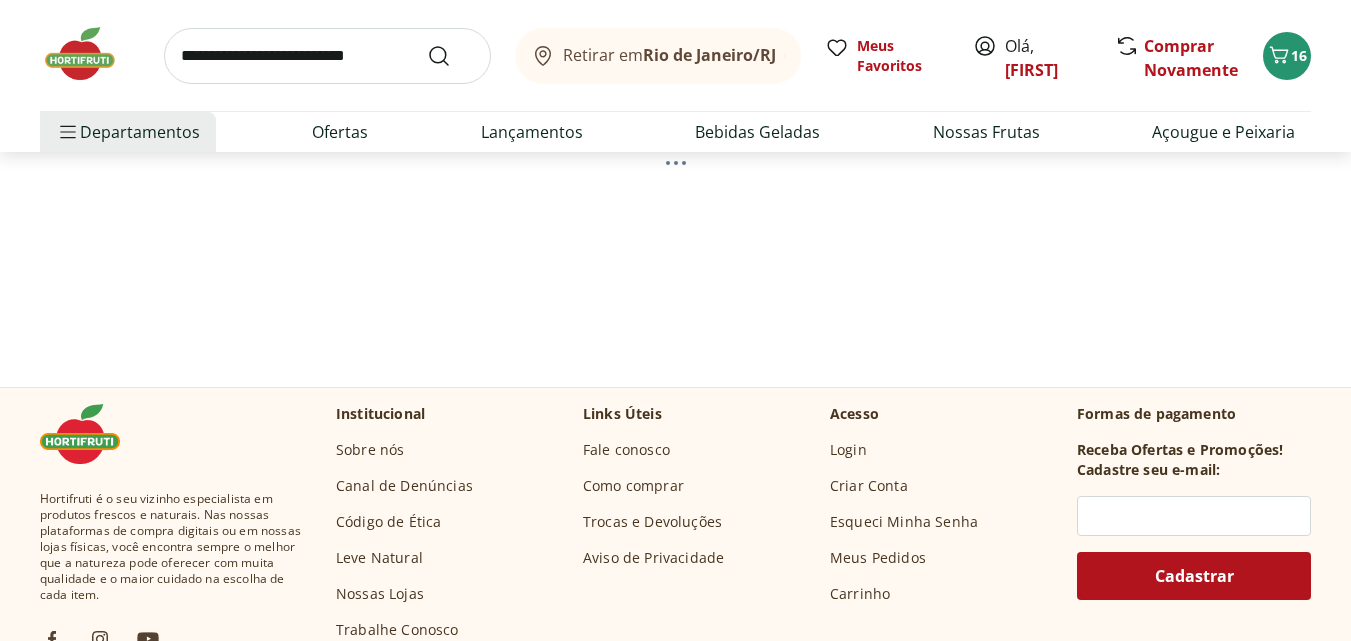 select on "**********" 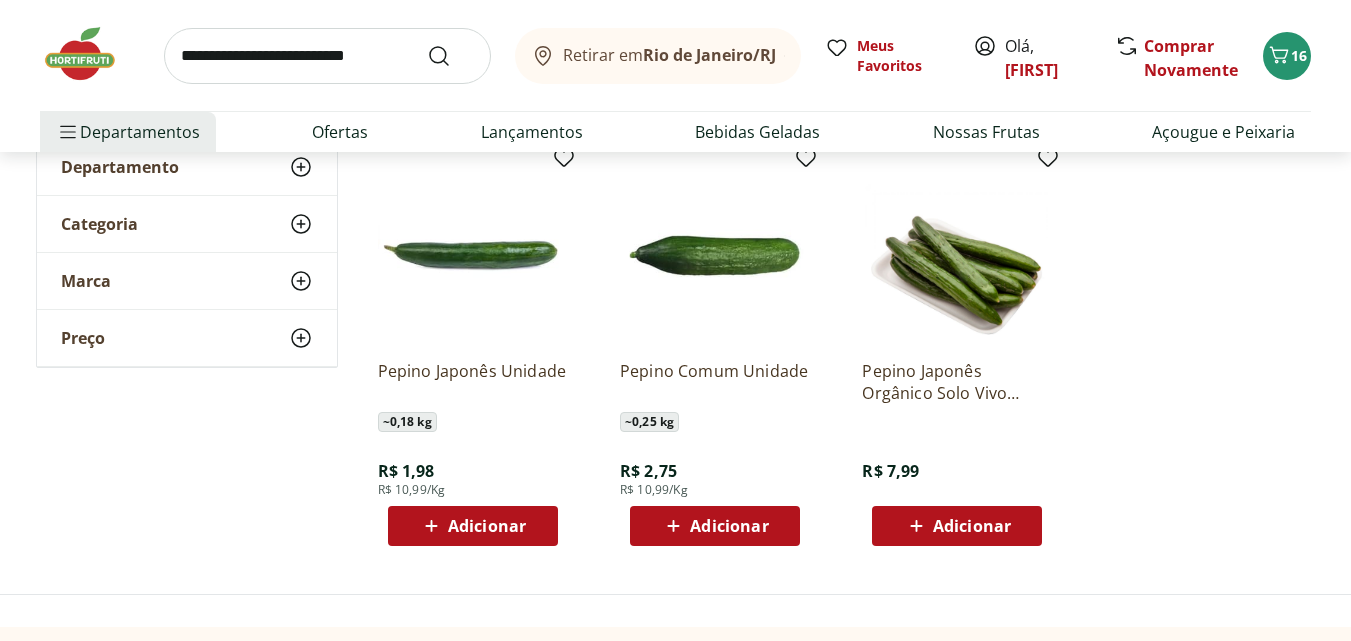 scroll, scrollTop: 300, scrollLeft: 0, axis: vertical 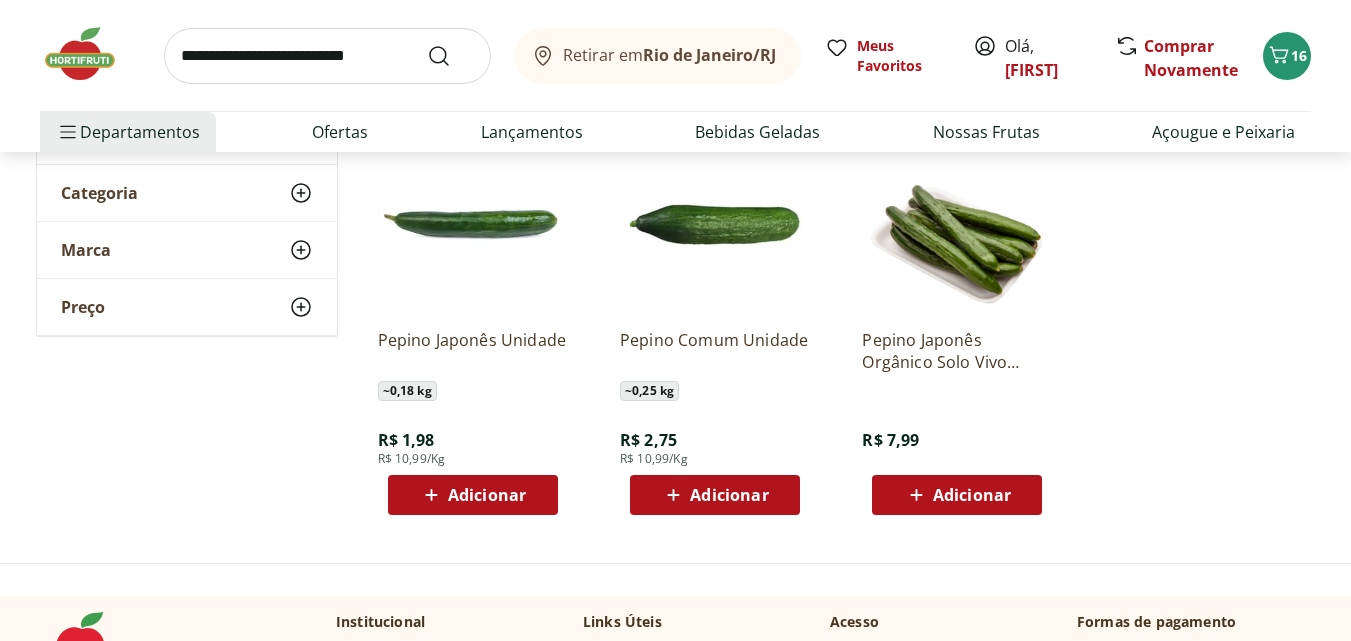 click on "Adicionar" at bounding box center [729, 495] 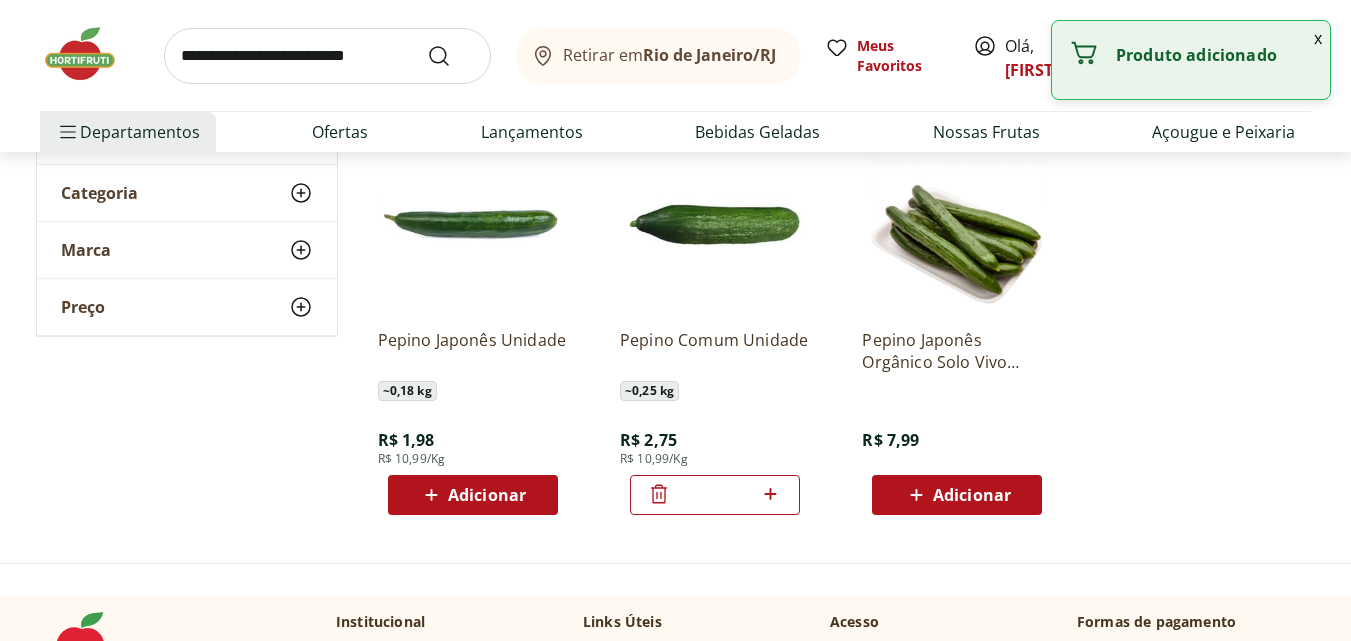 click 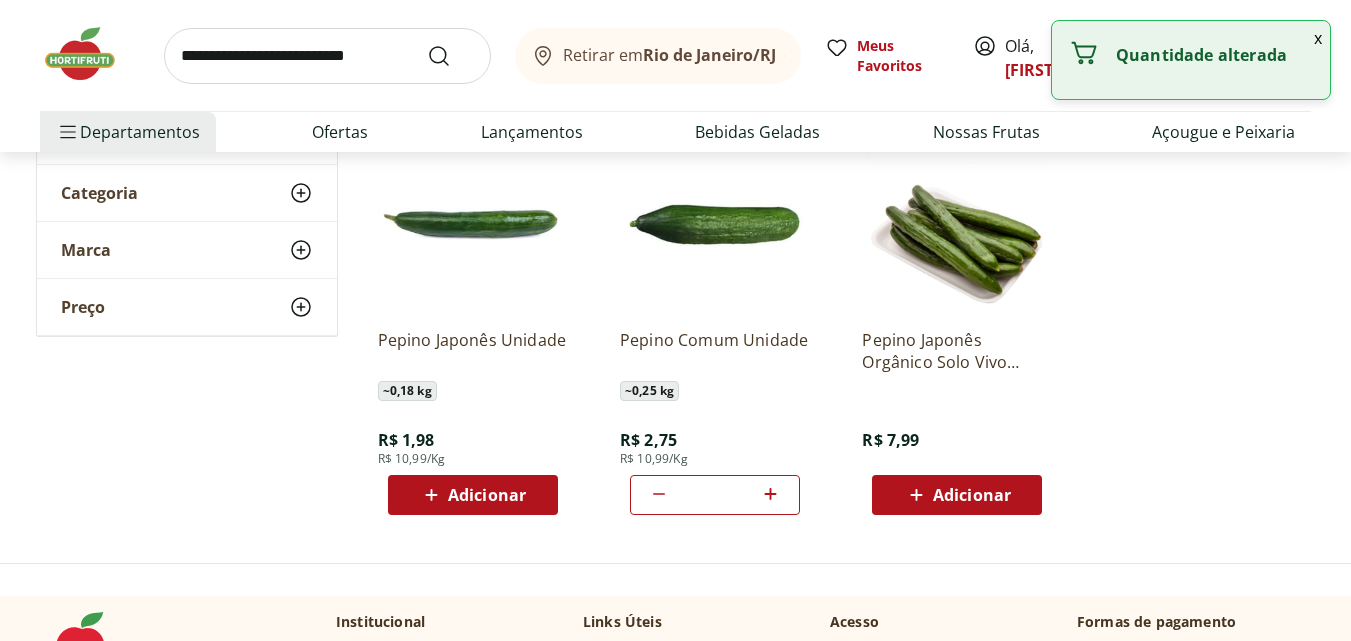 click 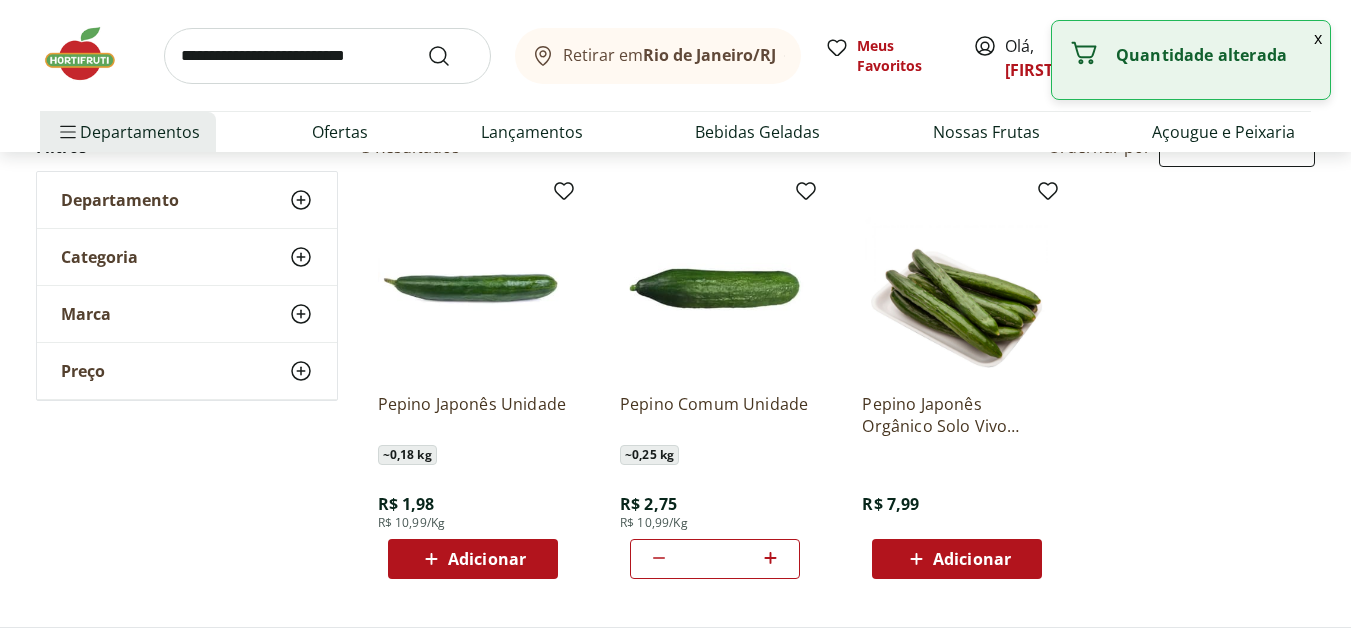 scroll, scrollTop: 200, scrollLeft: 0, axis: vertical 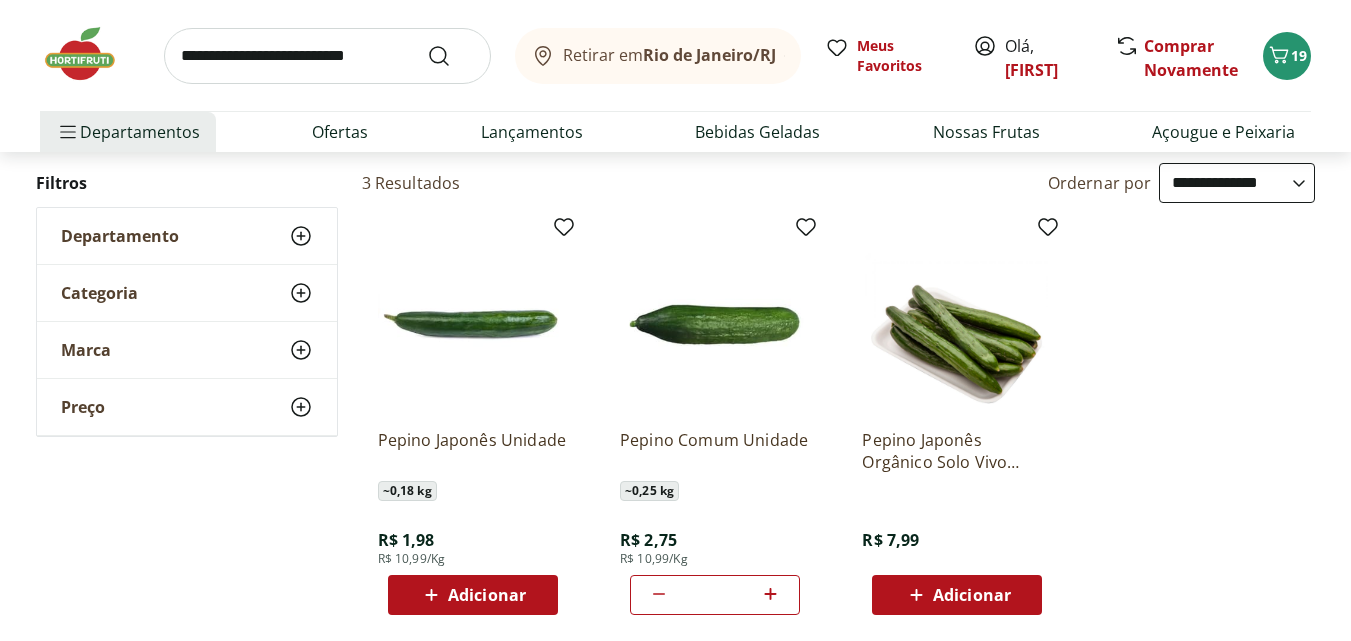 click at bounding box center (327, 56) 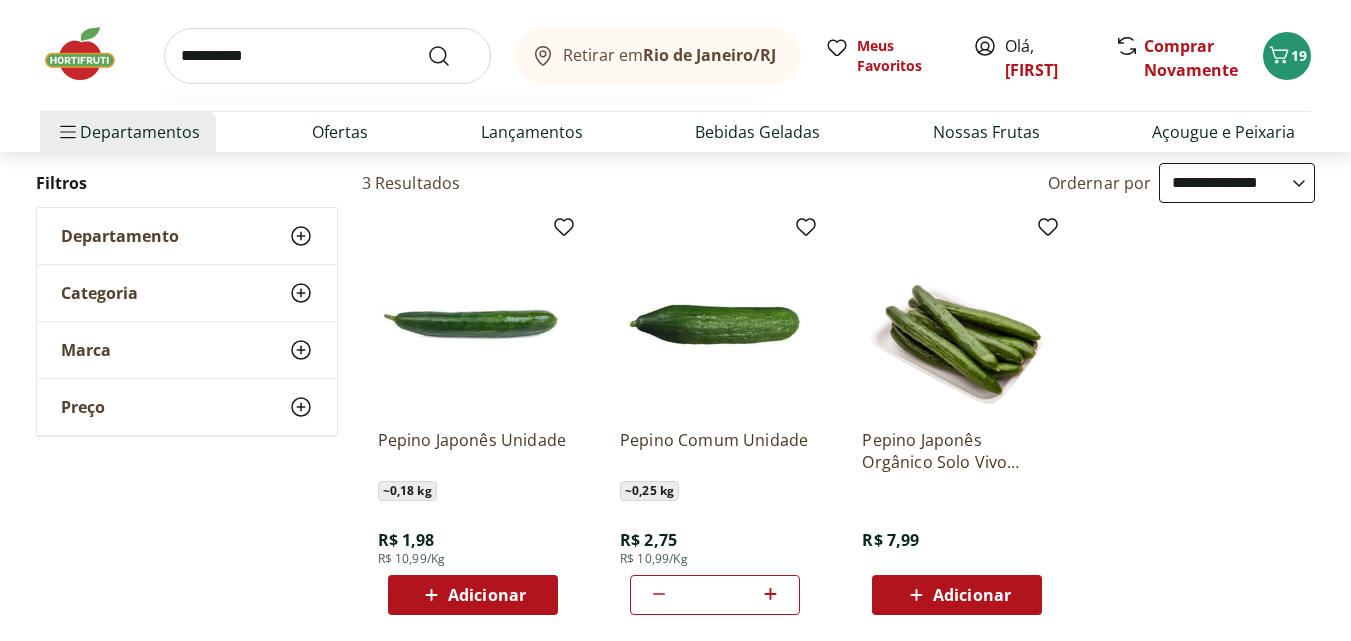 type on "**********" 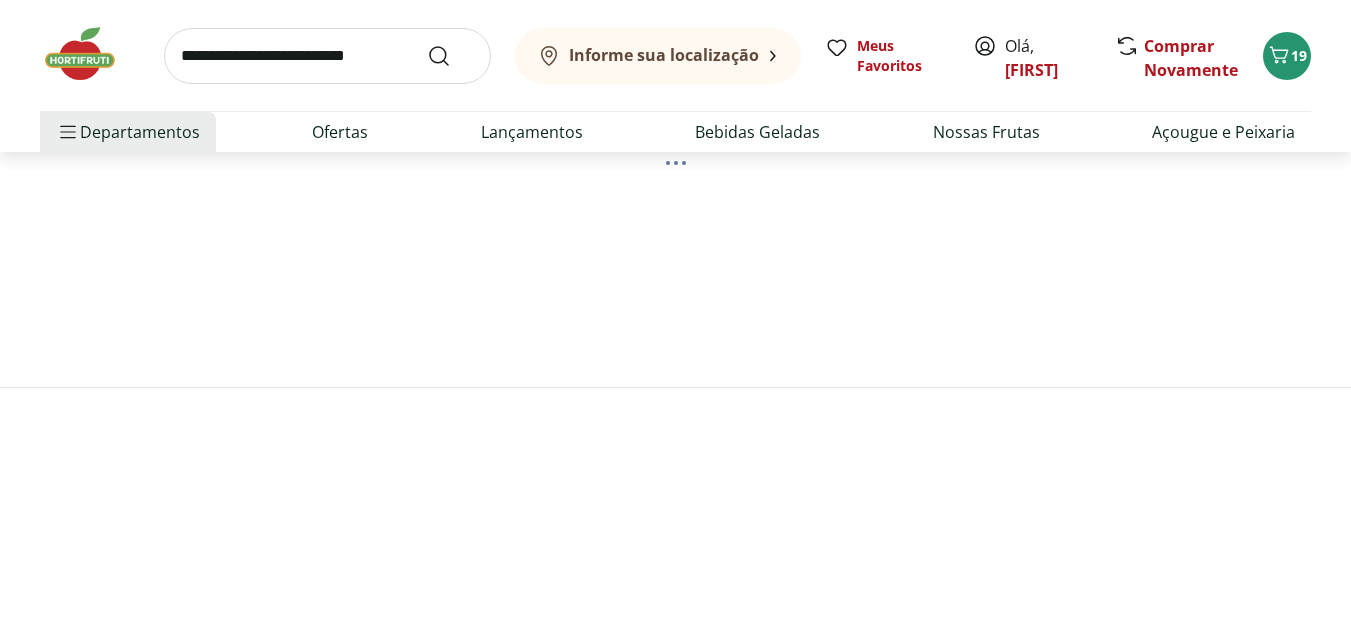 scroll, scrollTop: 0, scrollLeft: 0, axis: both 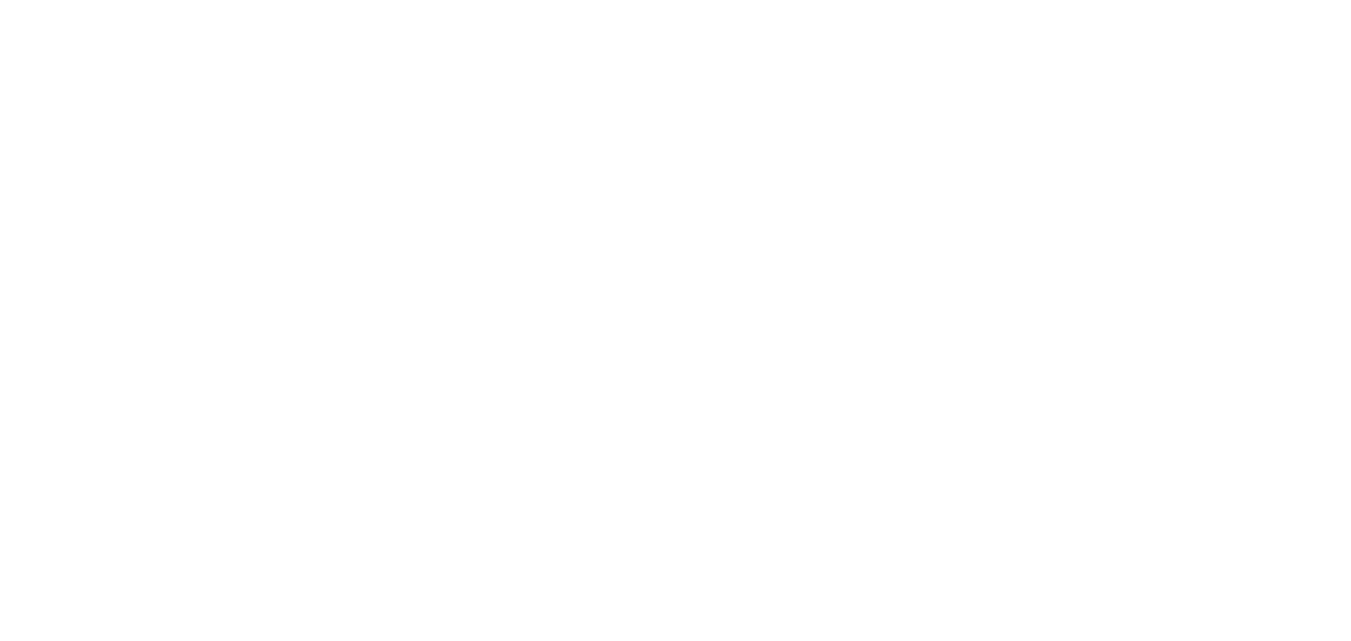select on "**********" 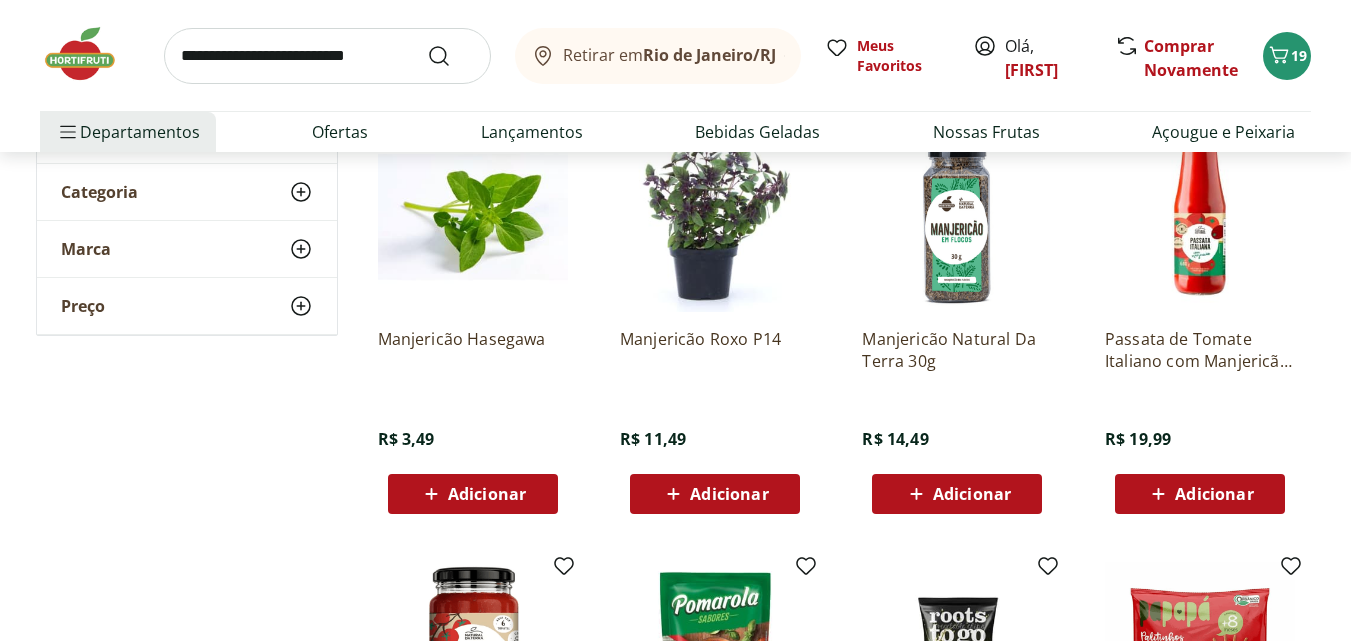 scroll, scrollTop: 300, scrollLeft: 0, axis: vertical 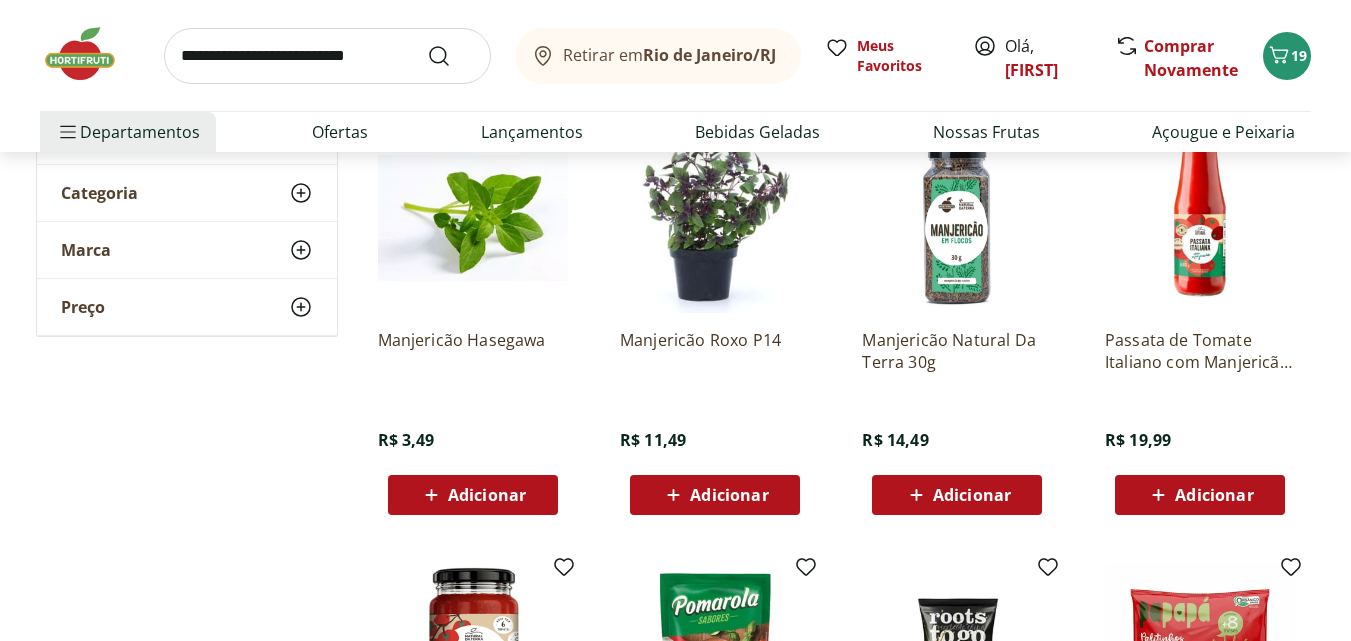 click on "Adicionar" at bounding box center (487, 495) 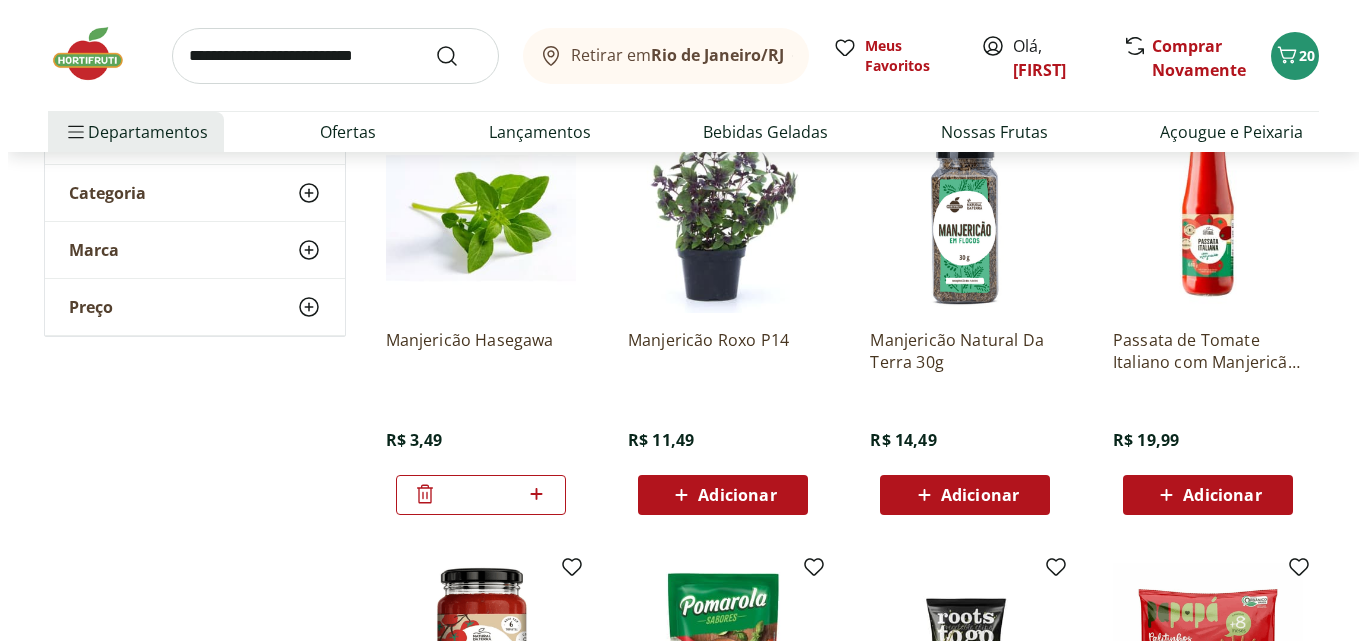 scroll, scrollTop: 0, scrollLeft: 0, axis: both 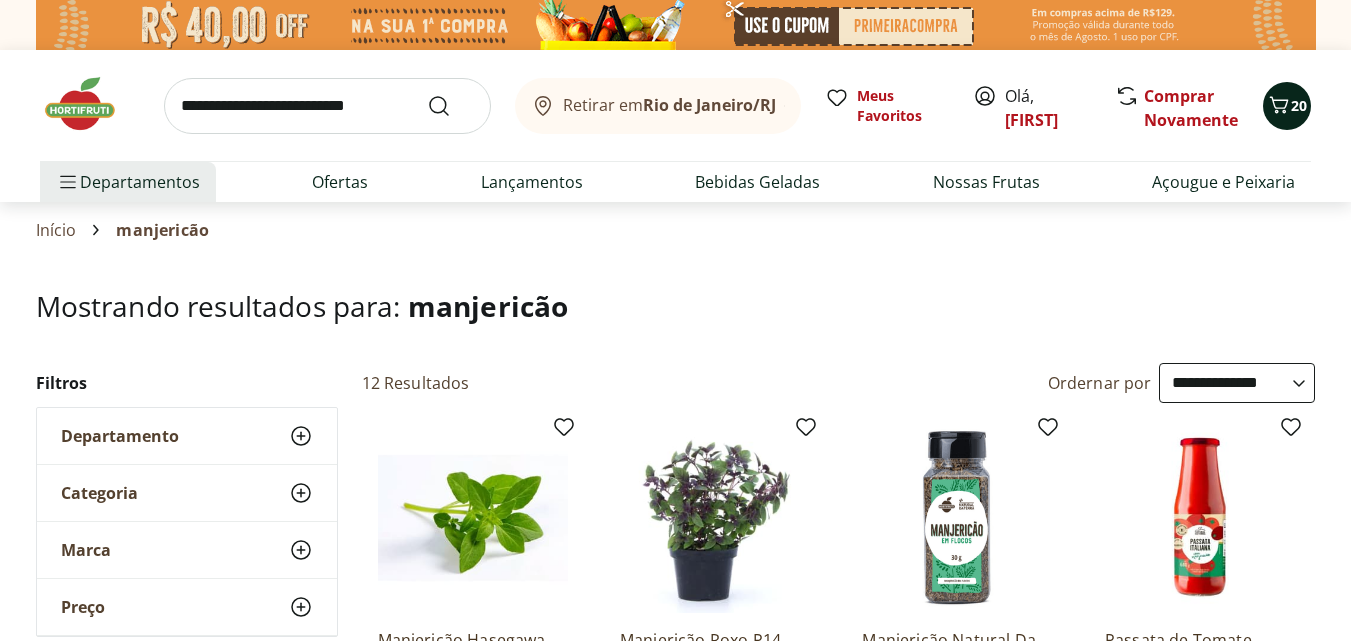 click 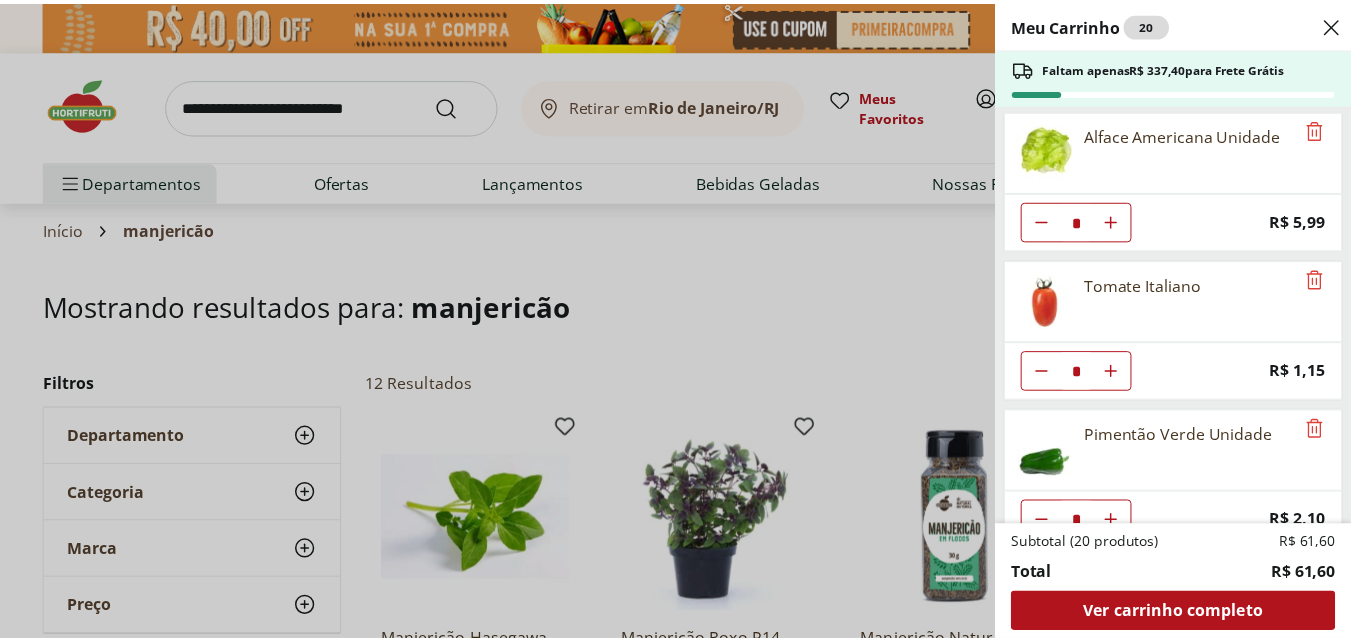 scroll, scrollTop: 0, scrollLeft: 0, axis: both 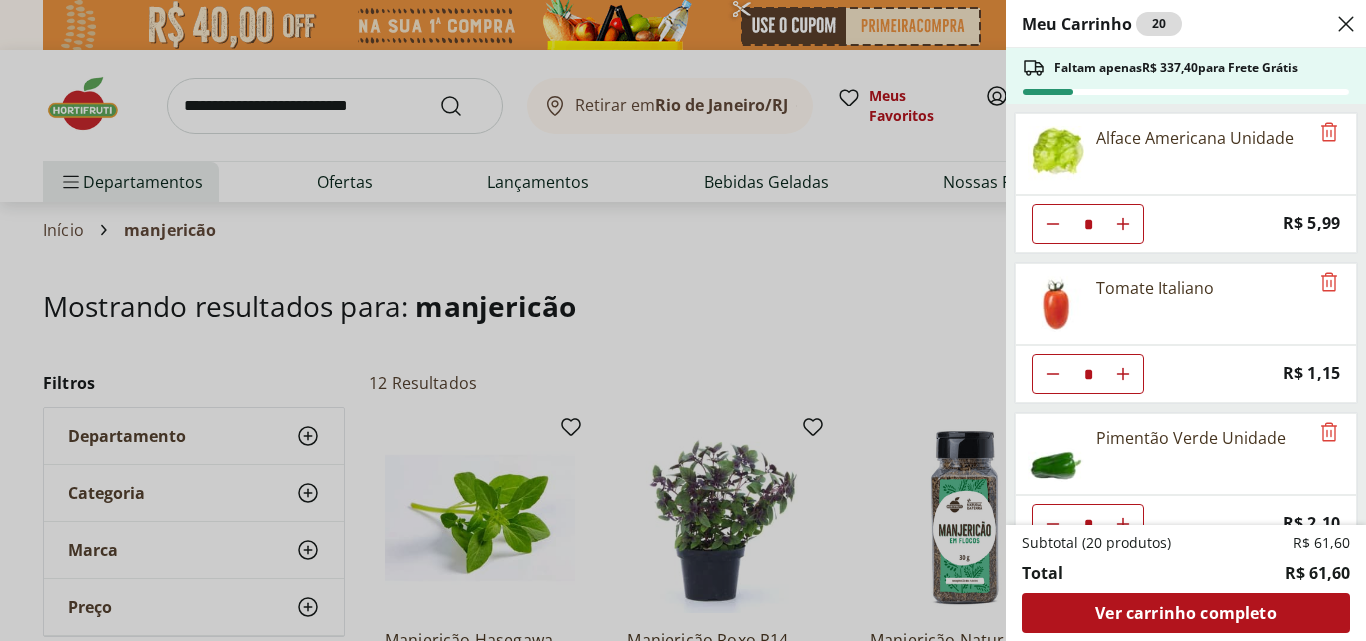 click on "Meu Carrinho 20 Faltam apenas  R$ 337,40  para Frete Grátis Alface Americana Unidade * Price: R$ 5,99 Tomate Italiano * Price: R$ 1,15 Pimentão Verde Unidade * Price: R$ 2,10 Pimentão Vermelho Unidade * Price: R$ 7,30 Pimentão Amarelo Unidade * Price: R$ 5,20 Pepino Comum Unidade * Price: R$ 2,75 Manjericão Hasegawa * Price: R$ 3,49 Subtotal (20 produtos) R$ 61,60 Total R$ 61,60 Ver carrinho completo" at bounding box center [683, 320] 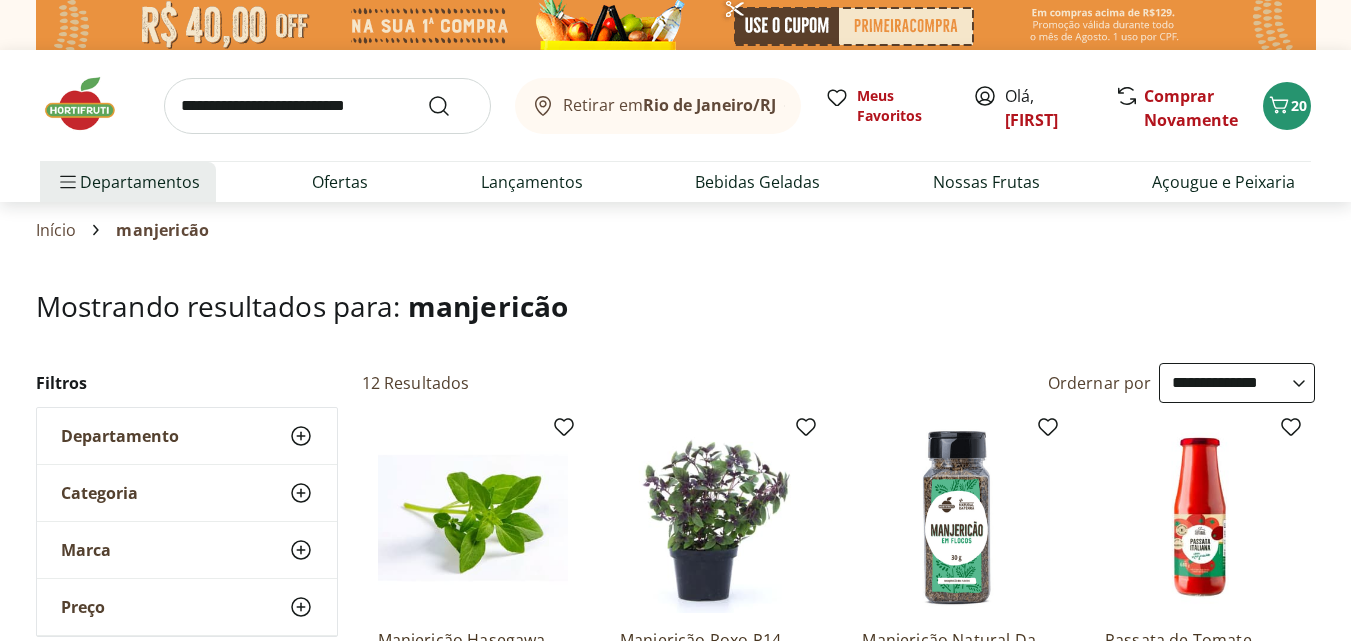 click at bounding box center (327, 106) 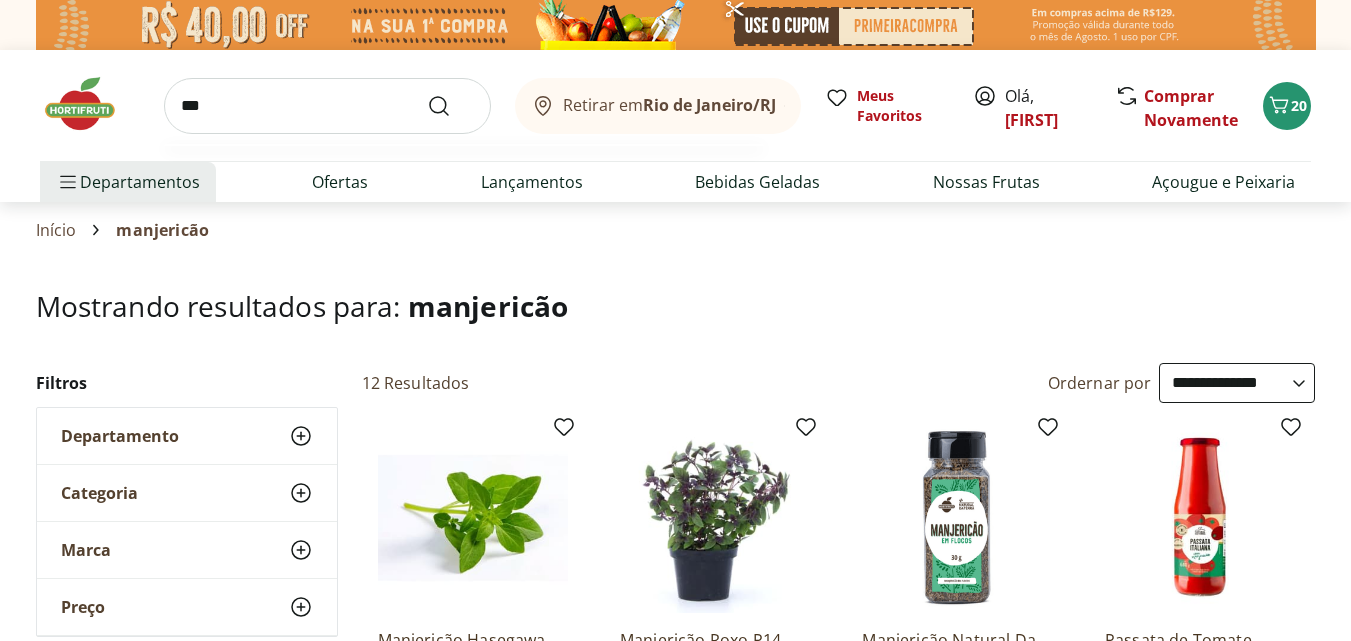 type on "***" 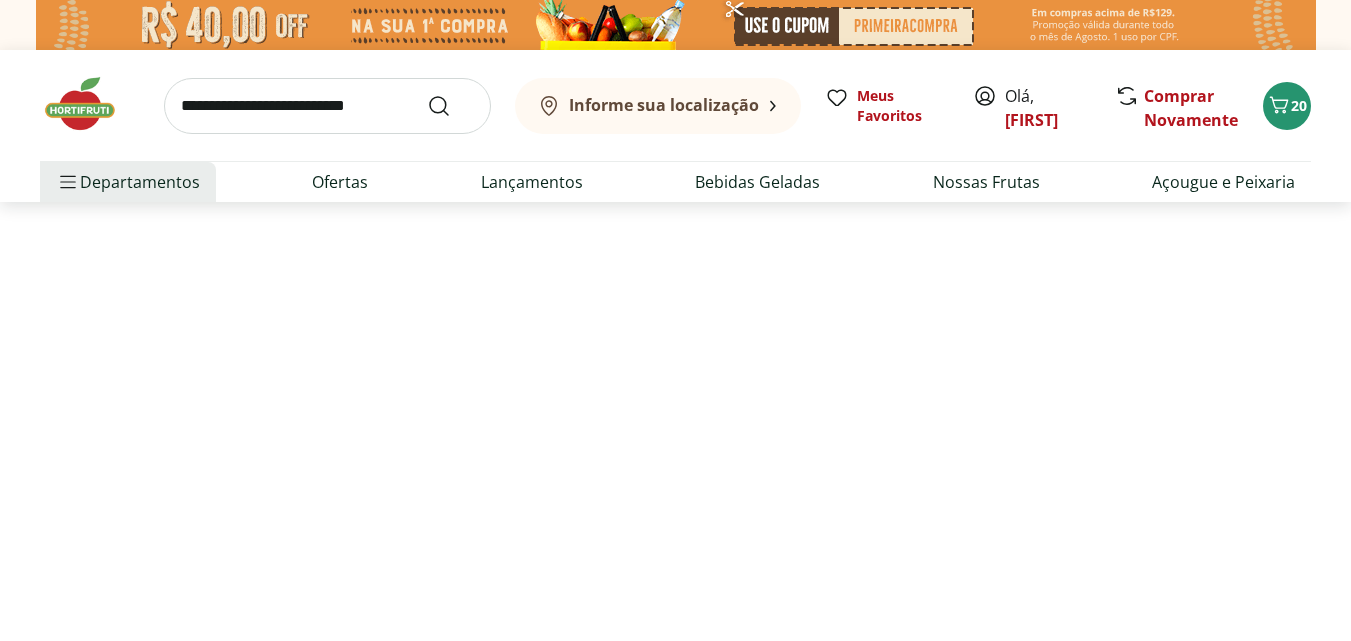 select on "**********" 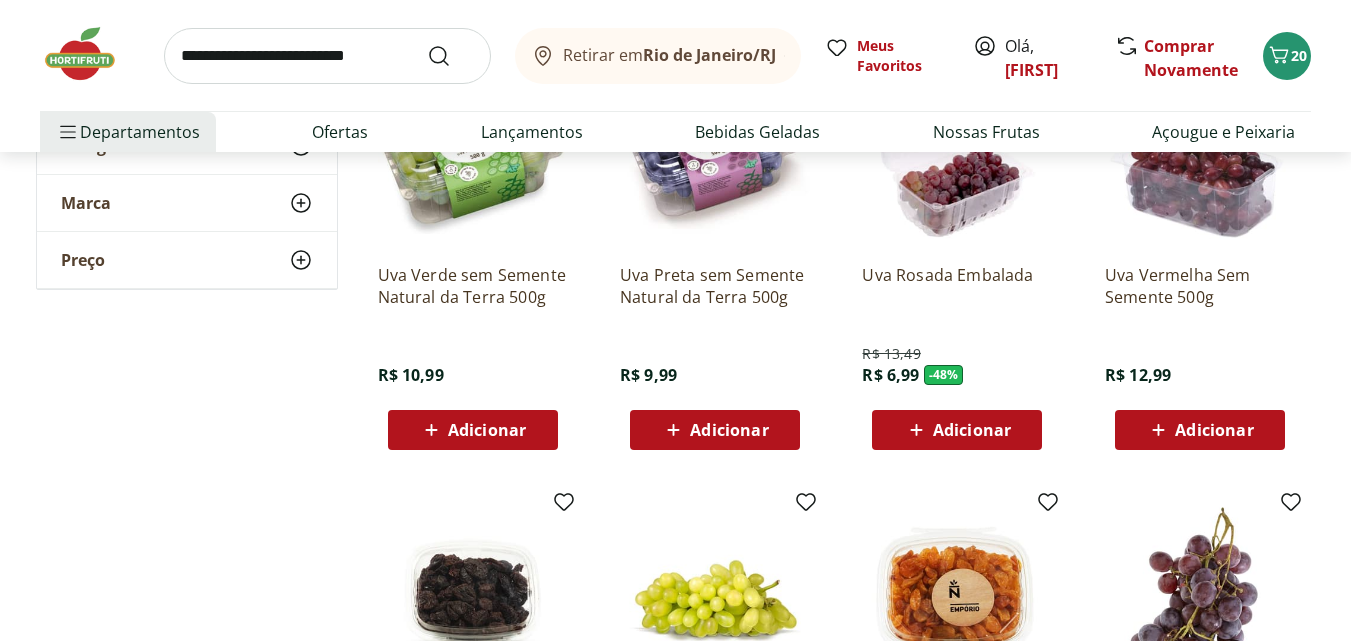 scroll, scrollTop: 400, scrollLeft: 0, axis: vertical 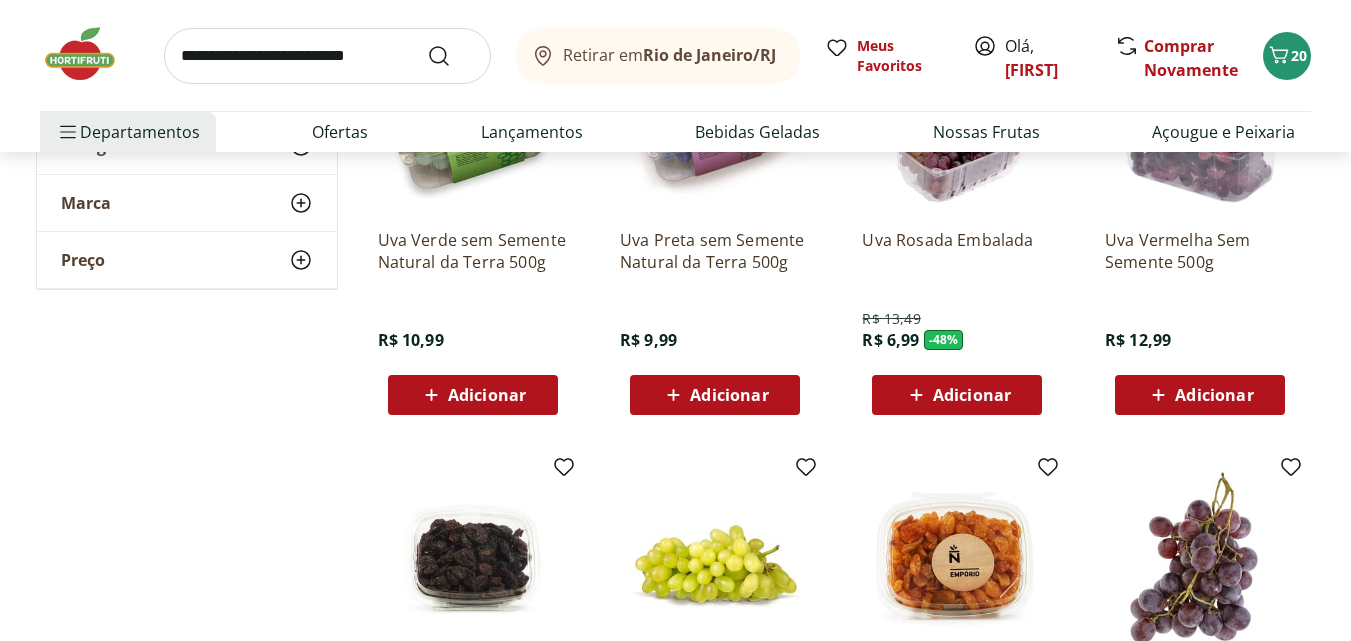click on "Adicionar" at bounding box center [729, 395] 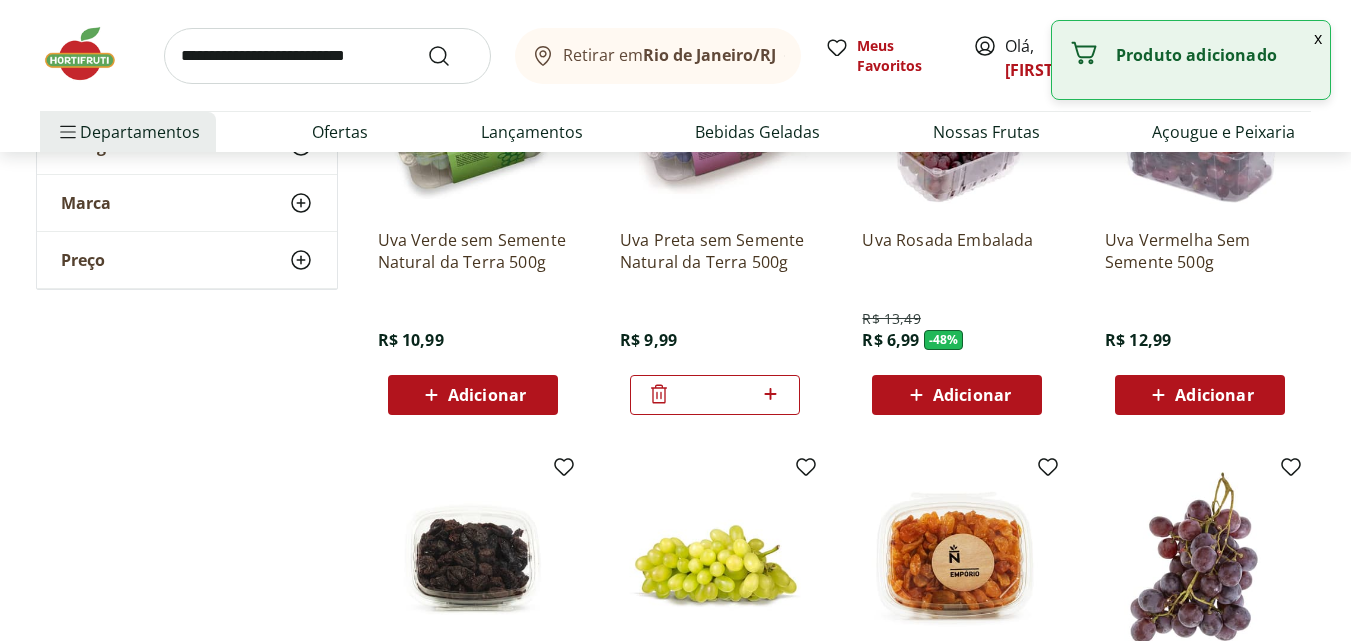 click 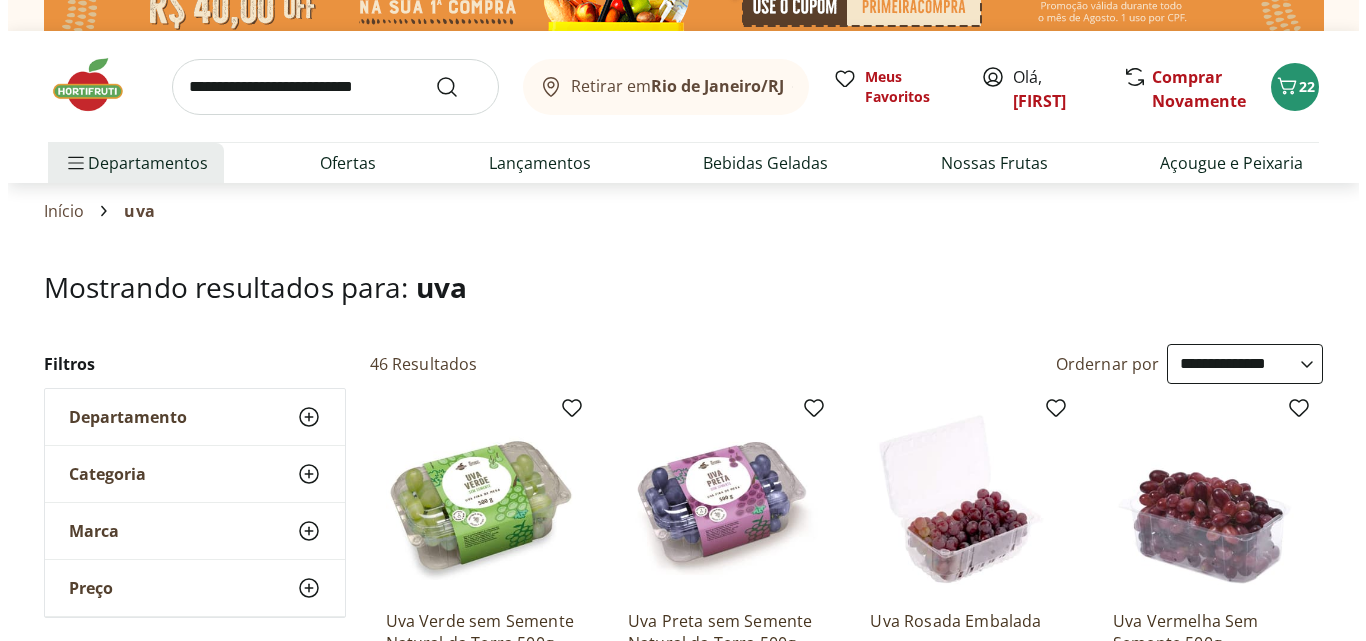 scroll, scrollTop: 0, scrollLeft: 0, axis: both 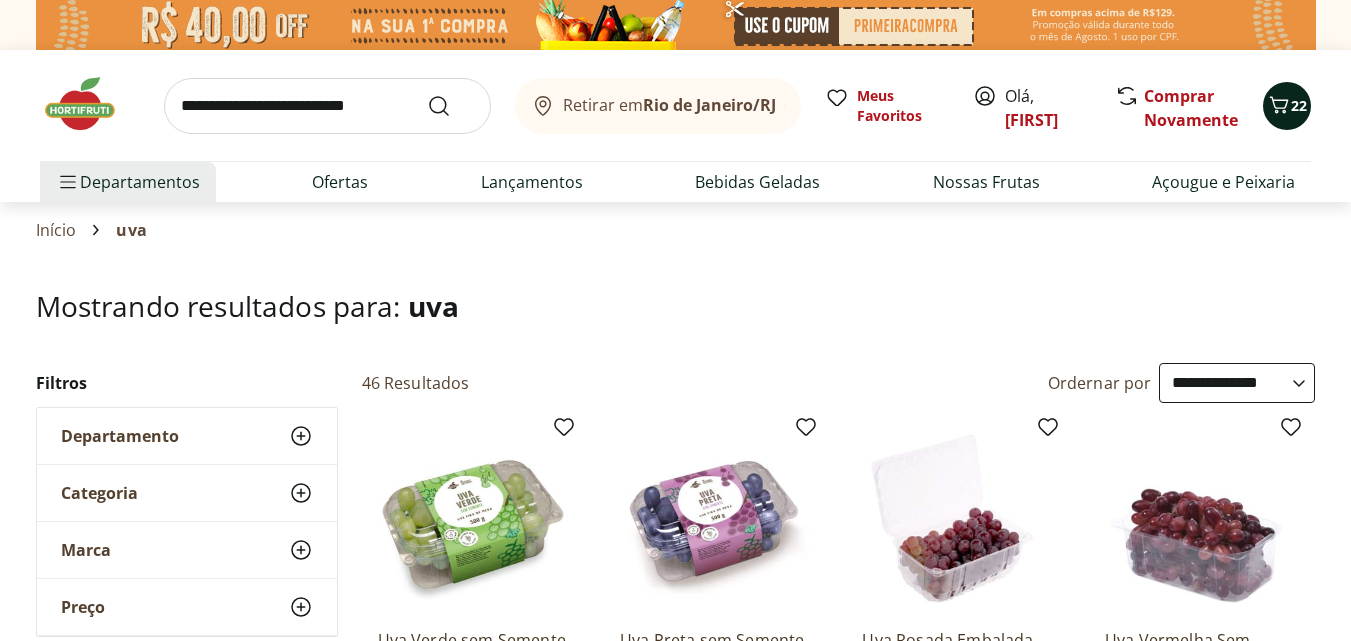 click on "22" at bounding box center (1299, 105) 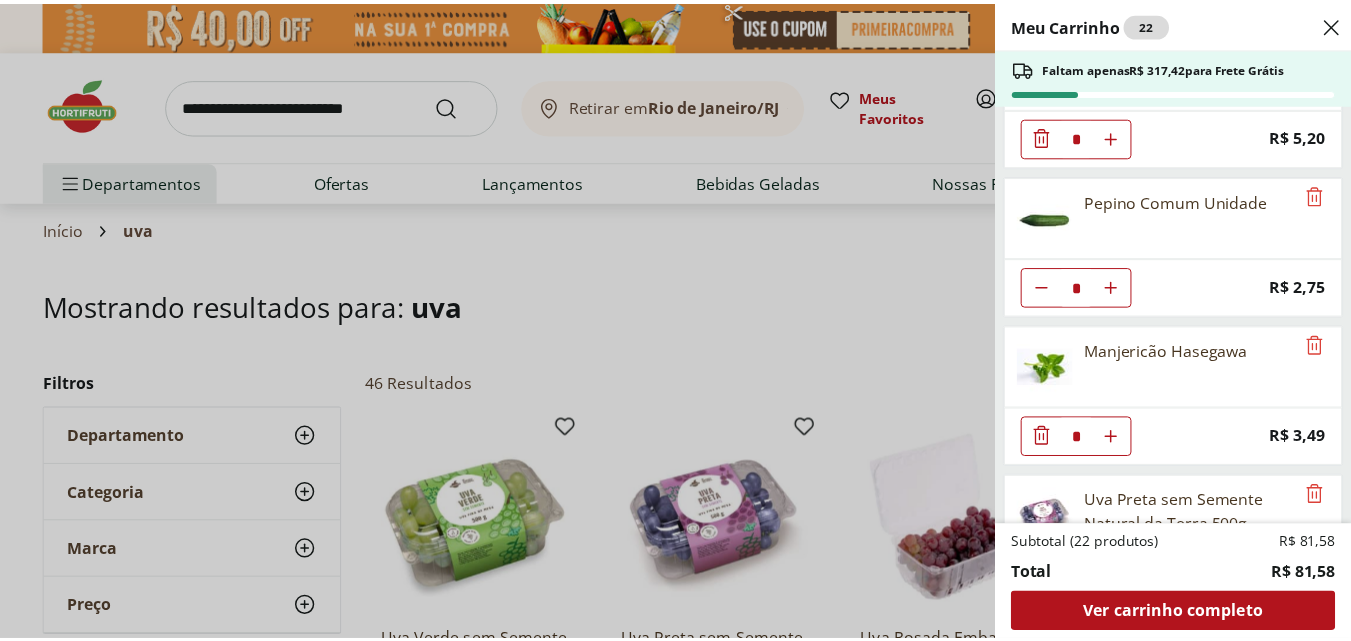 scroll, scrollTop: 787, scrollLeft: 0, axis: vertical 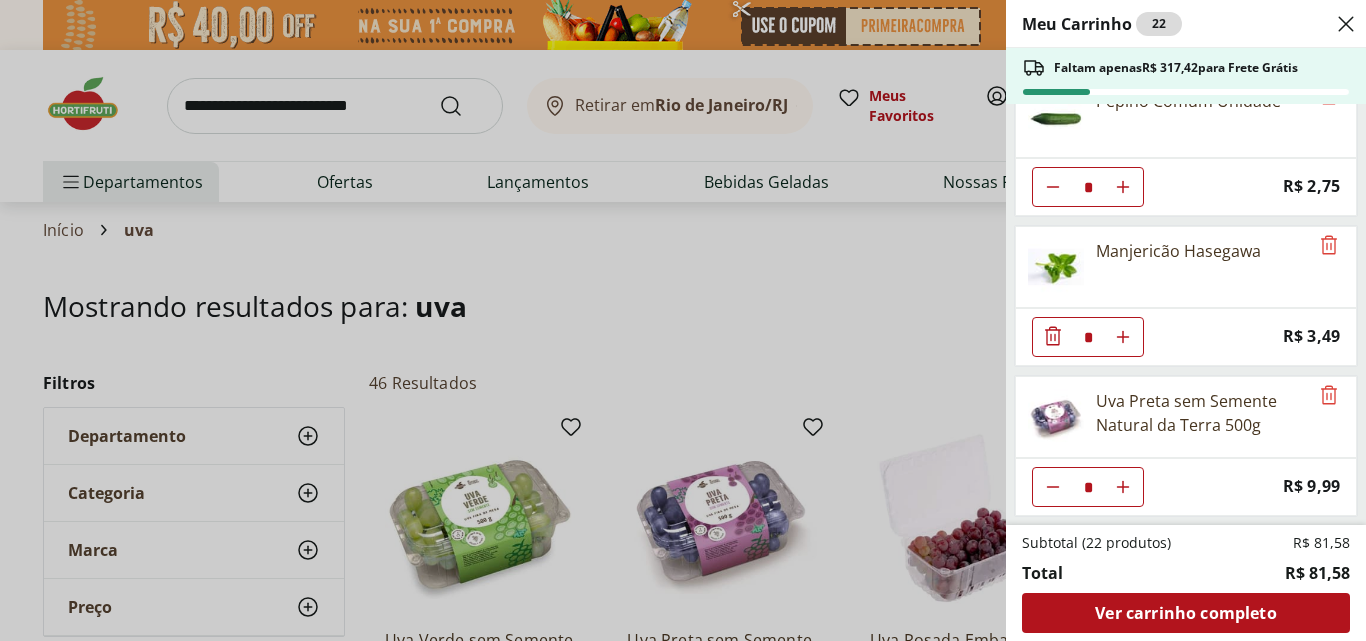 click on "Meu Carrinho 22 Faltam apenas  R$ 317,42  para Frete Grátis Alface Americana Unidade * Price: R$ 5,99 Tomate Italiano * Price: R$ 1,15 Pimentão Verde Unidade * Price: R$ 2,10 Pimentão Vermelho Unidade * Price: R$ 7,30 Pimentão Amarelo Unidade * Price: R$ 5,20 Pepino Comum Unidade * Price: R$ 2,75 Manjericão Hasegawa * Price: R$ 3,49 Uva Preta sem Semente Natural da Terra 500g * Price: R$ 9,99 Subtotal (22 produtos) R$ 81,58 Total R$ 81,58 Ver carrinho completo" at bounding box center (683, 320) 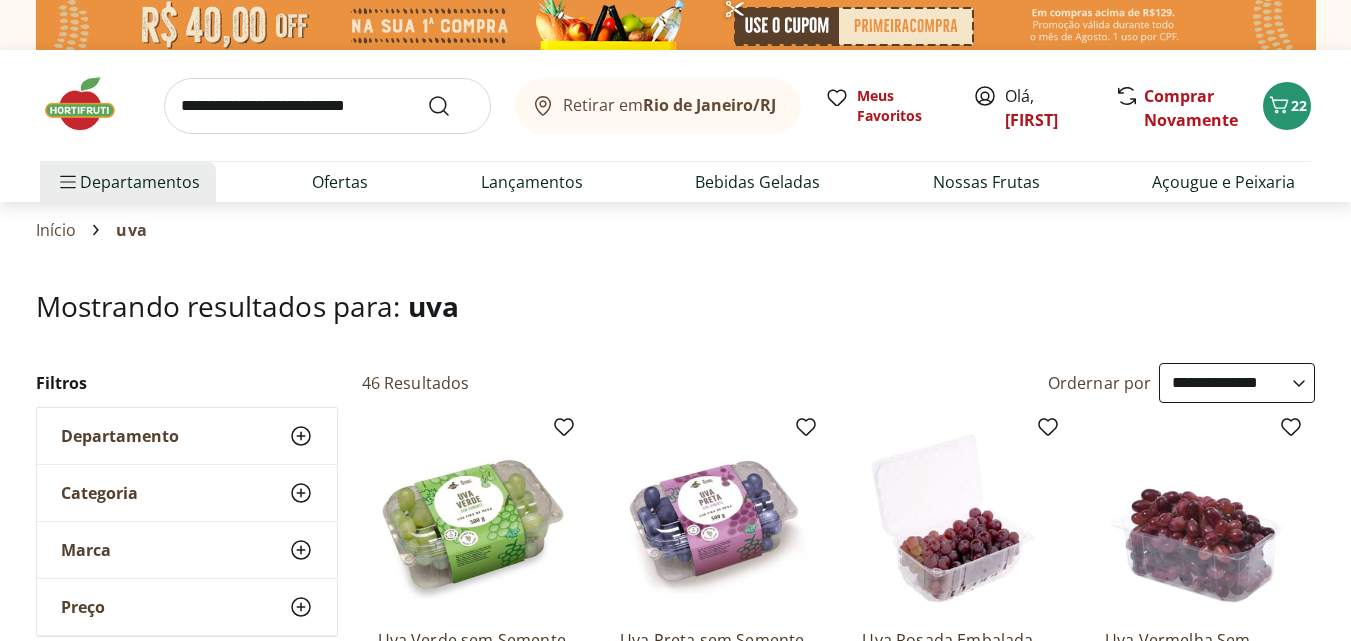 click at bounding box center (327, 106) 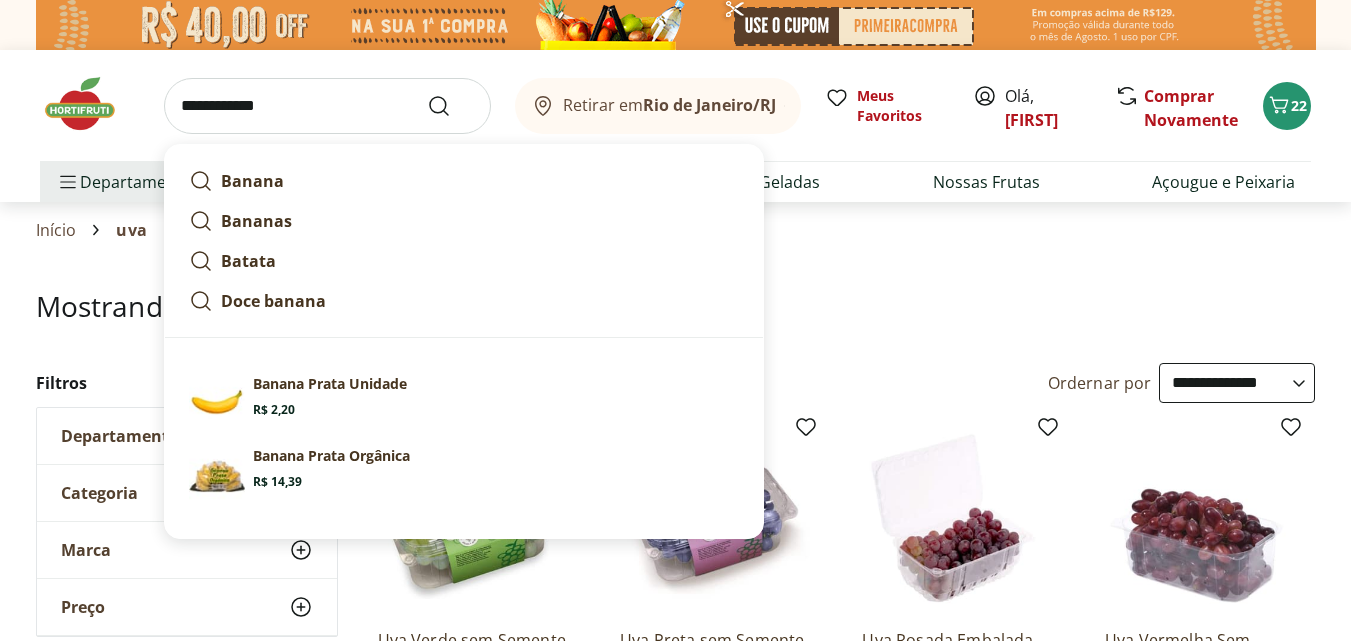 type on "**********" 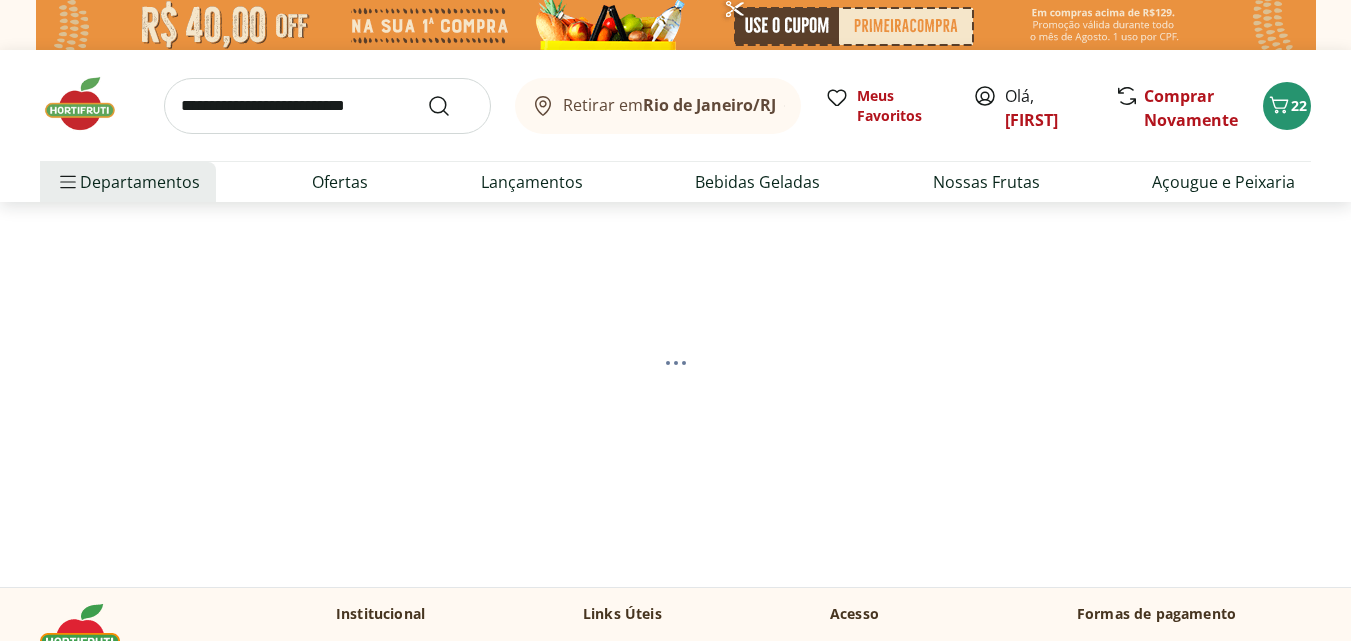 select on "**********" 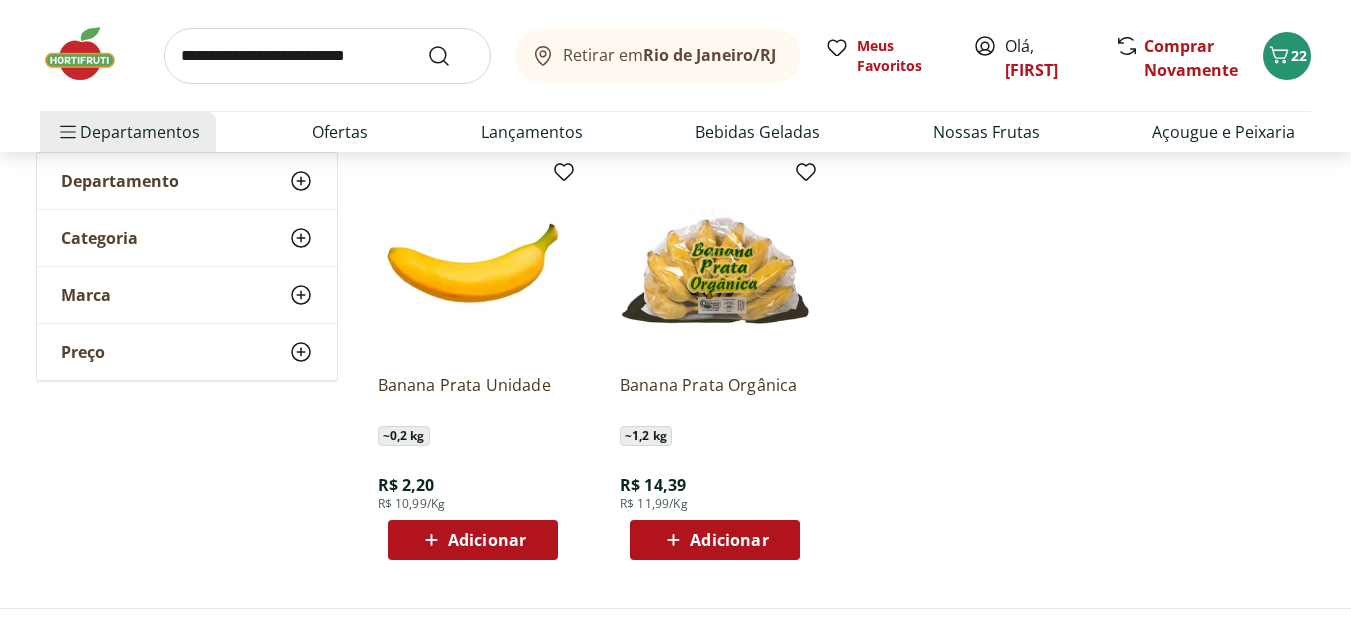 scroll, scrollTop: 300, scrollLeft: 0, axis: vertical 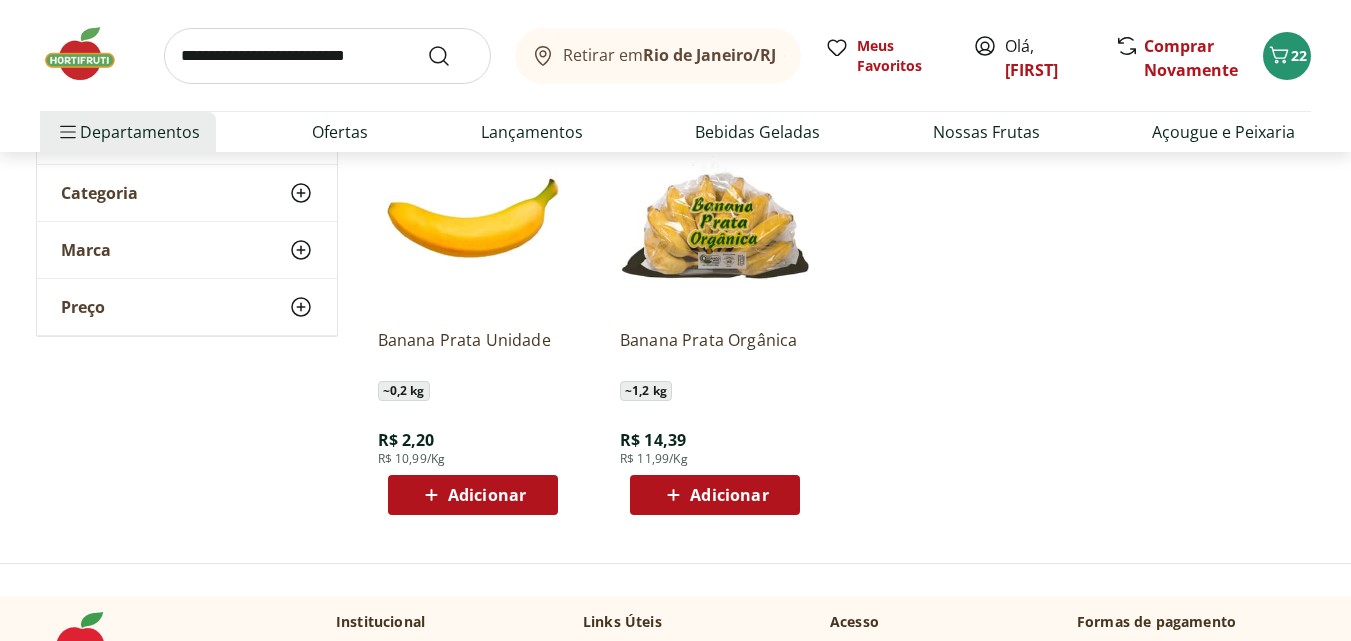 click on "Adicionar" at bounding box center [472, 495] 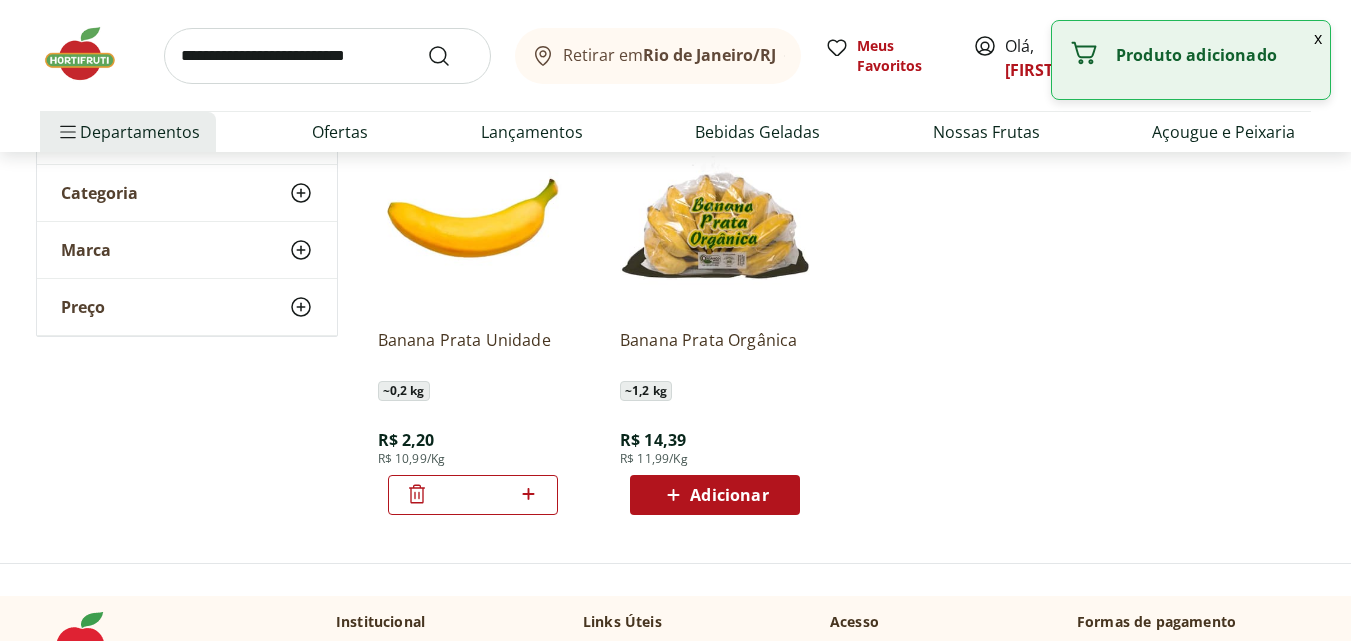 click 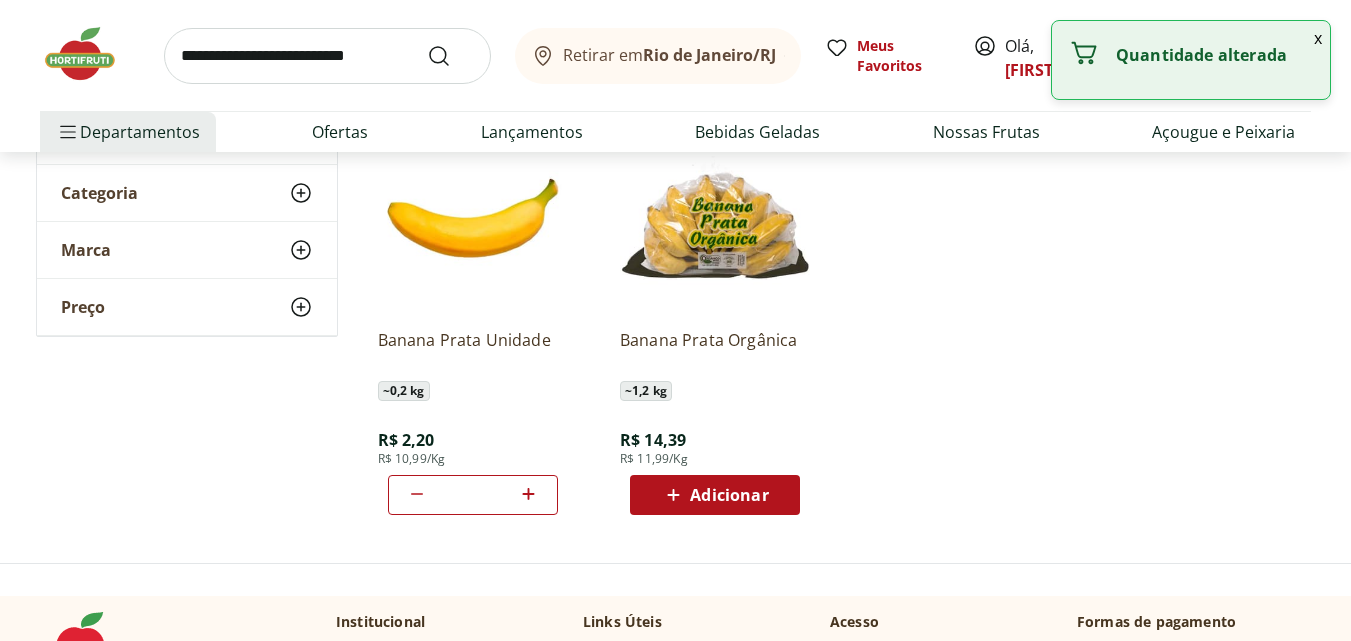 click 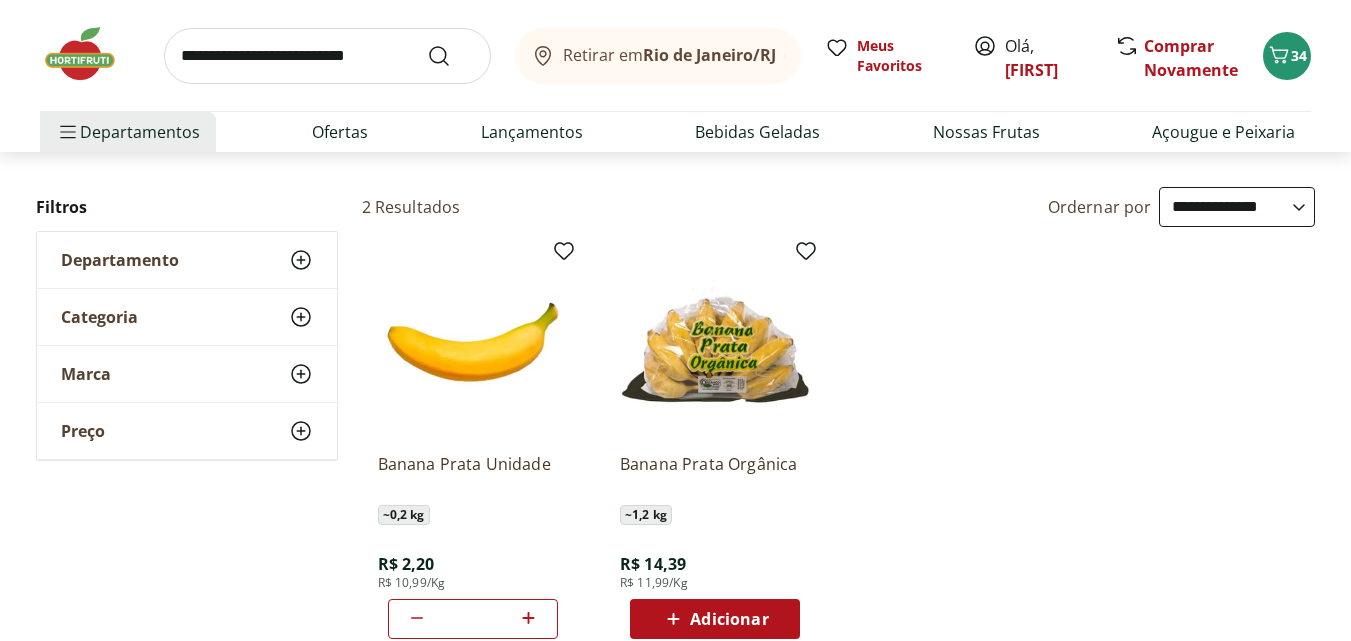 scroll, scrollTop: 0, scrollLeft: 0, axis: both 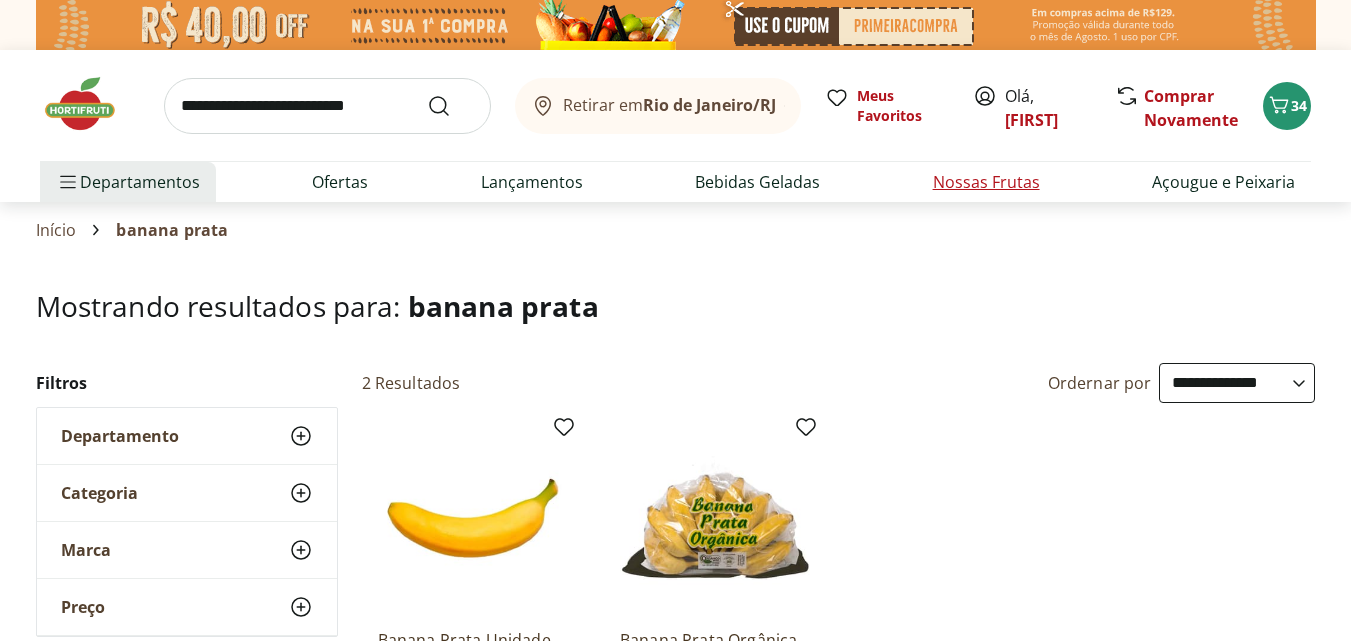 click on "Nossas Frutas" at bounding box center [986, 182] 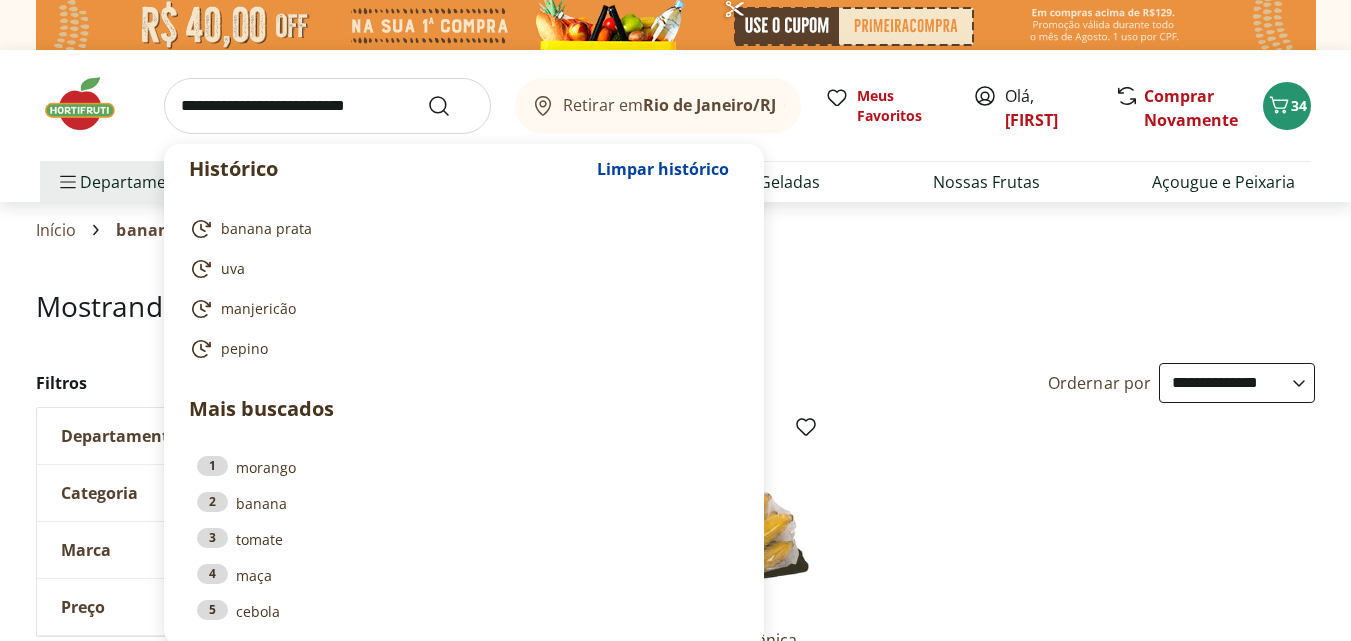 click at bounding box center (327, 106) 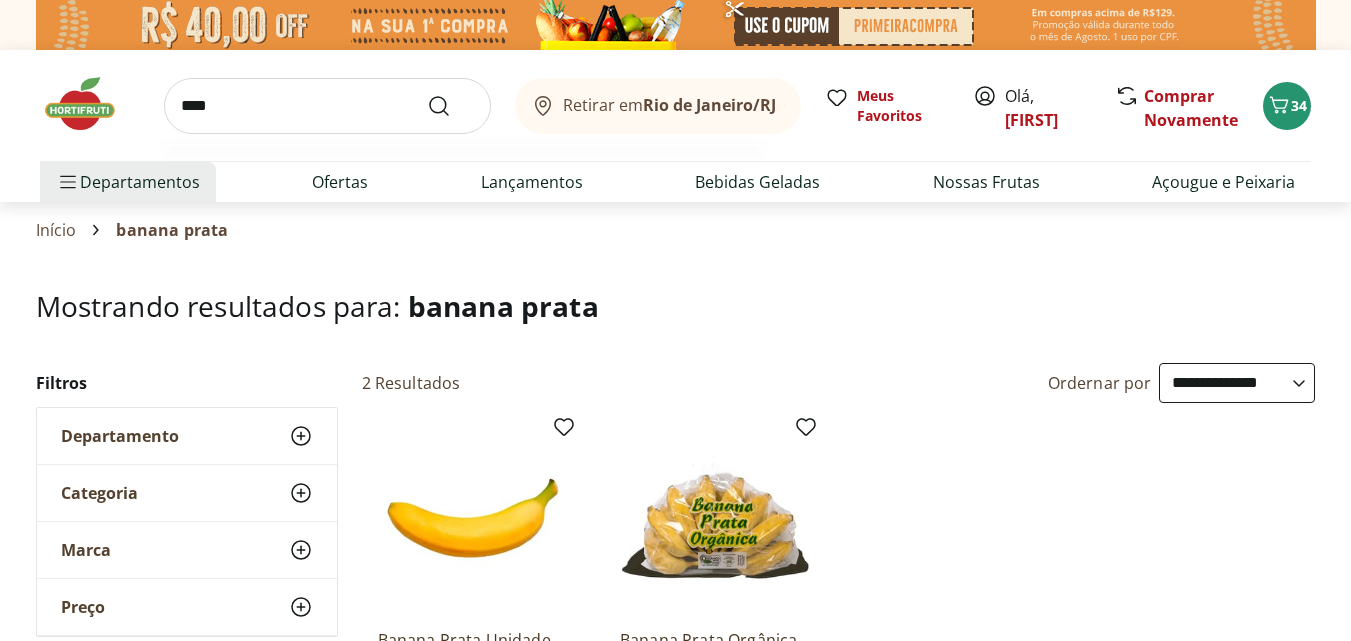type on "****" 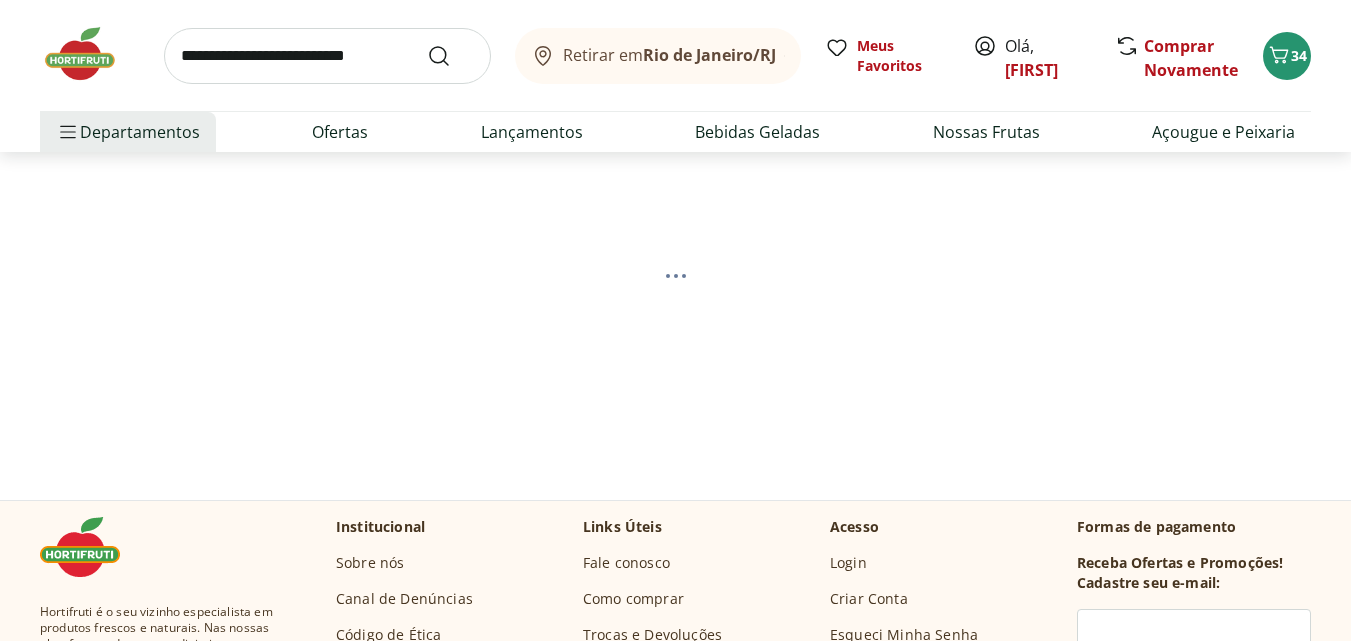 scroll, scrollTop: 100, scrollLeft: 0, axis: vertical 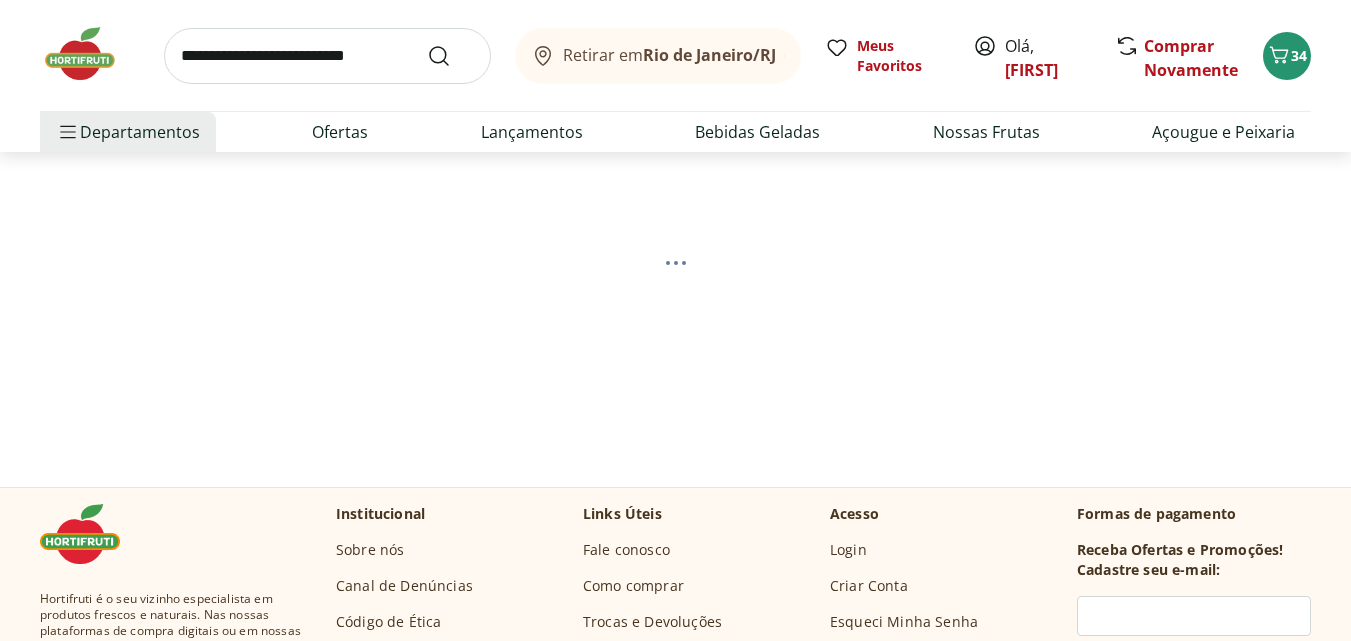 select on "**********" 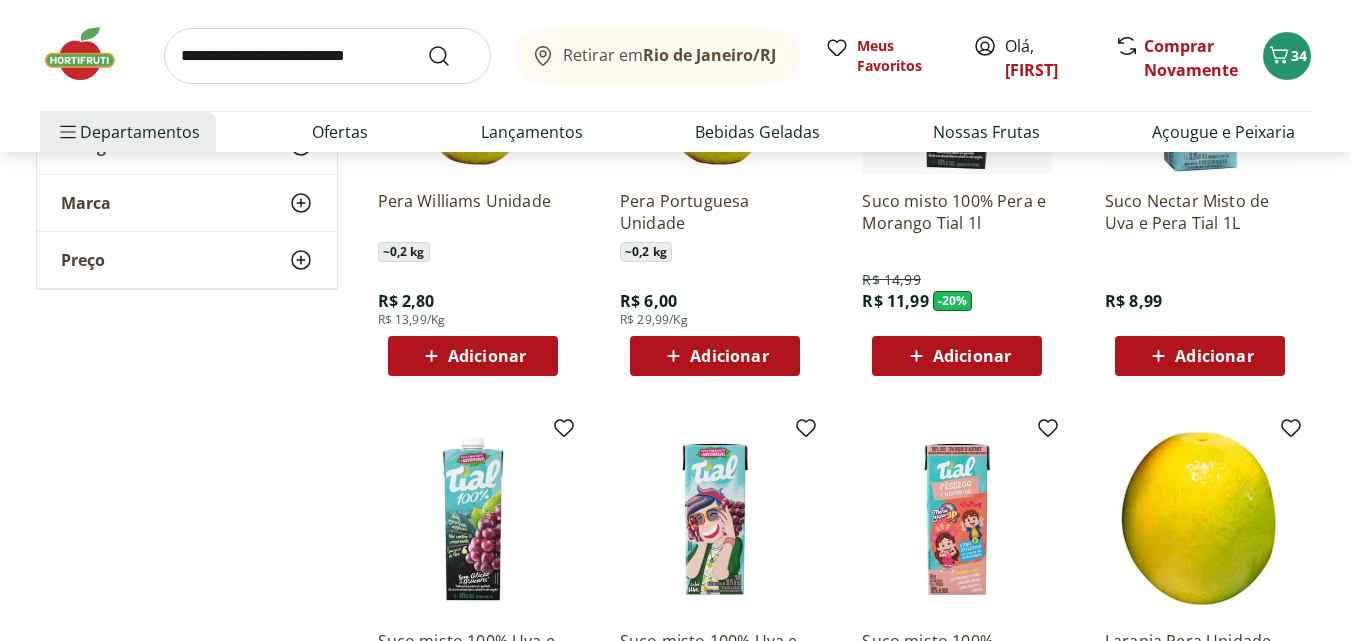 scroll, scrollTop: 300, scrollLeft: 0, axis: vertical 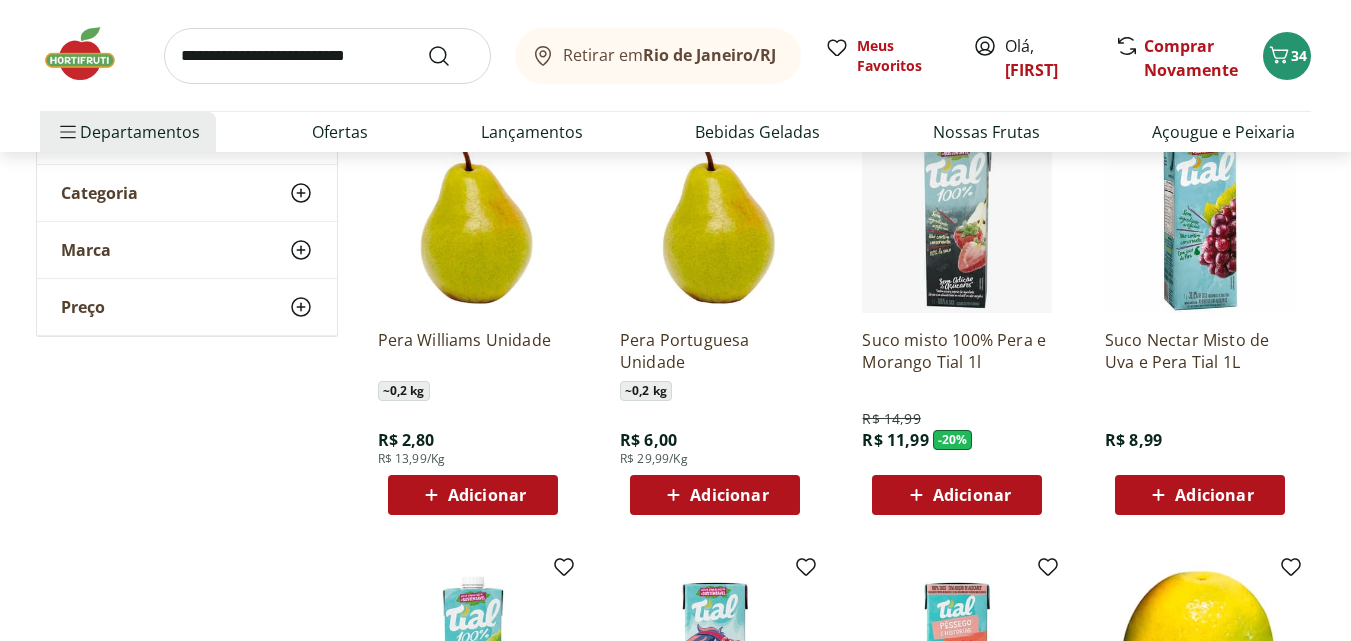click on "Adicionar" at bounding box center (487, 495) 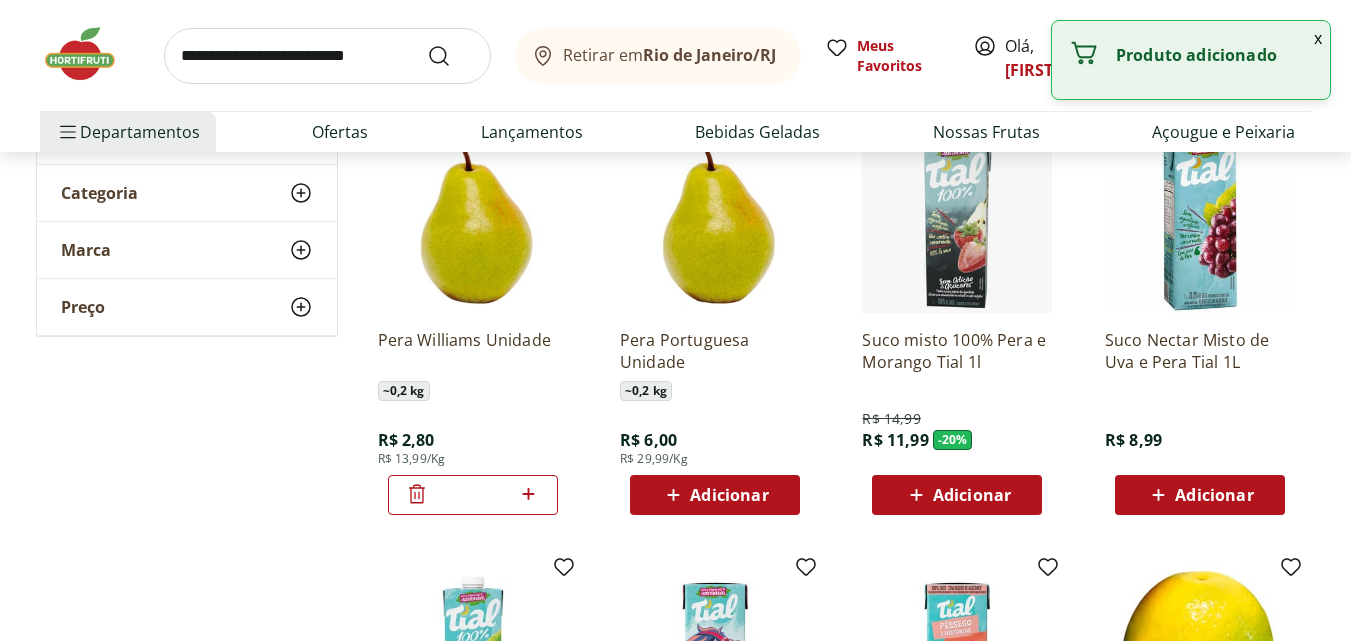 click 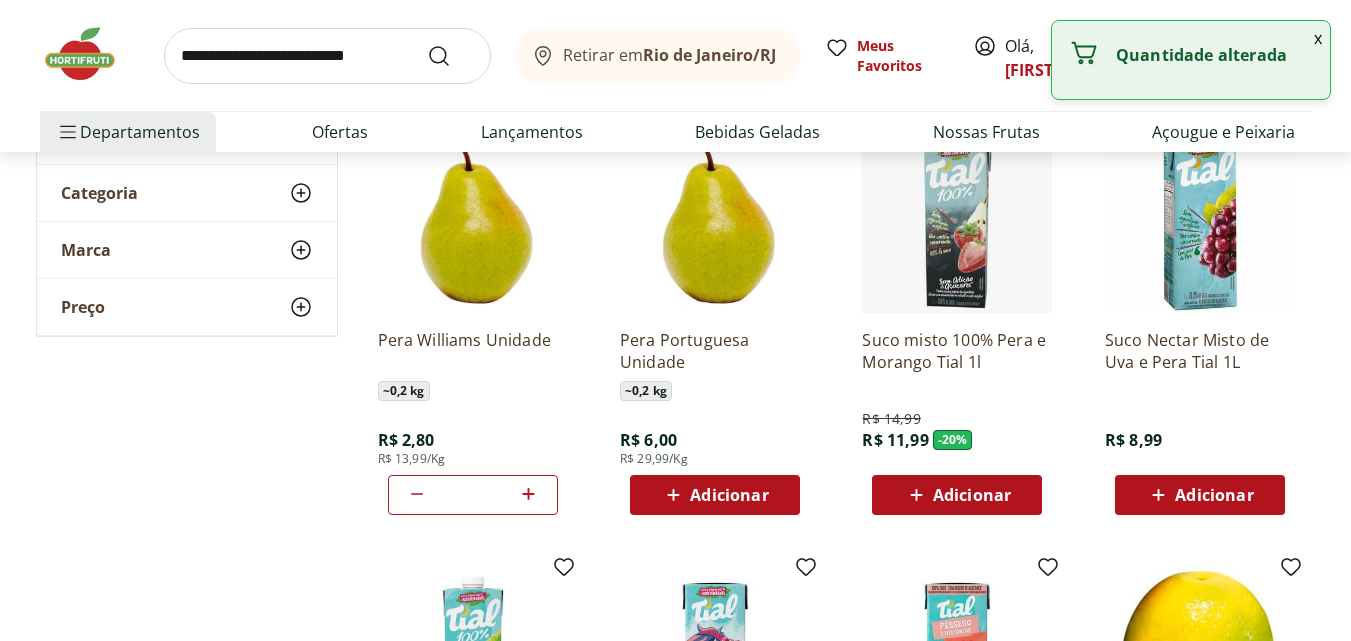 click 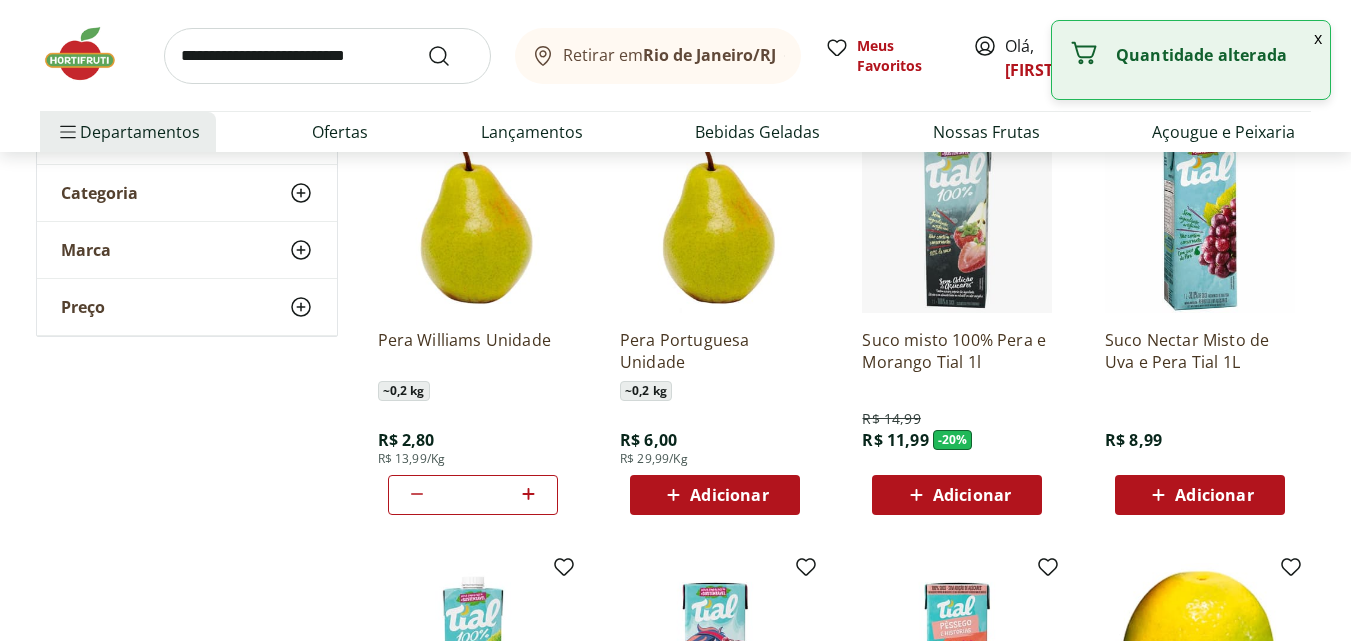 click 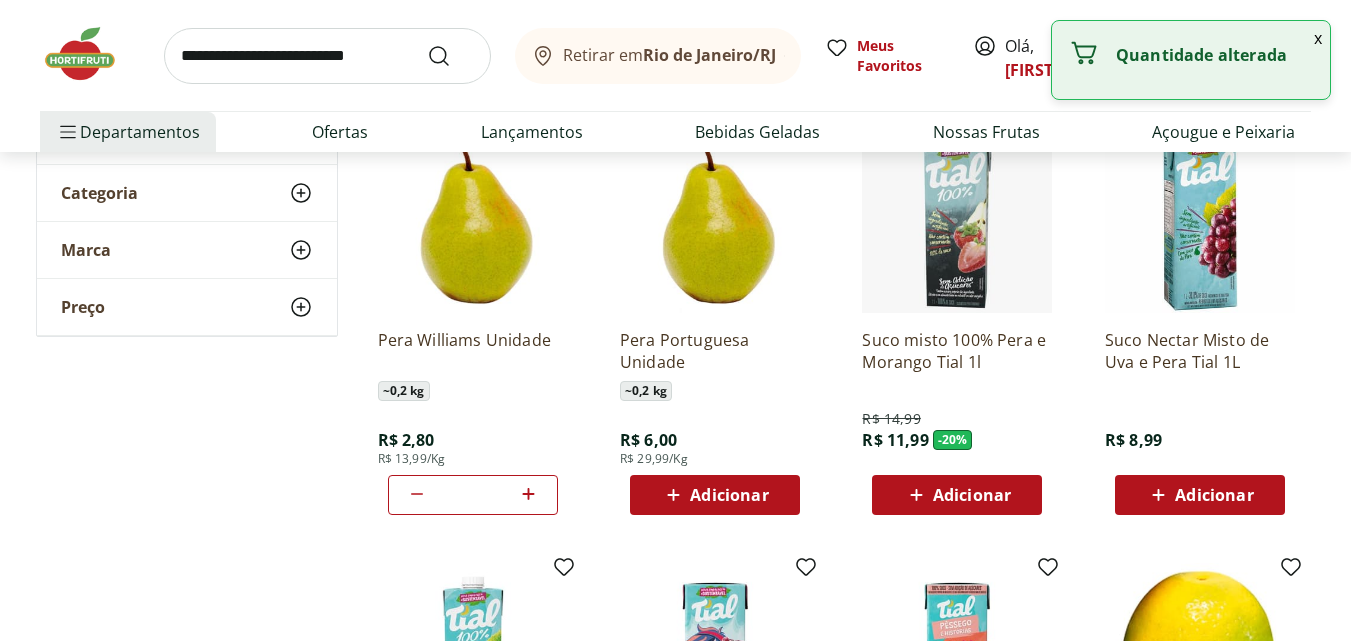 click 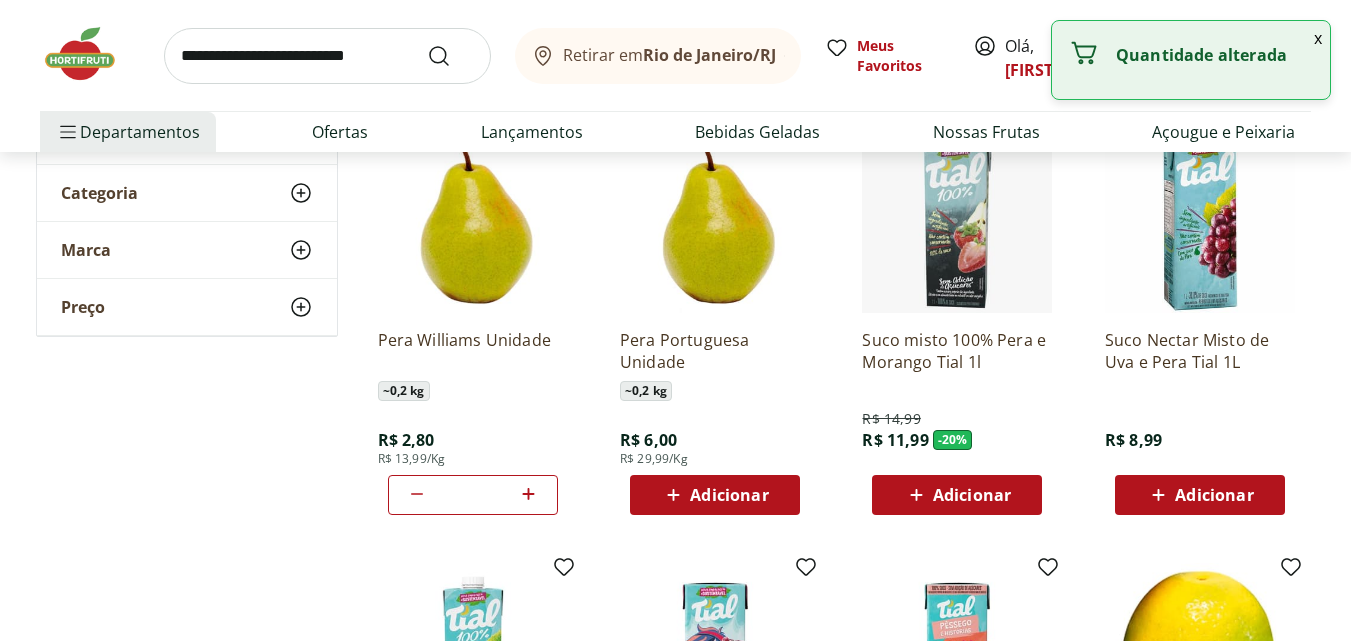 click at bounding box center (327, 56) 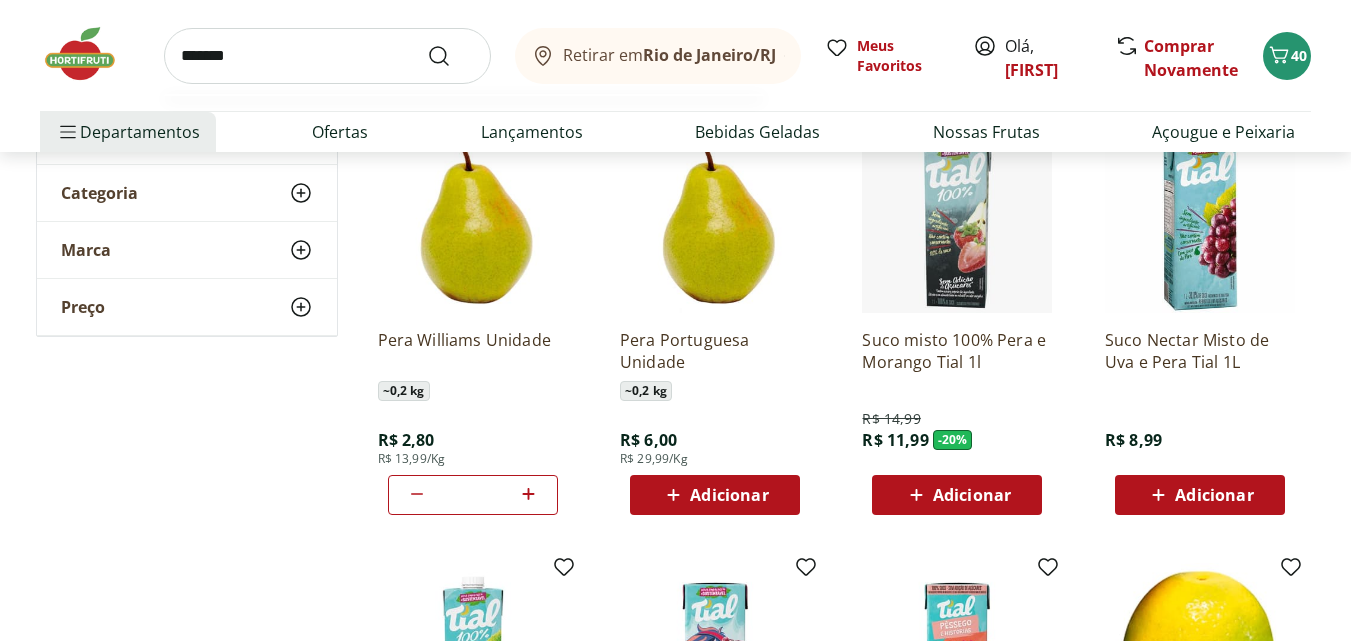 type on "*******" 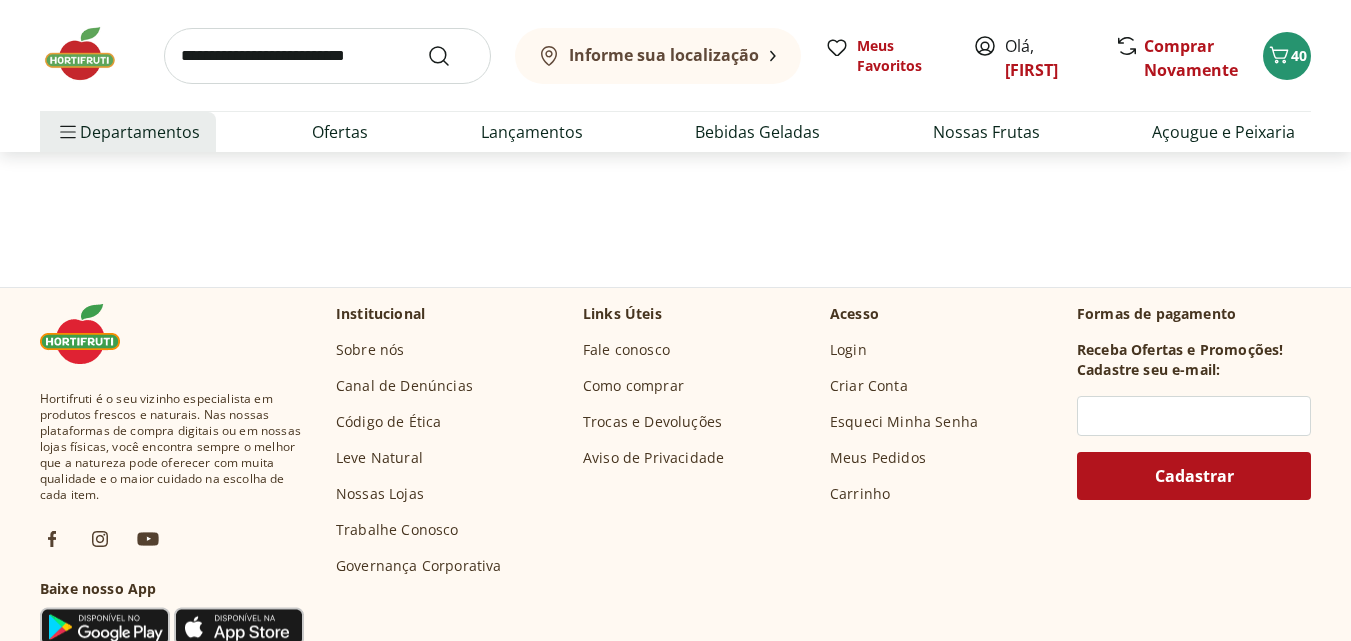 scroll, scrollTop: 0, scrollLeft: 0, axis: both 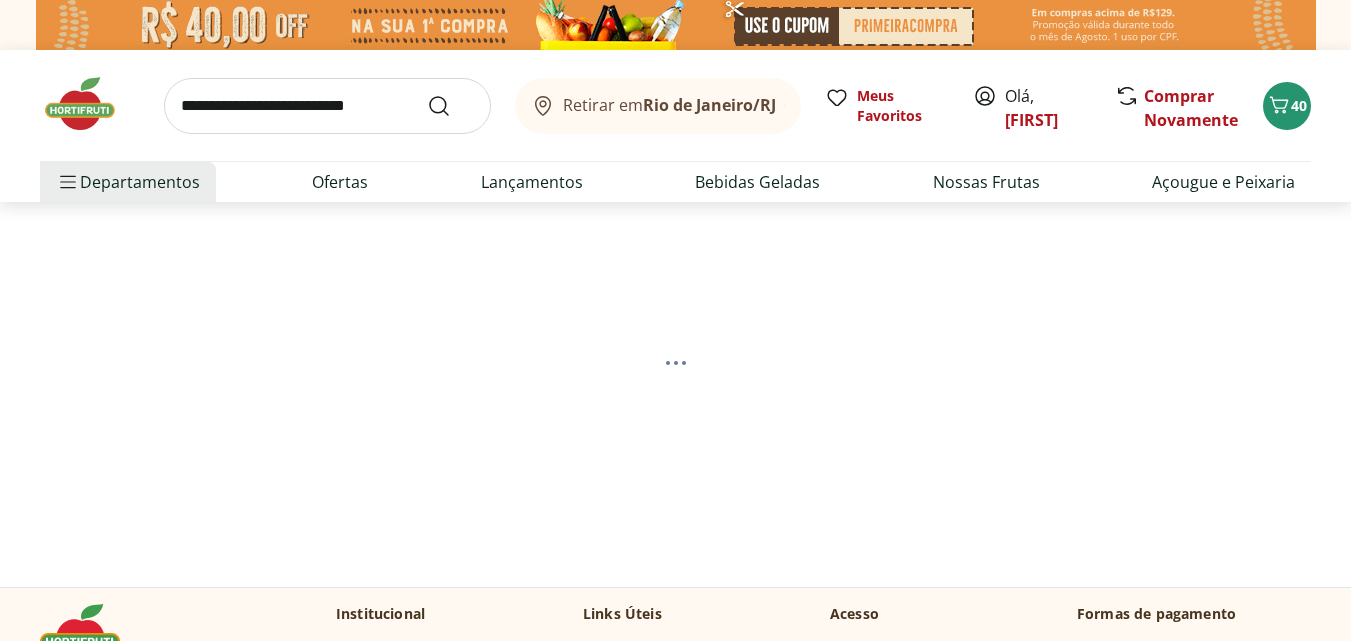 select on "**********" 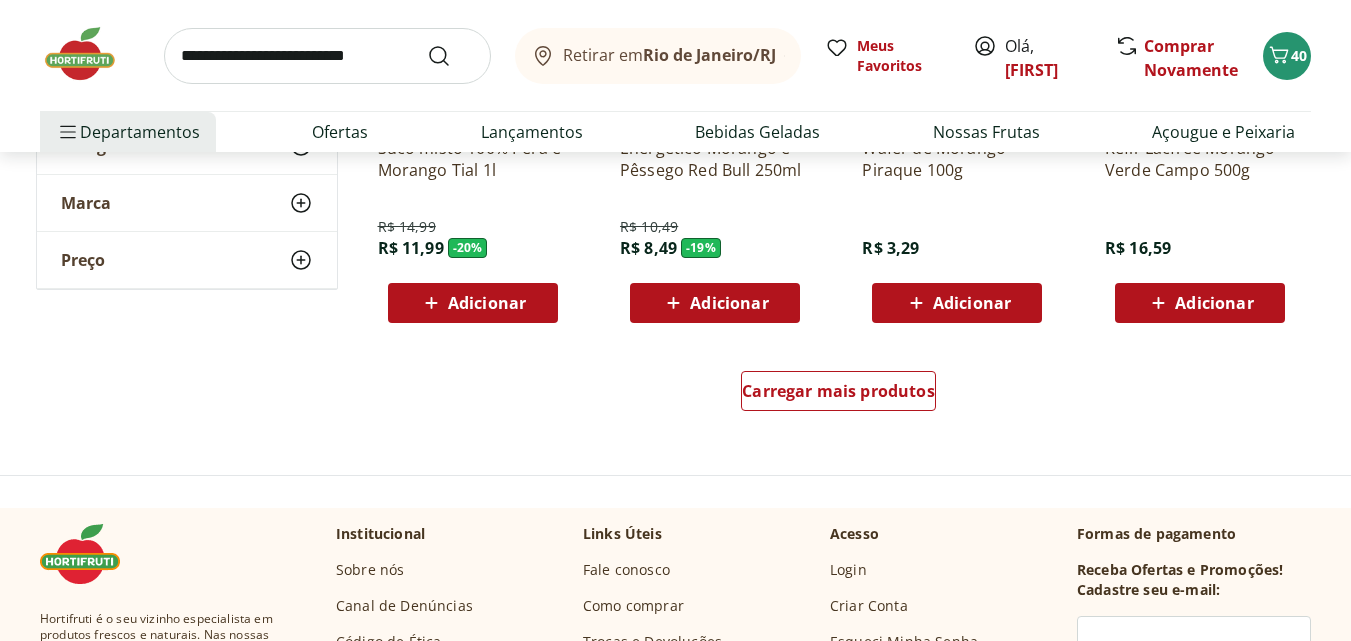 scroll, scrollTop: 1400, scrollLeft: 0, axis: vertical 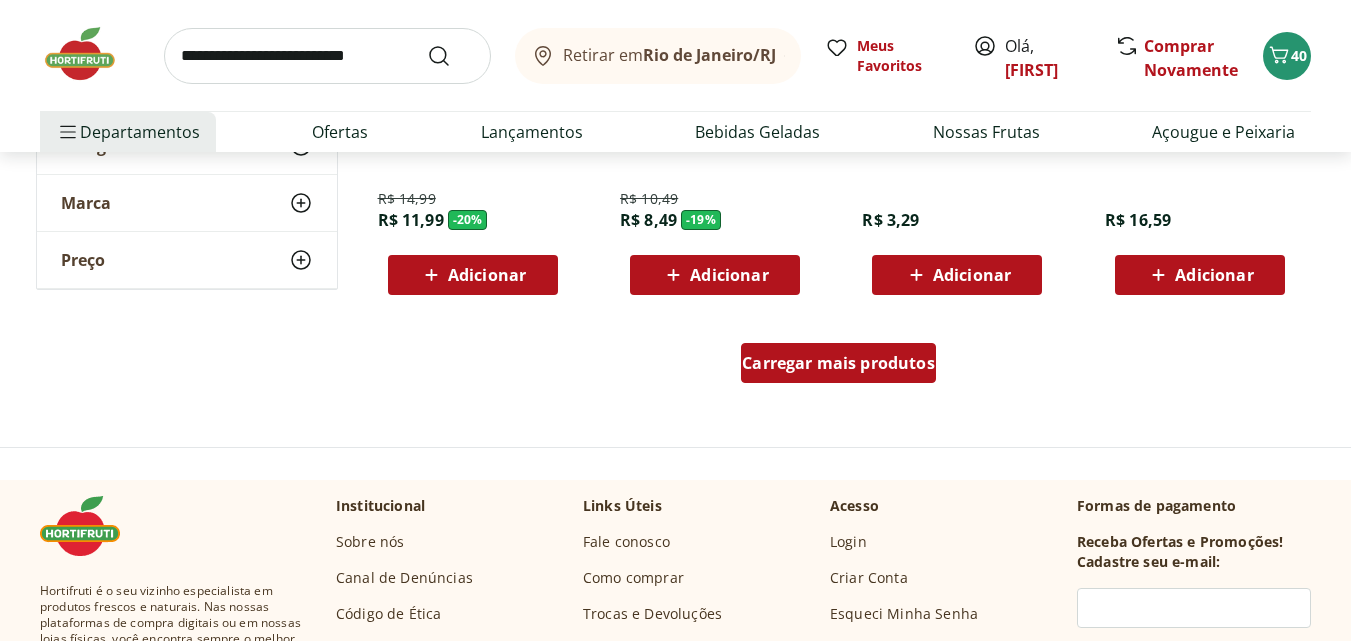 click on "Carregar mais produtos" at bounding box center [838, 363] 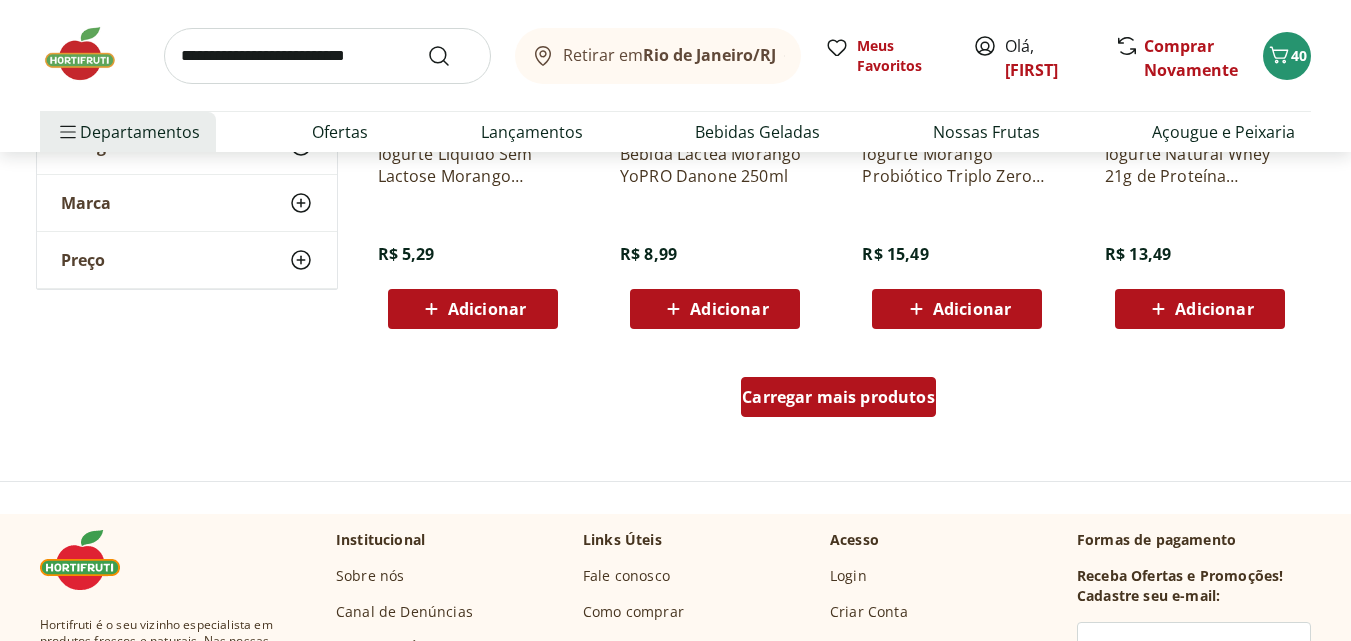 scroll, scrollTop: 2800, scrollLeft: 0, axis: vertical 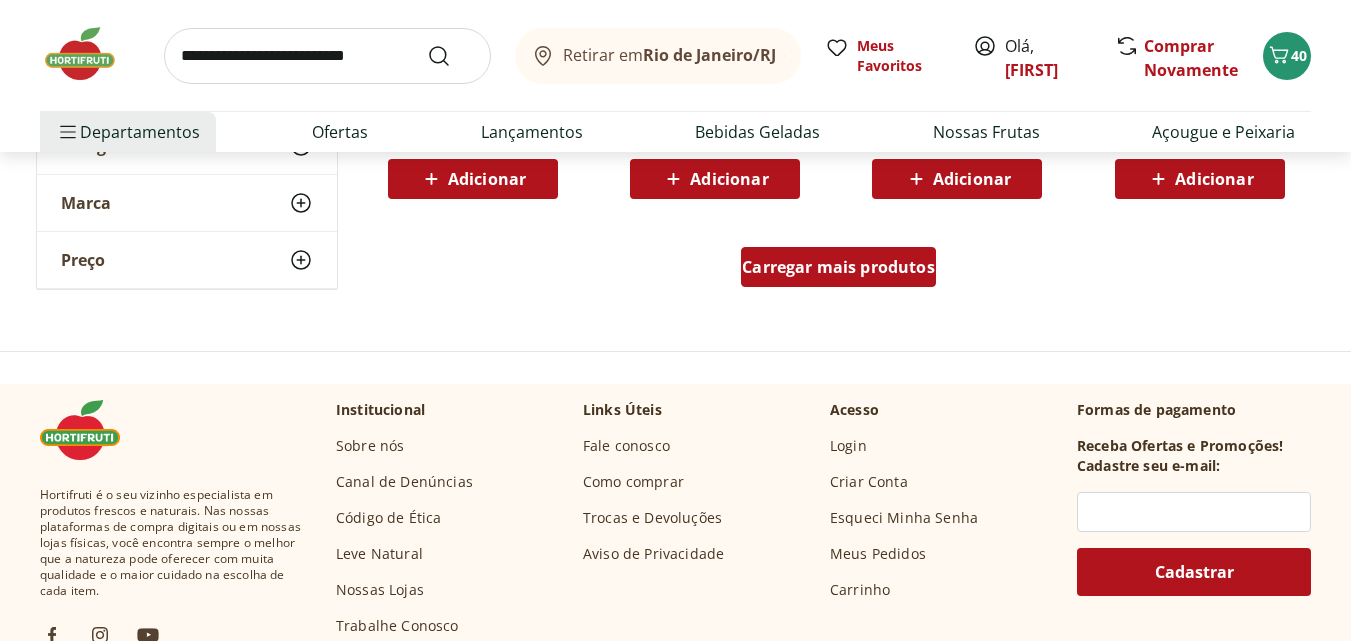 click on "Carregar mais produtos" at bounding box center (838, 271) 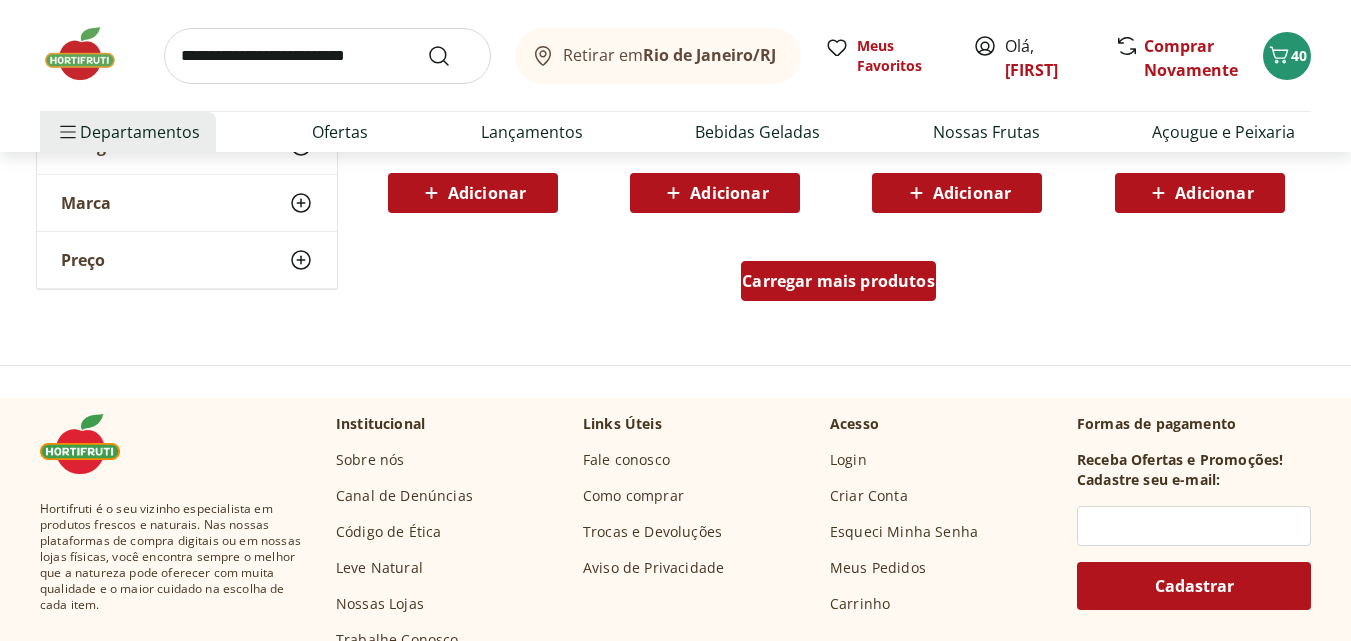 scroll, scrollTop: 4100, scrollLeft: 0, axis: vertical 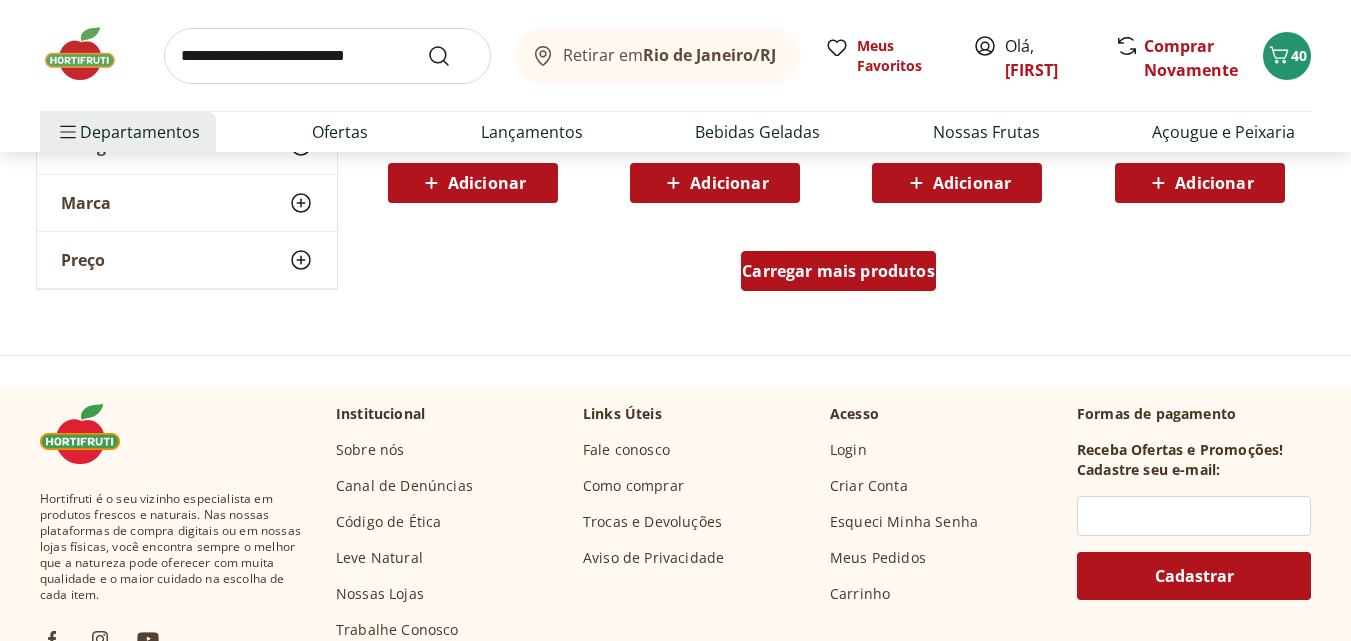 click on "Carregar mais produtos" at bounding box center (838, 271) 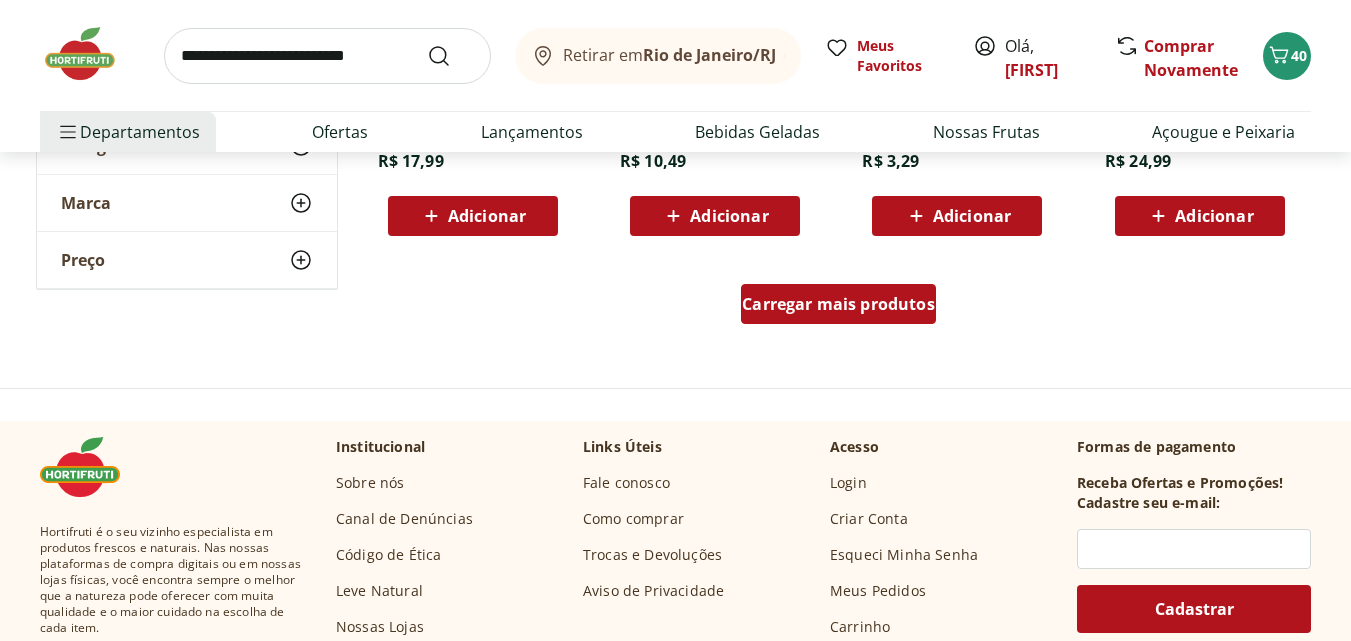scroll, scrollTop: 5400, scrollLeft: 0, axis: vertical 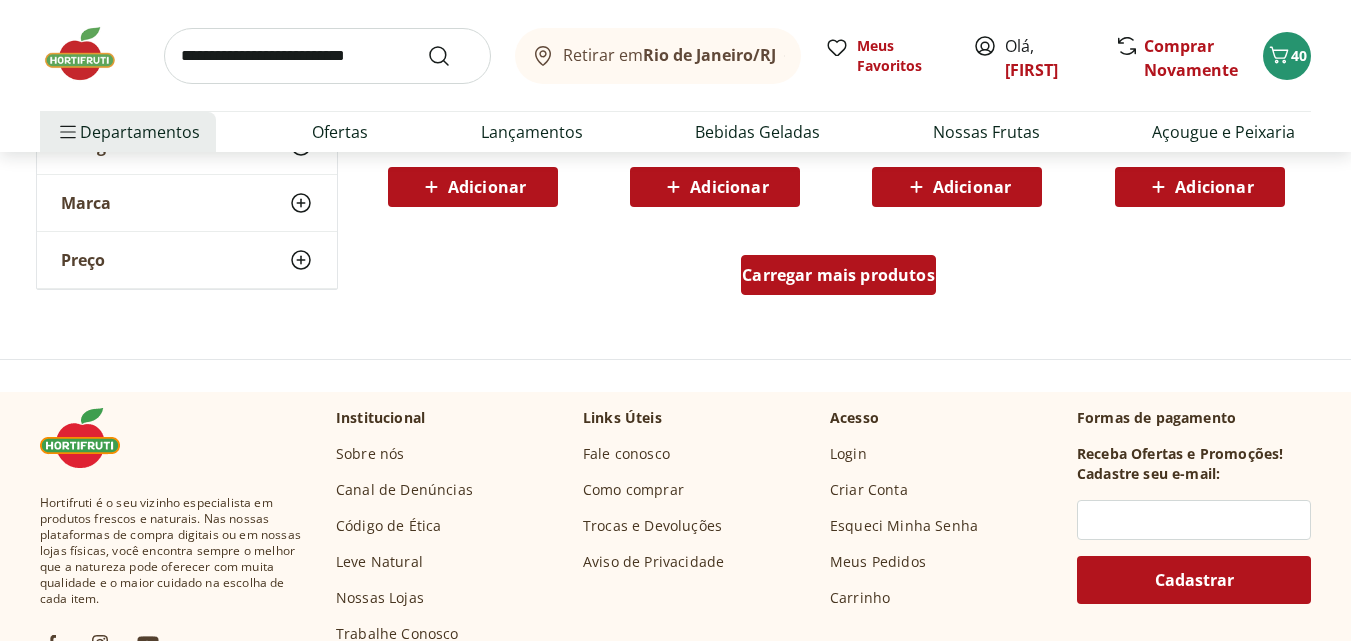 click on "Carregar mais produtos" at bounding box center (838, 275) 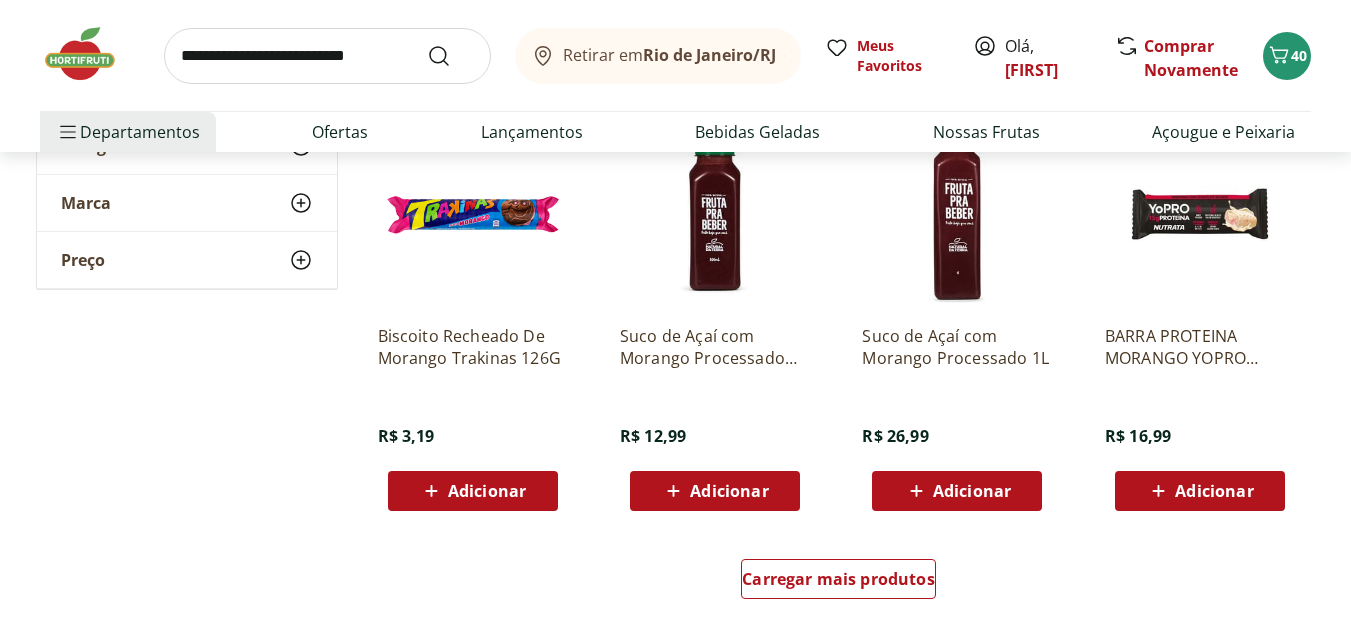 scroll, scrollTop: 6700, scrollLeft: 0, axis: vertical 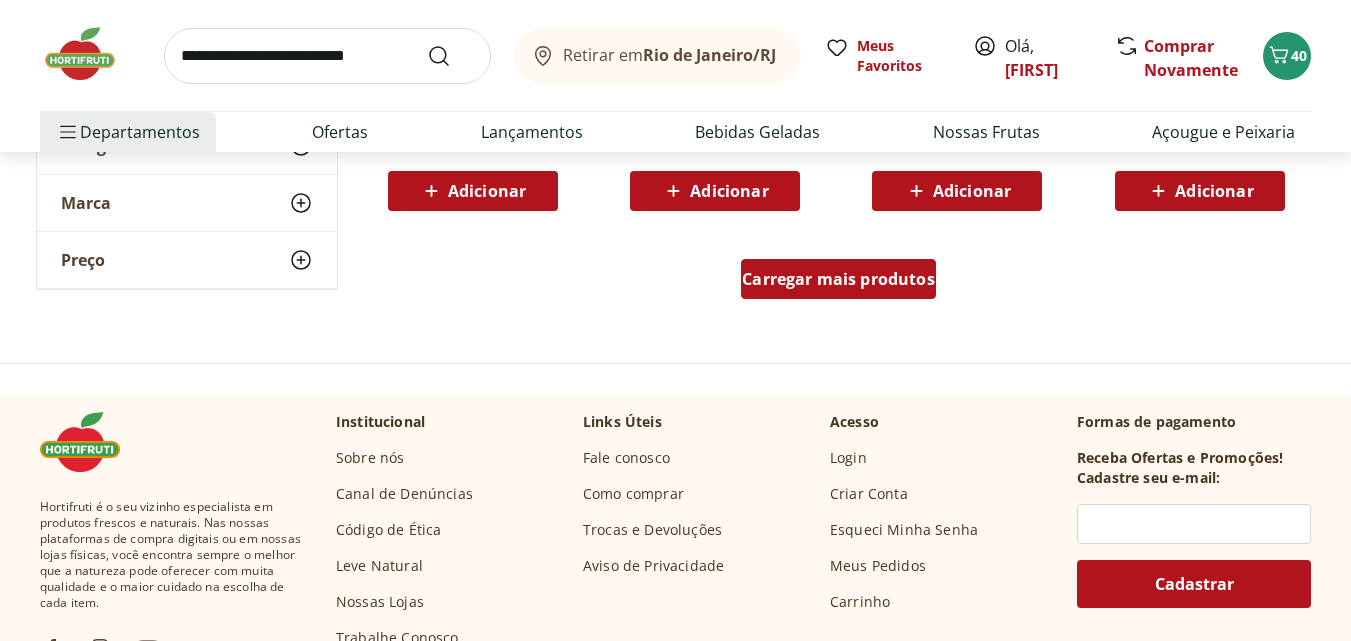 click on "Carregar mais produtos" at bounding box center (838, 279) 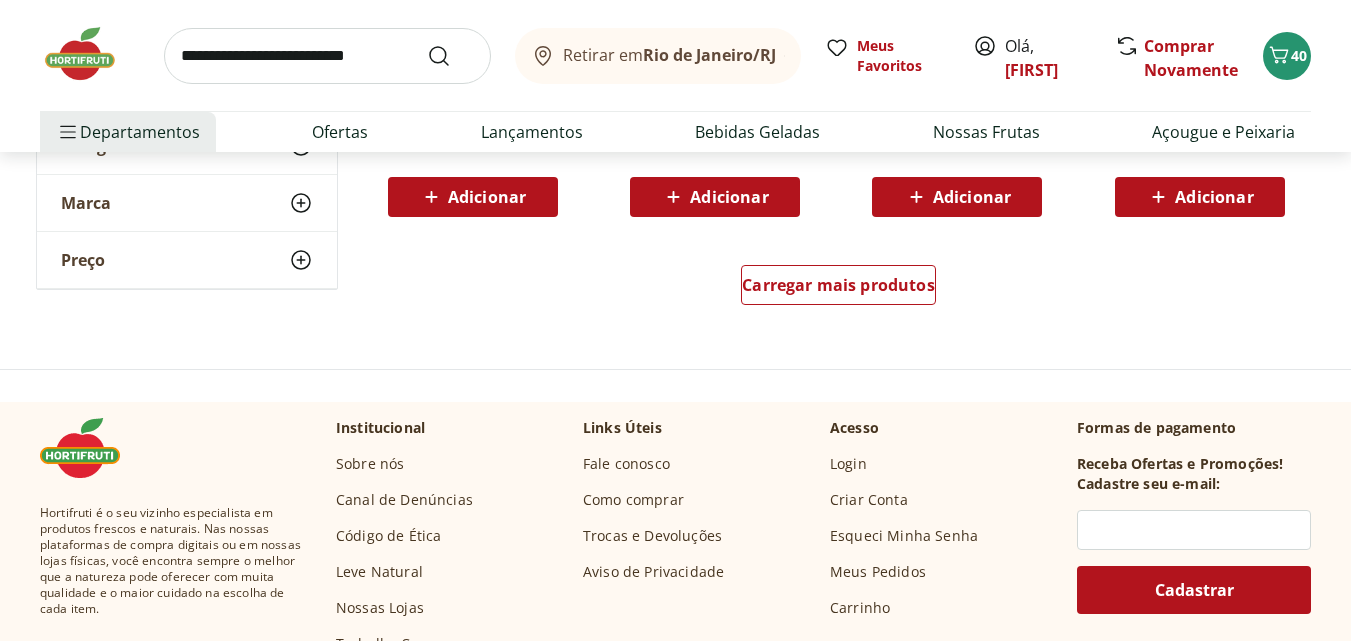 scroll, scrollTop: 8000, scrollLeft: 0, axis: vertical 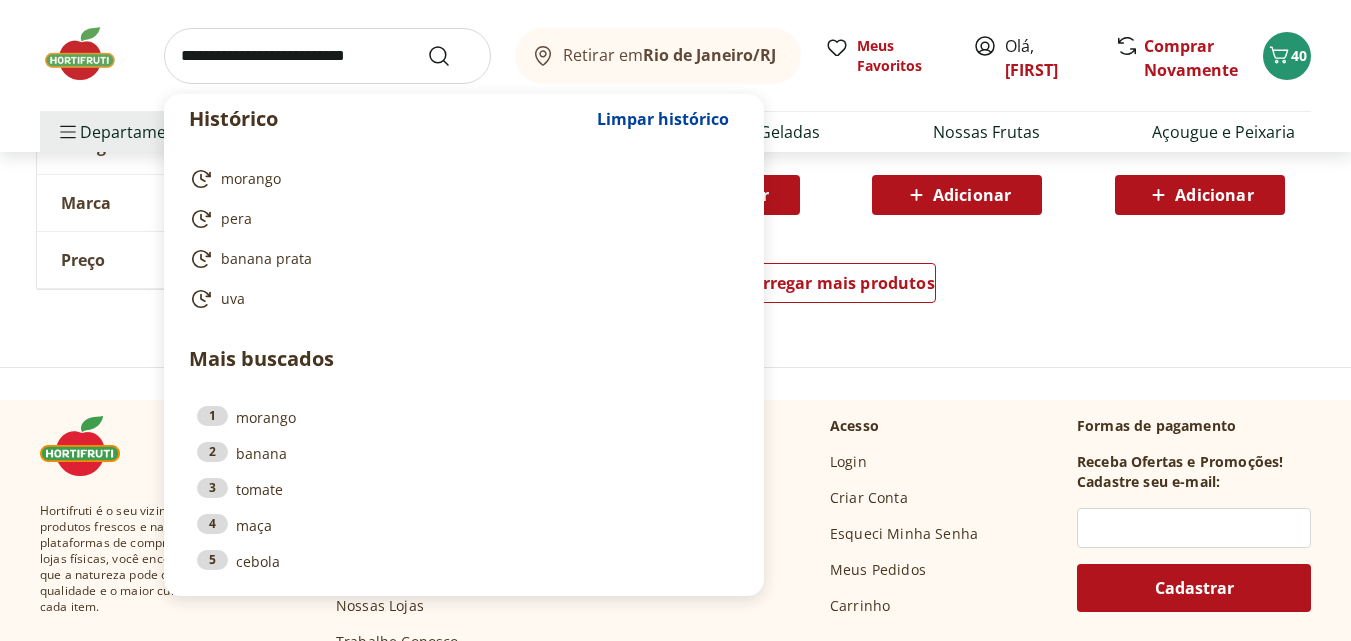 click at bounding box center [327, 56] 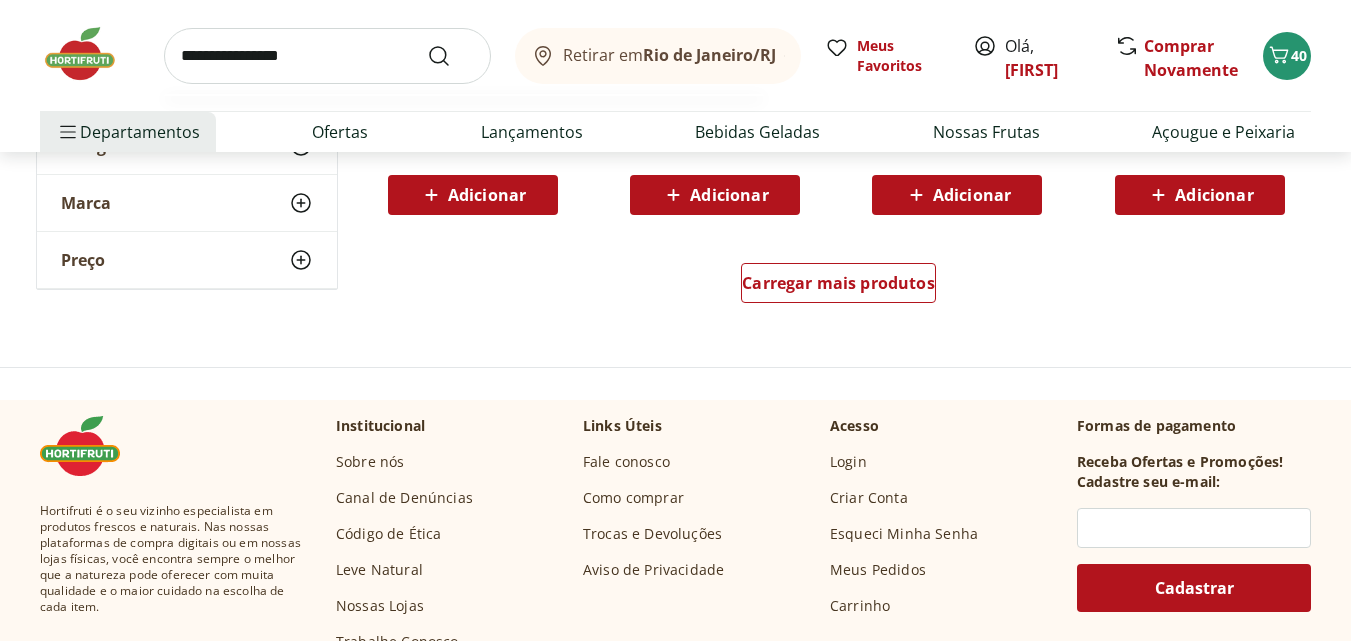 type on "**********" 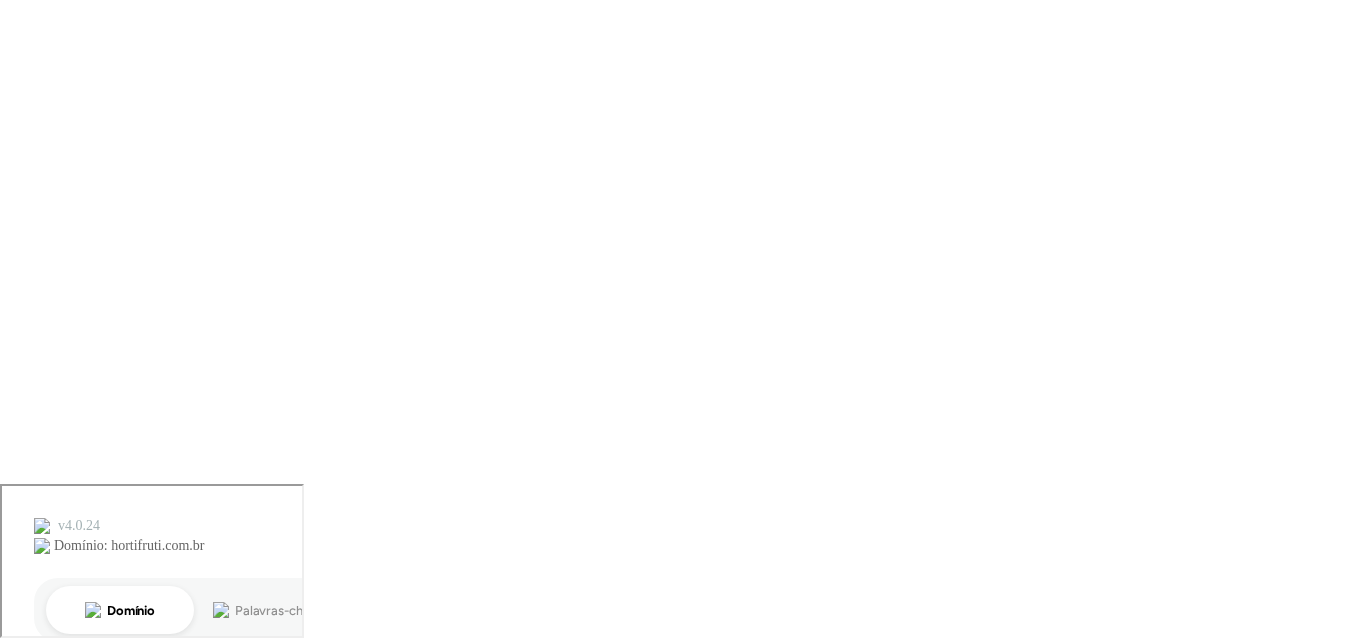 scroll, scrollTop: 0, scrollLeft: 0, axis: both 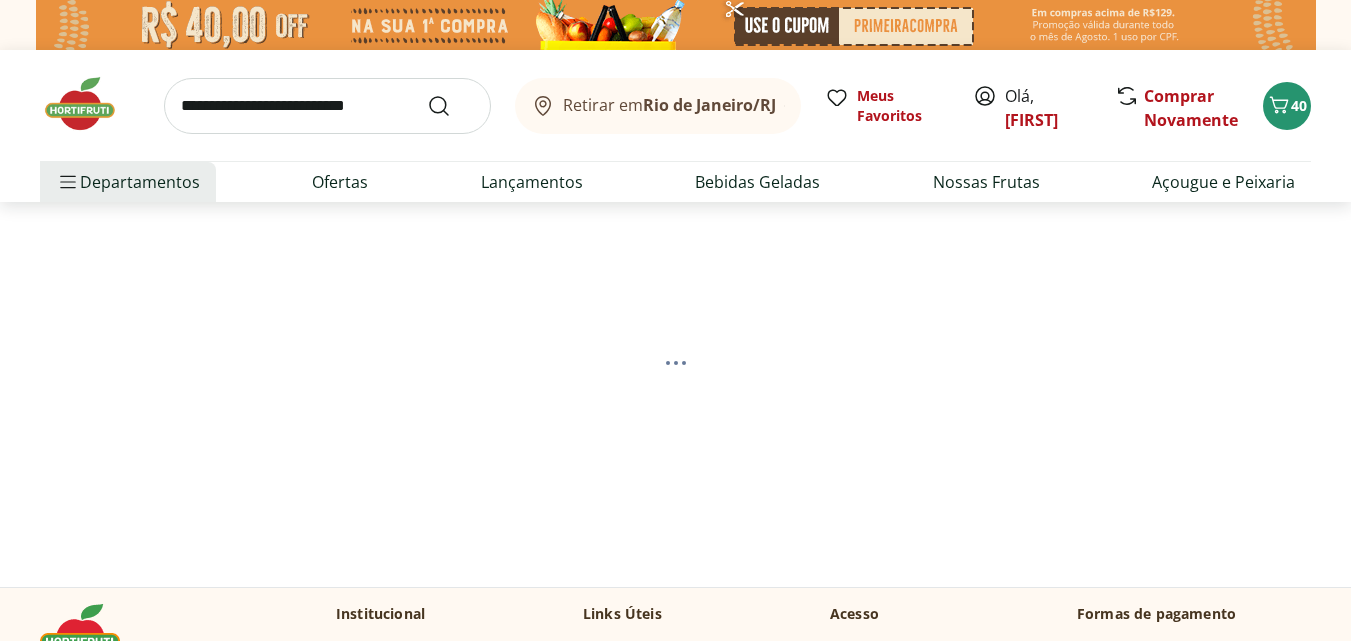 select on "**********" 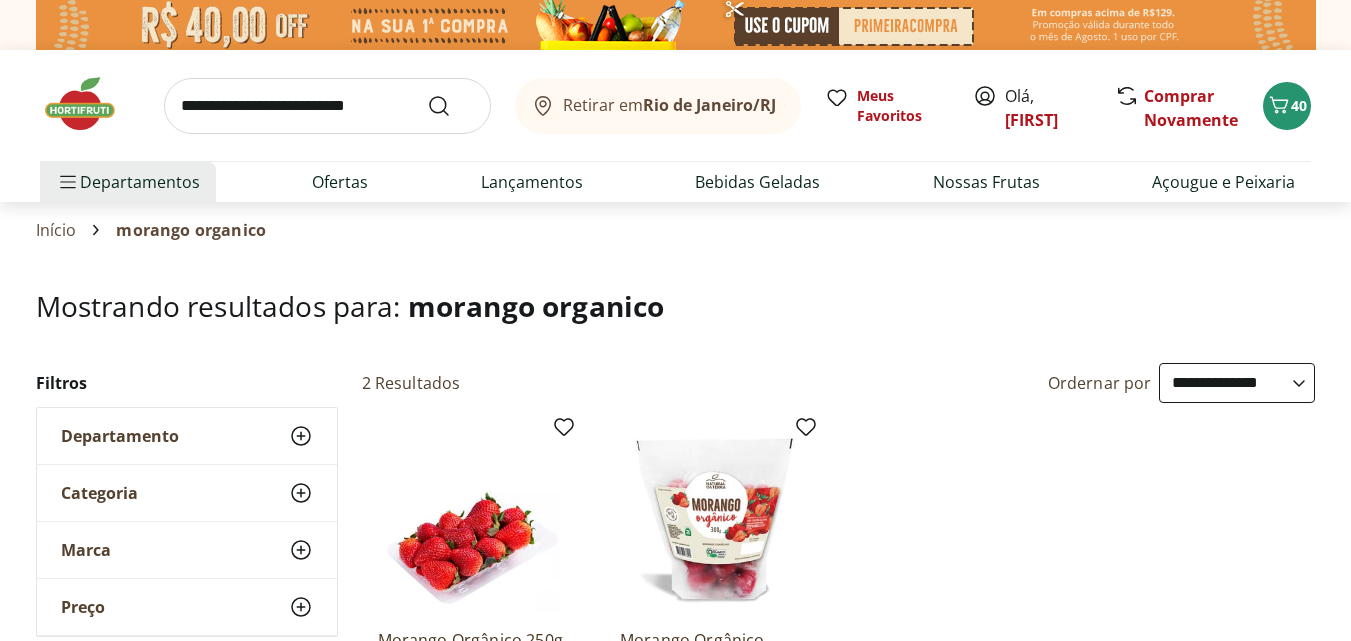 scroll, scrollTop: 37, scrollLeft: 0, axis: vertical 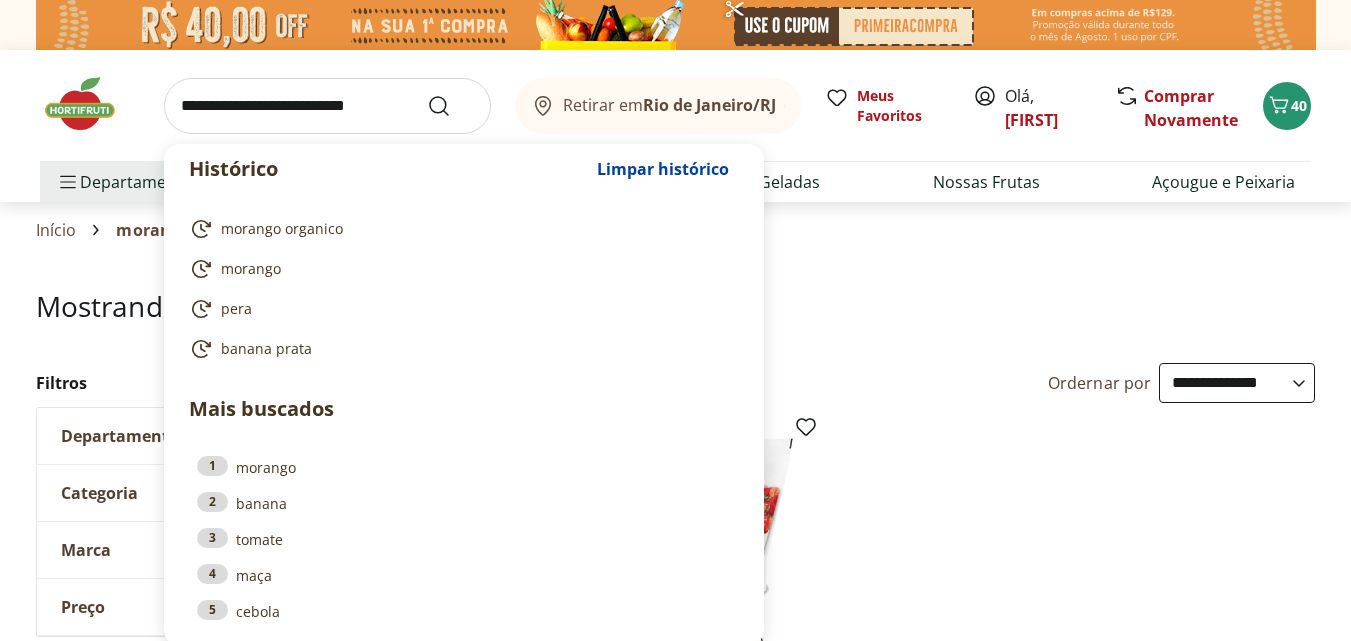 click at bounding box center [327, 106] 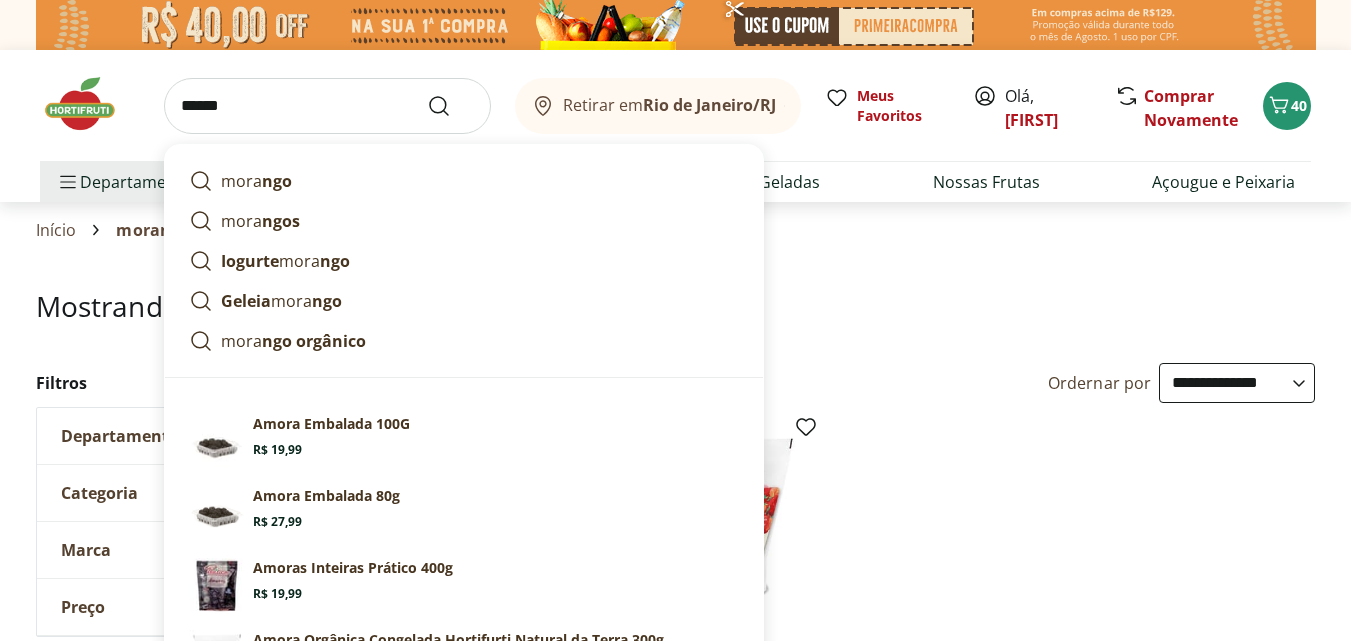 type on "*******" 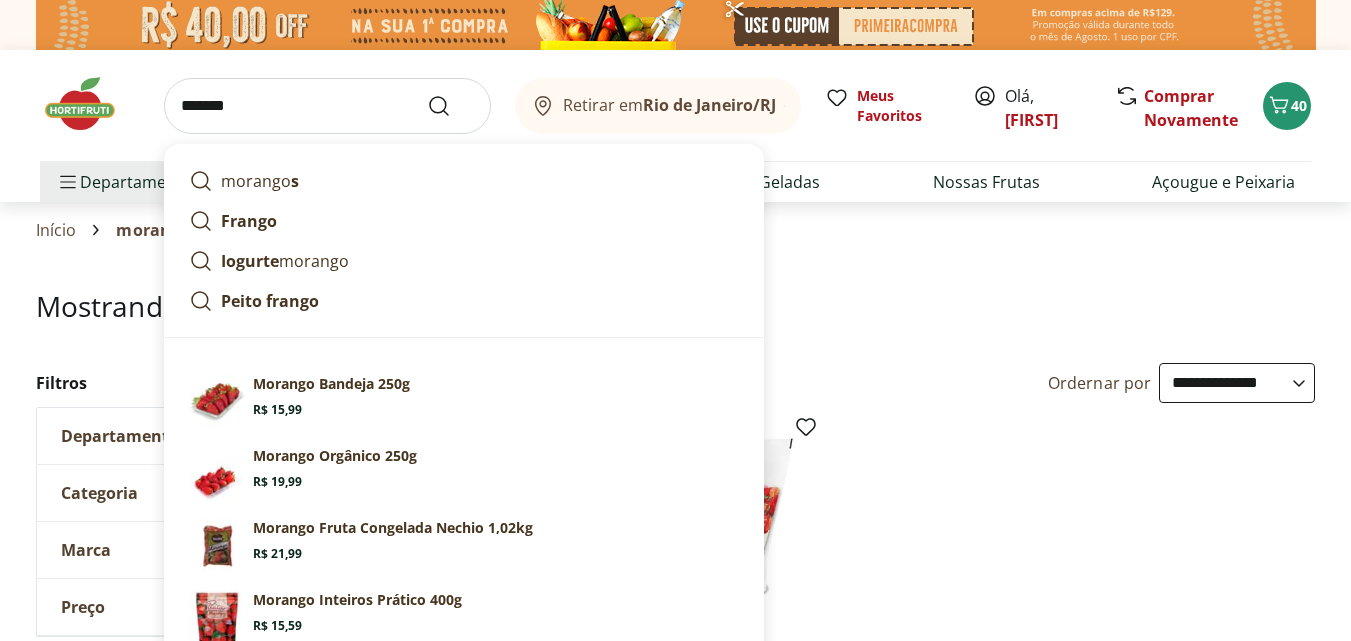 click at bounding box center (451, 106) 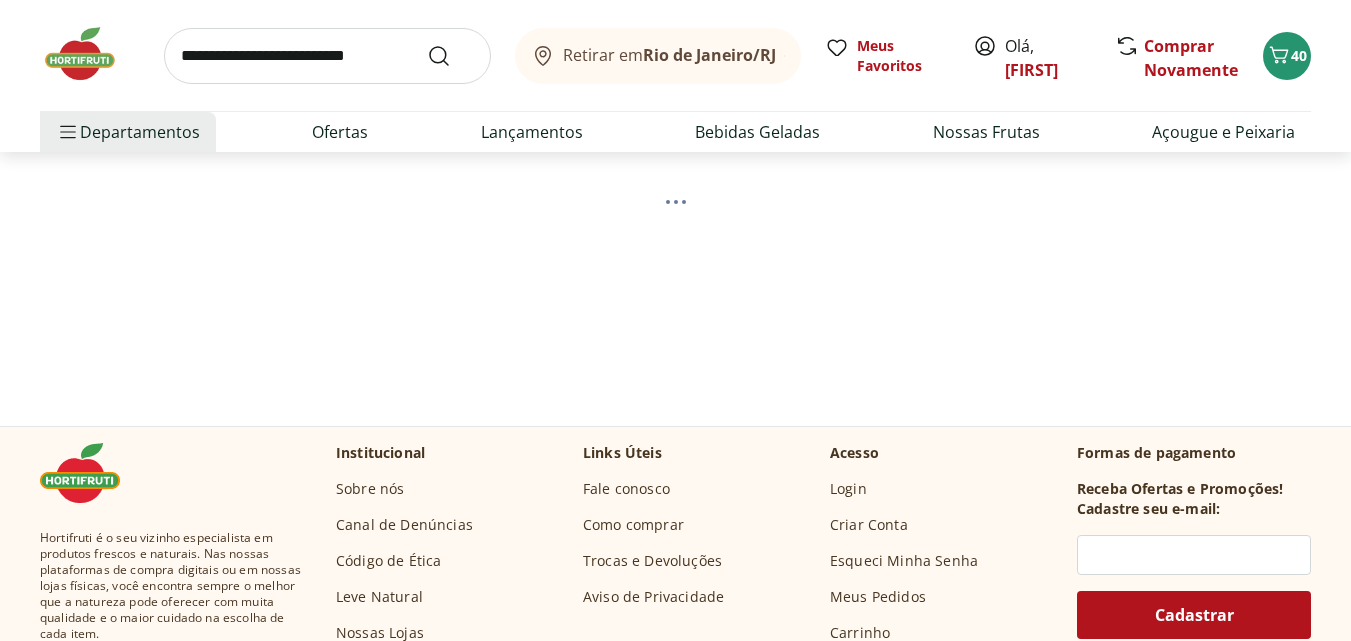 select on "**********" 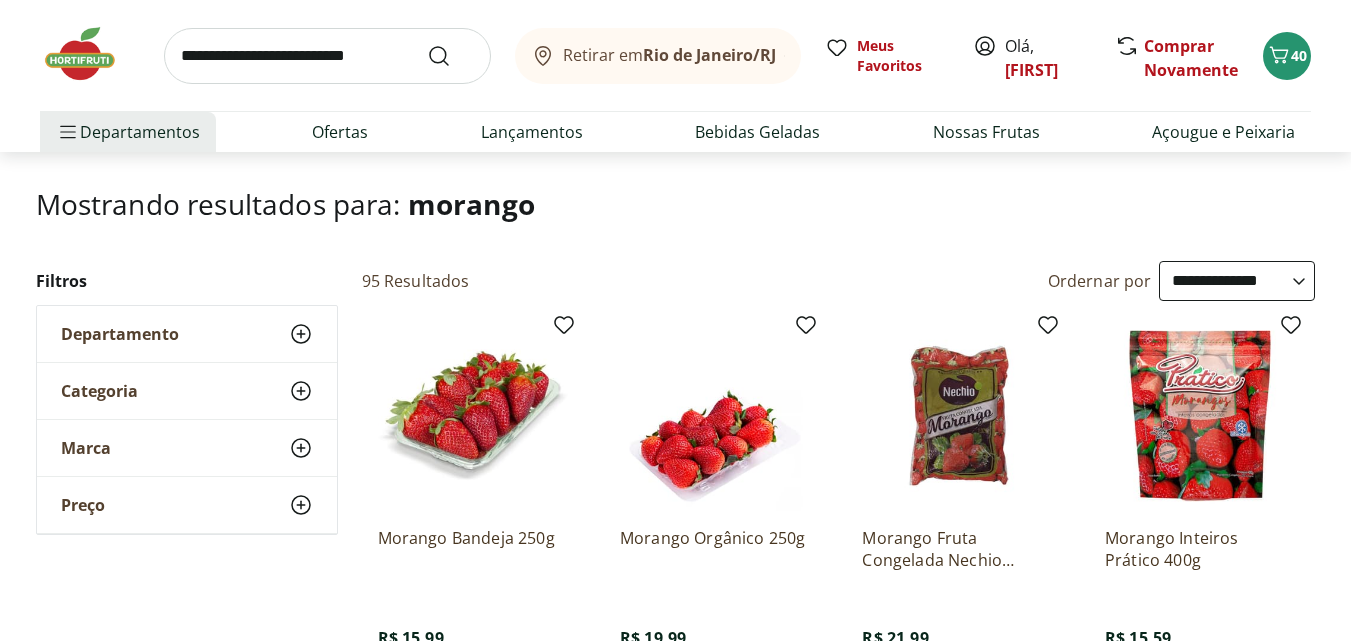 scroll, scrollTop: 0, scrollLeft: 0, axis: both 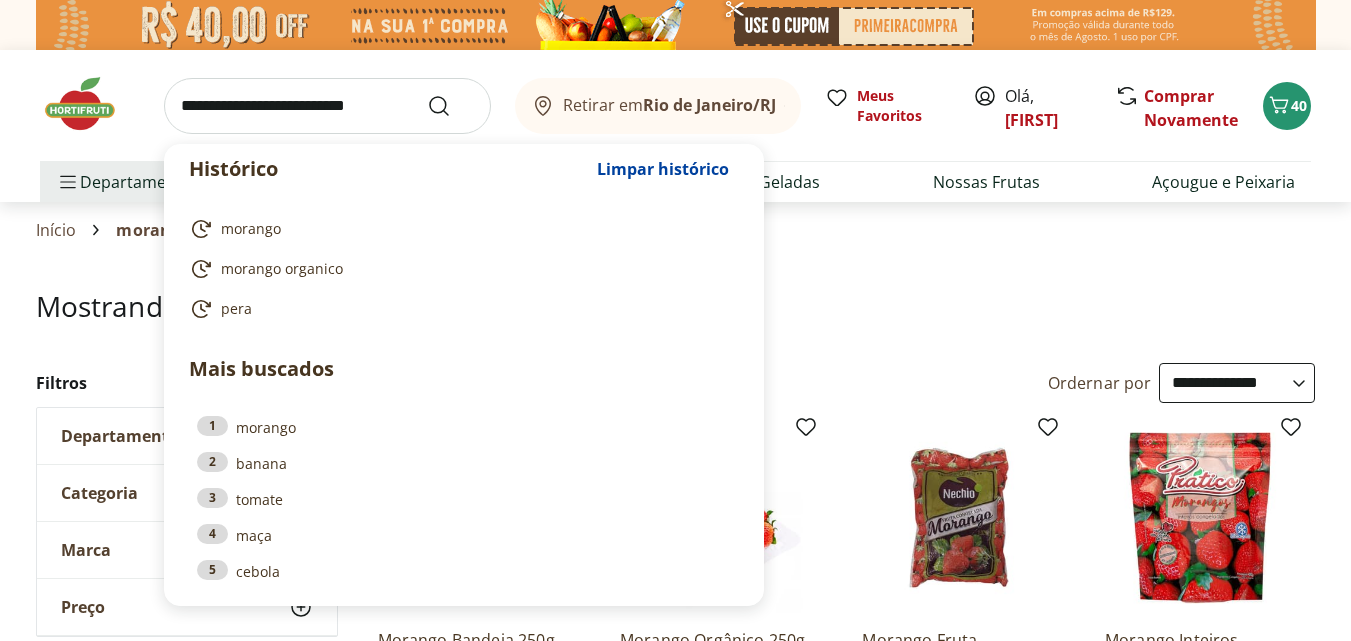 click at bounding box center [327, 106] 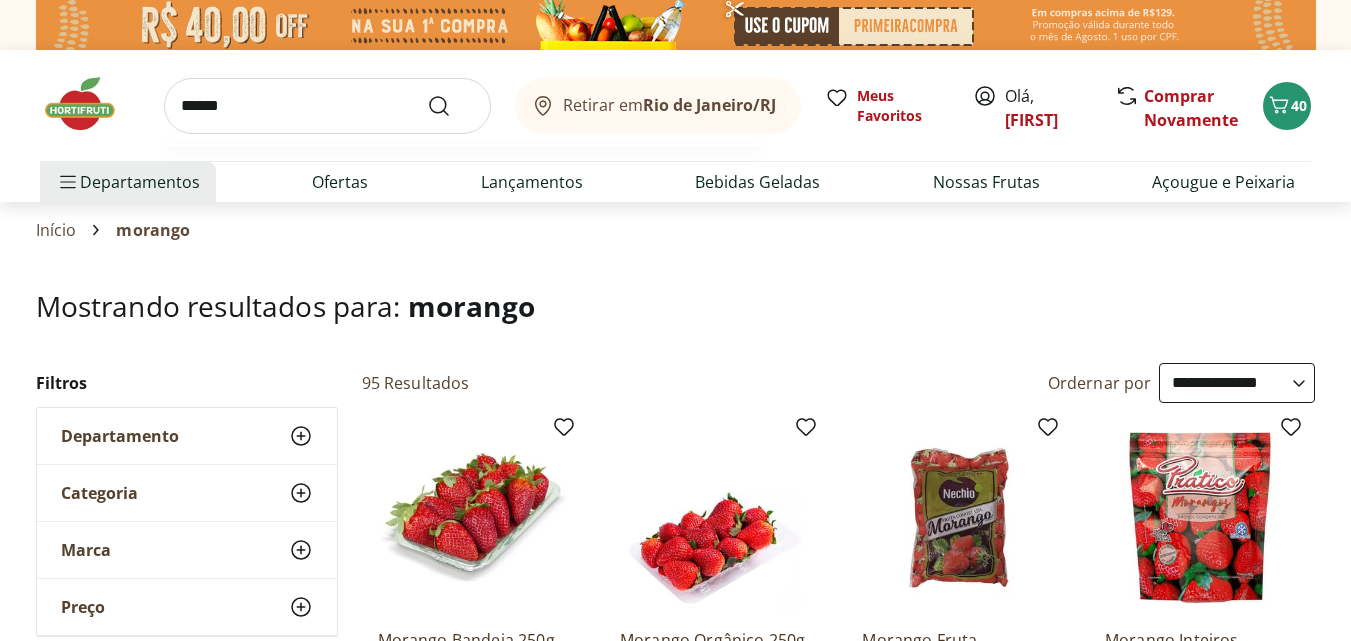 type on "******" 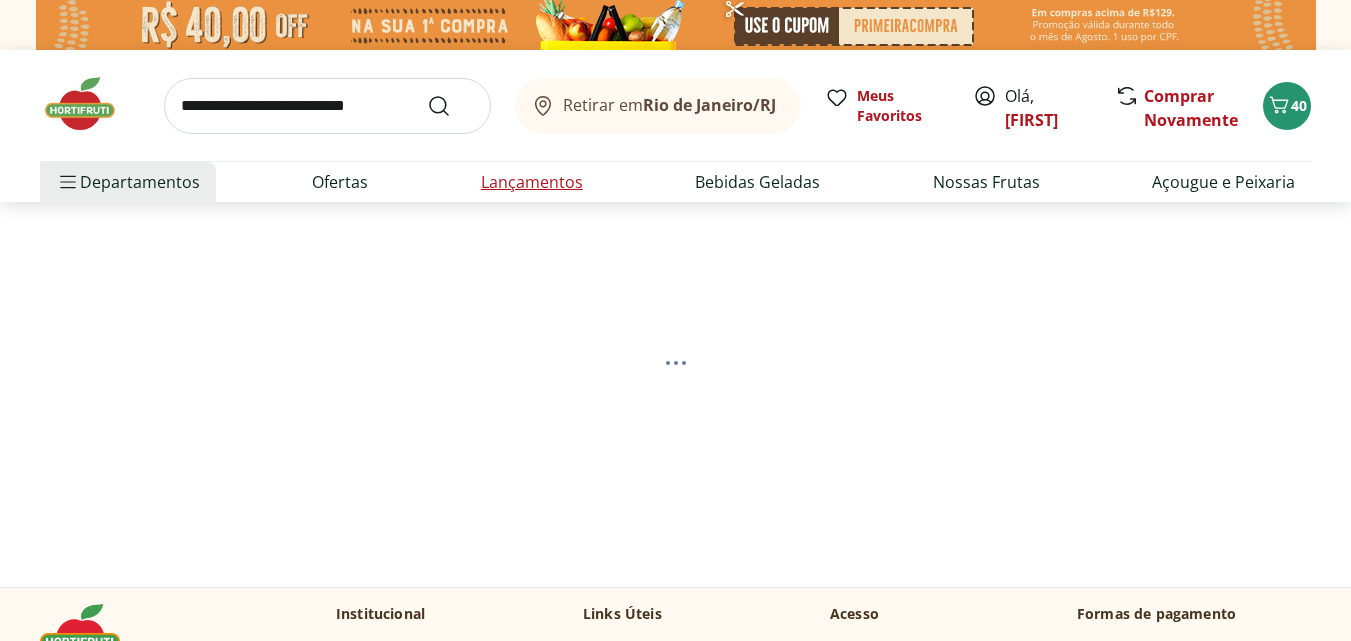 select on "**********" 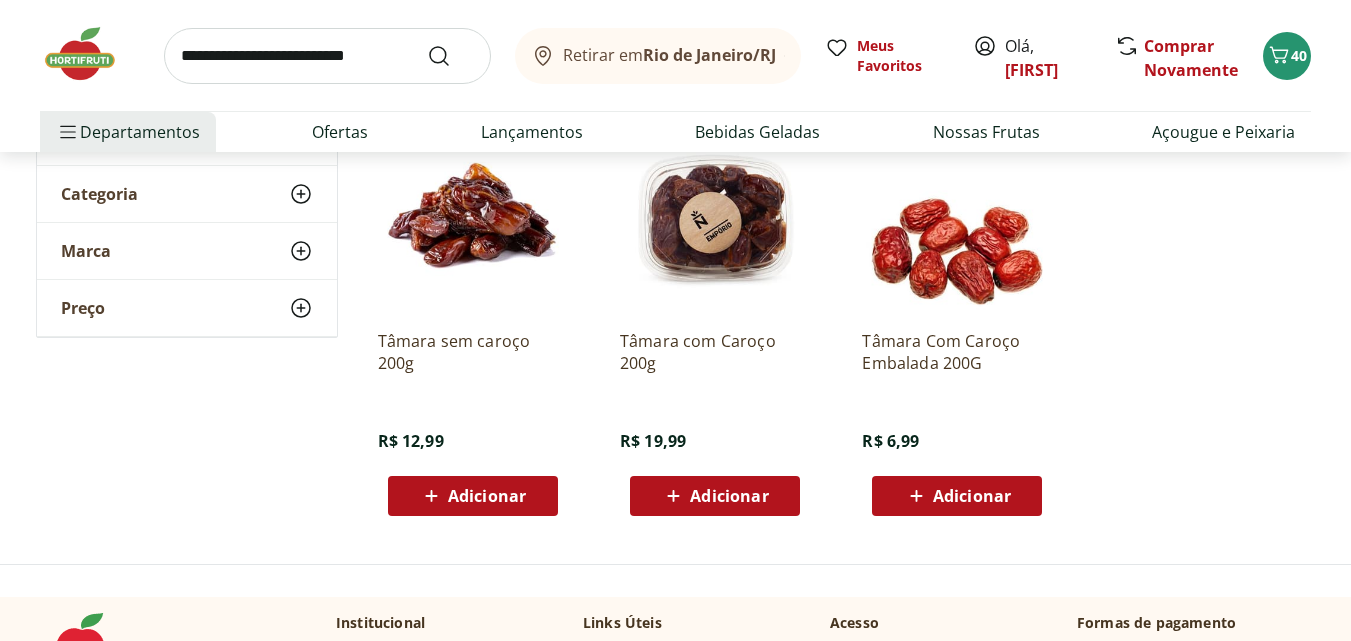 scroll, scrollTop: 300, scrollLeft: 0, axis: vertical 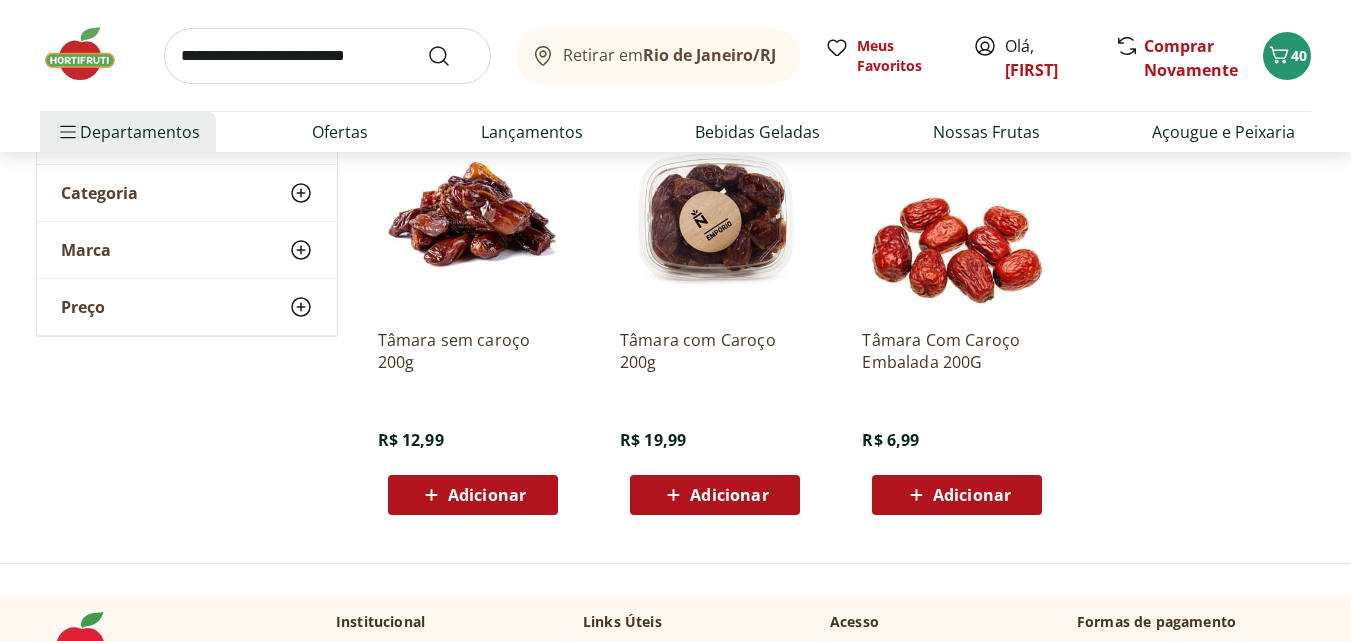 click on "Adicionar" at bounding box center (487, 495) 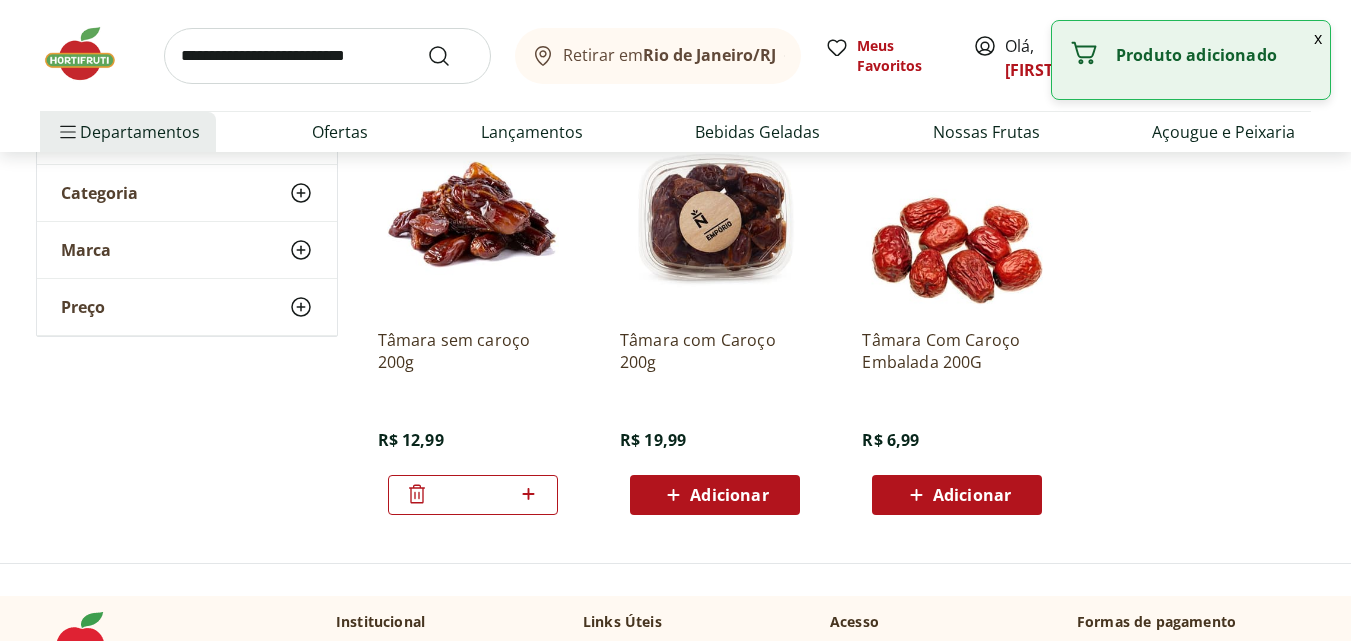 click at bounding box center [327, 56] 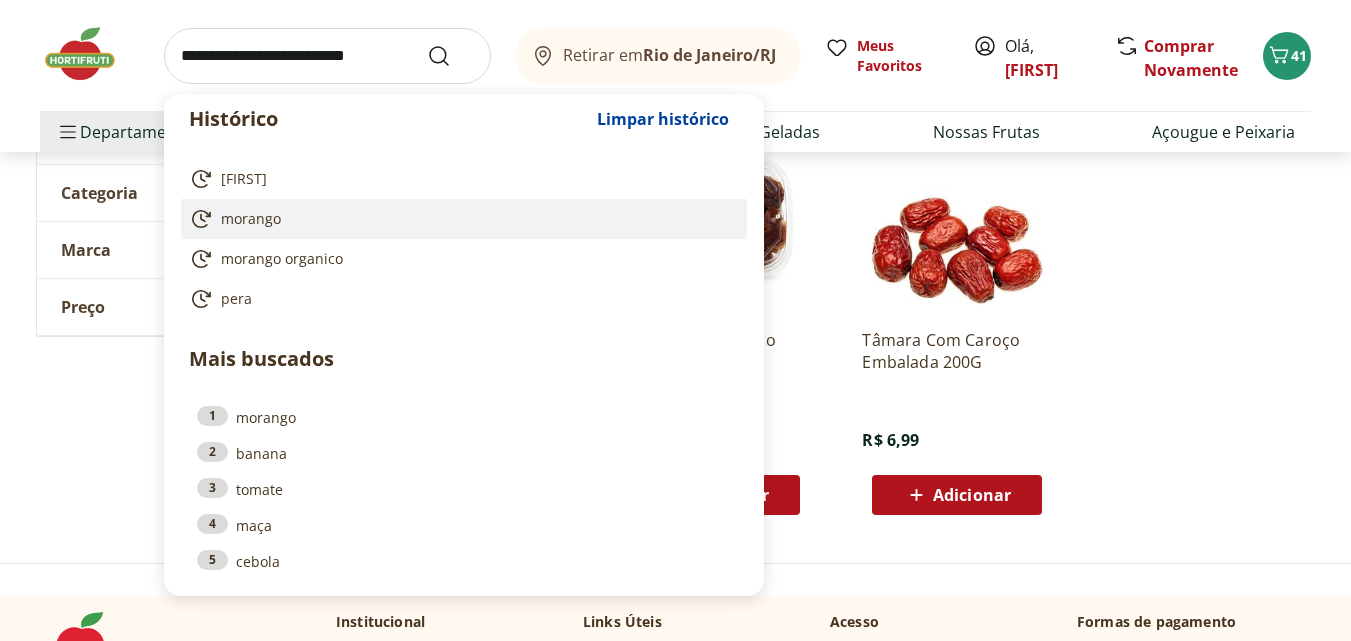click on "morango" at bounding box center [464, 219] 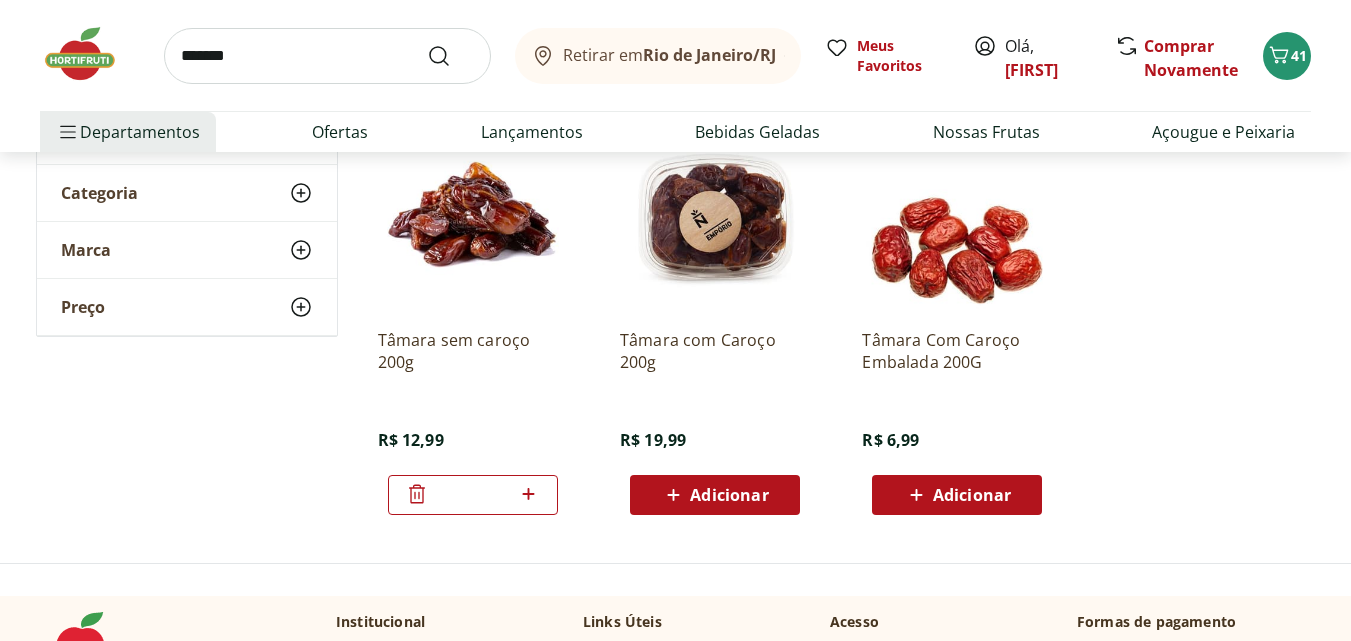 type on "*******" 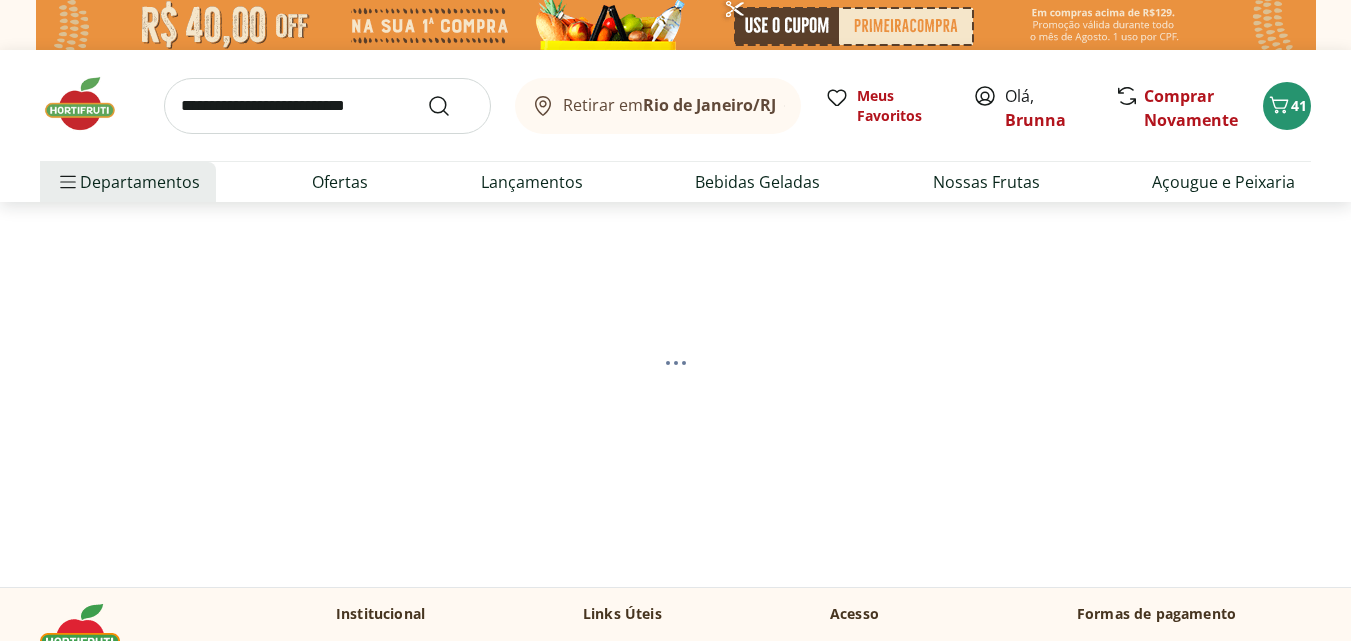 scroll, scrollTop: 200, scrollLeft: 0, axis: vertical 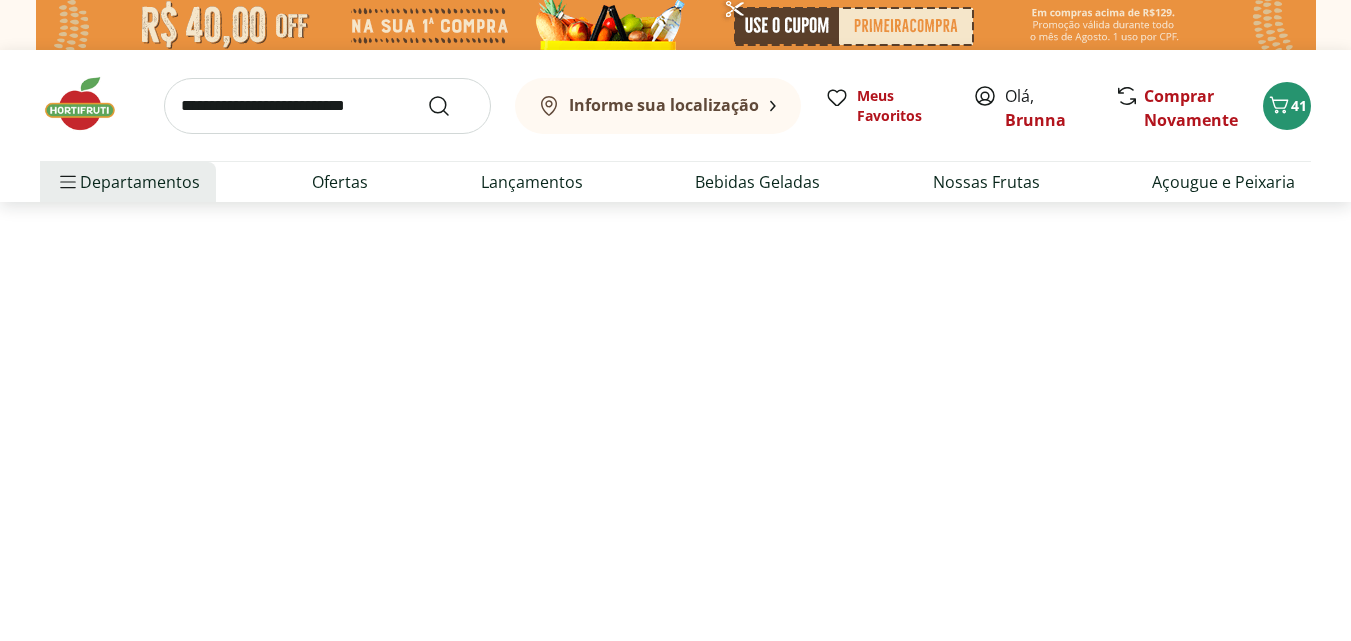 select on "**********" 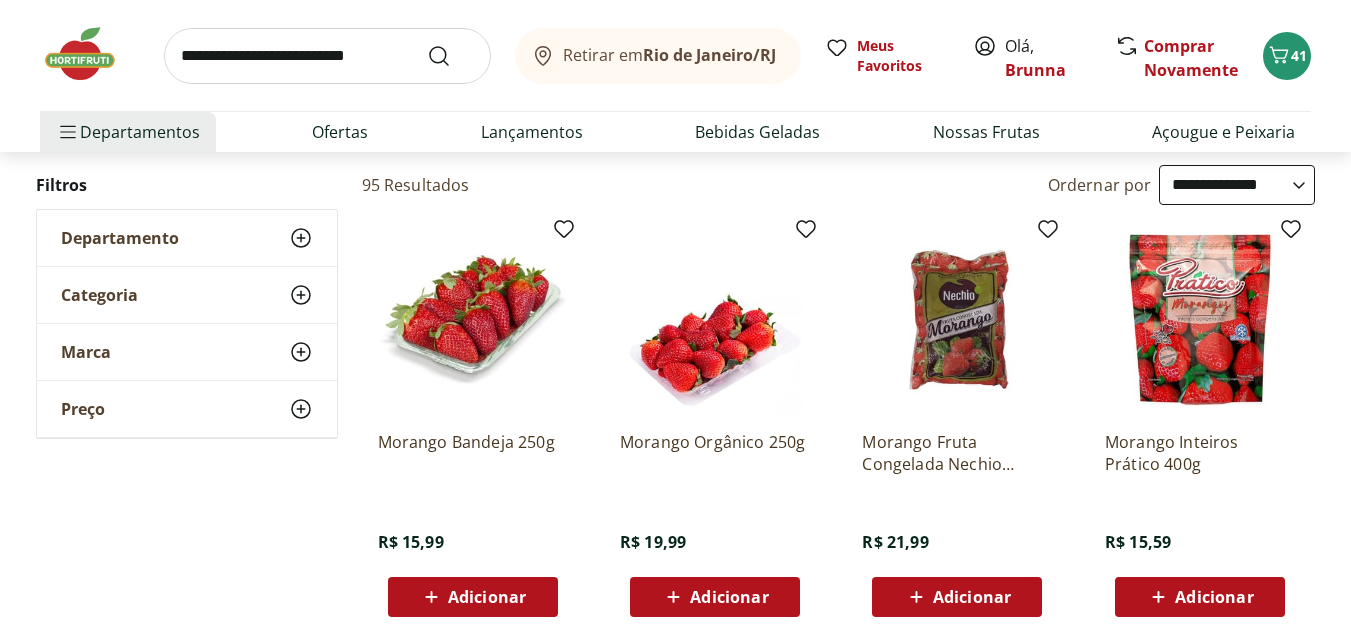 scroll, scrollTop: 200, scrollLeft: 0, axis: vertical 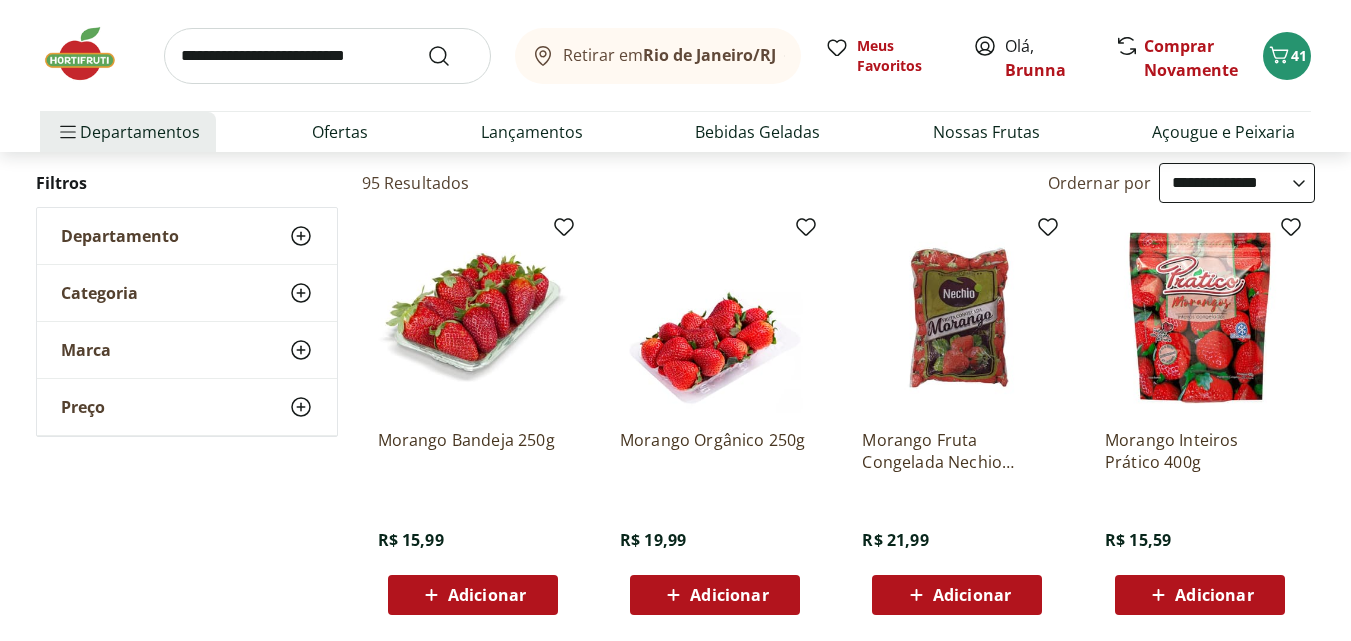 click on "Adicionar" at bounding box center [729, 595] 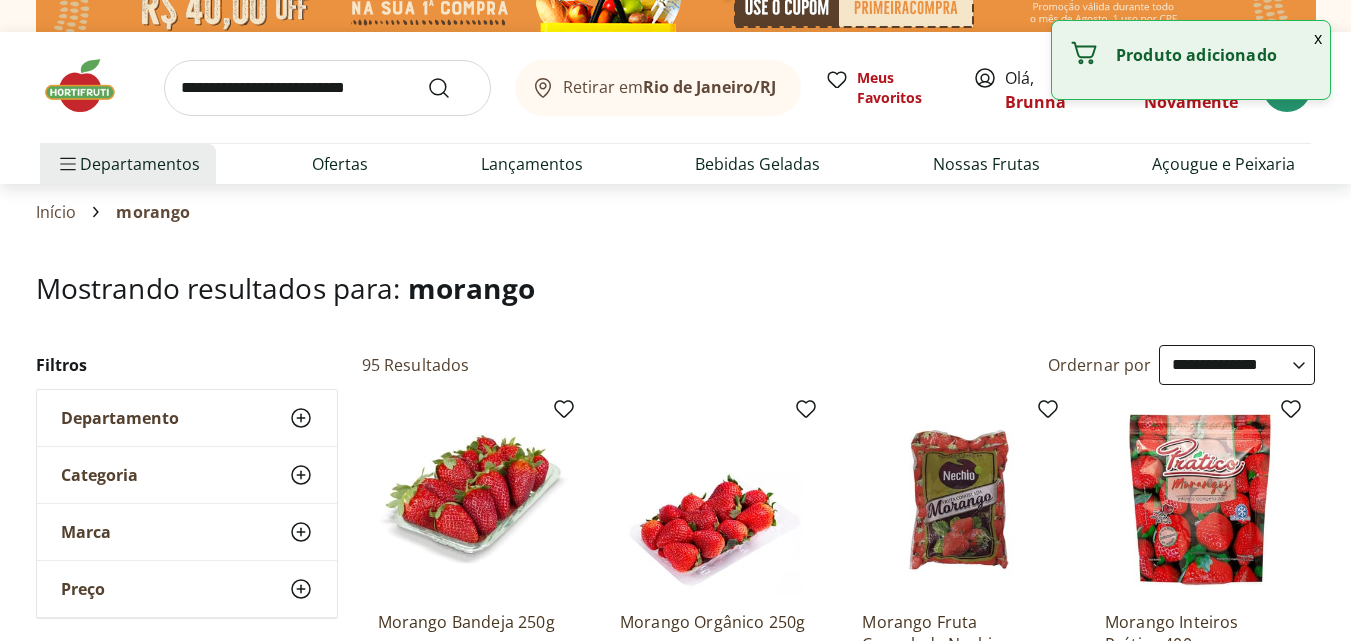 scroll, scrollTop: 0, scrollLeft: 0, axis: both 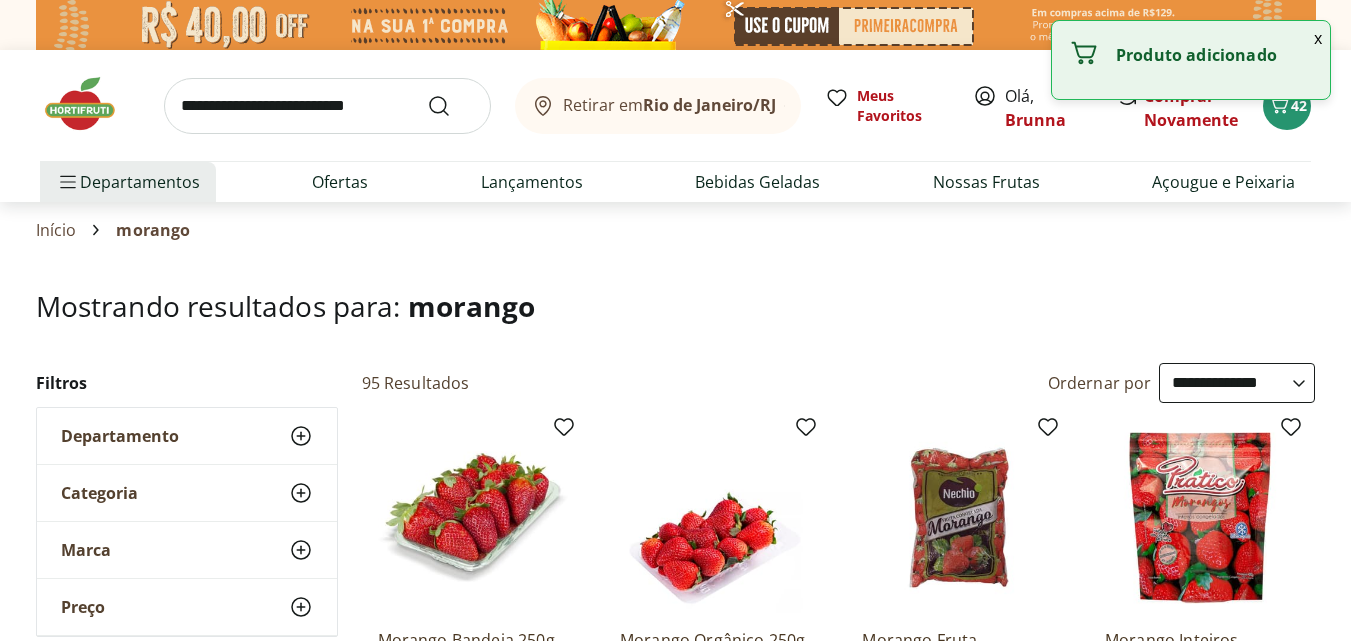 click at bounding box center [327, 106] 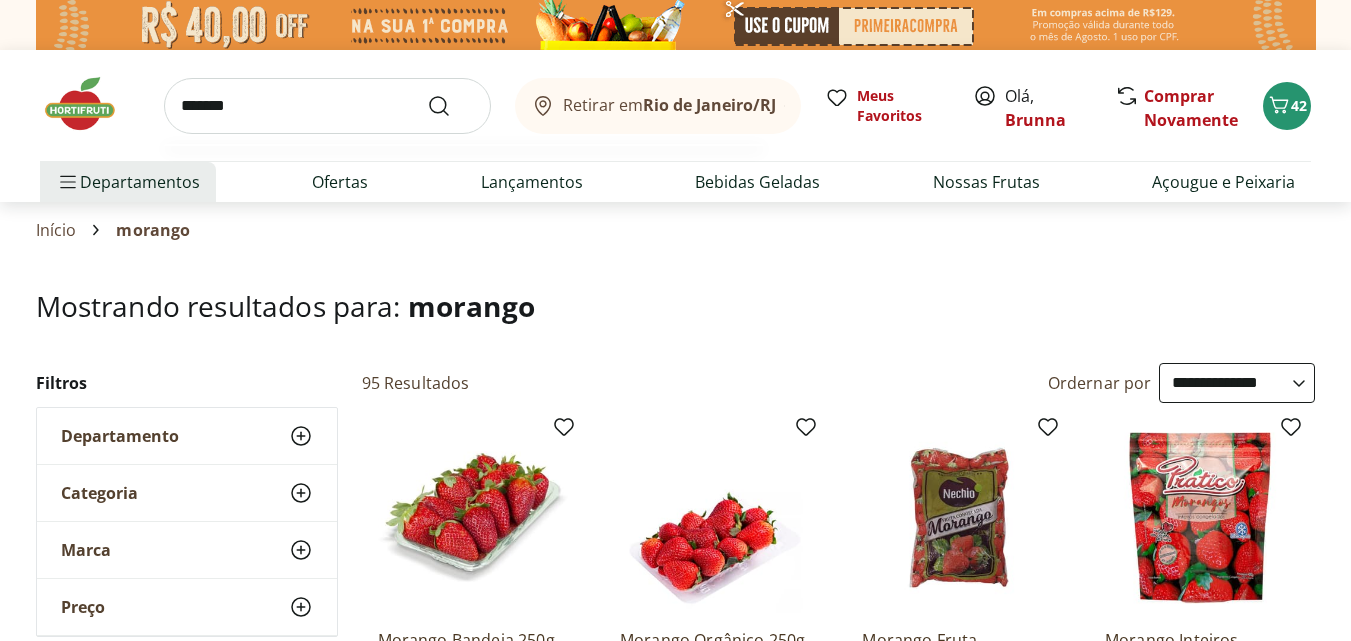 type on "*******" 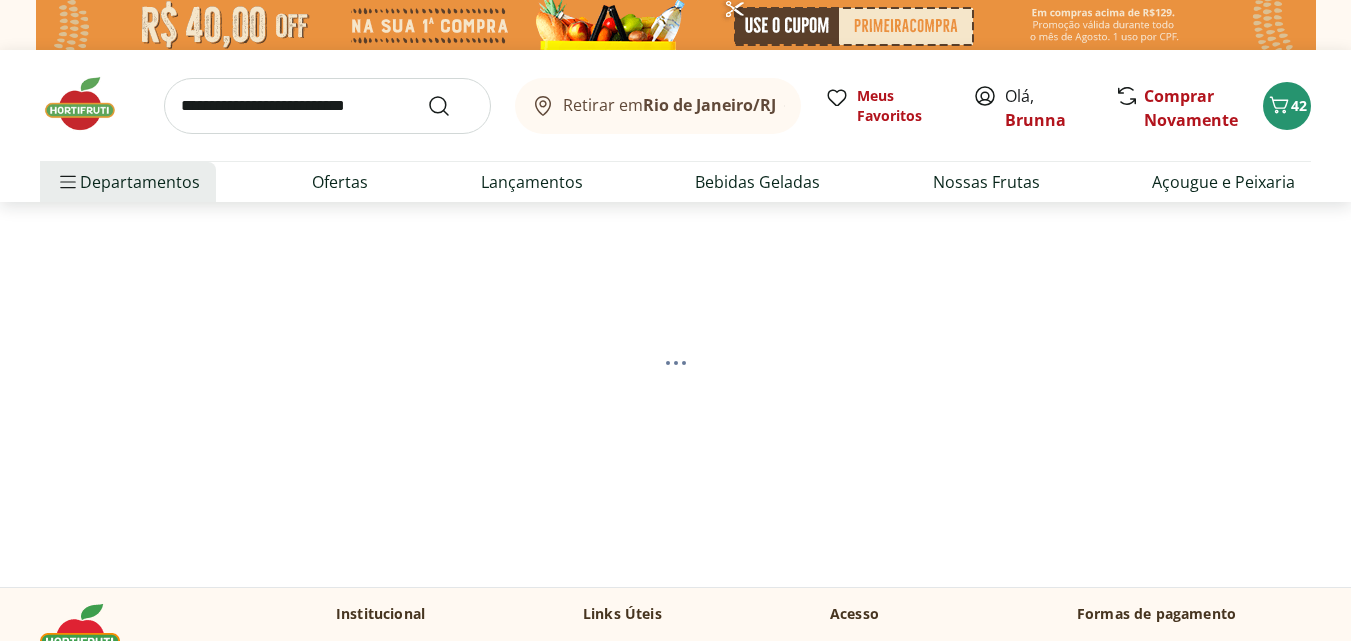 select on "**********" 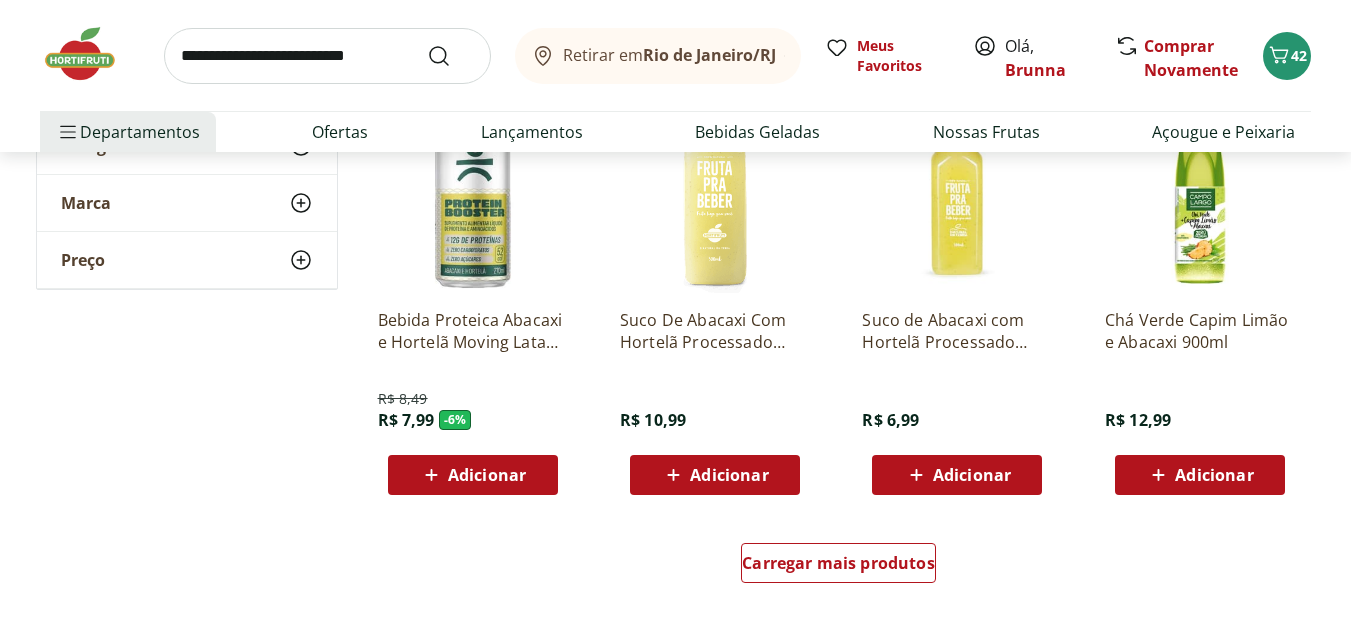 scroll, scrollTop: 600, scrollLeft: 0, axis: vertical 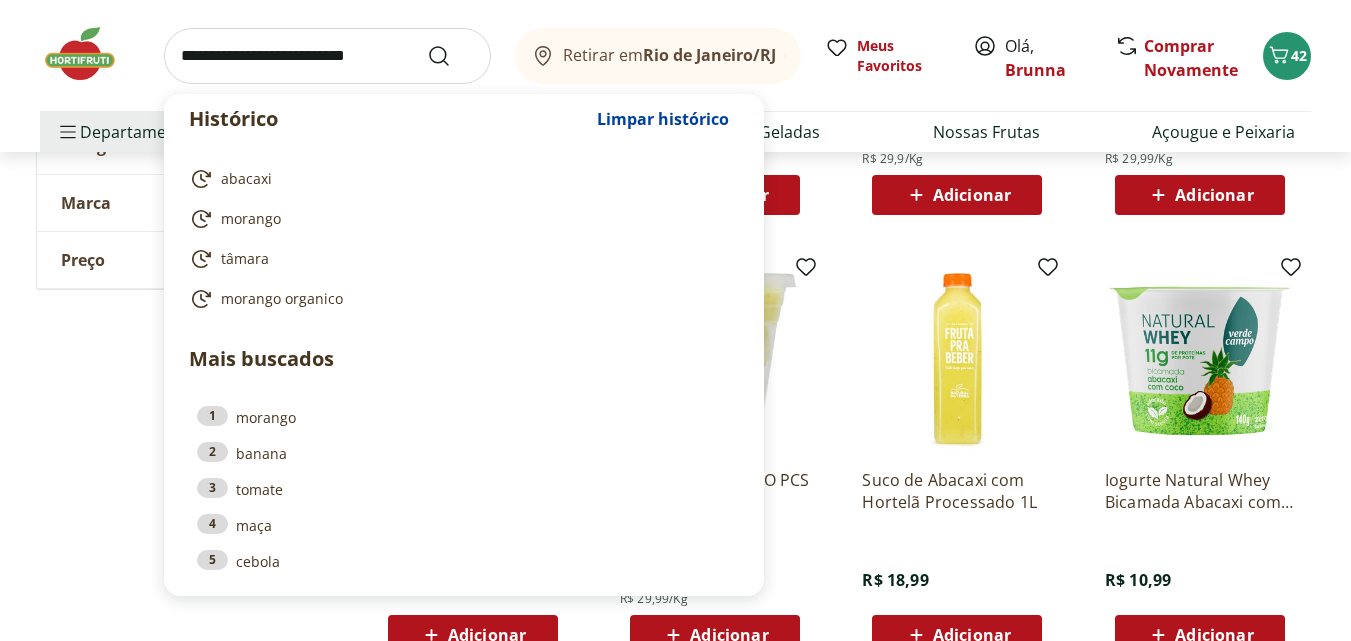 click at bounding box center (327, 56) 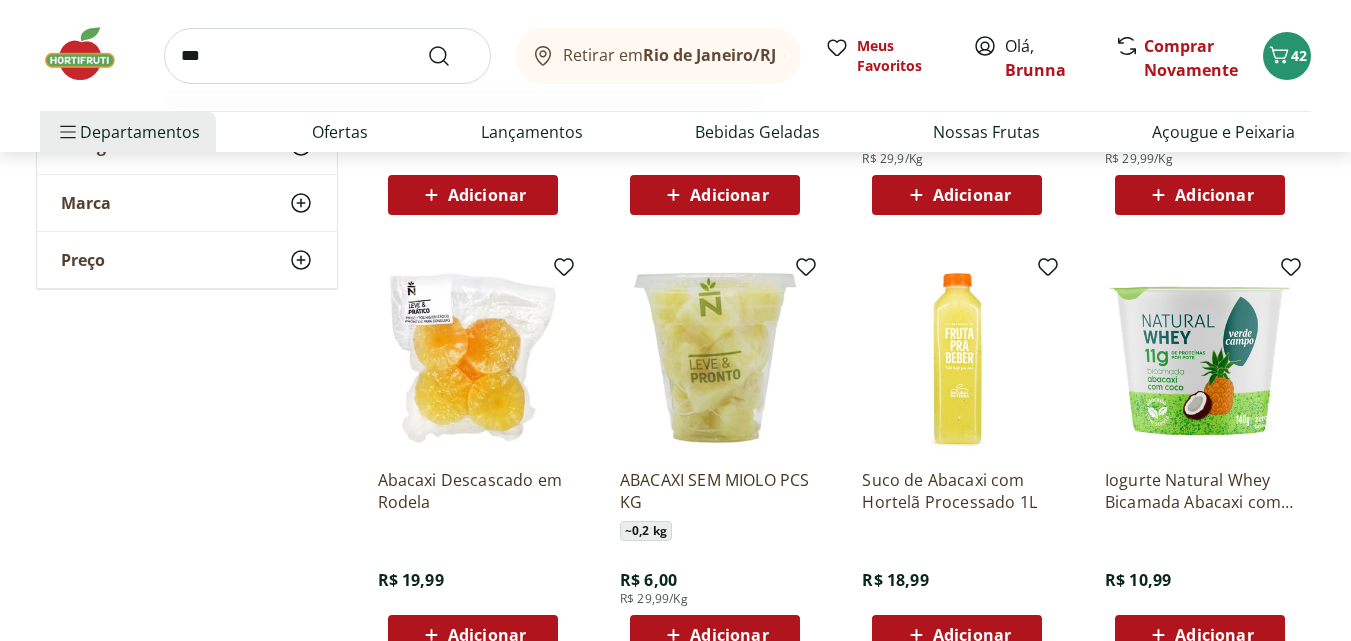 type on "***" 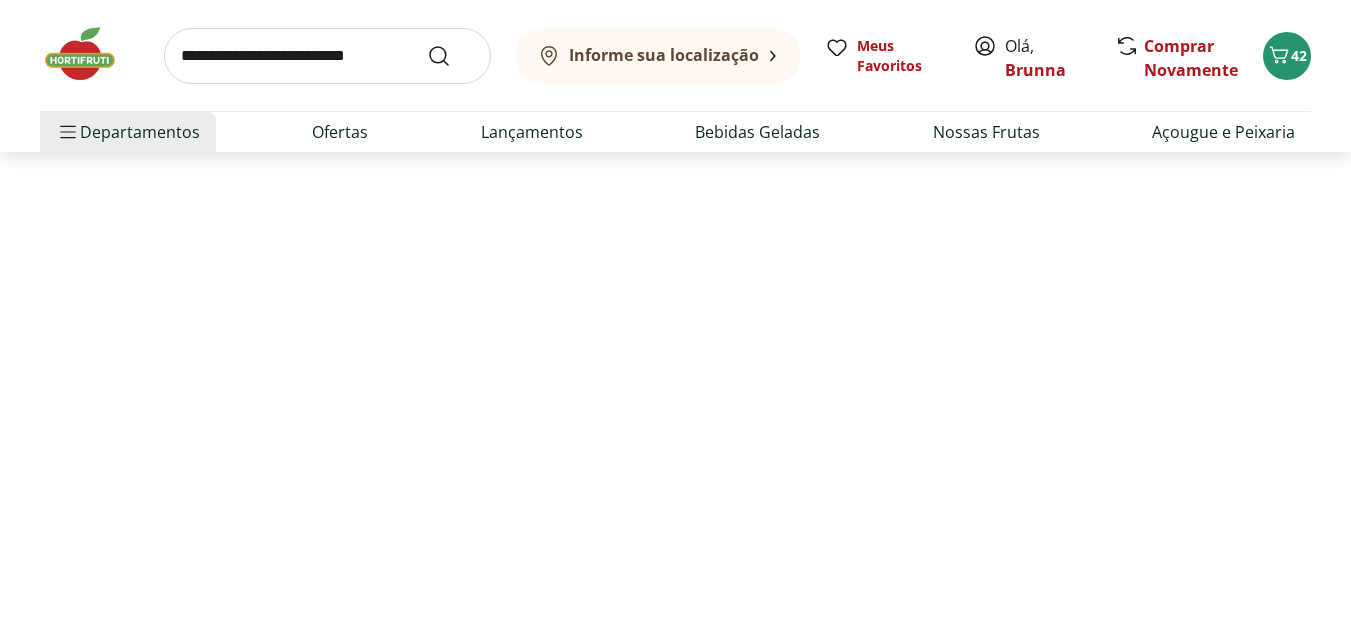 scroll, scrollTop: 0, scrollLeft: 0, axis: both 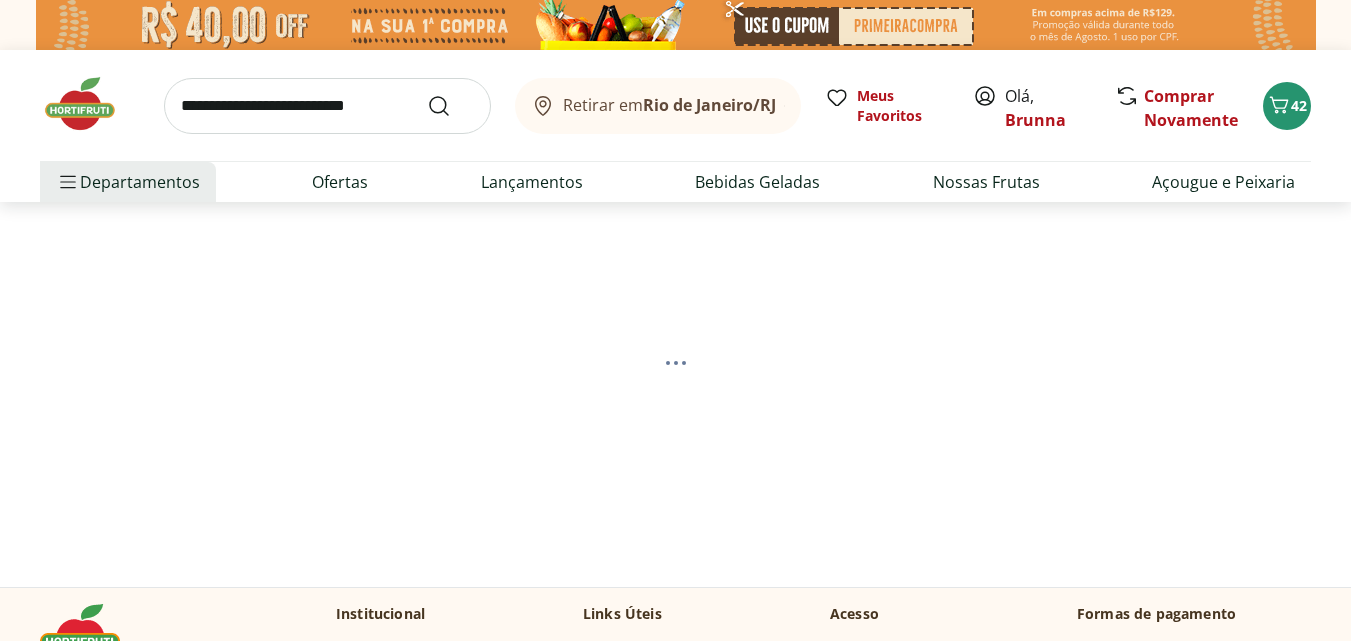 select on "**********" 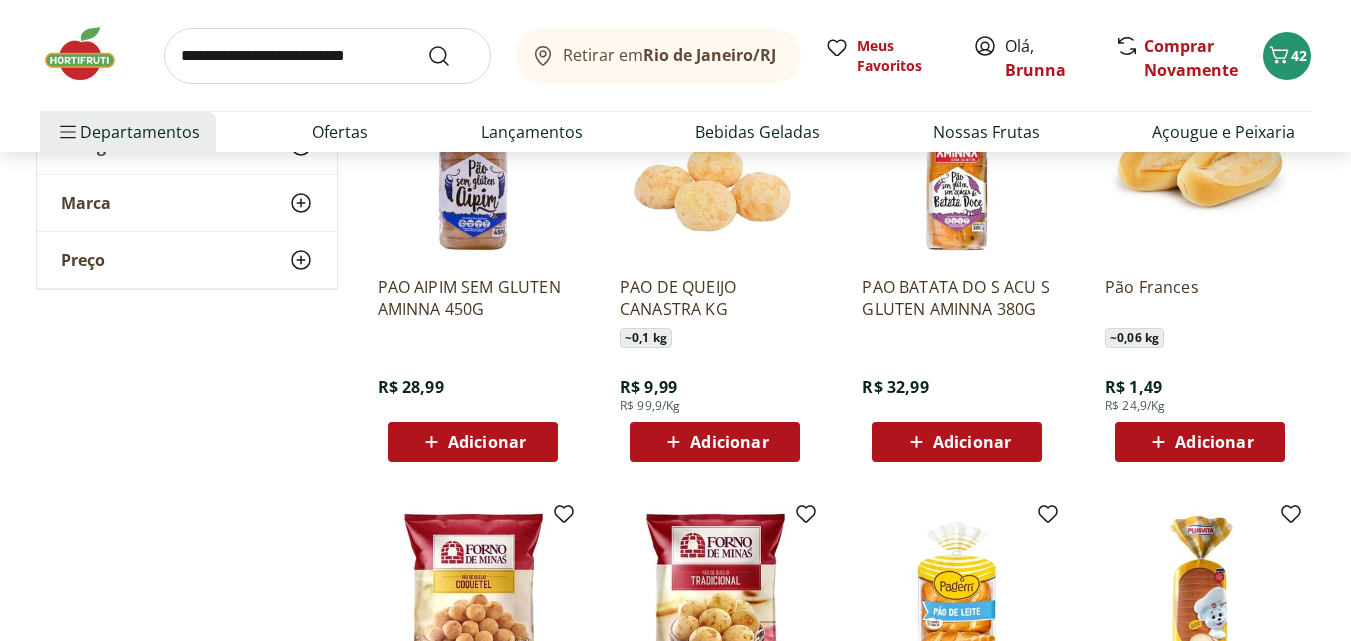scroll, scrollTop: 400, scrollLeft: 0, axis: vertical 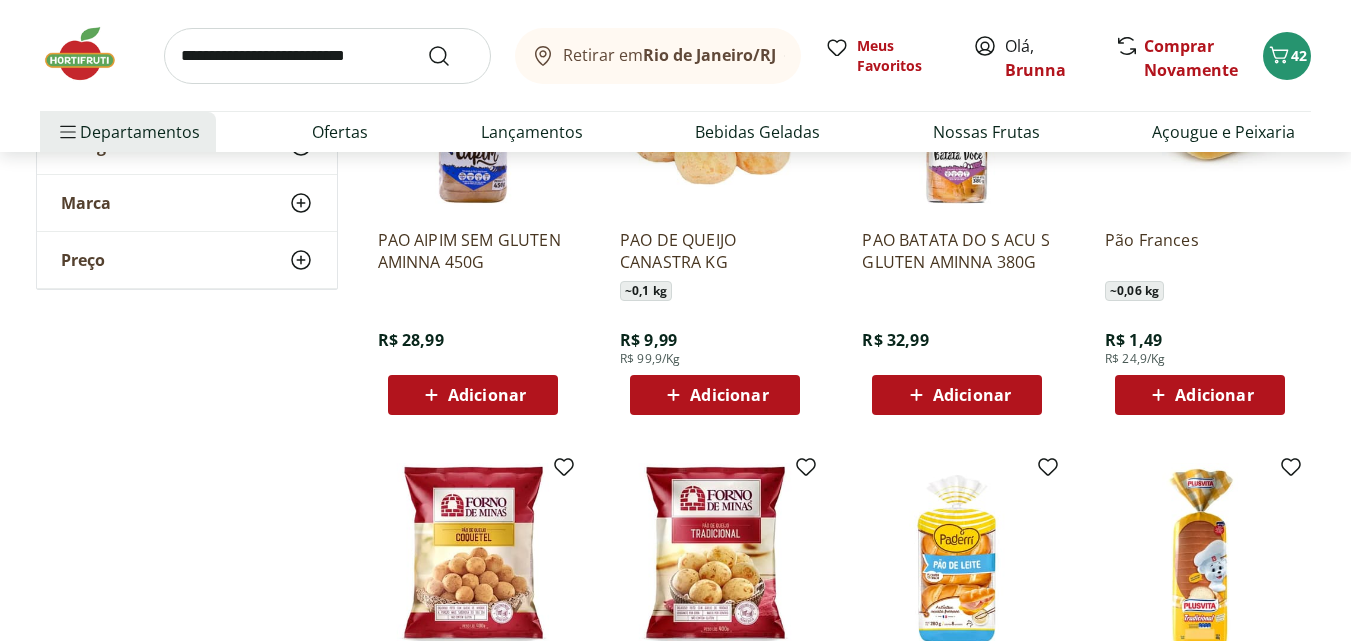click on "Adicionar" at bounding box center (1200, 395) 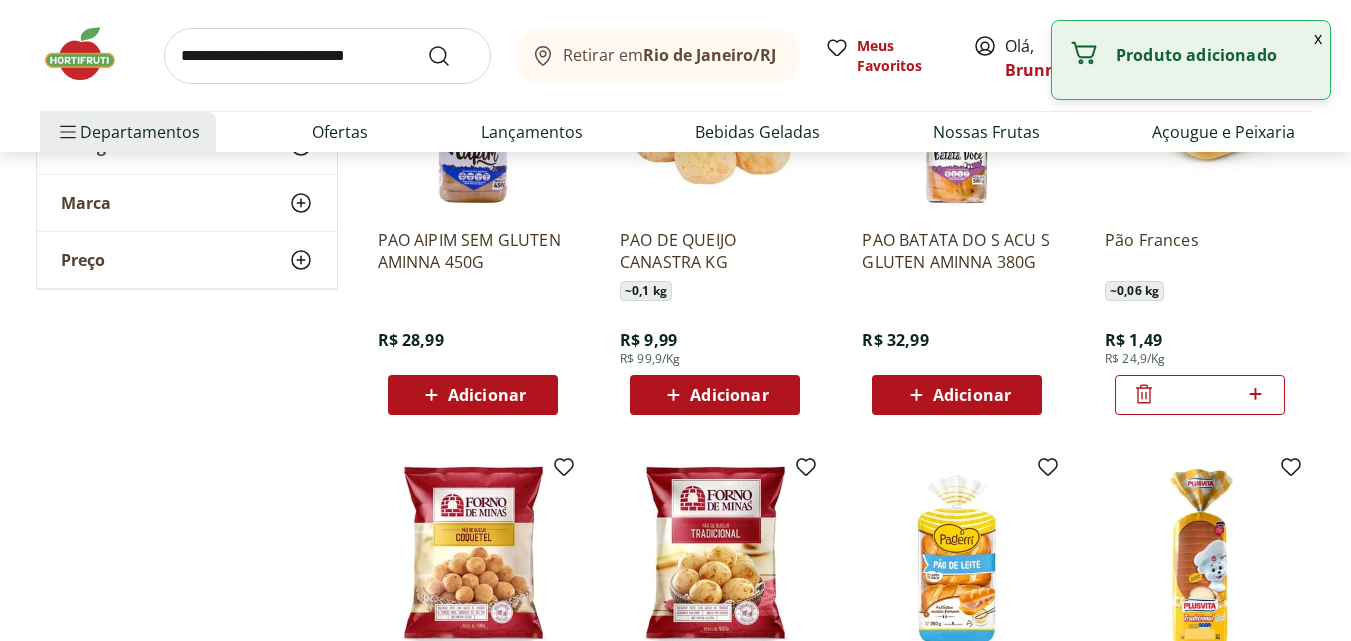 click 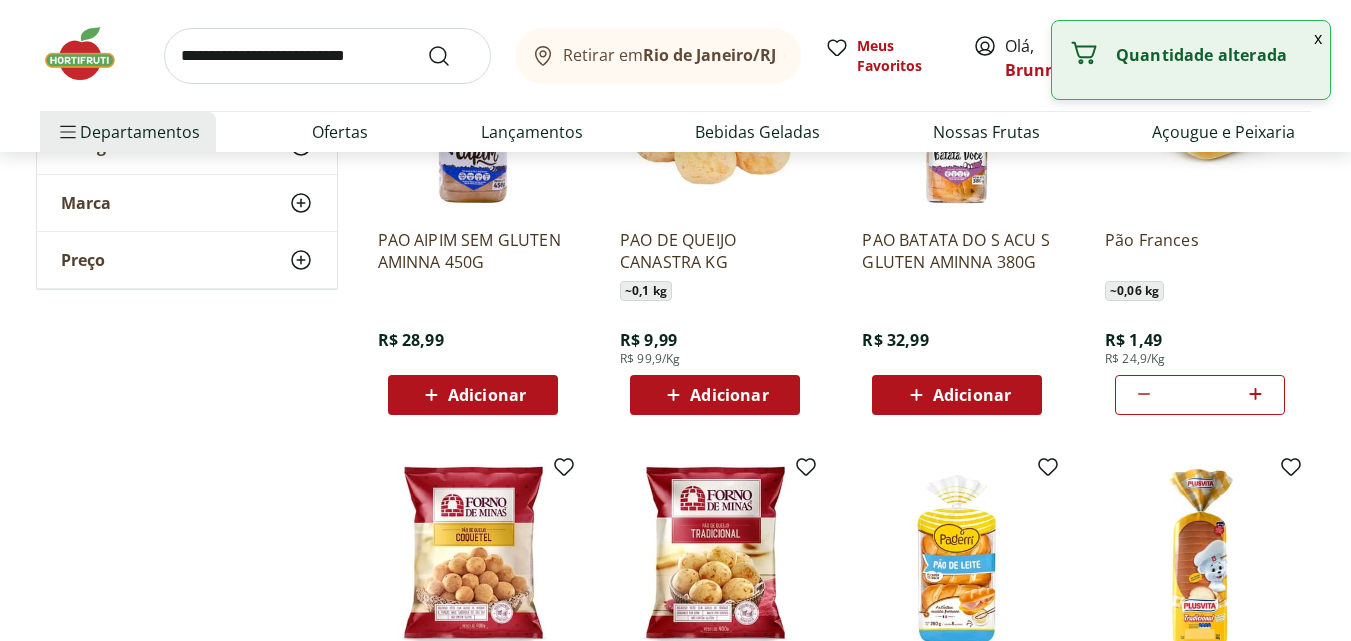 click 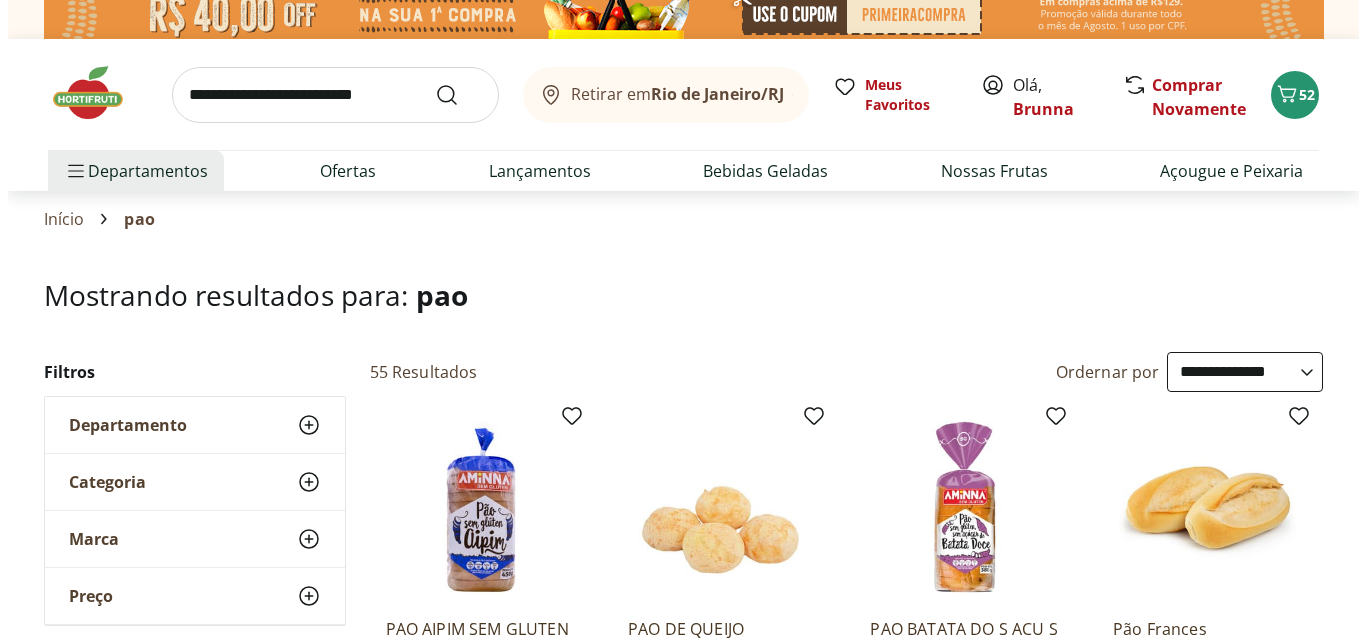 scroll, scrollTop: 0, scrollLeft: 0, axis: both 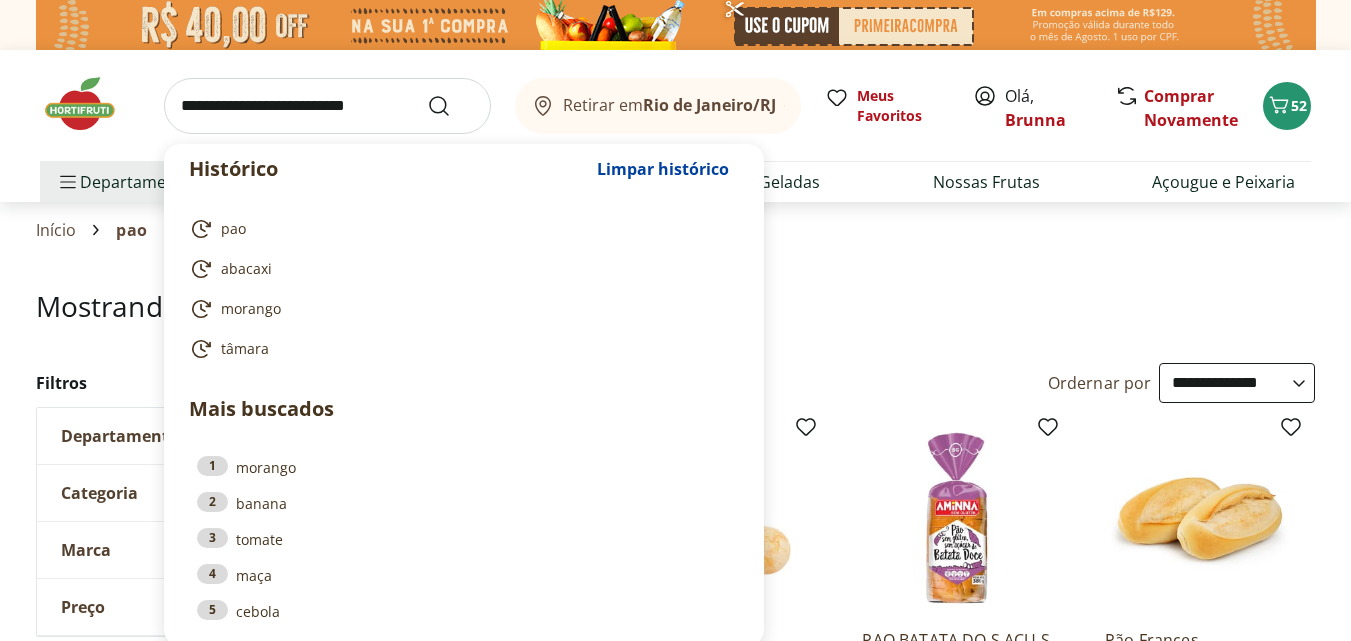 click at bounding box center (327, 106) 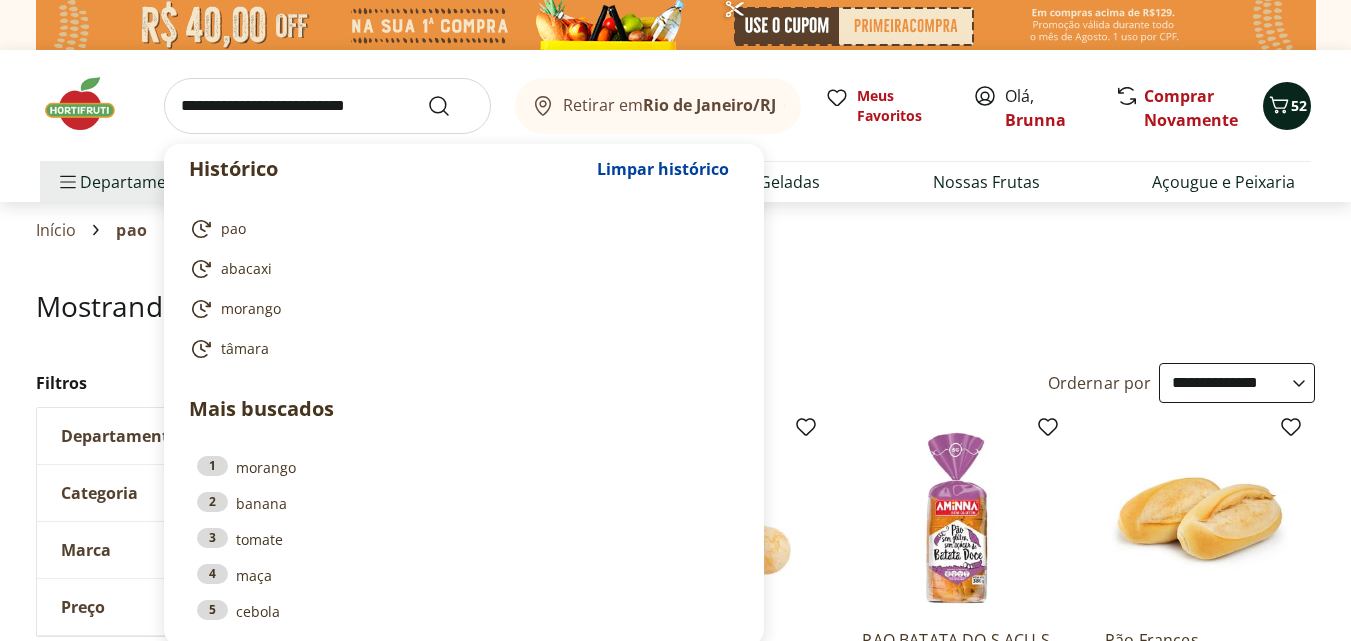 click on "52" at bounding box center (1299, 105) 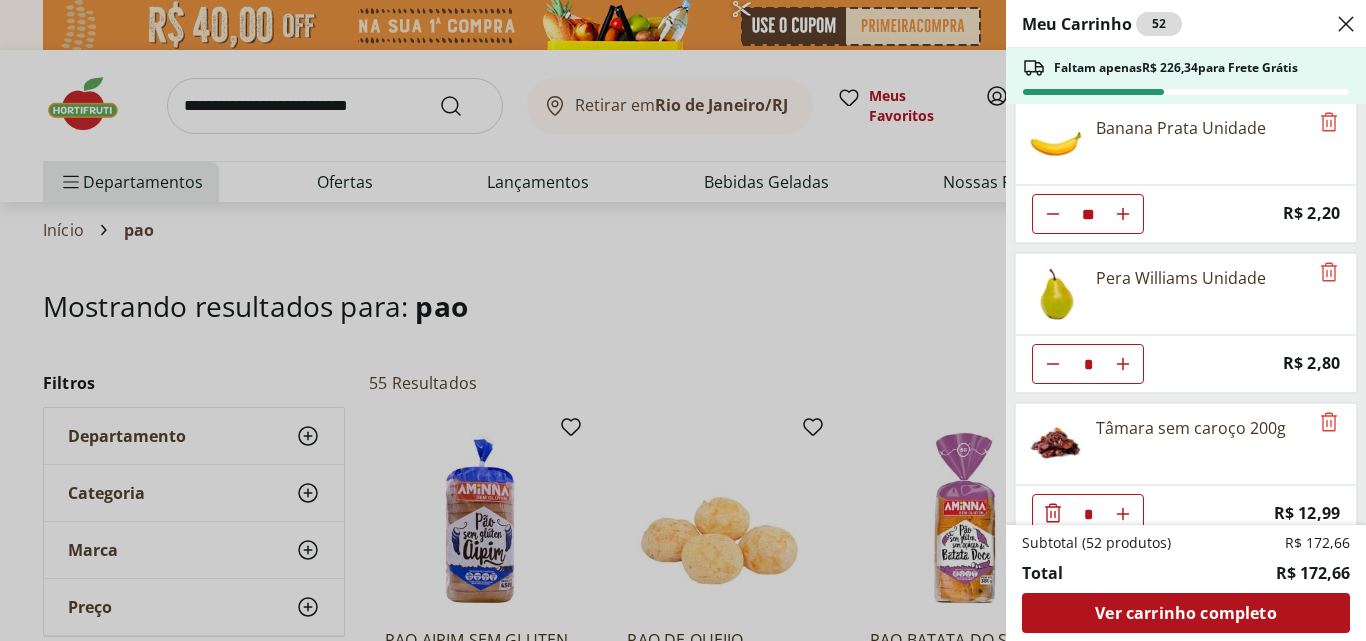 scroll, scrollTop: 1300, scrollLeft: 0, axis: vertical 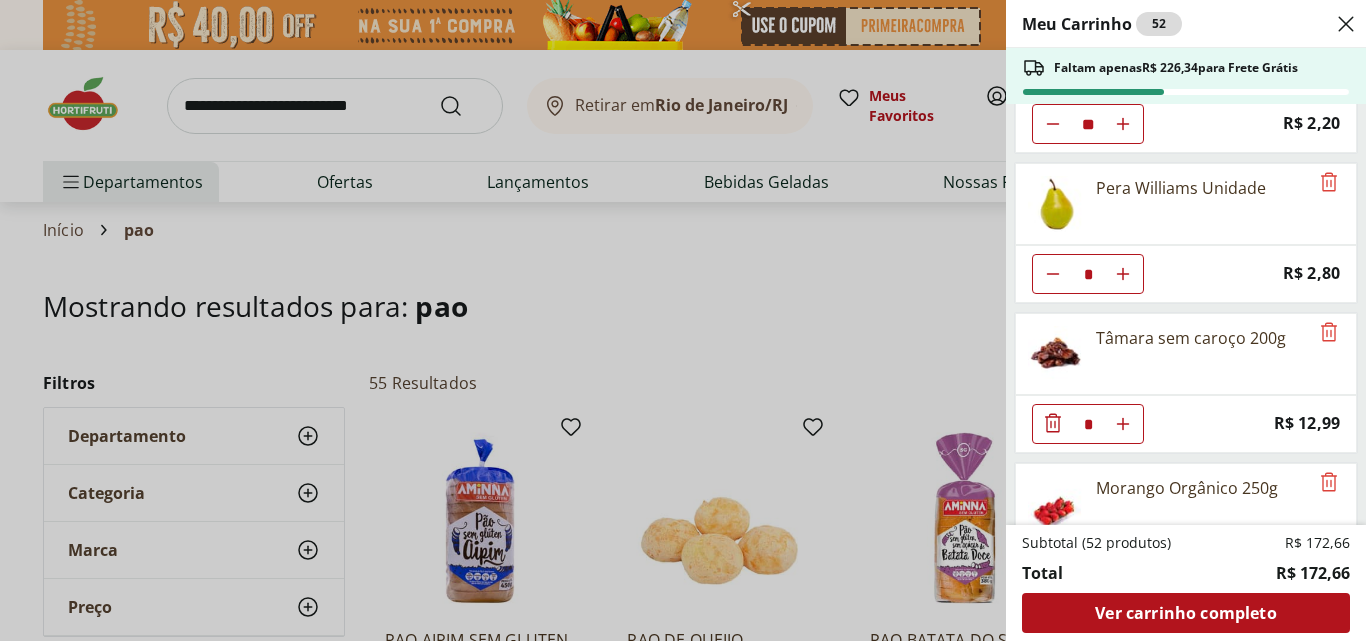 click 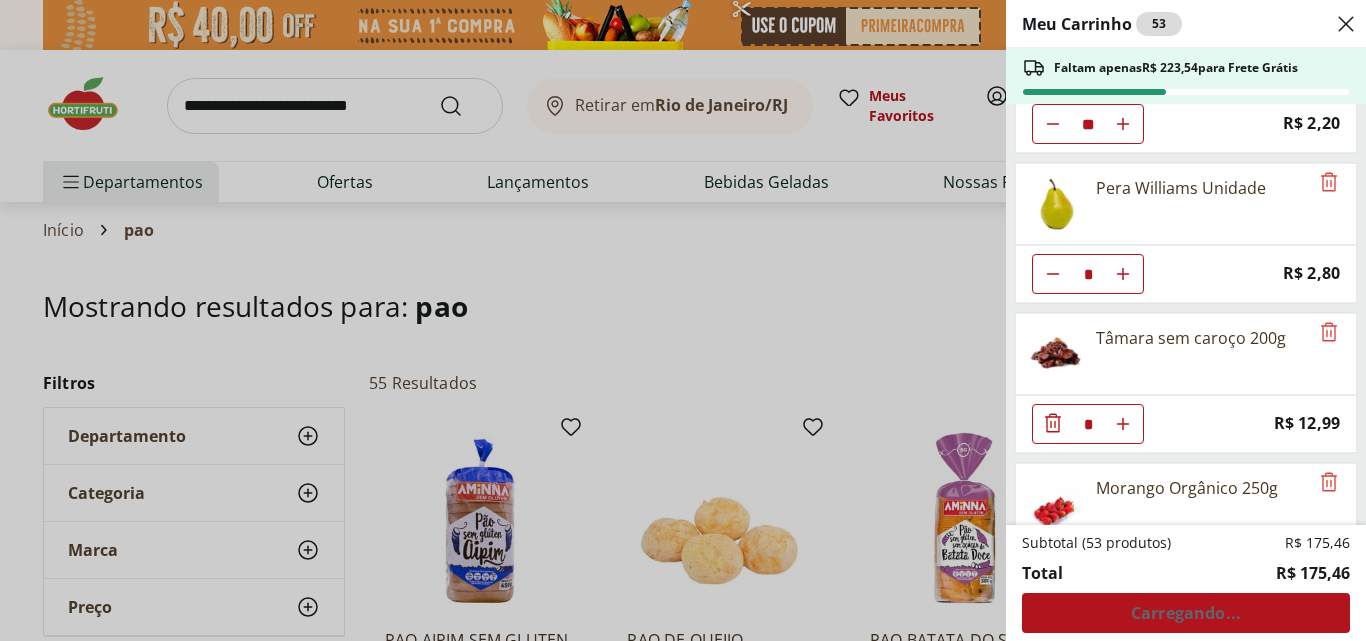 click 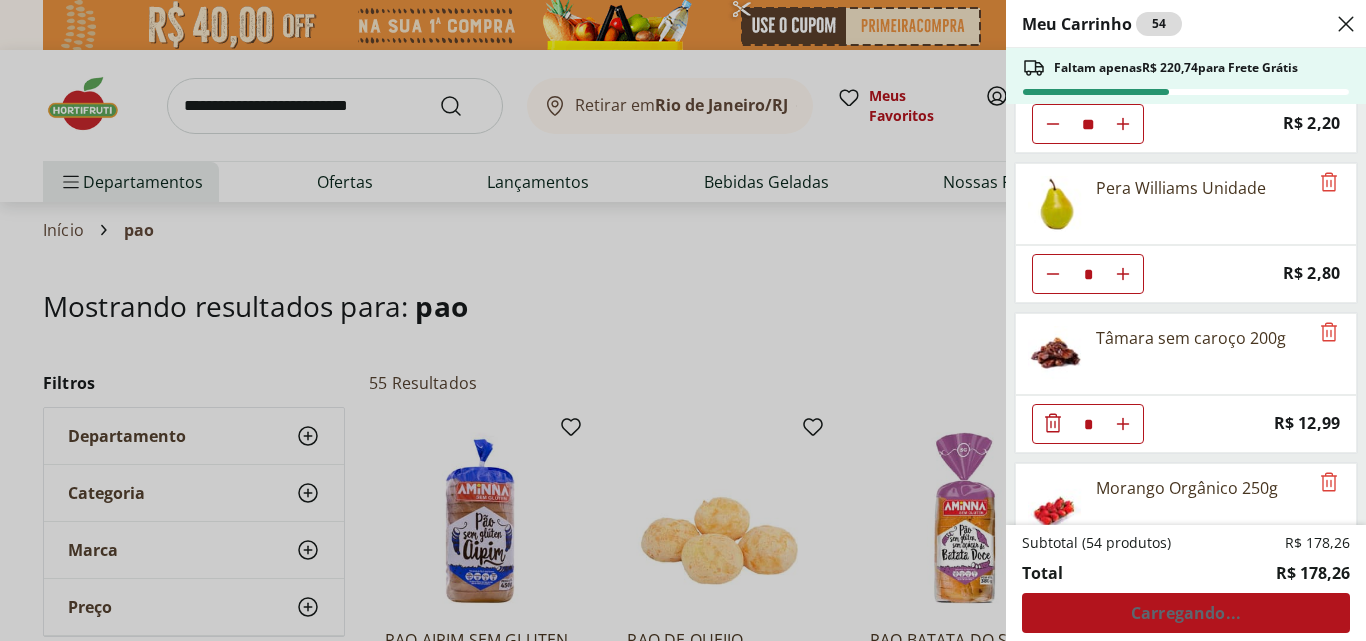 click 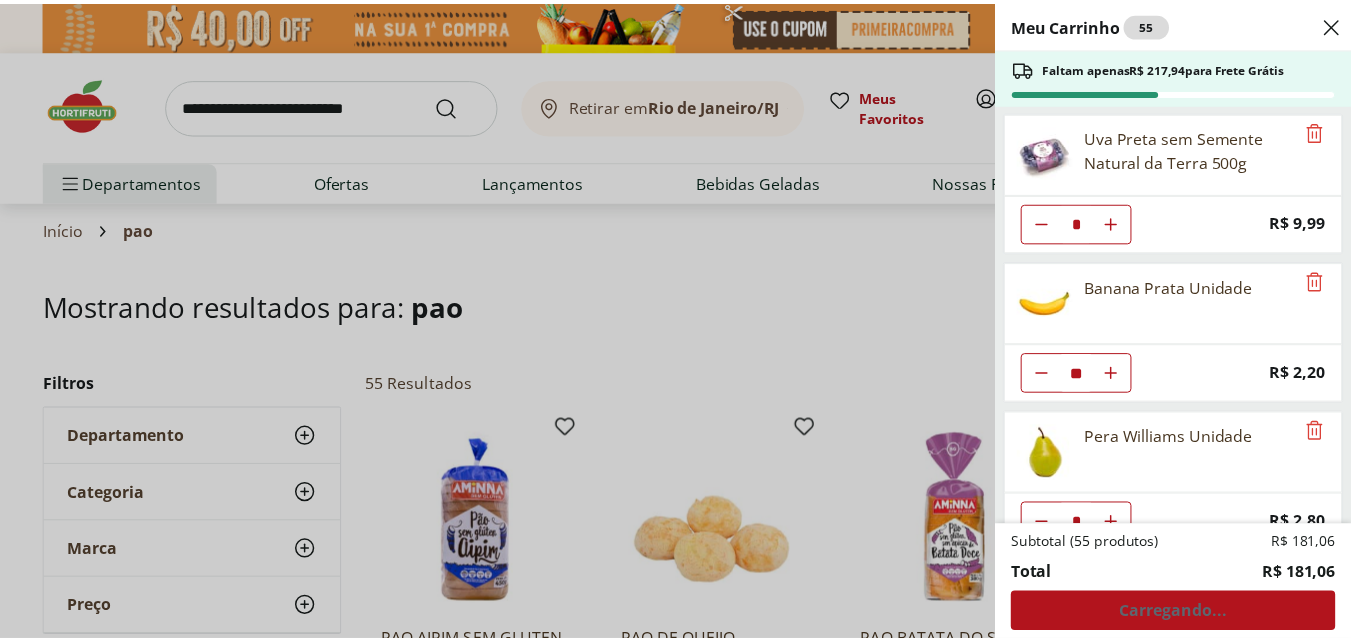 scroll, scrollTop: 1100, scrollLeft: 0, axis: vertical 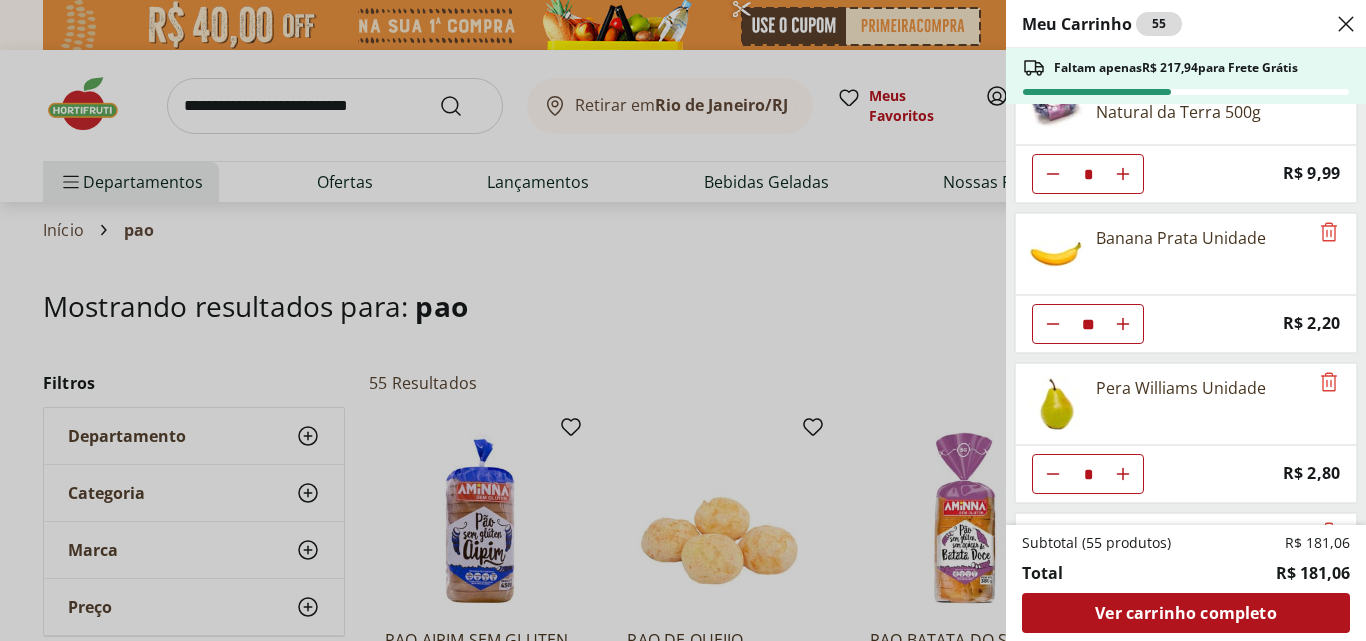 click 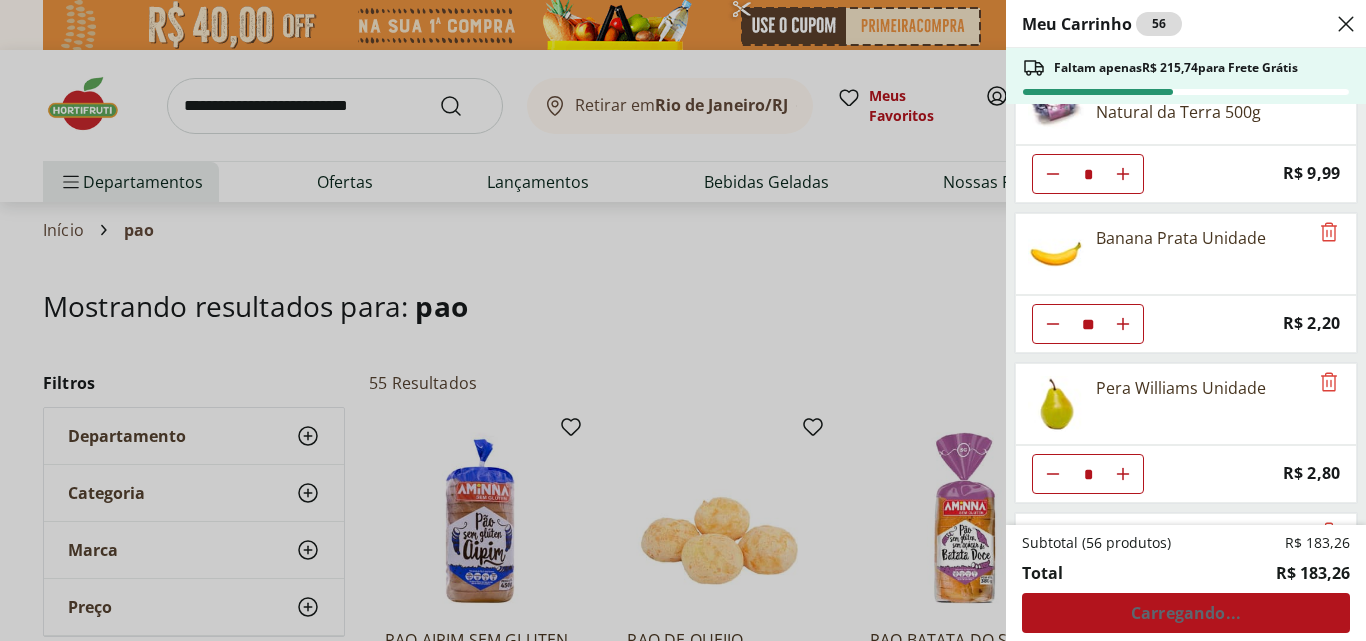click 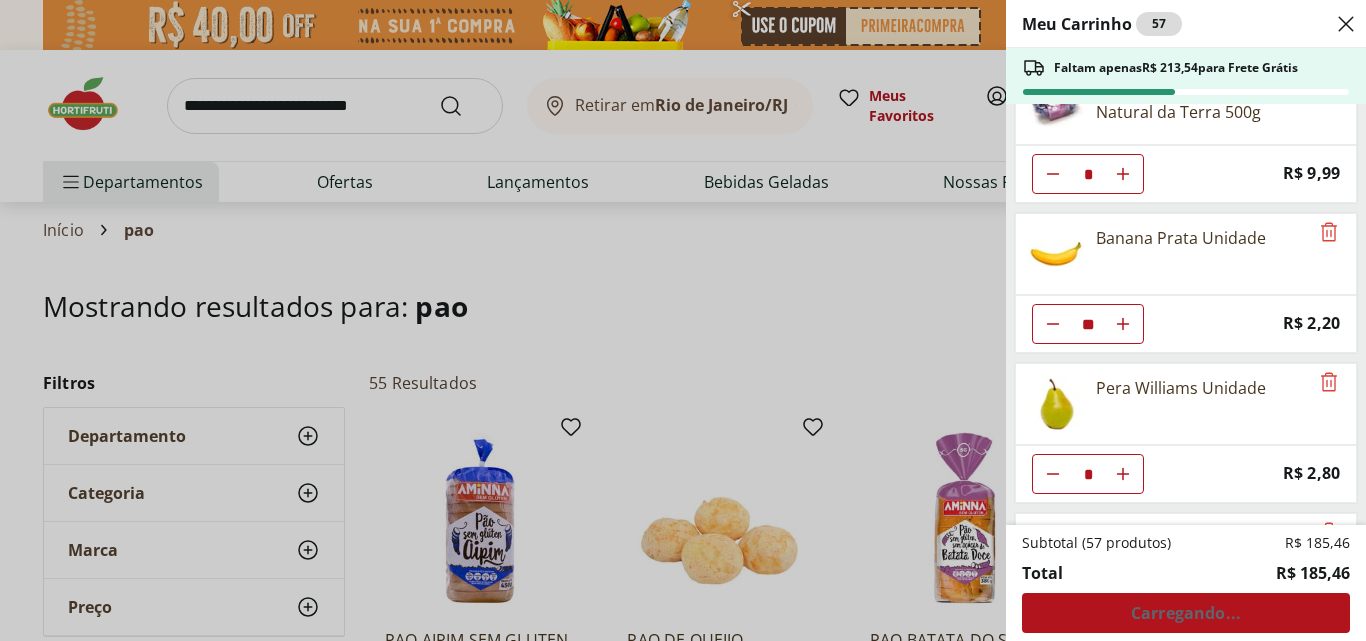click 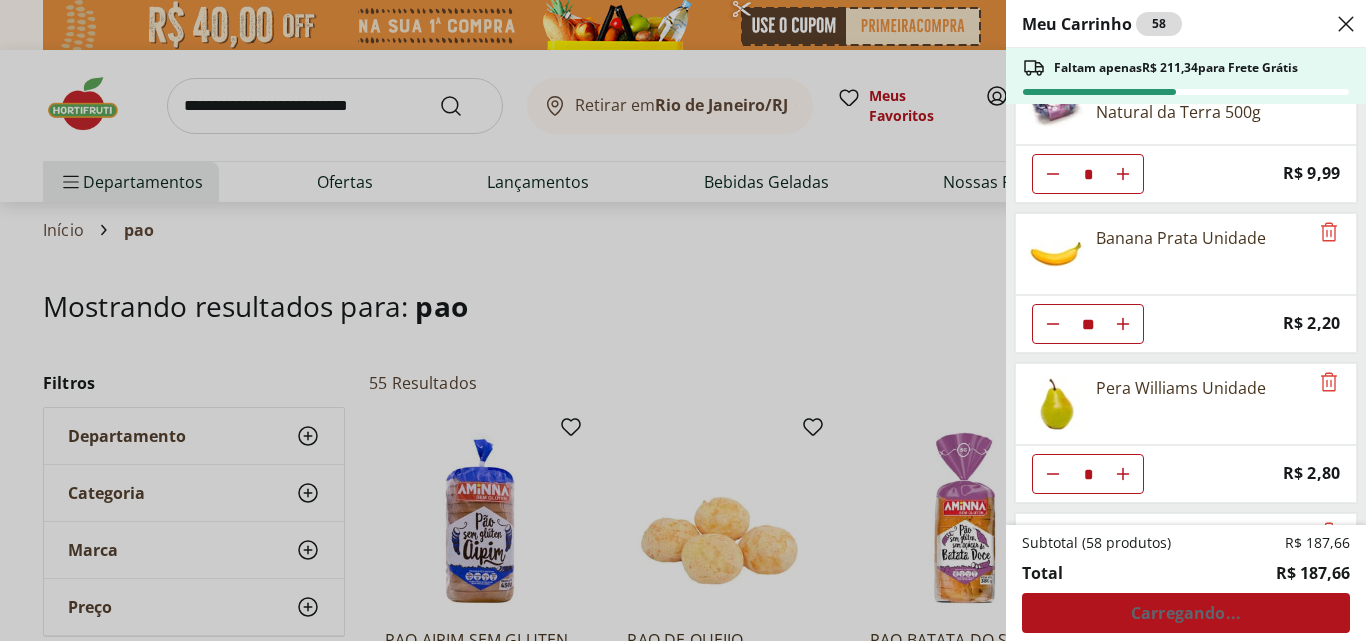 click 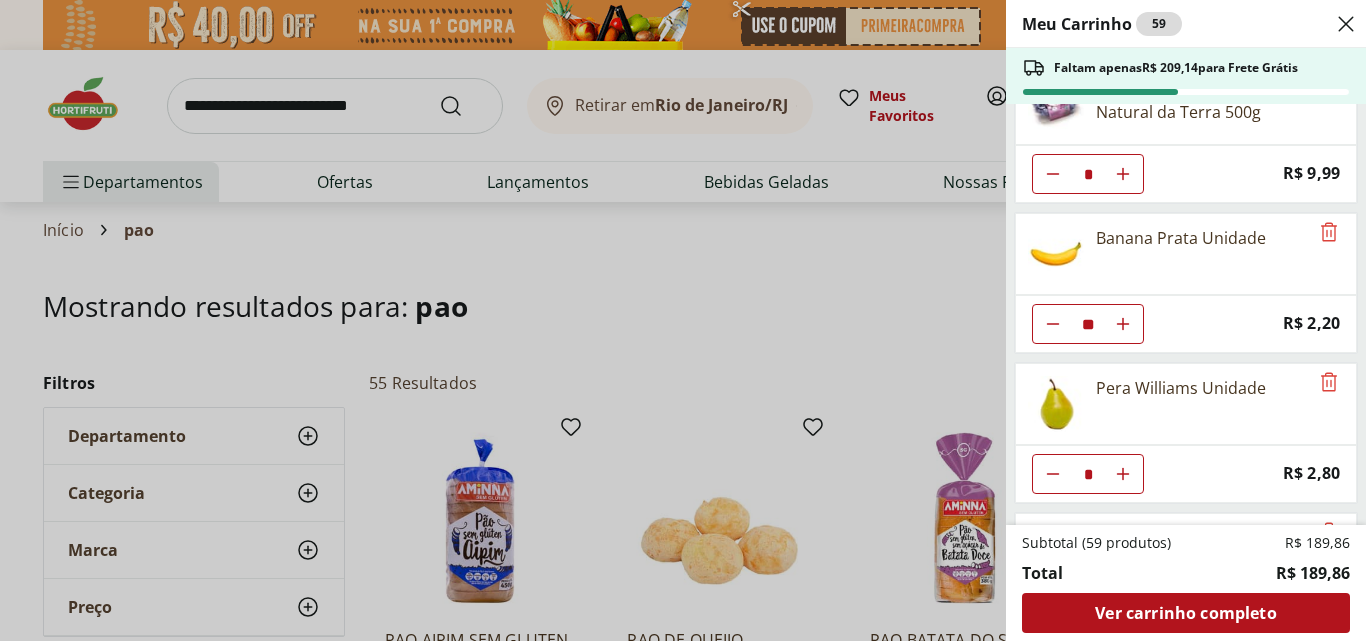 click on "Meu Carrinho 59 Faltam apenas  R$ 209,14  para Frete Grátis Alface Americana Unidade * Price: R$ 5,99 Tomate Italiano * Price: R$ 1,15 Pimentão Verde Unidade * Price: R$ 2,10 Pimentão Vermelho Unidade * Price: R$ 7,30 Pimentão Amarelo Unidade * Price: R$ 5,20 Pepino Comum Unidade * Price: R$ 2,75 Manjericão Hasegawa * Price: R$ 3,49 Uva Preta sem Semente Natural da Terra 500g * Price: R$ 9,99 Banana Prata Unidade ** Price: R$ 2,20 Pera Williams Unidade * Price: R$ 2,80 Tâmara sem caroço 200g * Price: R$ 12,99 Morango Orgânico 250g * Price: R$ 19,99 Pão Frances ** Price: R$ 1,49 Subtotal (59 produtos) R$ 189,86 Total R$ 189,86 Ver carrinho completo" at bounding box center [683, 320] 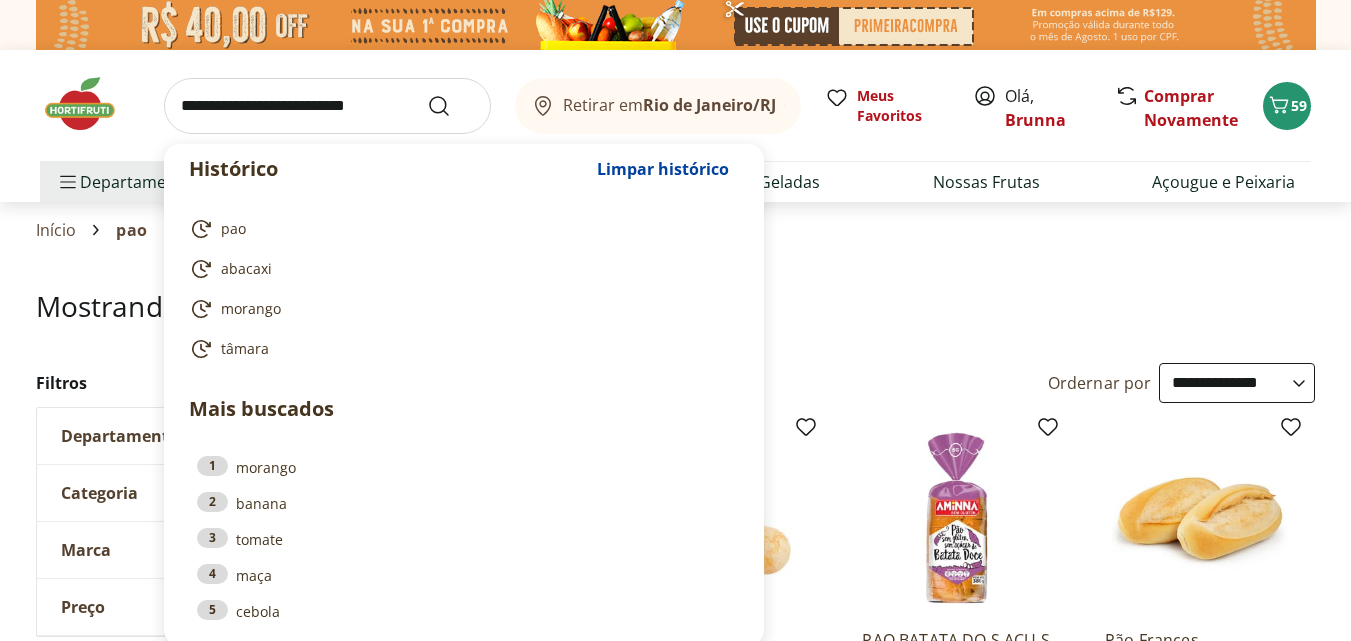 click at bounding box center (327, 106) 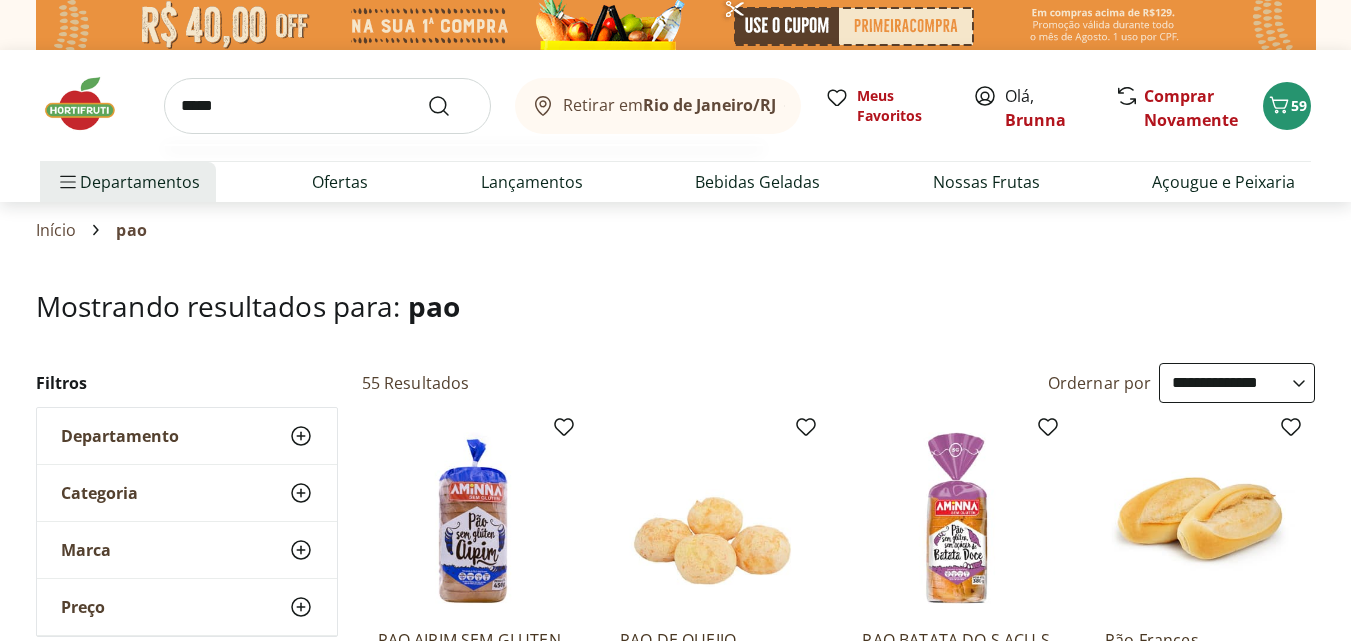 type on "*****" 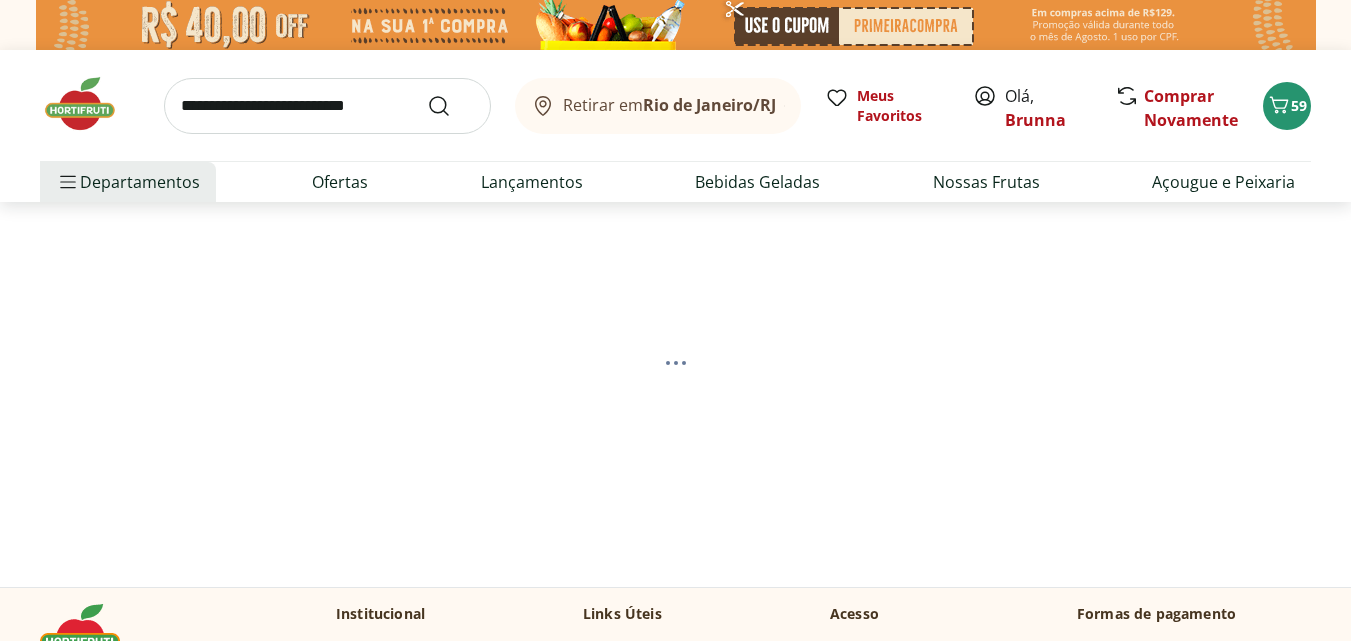 select on "**********" 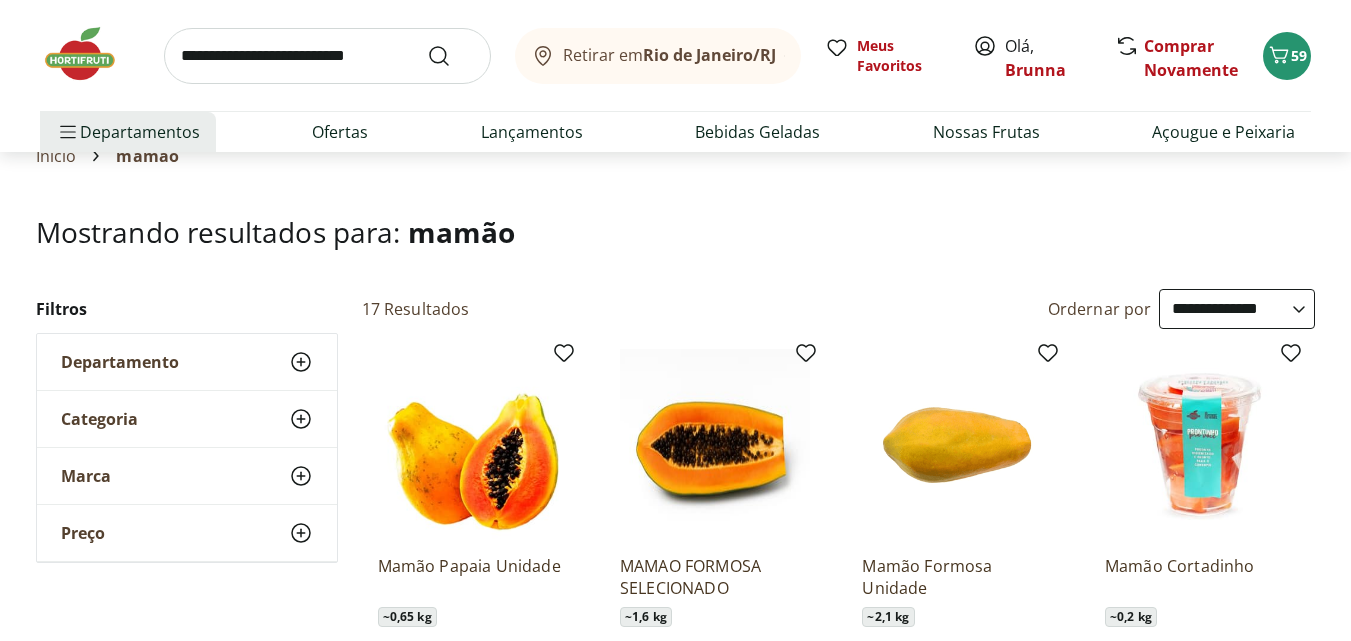 scroll, scrollTop: 0, scrollLeft: 0, axis: both 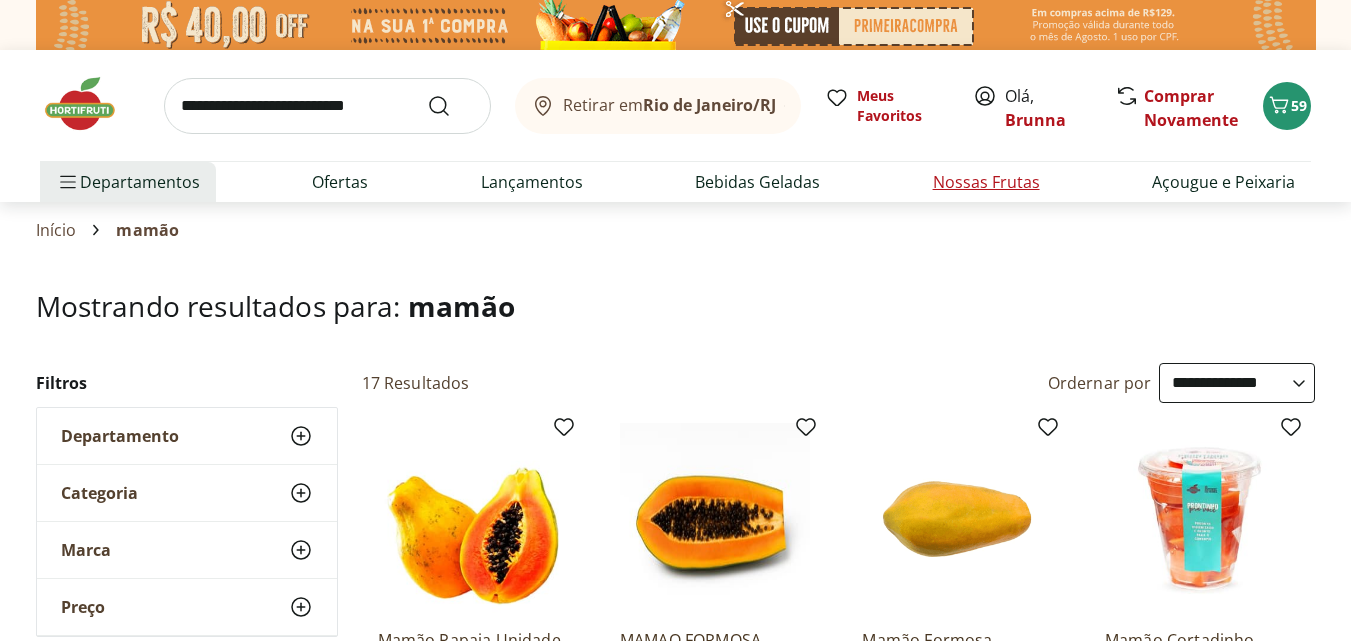 click on "Nossas Frutas" at bounding box center (986, 182) 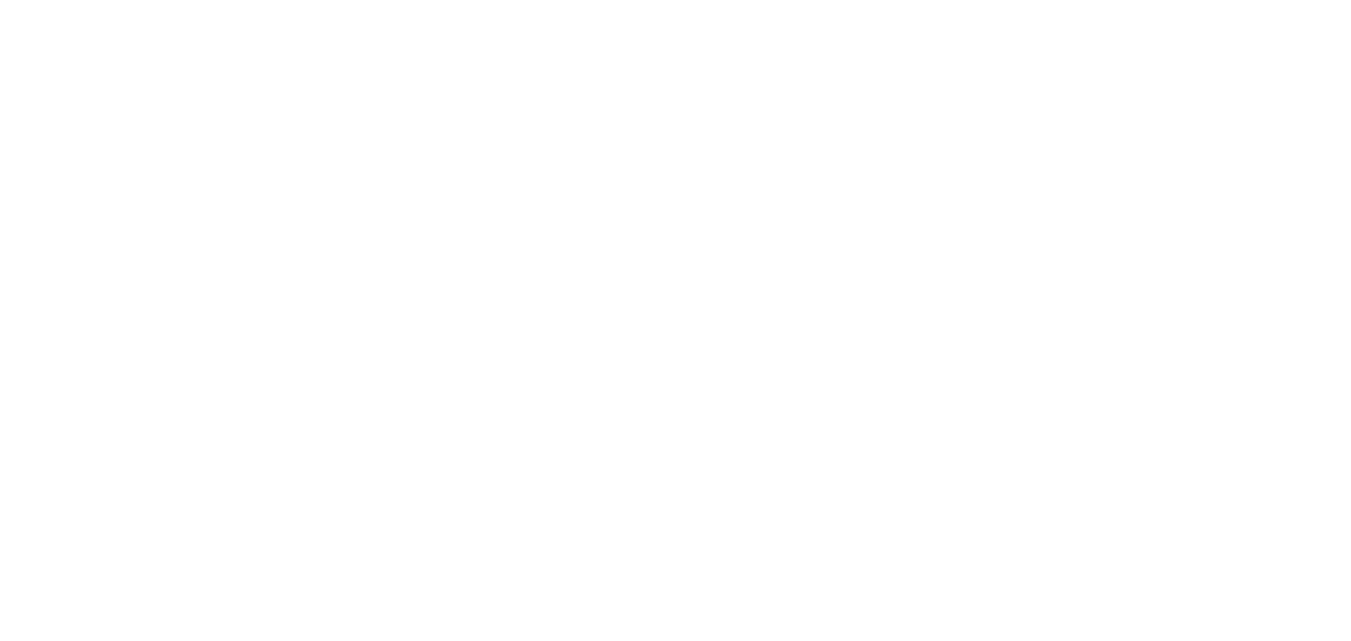select on "**********" 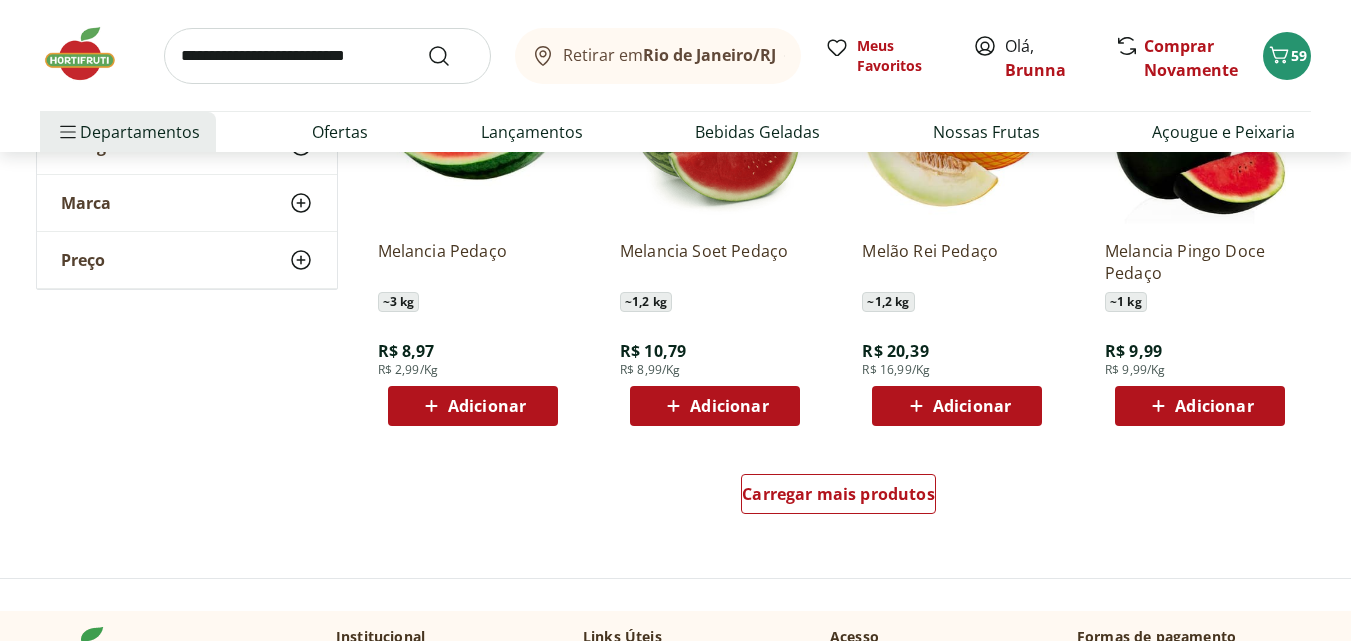 scroll, scrollTop: 1100, scrollLeft: 0, axis: vertical 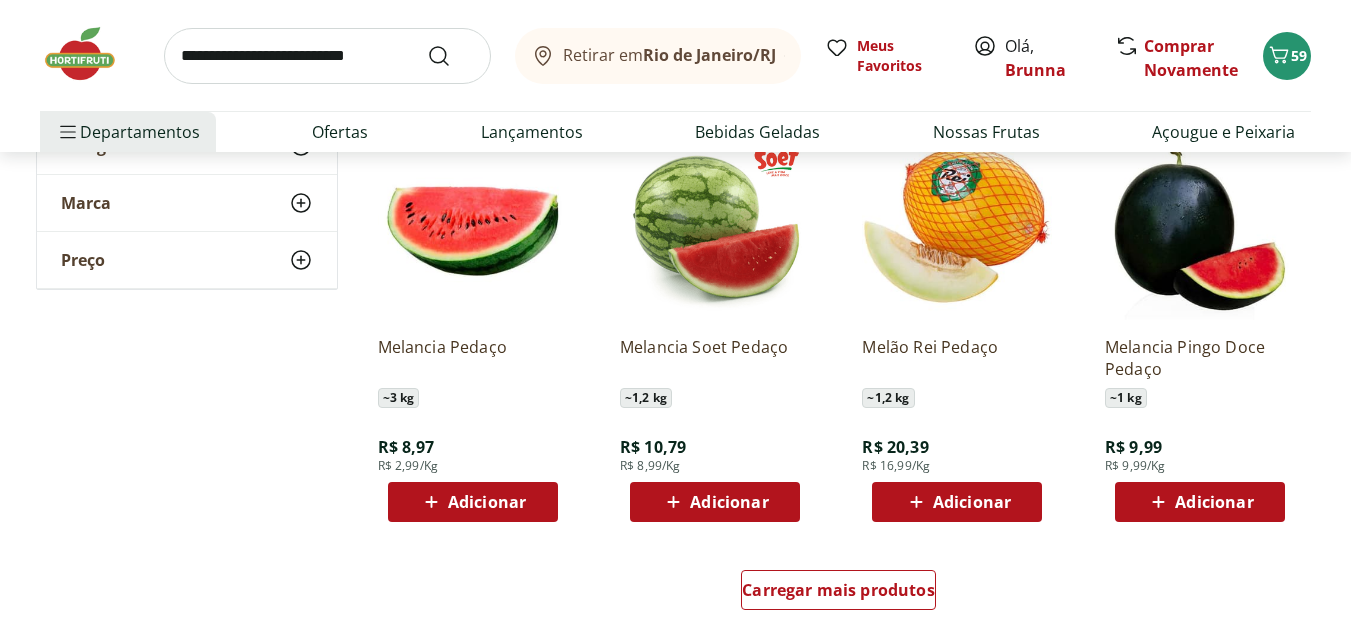 click on "Adicionar" at bounding box center (487, 502) 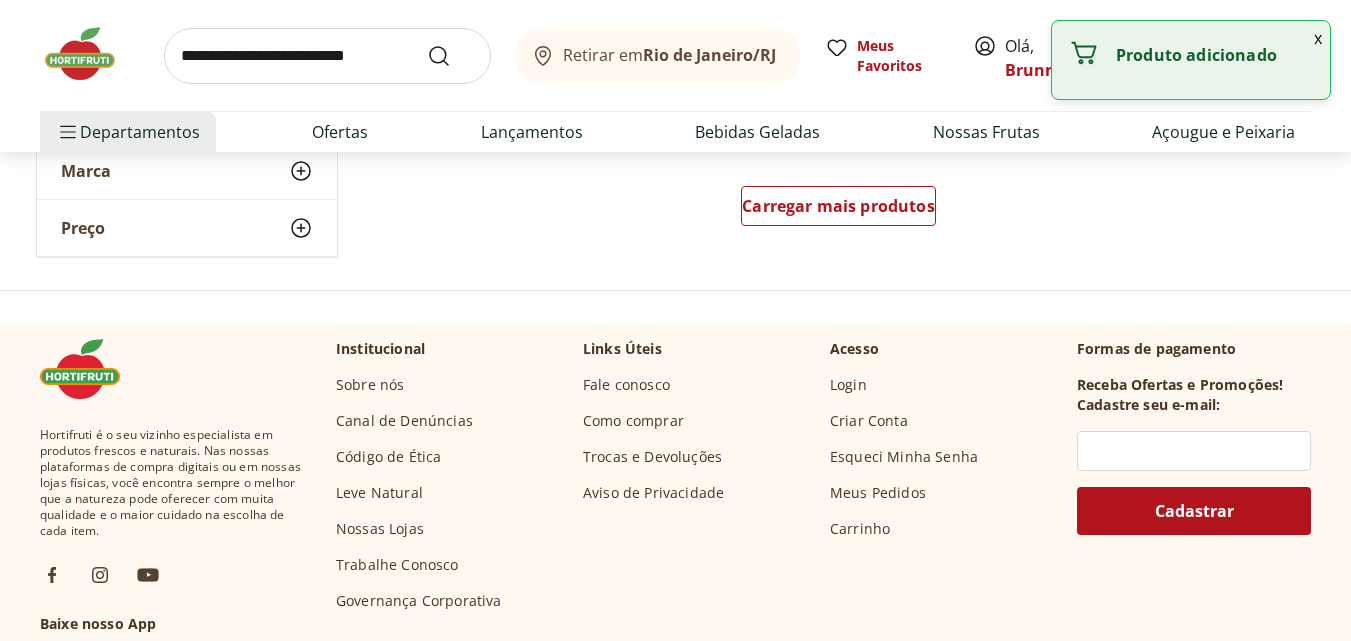 scroll, scrollTop: 1500, scrollLeft: 0, axis: vertical 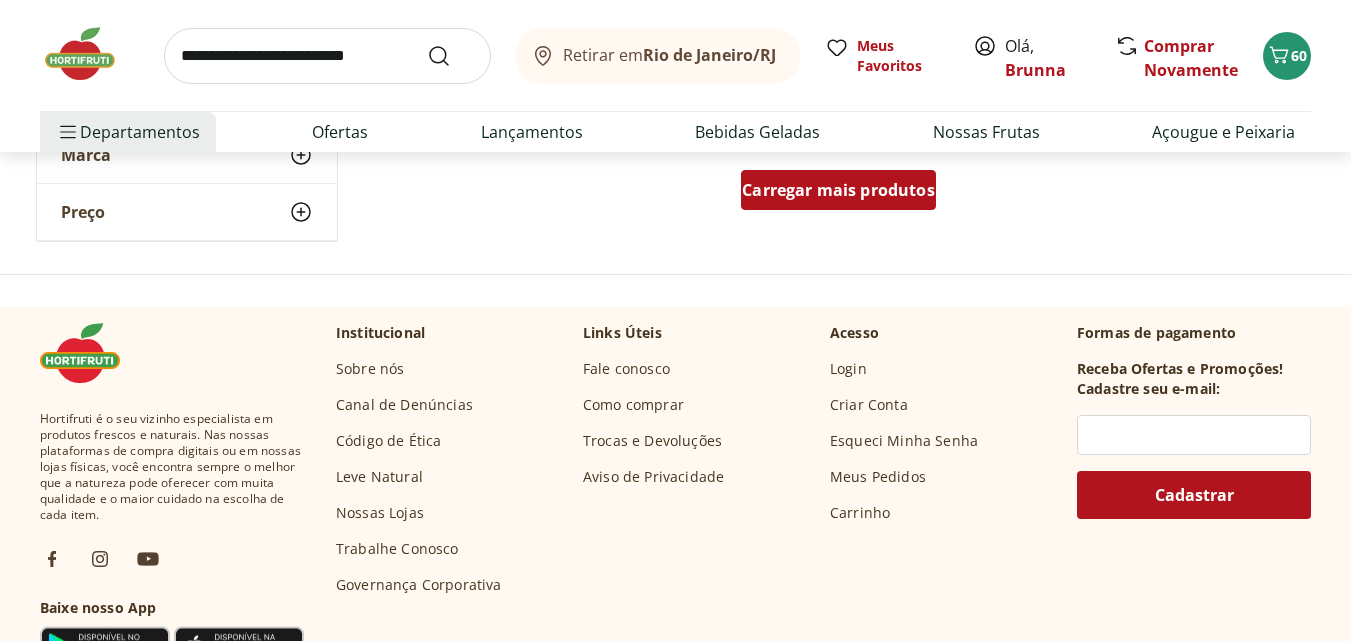 click on "Carregar mais produtos" at bounding box center (838, 190) 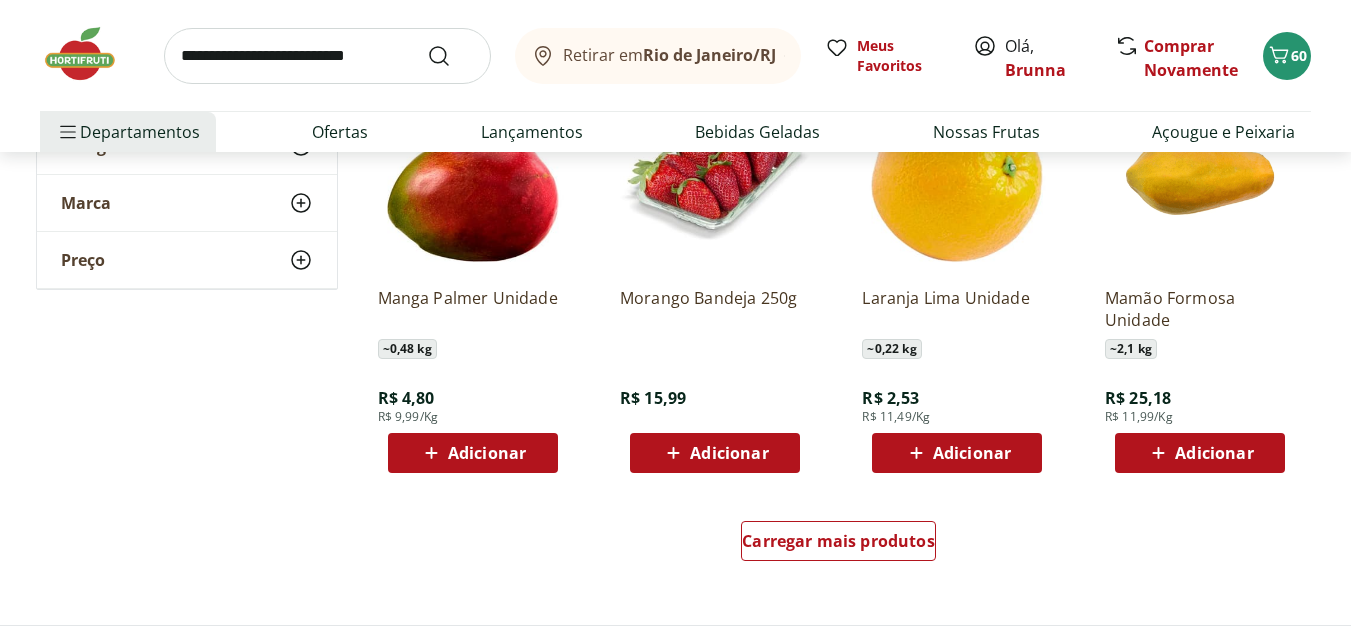 scroll, scrollTop: 2500, scrollLeft: 0, axis: vertical 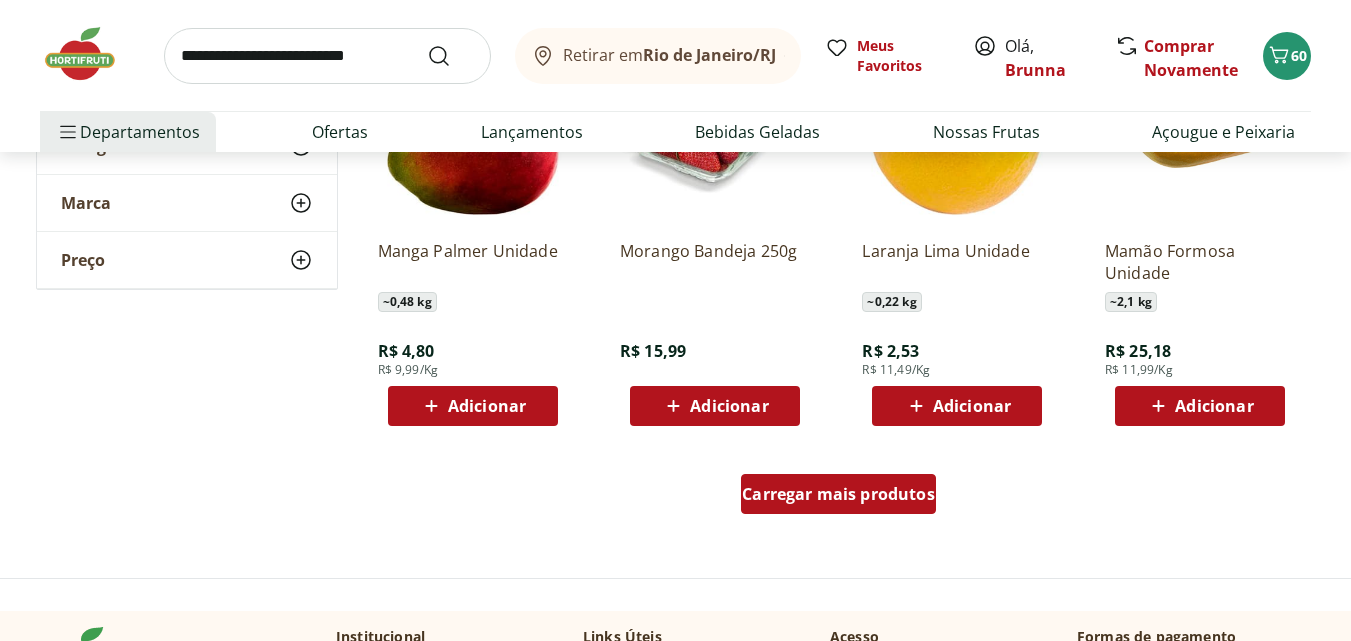 click on "Carregar mais produtos" at bounding box center (838, 494) 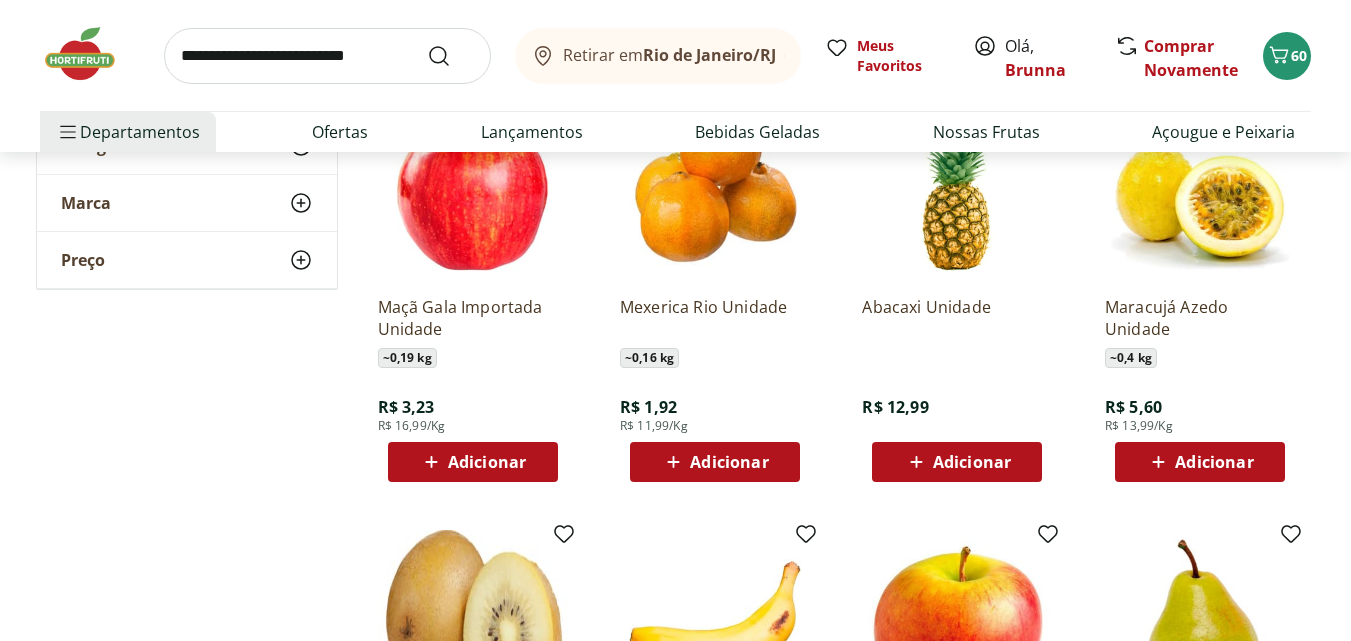 scroll, scrollTop: 2900, scrollLeft: 0, axis: vertical 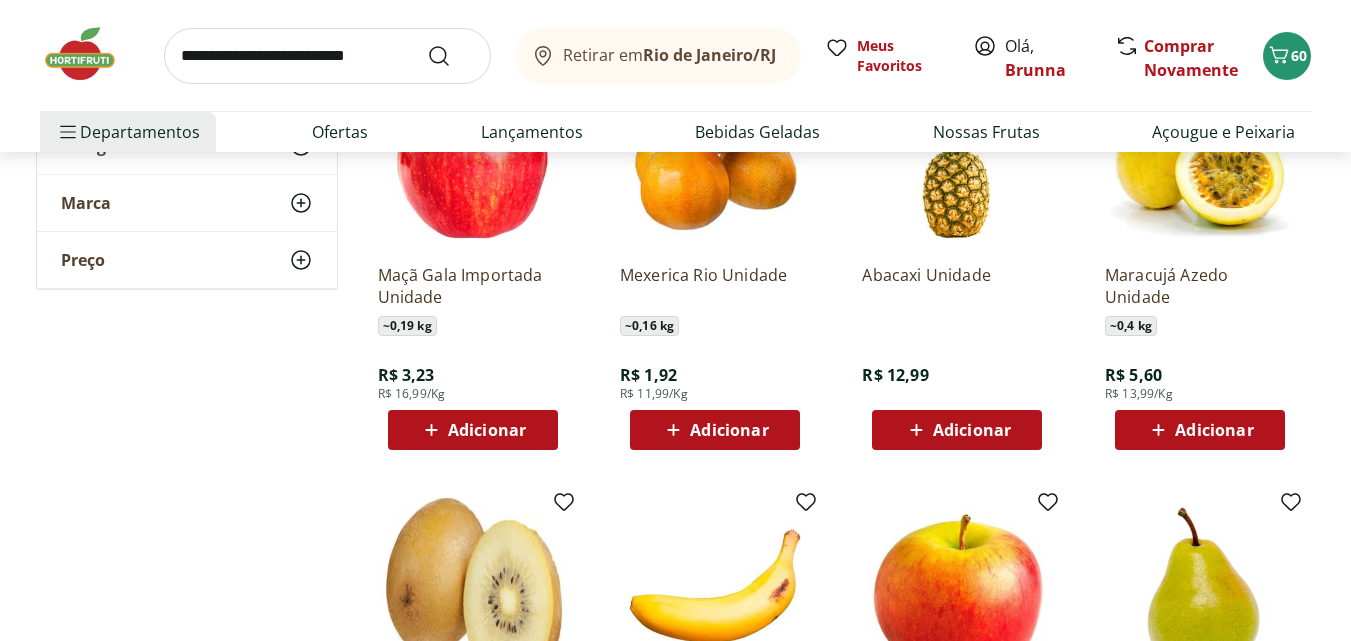 click on "Adicionar" at bounding box center (472, 430) 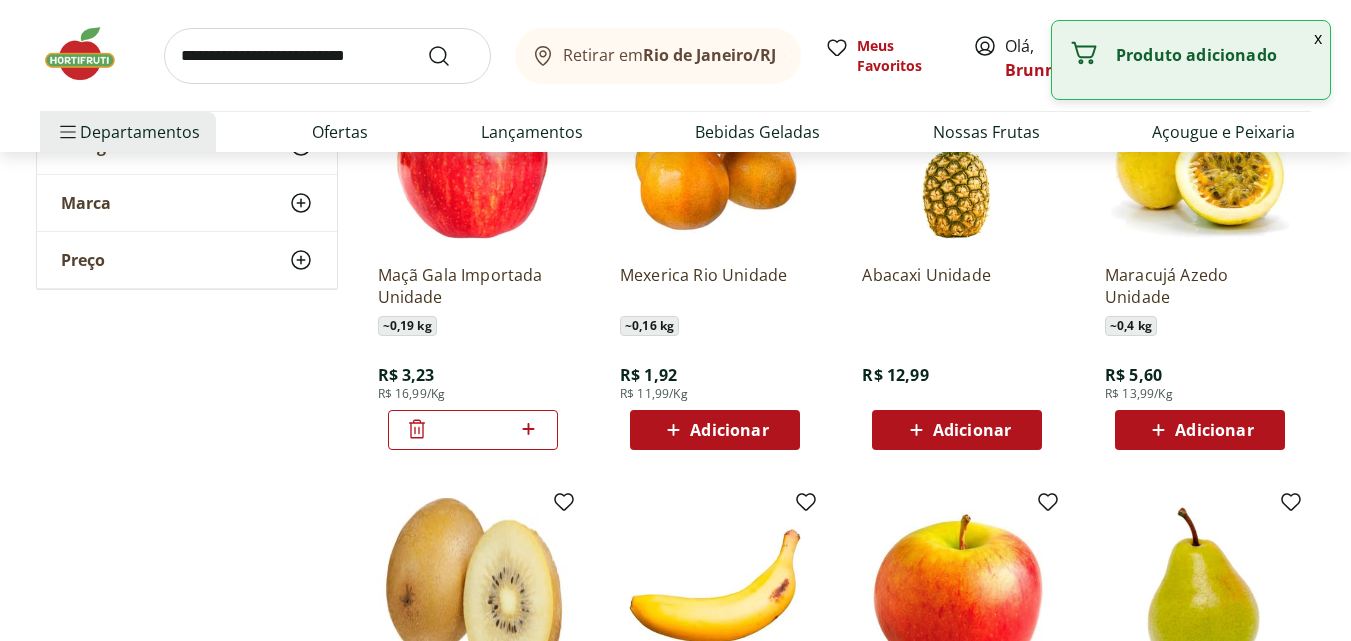 click 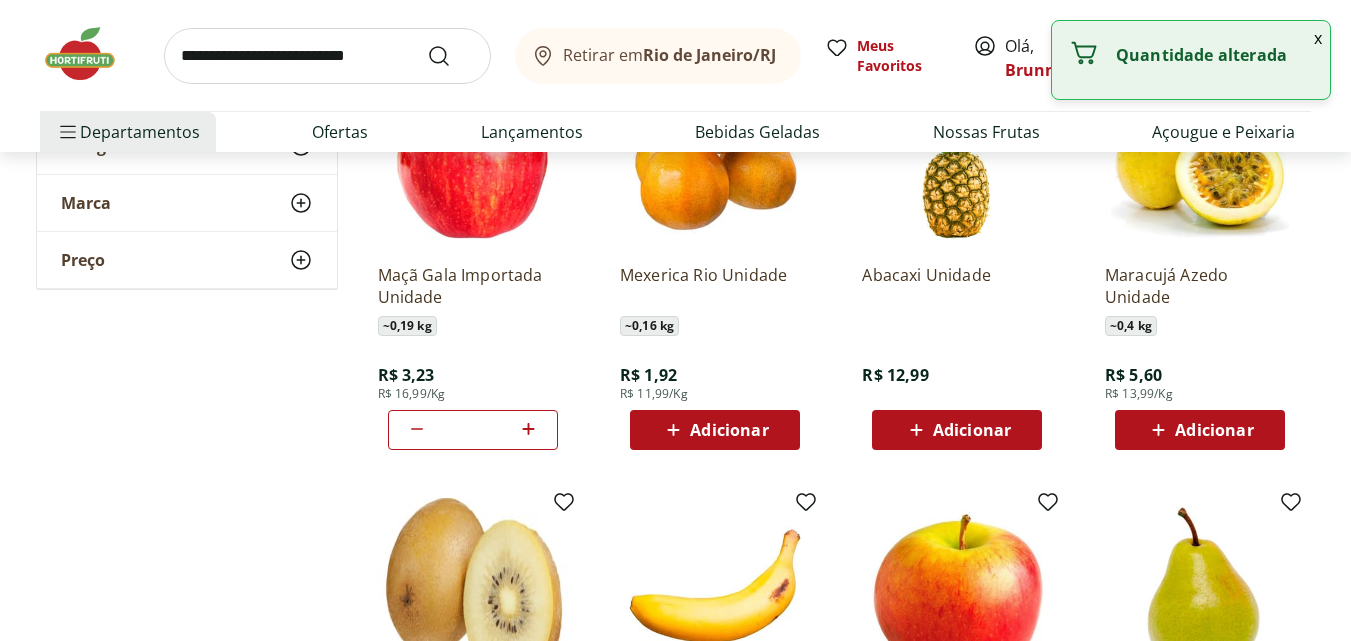 click 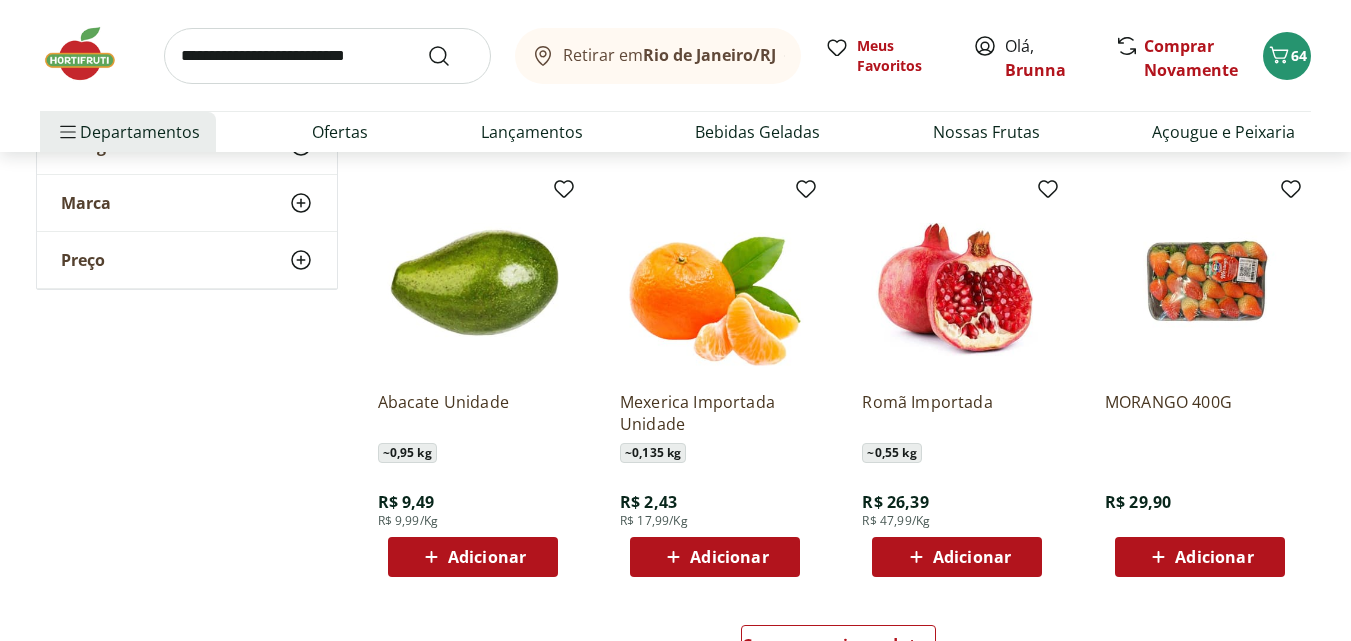 scroll, scrollTop: 3700, scrollLeft: 0, axis: vertical 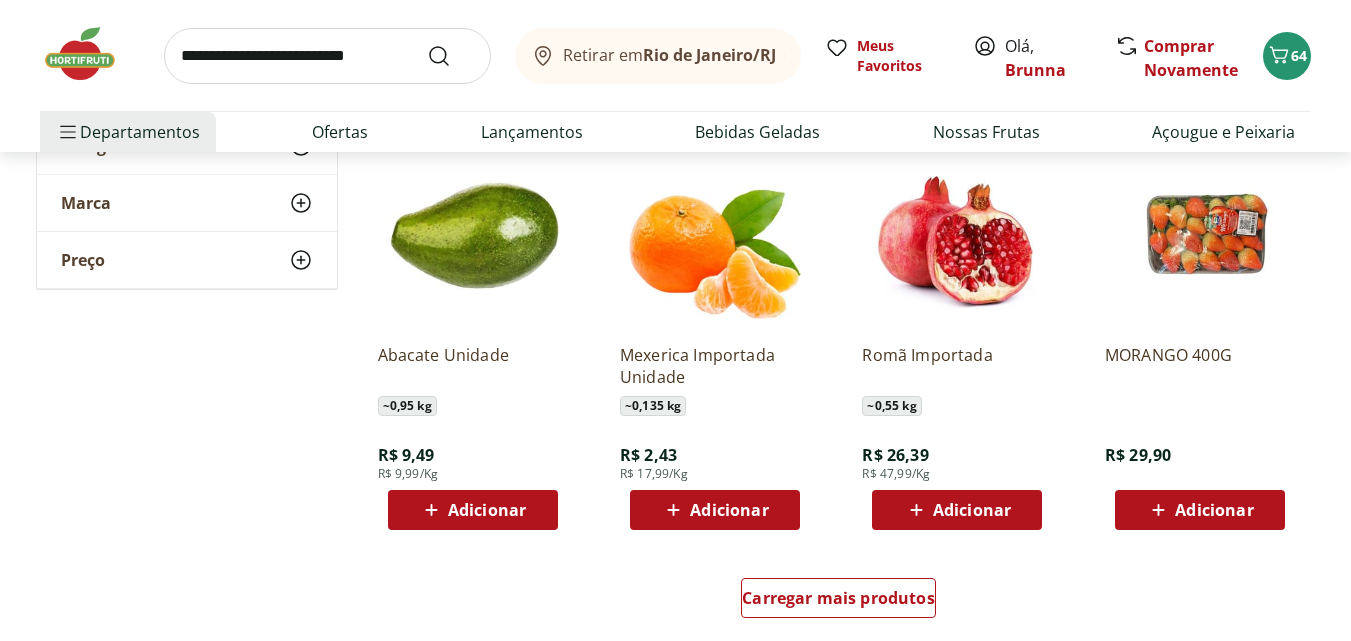 click on "Adicionar" at bounding box center [487, 510] 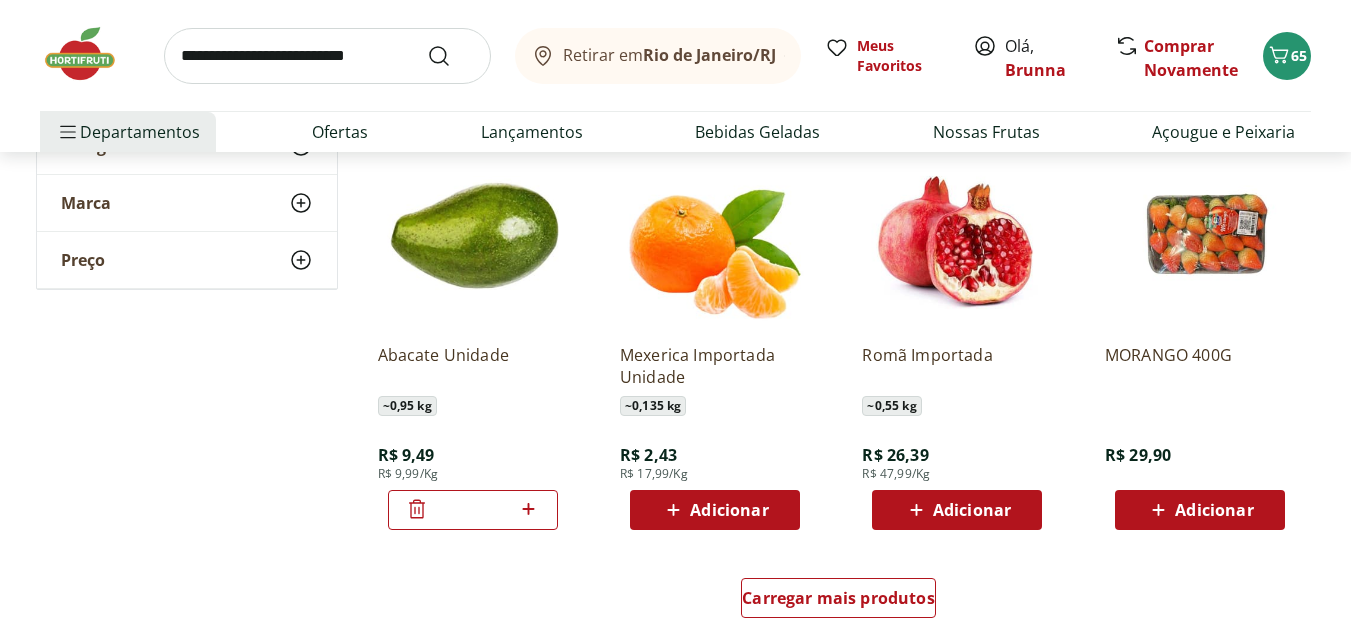 click at bounding box center [1200, 233] 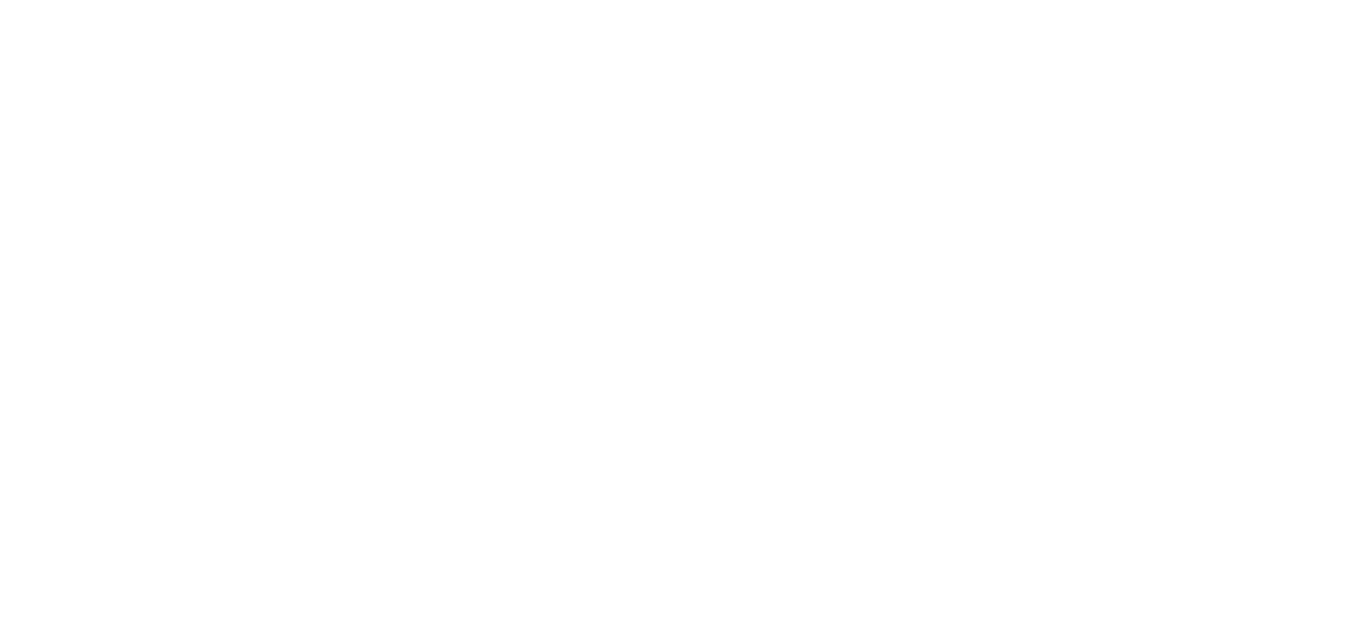 scroll, scrollTop: 0, scrollLeft: 0, axis: both 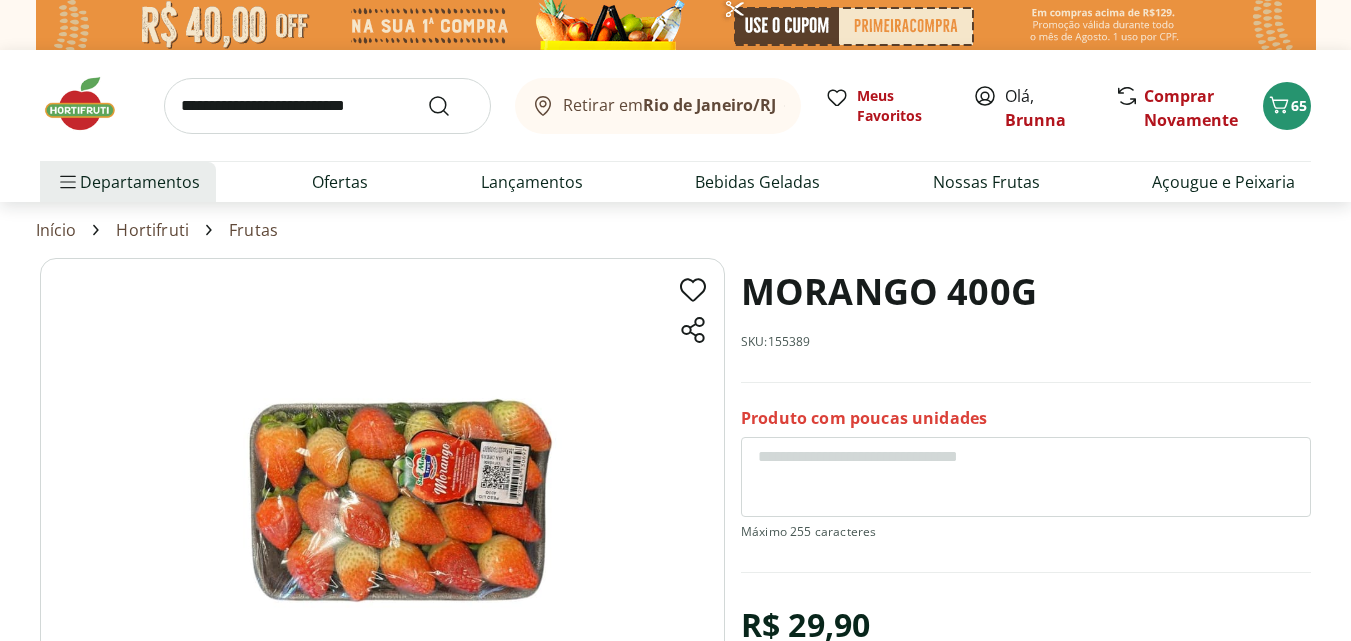 click at bounding box center (382, 498) 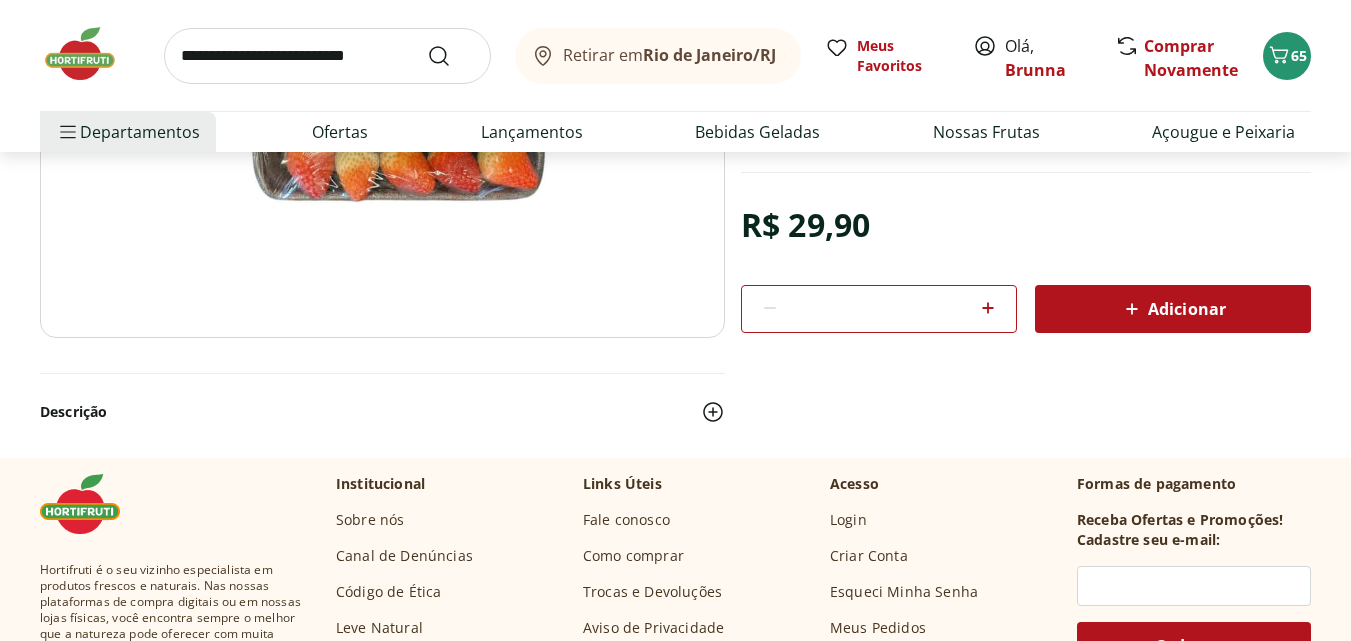 scroll, scrollTop: 0, scrollLeft: 0, axis: both 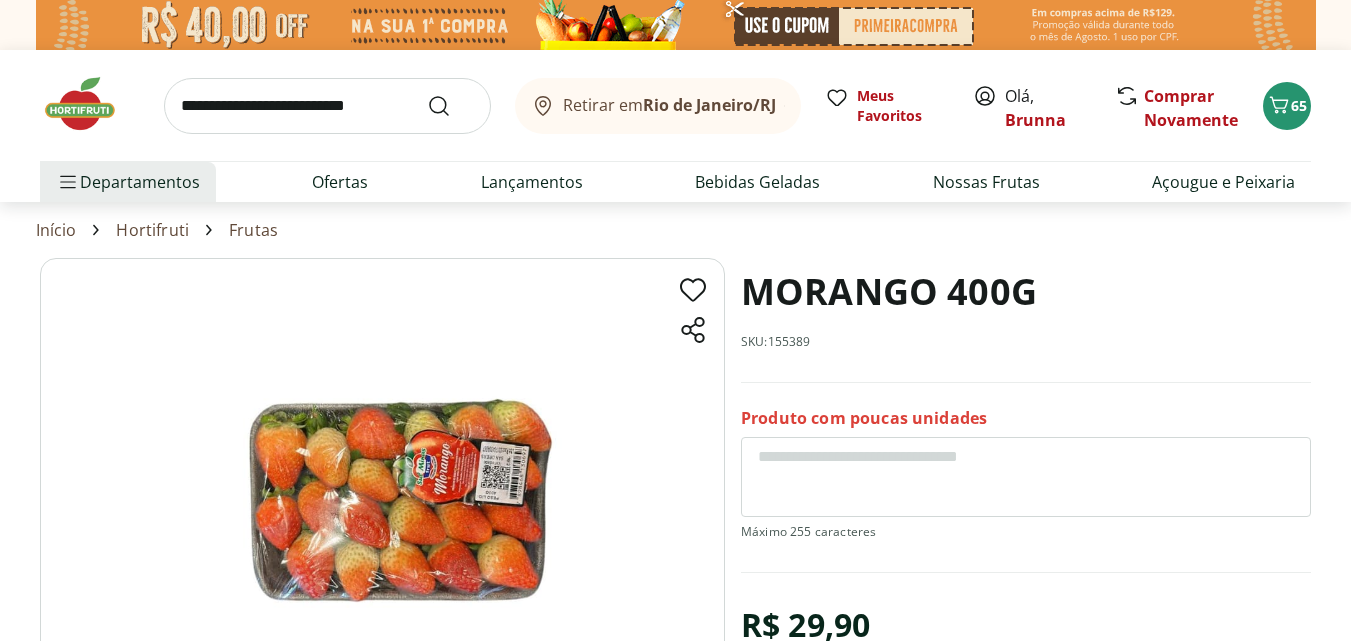 select on "**********" 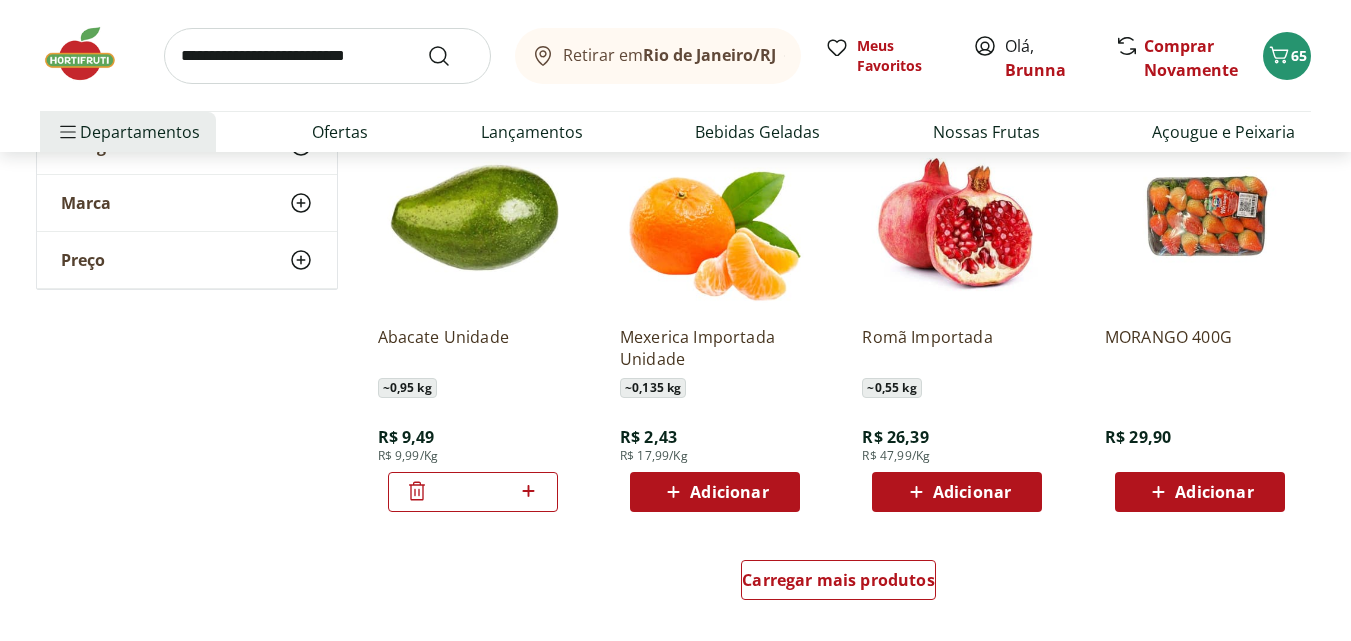 scroll, scrollTop: 3900, scrollLeft: 0, axis: vertical 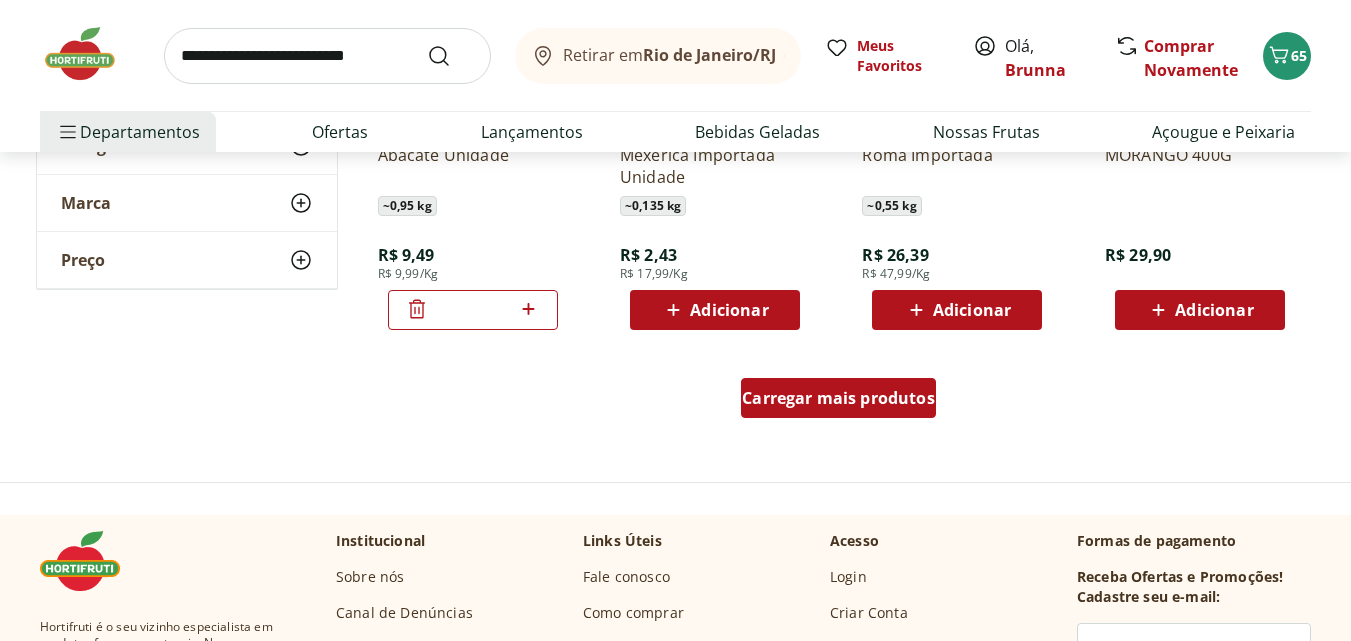 click on "Carregar mais produtos" at bounding box center [838, 398] 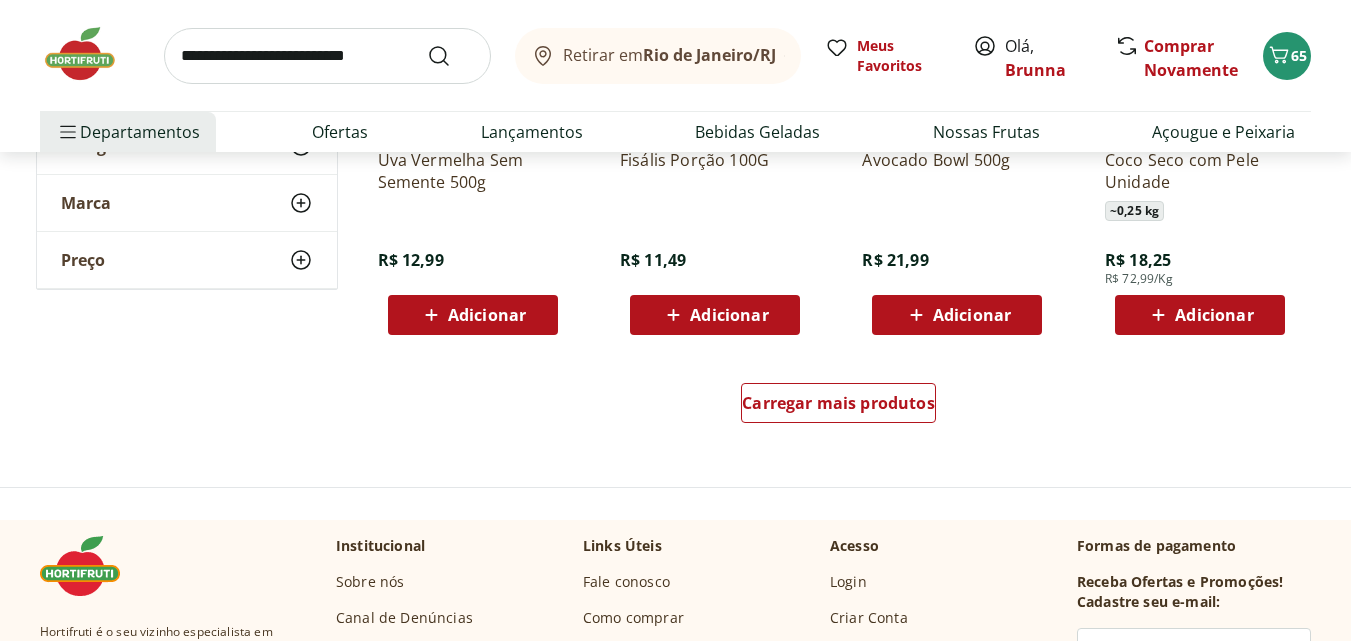 scroll, scrollTop: 5200, scrollLeft: 0, axis: vertical 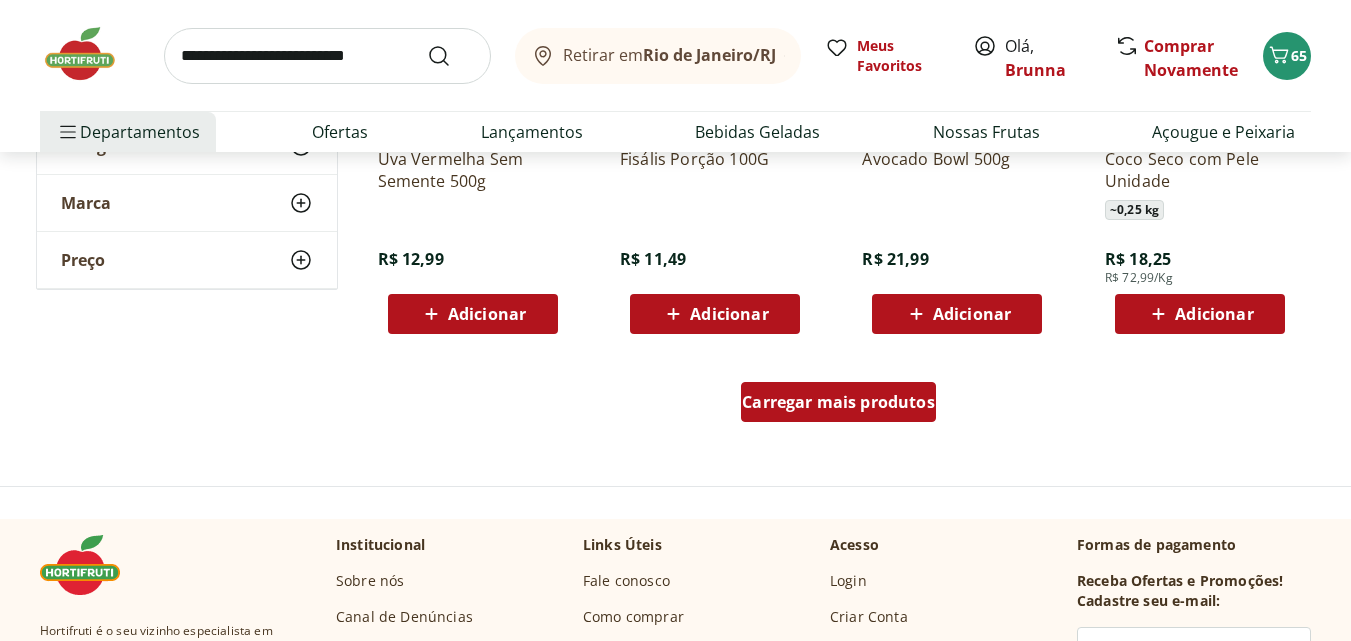 click on "Carregar mais produtos" at bounding box center (838, 402) 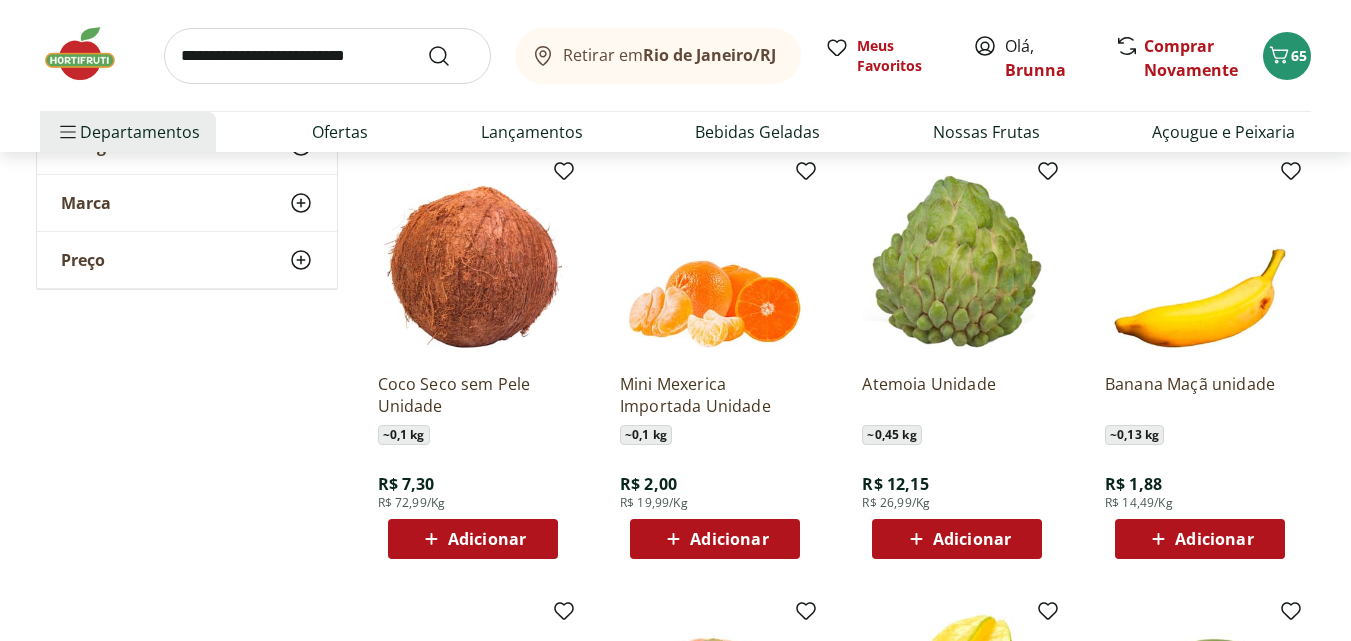 scroll, scrollTop: 5400, scrollLeft: 0, axis: vertical 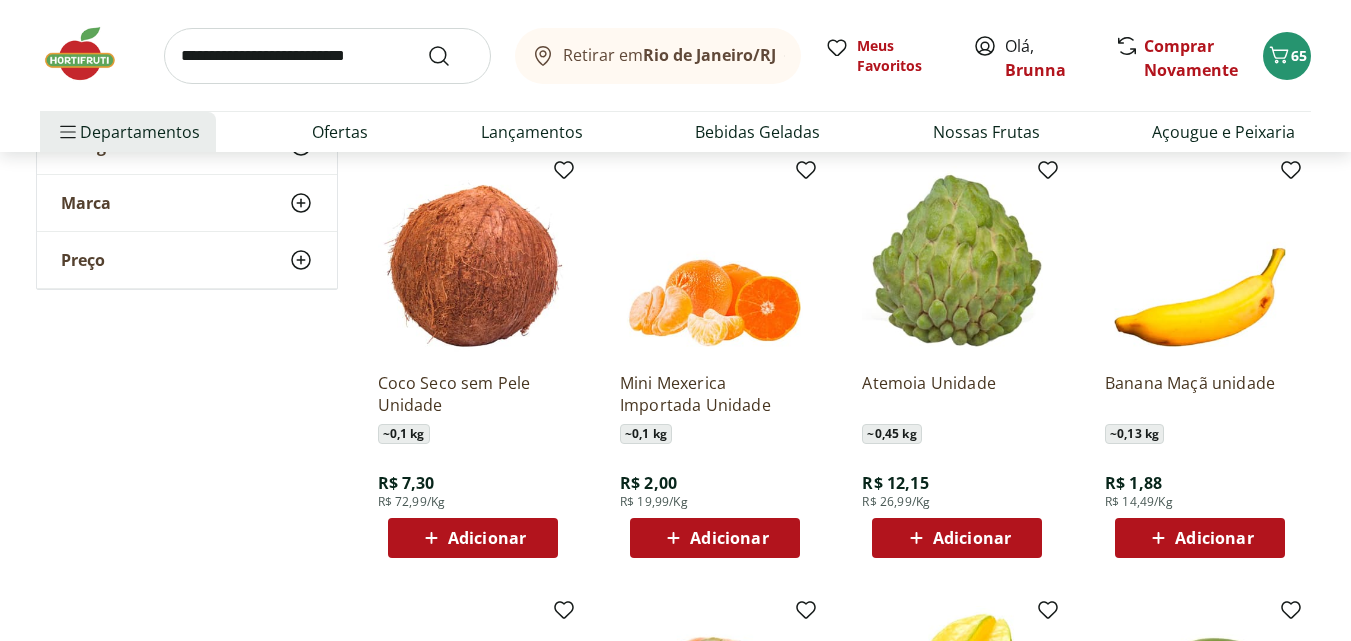 click on "Adicionar" at bounding box center (487, 538) 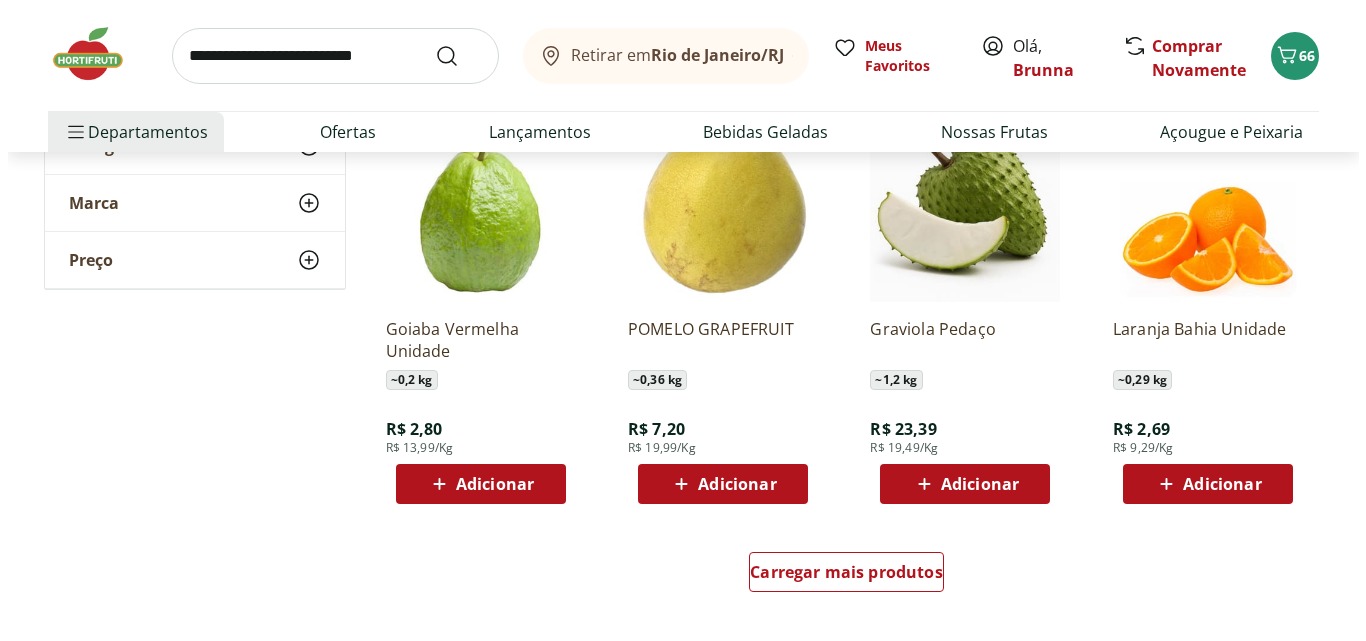 scroll, scrollTop: 6300, scrollLeft: 0, axis: vertical 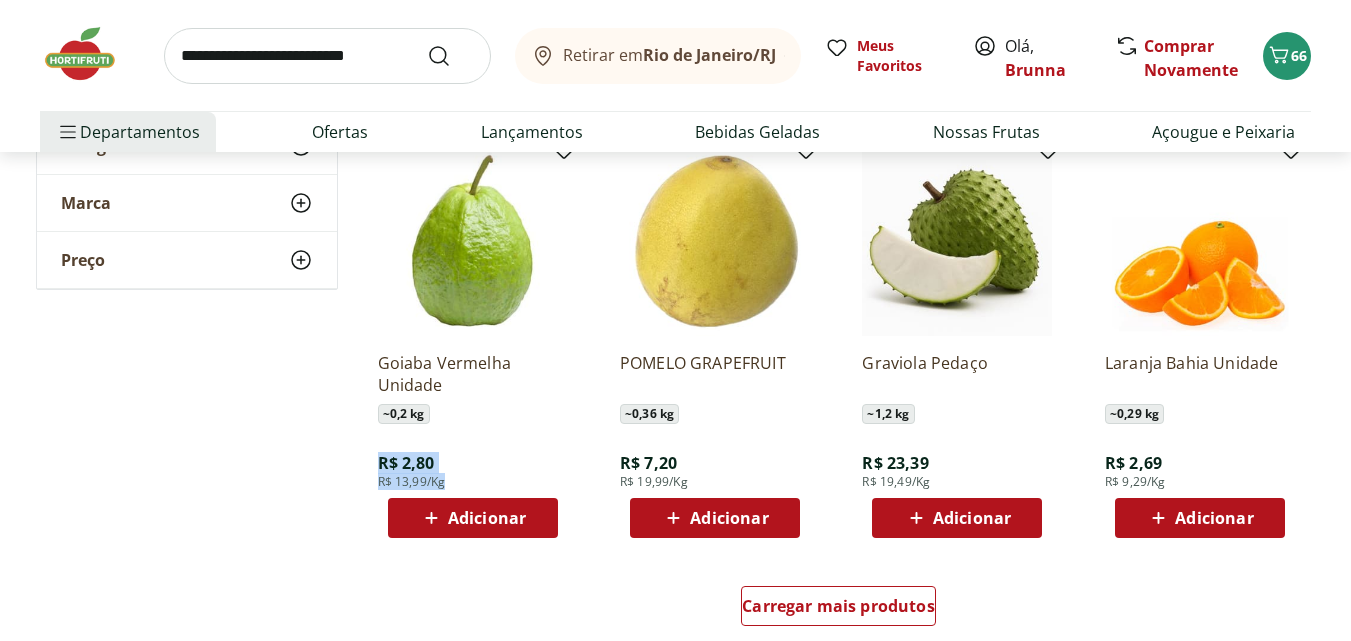 drag, startPoint x: 448, startPoint y: 462, endPoint x: 356, endPoint y: 460, distance: 92.021736 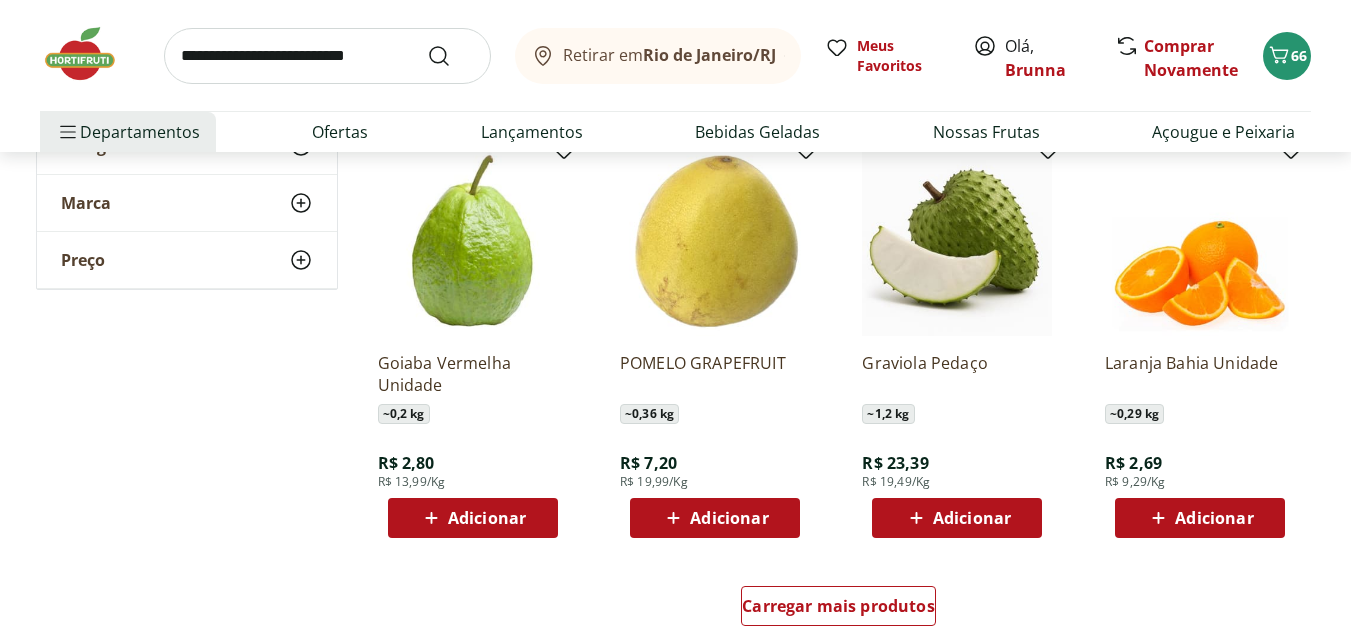 click on "Melão Doce Natural da Terra Pedaço ~ 1,2 kg R$ 17,99 R$ 14,99/Kg Adicionar Uva Verde sem Semente Natural da Terra 500g R$ 10,99 Adicionar Laranja Pera Natural da Terra 3kg R$ 23,99 Adicionar Laranja Lima Natural da Terra 1,5kg R$ 18,99 Adicionar Uva Preta sem Semente Natural da Terra 500g R$ 9,99 * Uva Vermelha sem Semente Natural da Terra 500g R$ 12,99 Adicionar Maçã em pacote Natural da Terra 1kg R$ 16,49 Adicionar Limão Orgânico Natural Da Terra 500g R$ 9,99 Adicionar Melancia Pedaço ~ 3 kg R$ 8,97 R$ 2,99/Kg * Melancia Soet Pedaço ~ 1,2 kg R$ 10,79 R$ 8,99/Kg Adicionar Melão Rei Pedaço ~ 1,2 kg R$ 20,39 R$ 16,99/Kg Adicionar Melancia Pingo Doce Pedaço ~ 1 kg R$ 9,99 R$ 9,99/Kg Adicionar Melancia Baby Pedaço ~ 1 kg R$ 6,99 R$ 6,99/Kg Adicionar Melão Amarelo Unidade ~ 2,2 kg R$ 15,38 R$ 6,99/Kg Adicionar Melão Pele de Sapo ~ 2,6 kg R$ 25,97 R$ 9,99/Kg Adicionar Melão Cantaloupe ~ 1,5 kg R$ 13,48 R$ 8,99/Kg Adicionar Banan Prata Selecionada ~ 0,9 kg R$ 11,87 R$ 13,19/Kg ~ ~ -" at bounding box center [839, -2654] 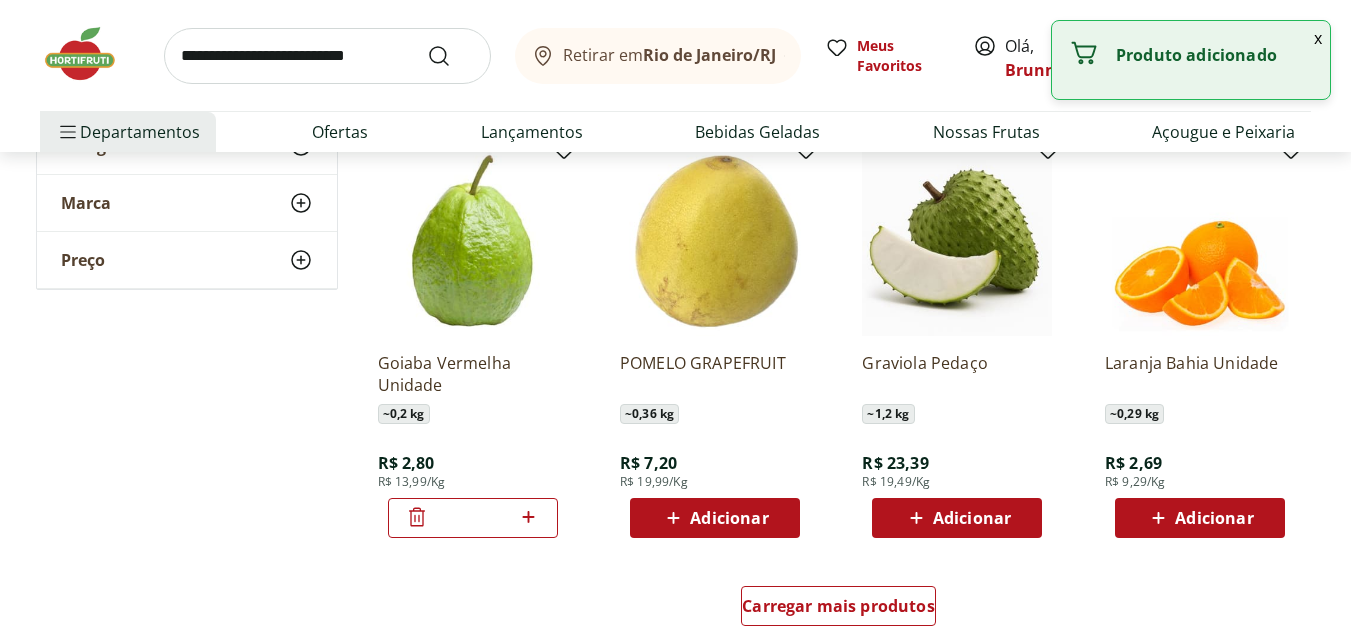 click 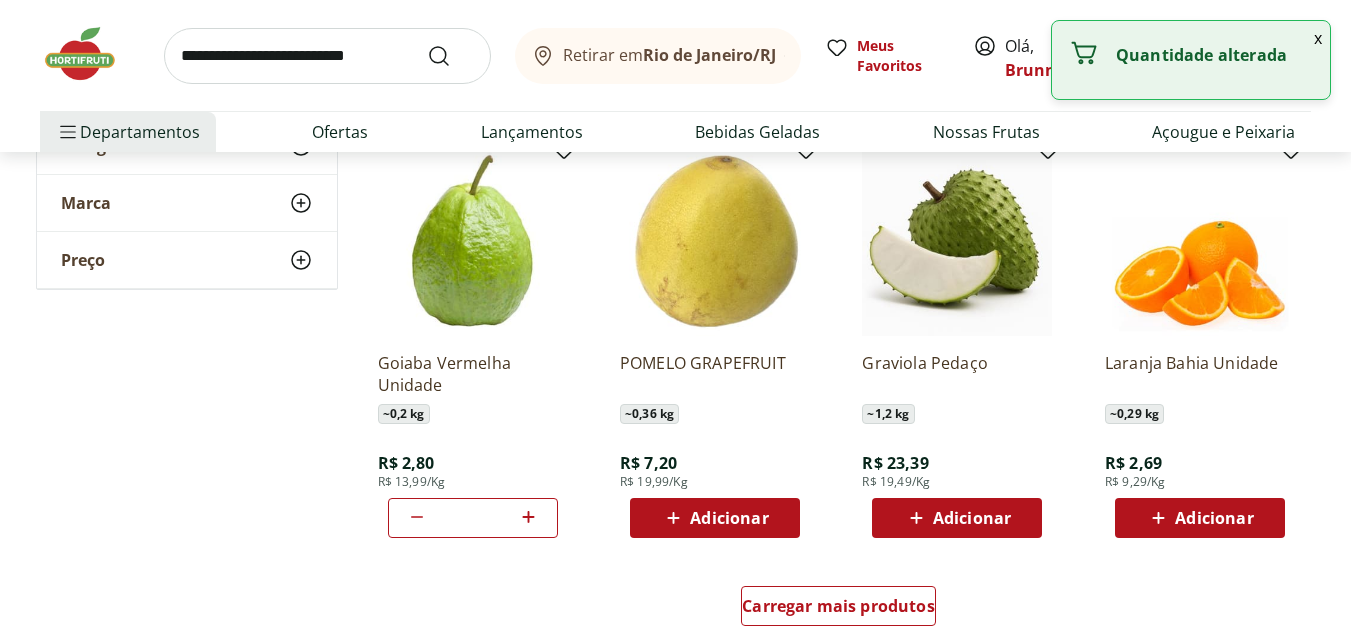 click 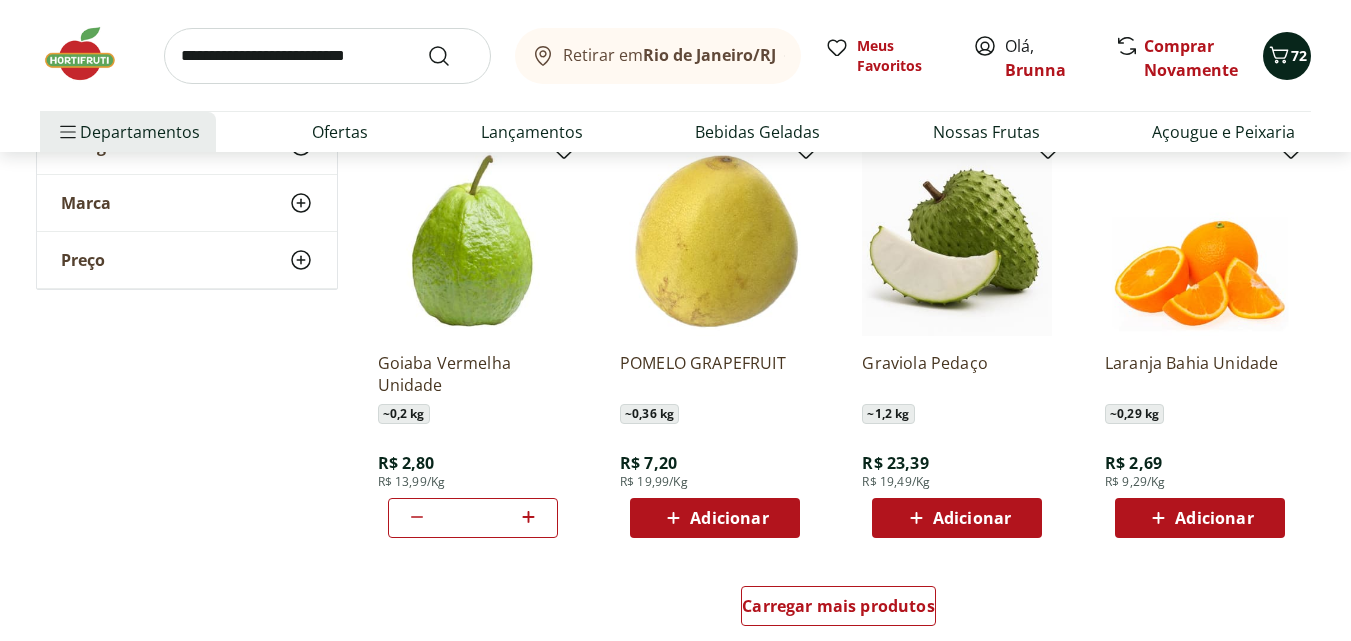 click 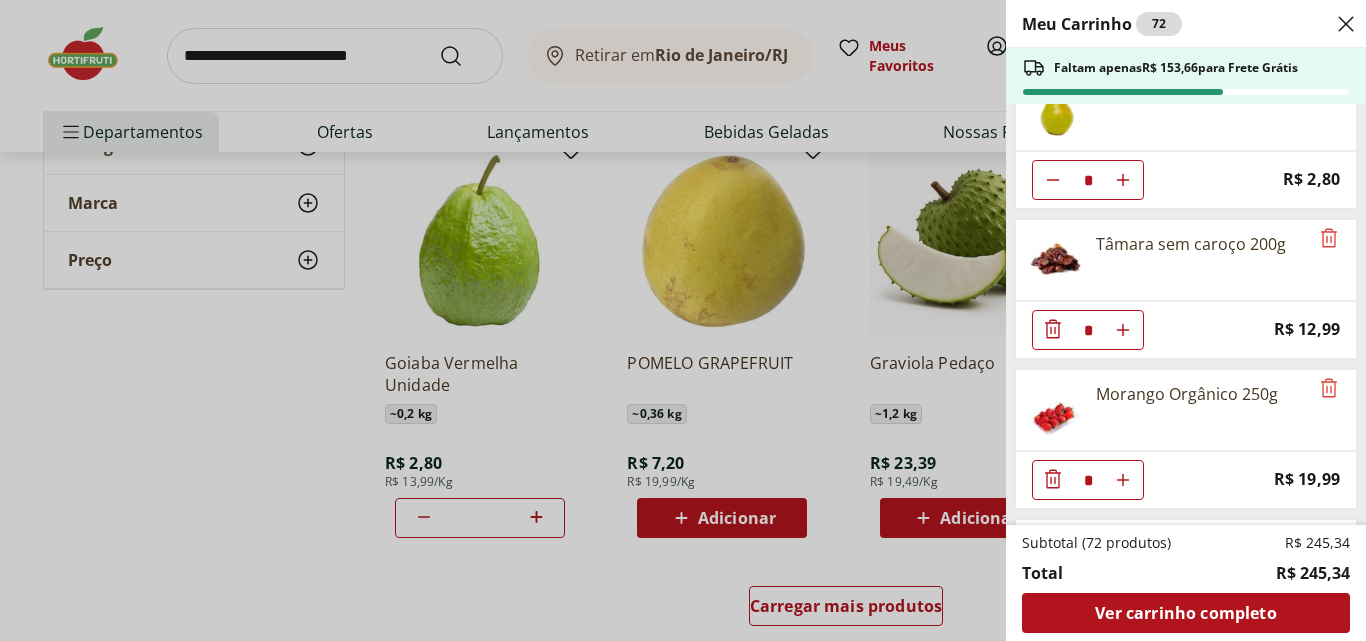 scroll, scrollTop: 1400, scrollLeft: 0, axis: vertical 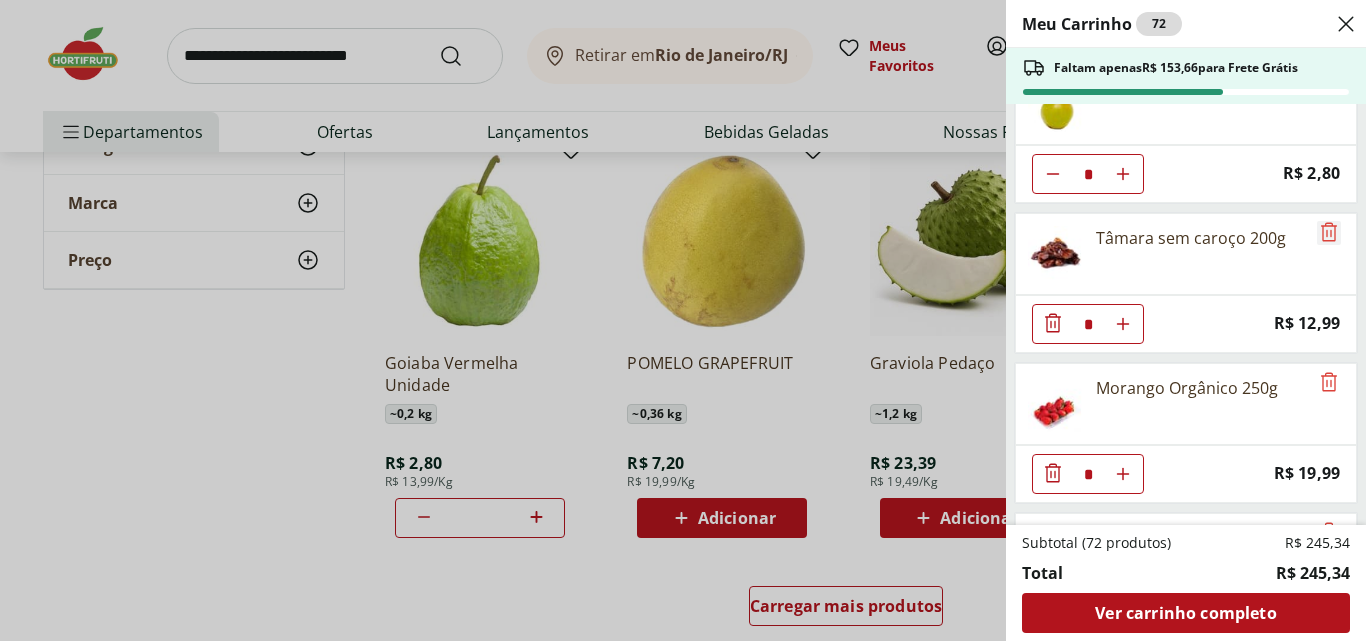 click 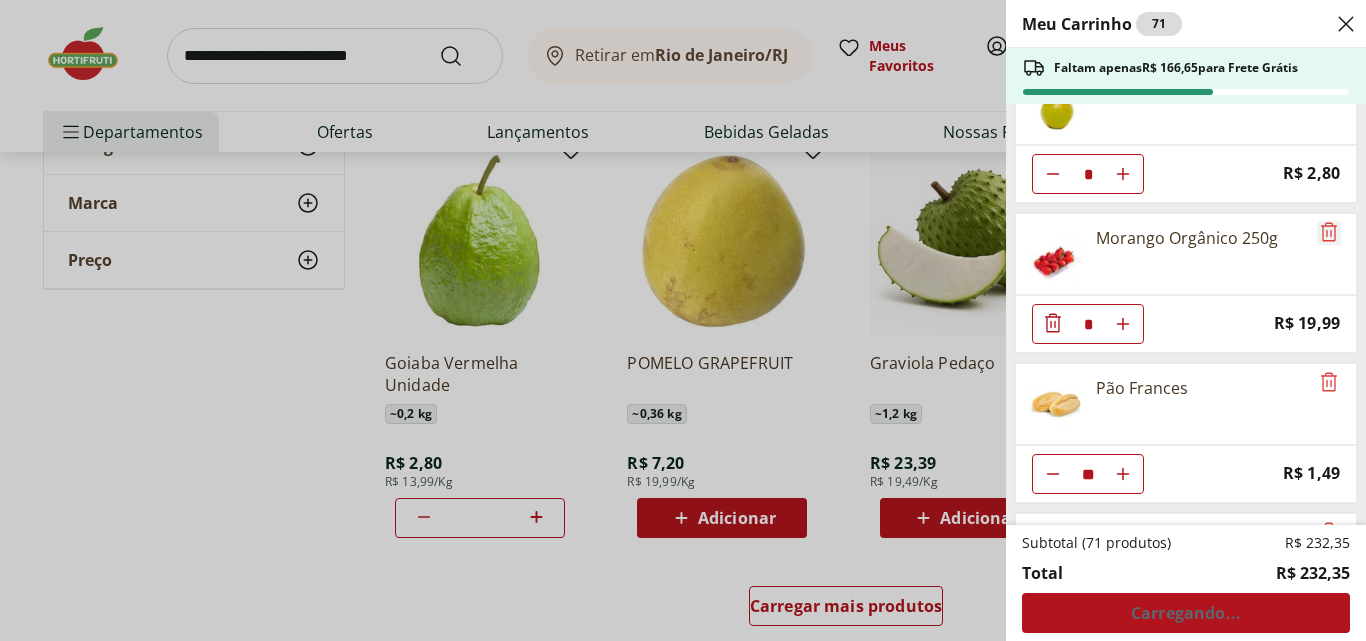 click 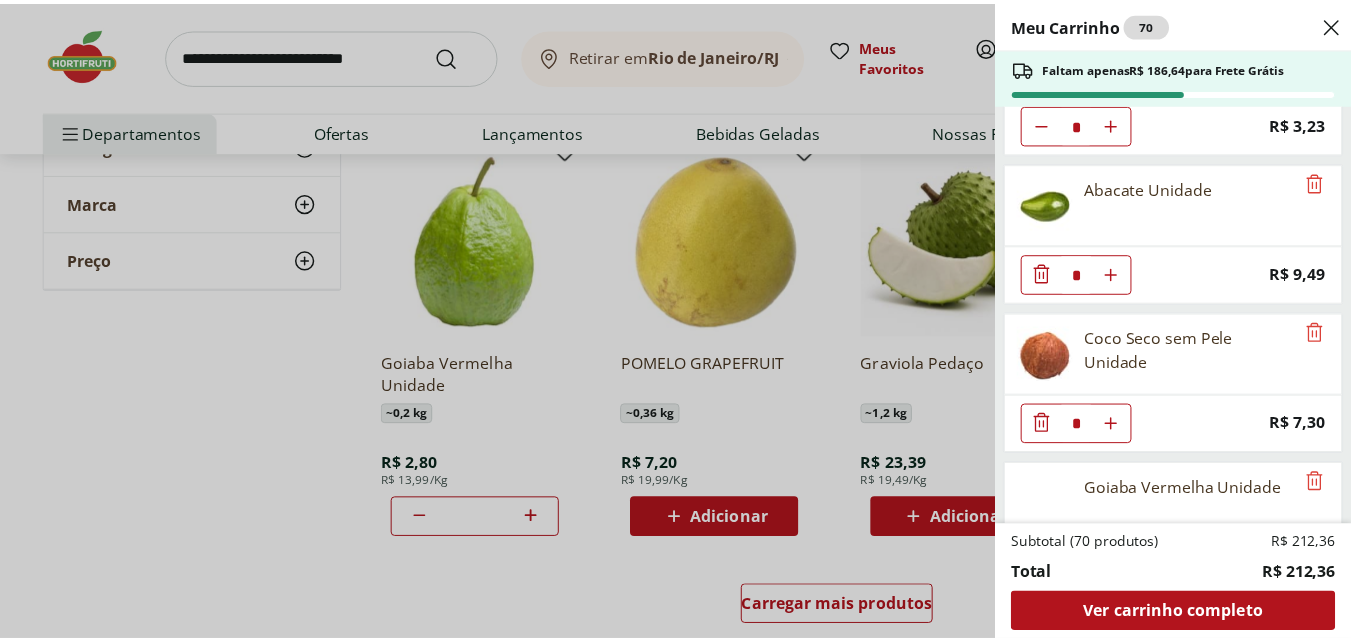 scroll, scrollTop: 1987, scrollLeft: 0, axis: vertical 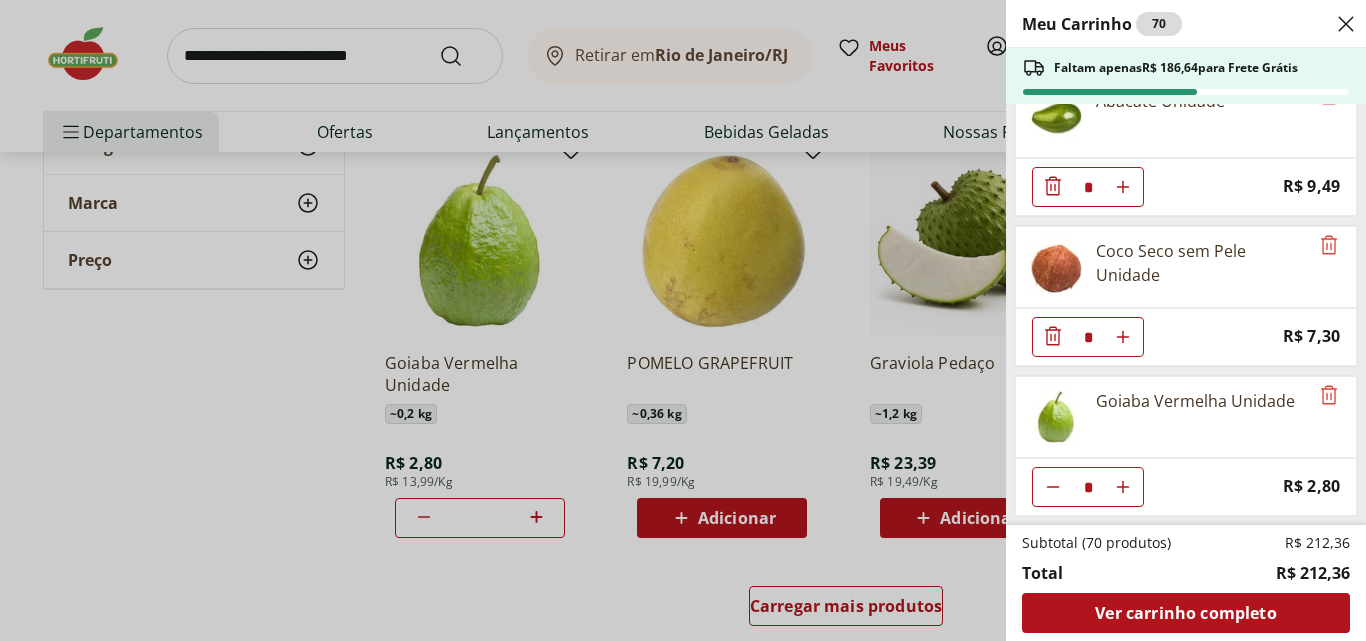 click on "Meu Carrinho 70 Faltam apenas  R$ 186,64  para Frete Grátis Alface Americana Unidade * Price: R$ 5,99 Tomate Italiano * Price: R$ 1,15 Pimentão Verde Unidade * Price: R$ 2,10 Pimentão Vermelho Unidade * Price: R$ 7,30 Pimentão Amarelo Unidade * Price: R$ 5,20 Pepino Comum Unidade * Price: R$ 2,75 Manjericão Hasegawa * Price: R$ 3,49 Uva Preta sem Semente Natural da Terra 500g * Price: R$ 9,99 Banana Prata Unidade ** Price: R$ 2,20 Pera Williams Unidade * Price: R$ 2,80 Pão Frances ** Price: R$ 1,49 Melancia Pedaço * Price: R$ 8,97 Maçã Gala Importada Unidade * Price: R$ 3,23 Abacate Unidade * Price: R$ 9,49 Coco Seco sem Pele Unidade * Price: R$ 7,30 Goiaba Vermelha Unidade * Price: R$ 2,80 Subtotal (70 produtos) R$ 212,36 Total R$ 212,36 Ver carrinho completo" at bounding box center (683, 320) 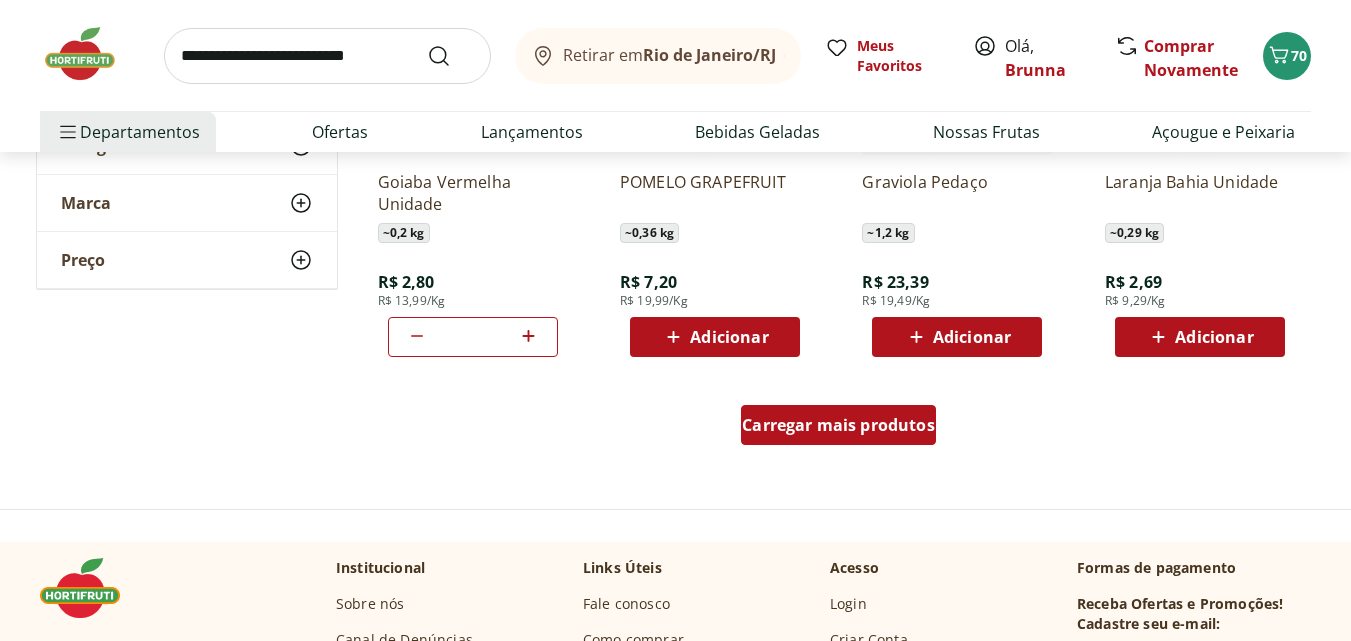 scroll, scrollTop: 6500, scrollLeft: 0, axis: vertical 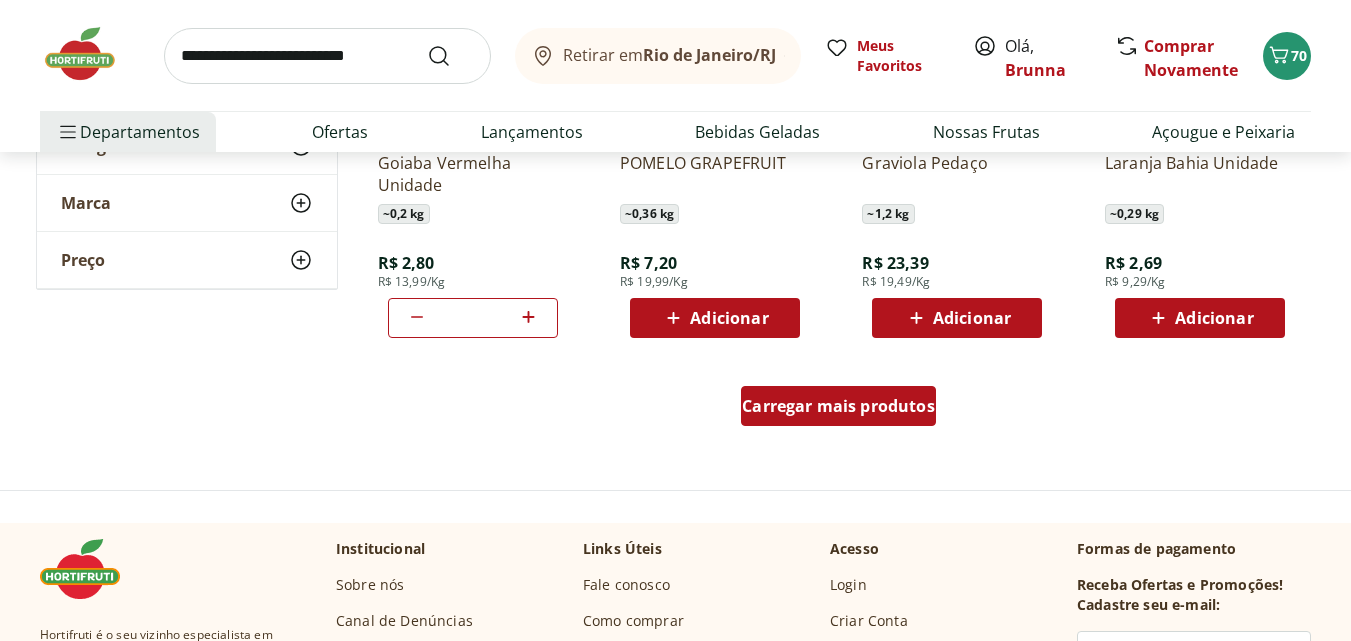 click on "Carregar mais produtos" at bounding box center (838, 406) 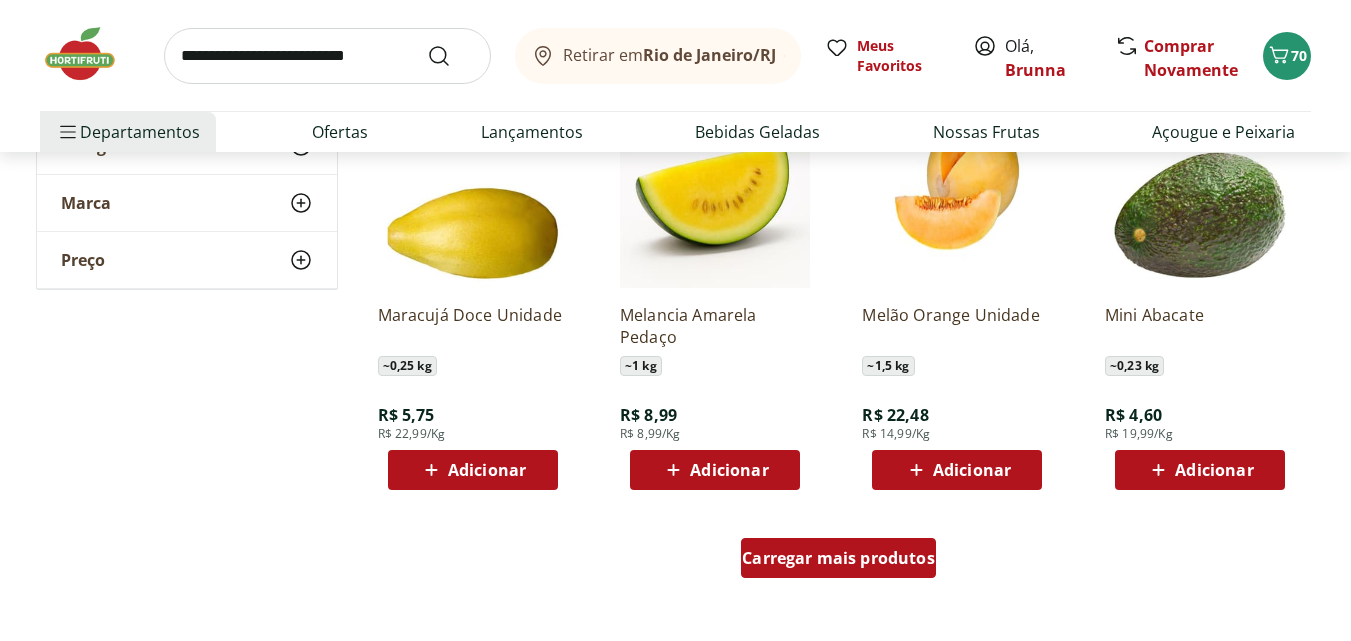 scroll, scrollTop: 7700, scrollLeft: 0, axis: vertical 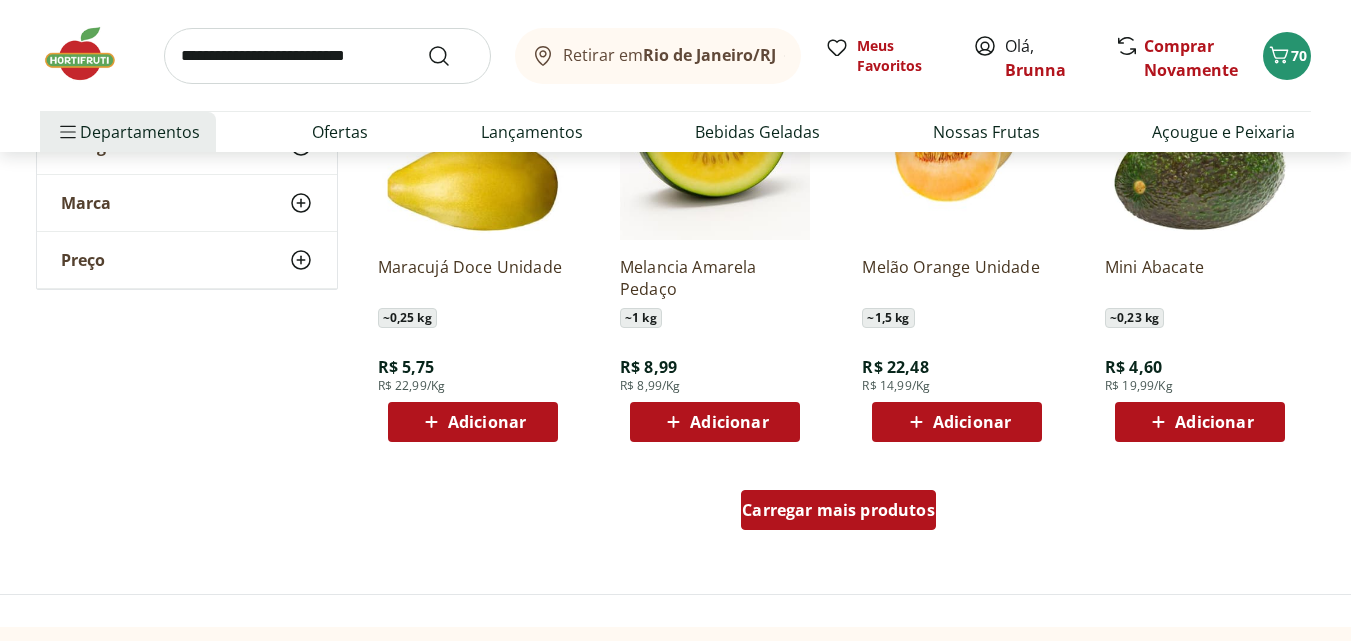click on "Carregar mais produtos" at bounding box center [838, 510] 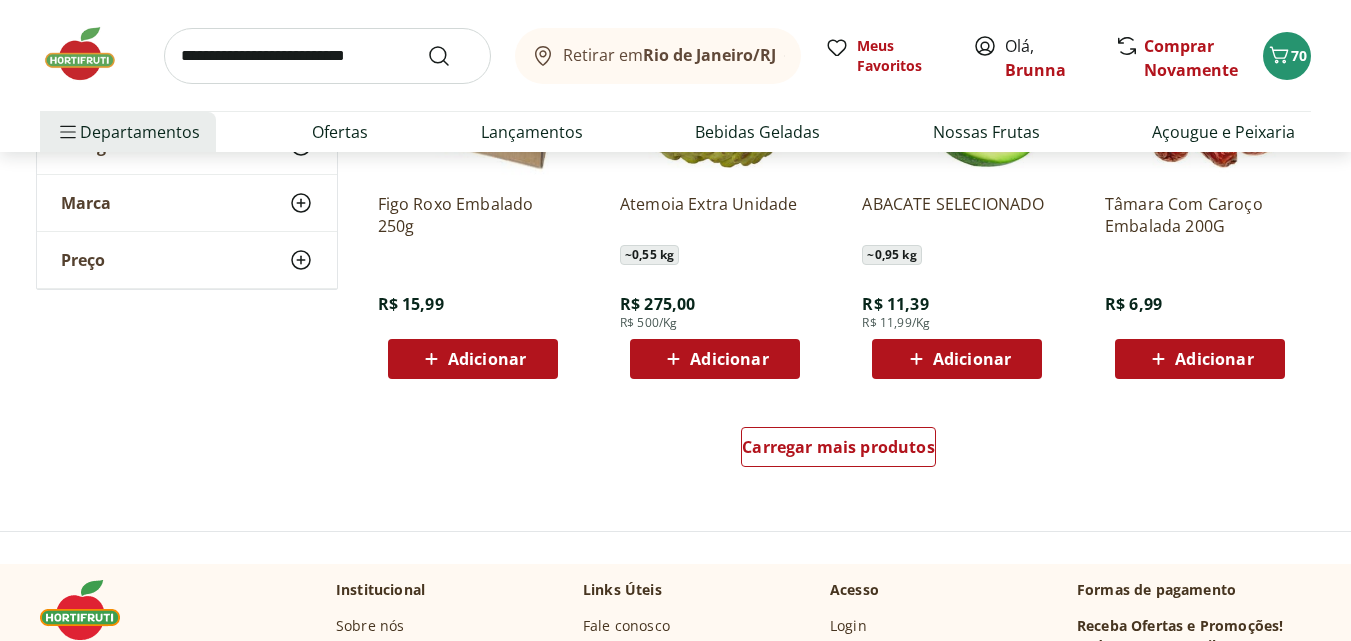 scroll, scrollTop: 9100, scrollLeft: 0, axis: vertical 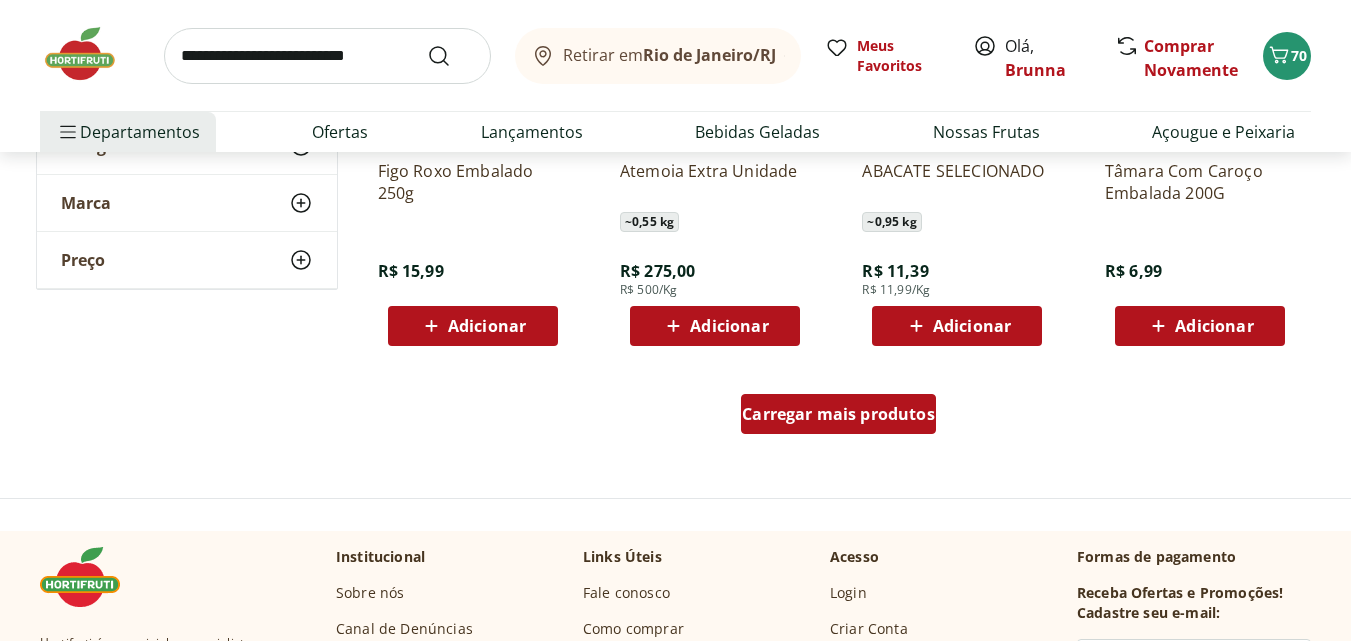 click on "Carregar mais produtos" at bounding box center [838, 414] 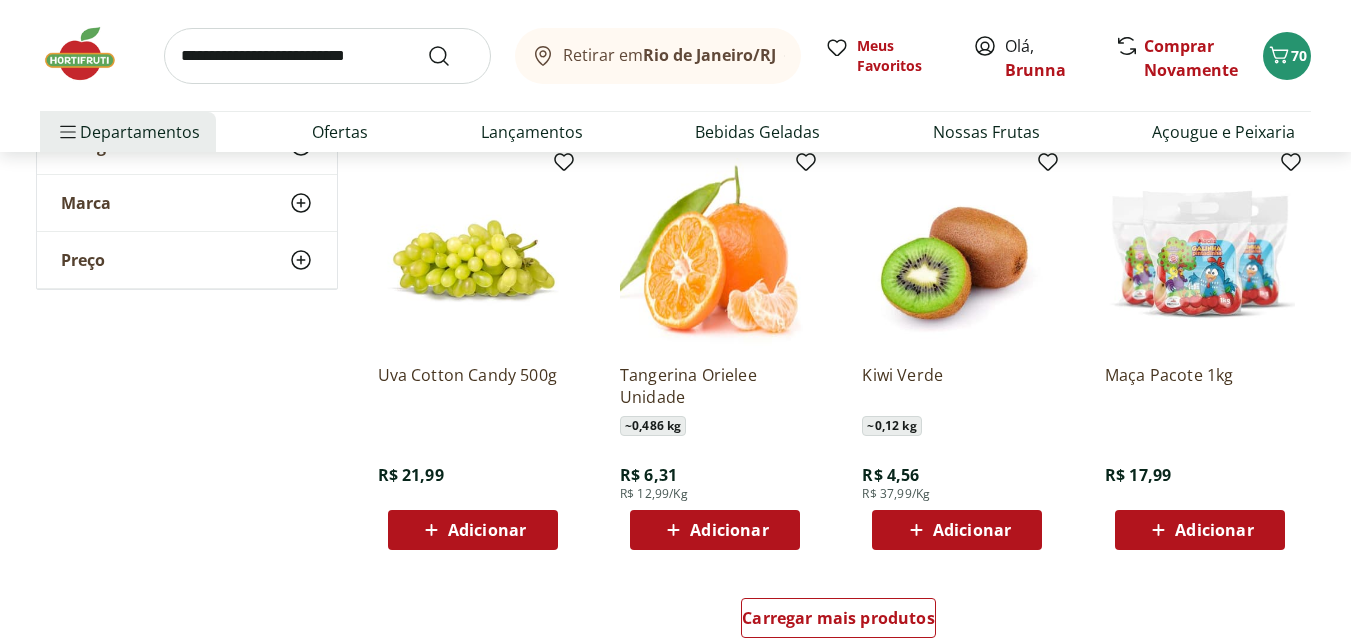 scroll, scrollTop: 10300, scrollLeft: 0, axis: vertical 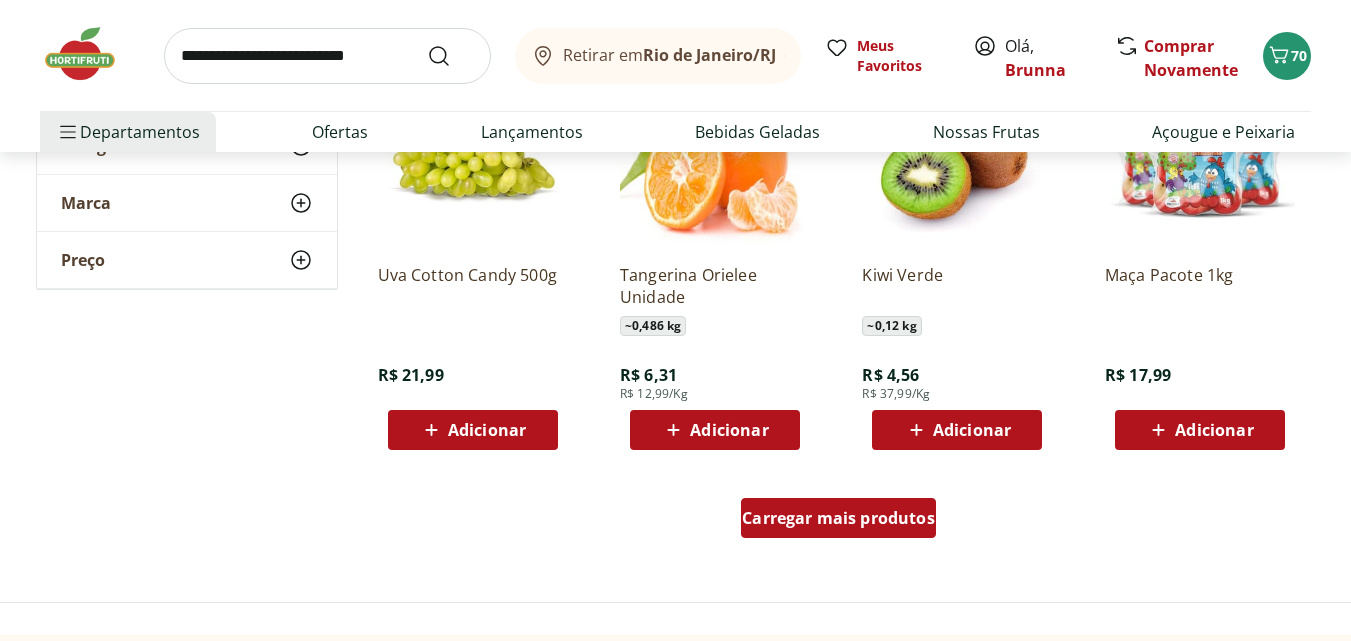 click on "Carregar mais produtos" at bounding box center (838, 518) 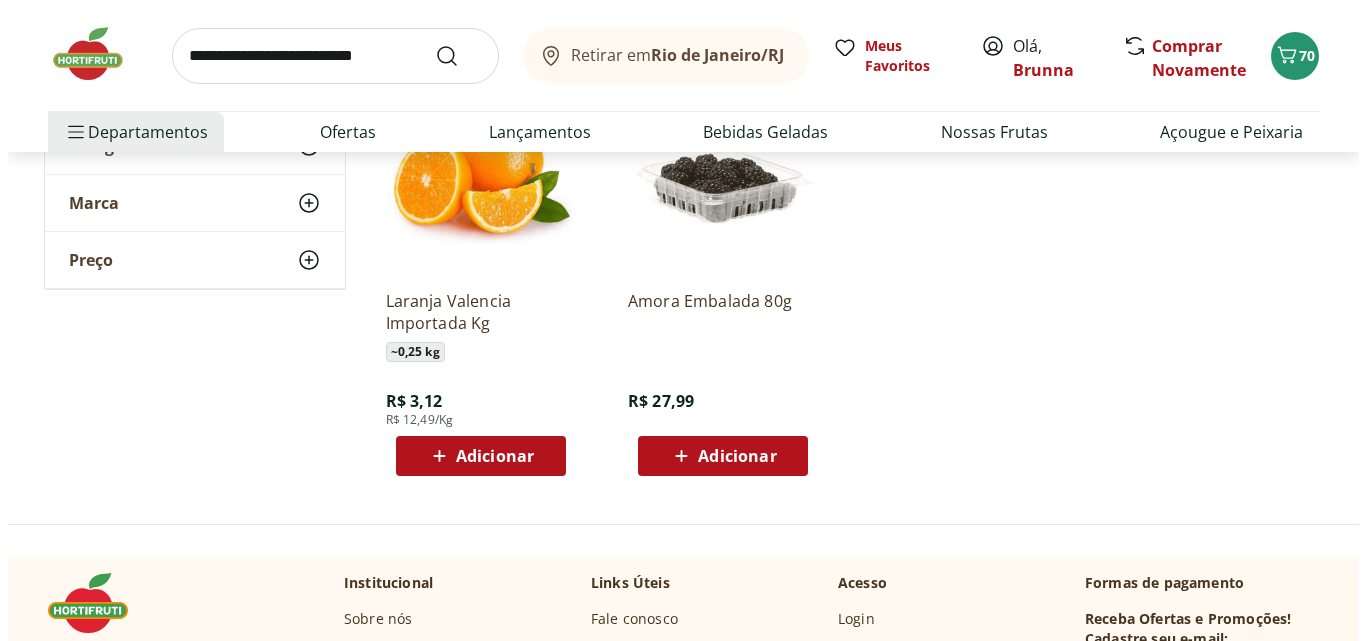 scroll, scrollTop: 10700, scrollLeft: 0, axis: vertical 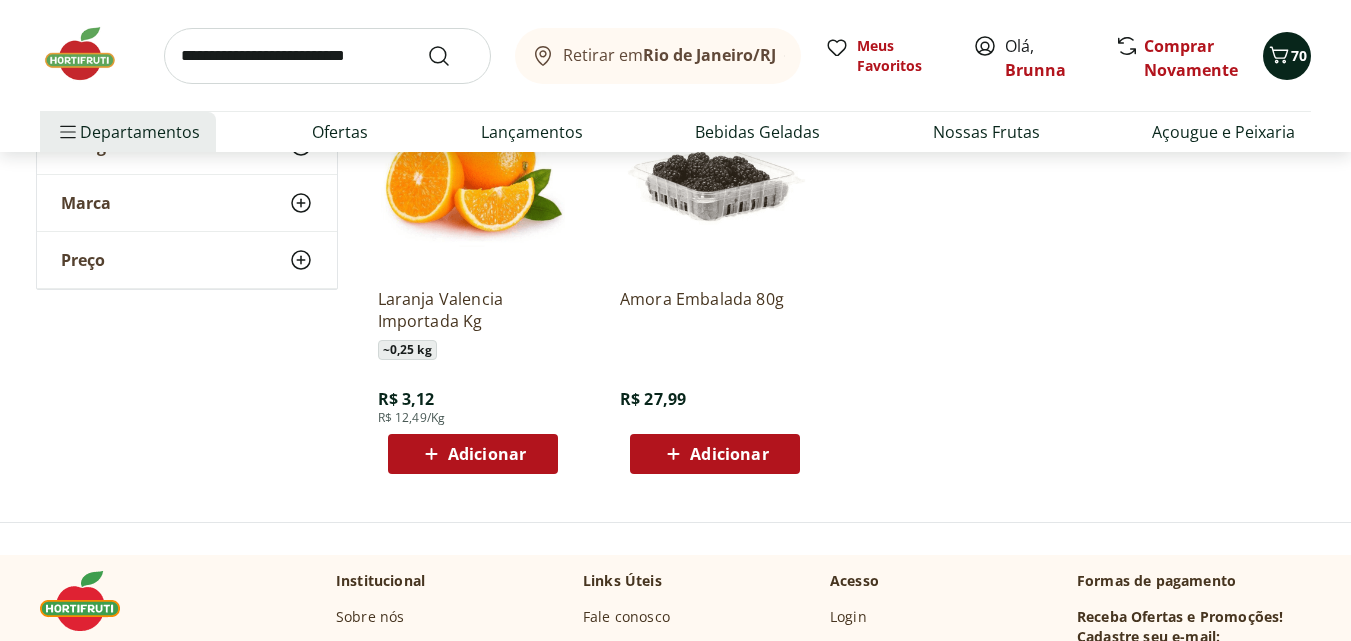 click on "70" at bounding box center [1287, 56] 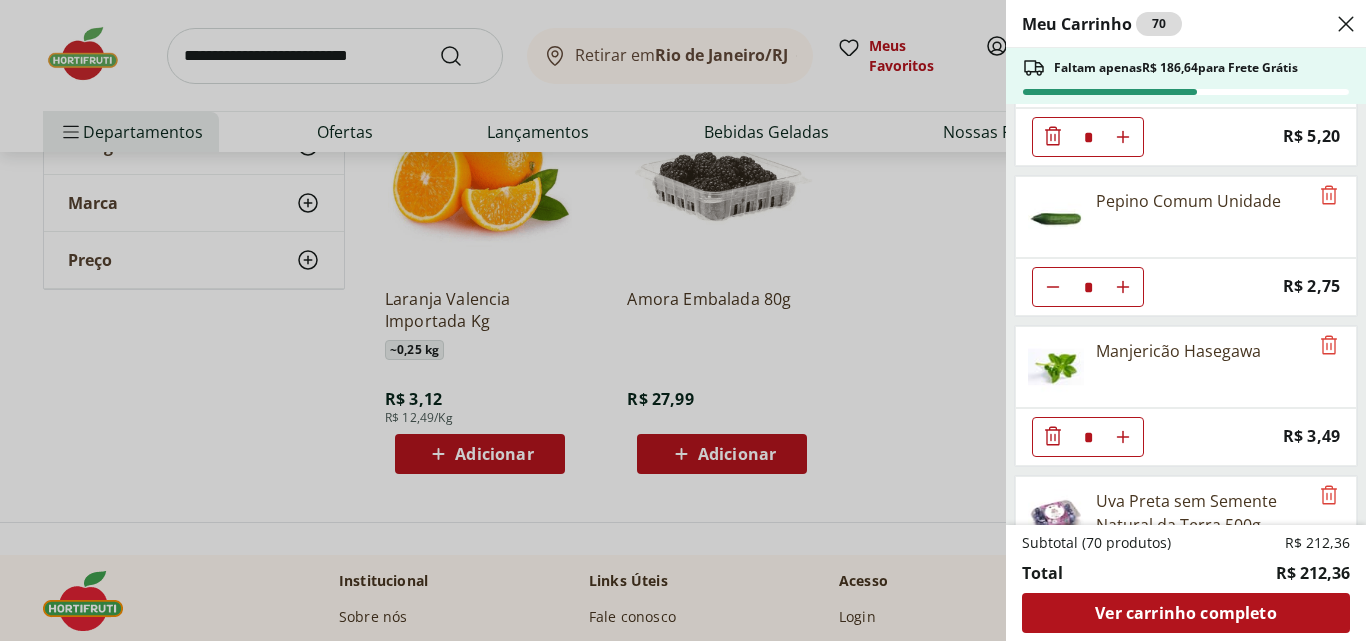 scroll, scrollTop: 0, scrollLeft: 0, axis: both 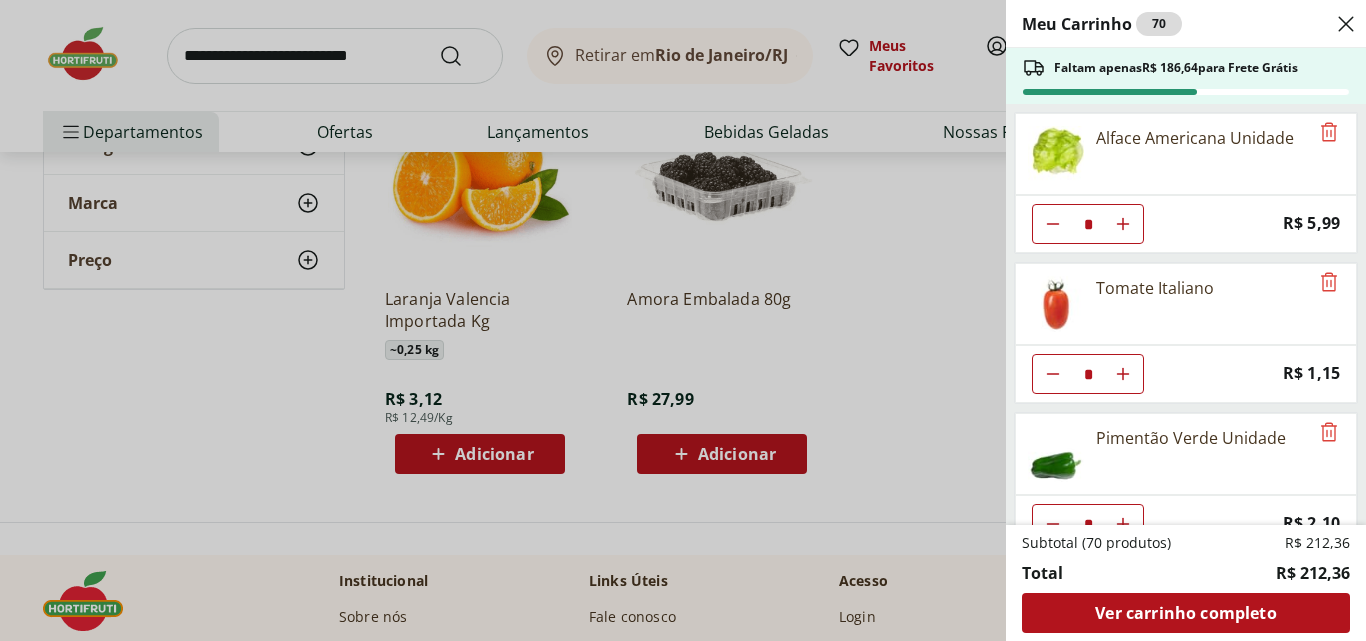 click at bounding box center (1123, 224) 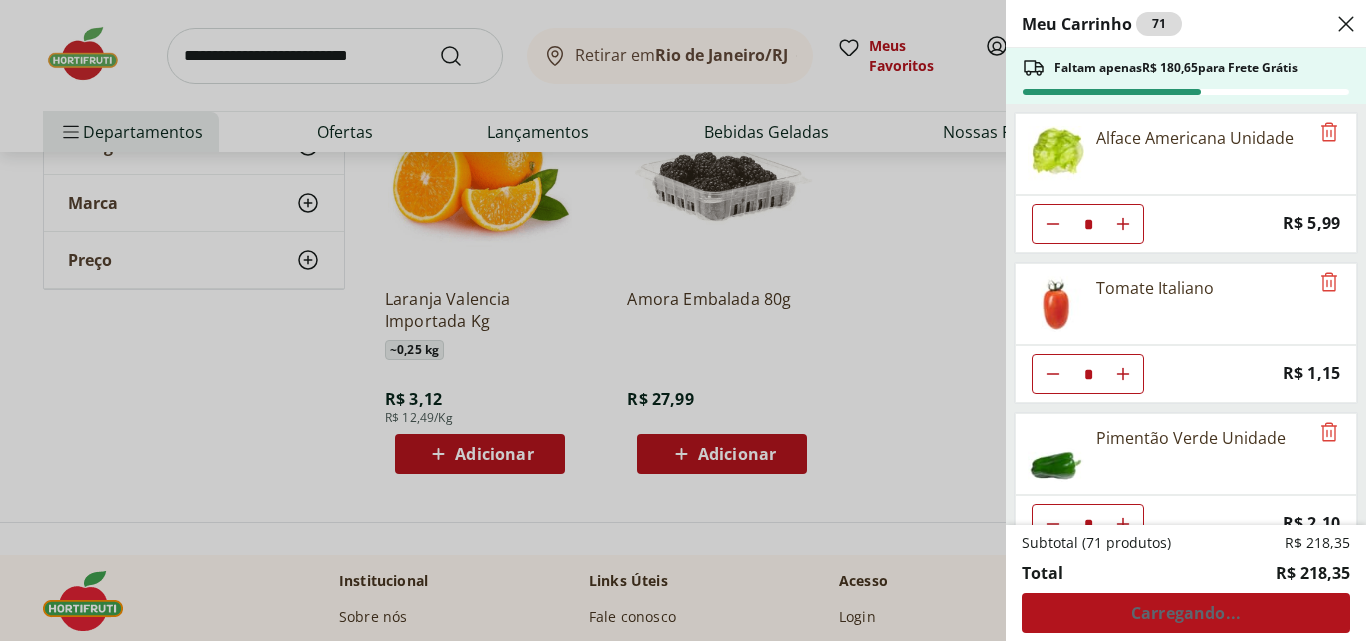 click at bounding box center [1123, 224] 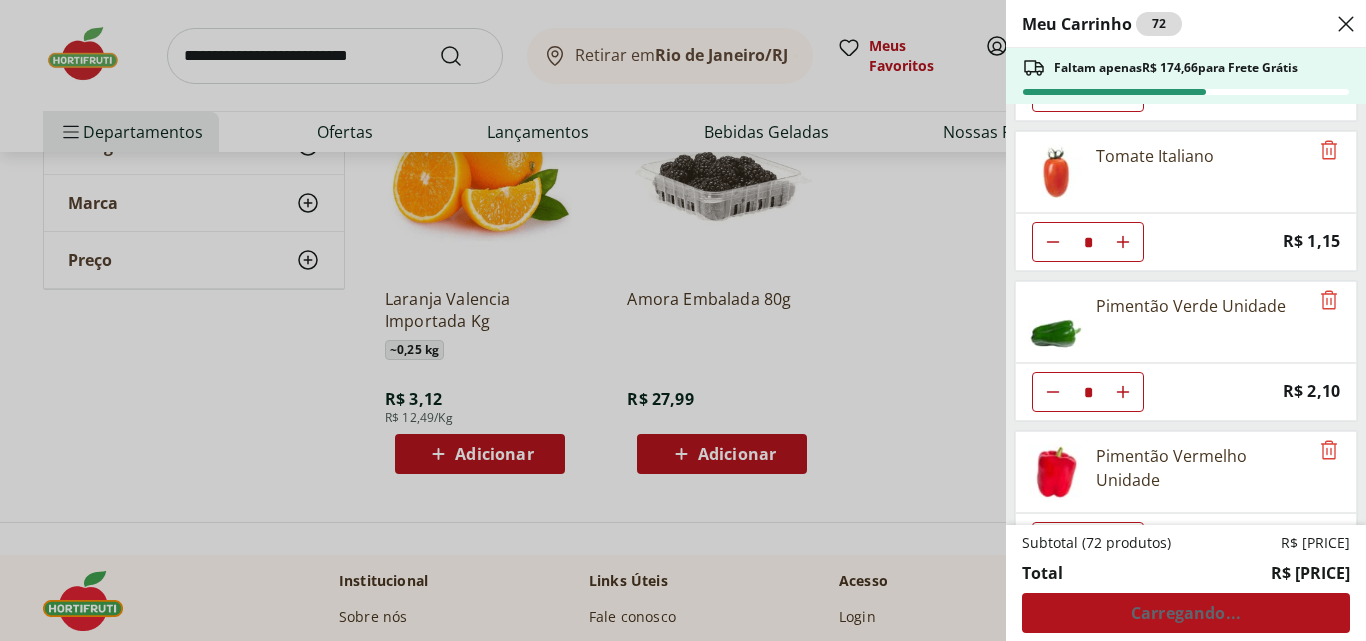 scroll, scrollTop: 200, scrollLeft: 0, axis: vertical 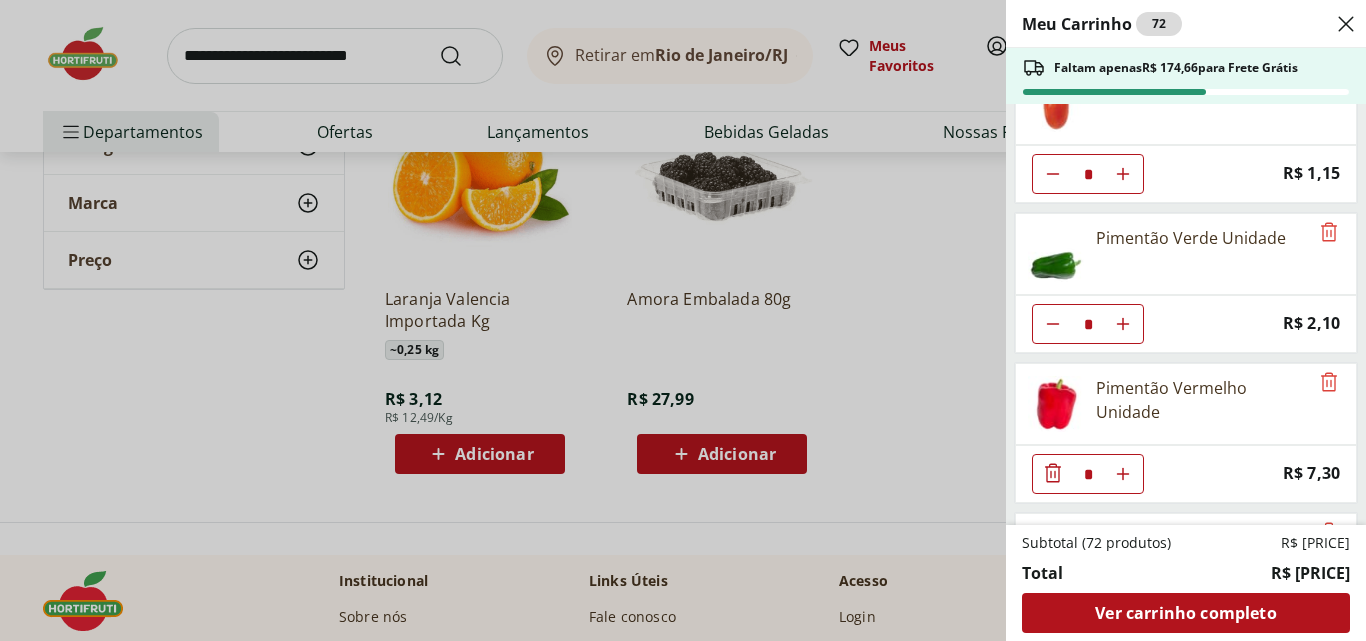 click 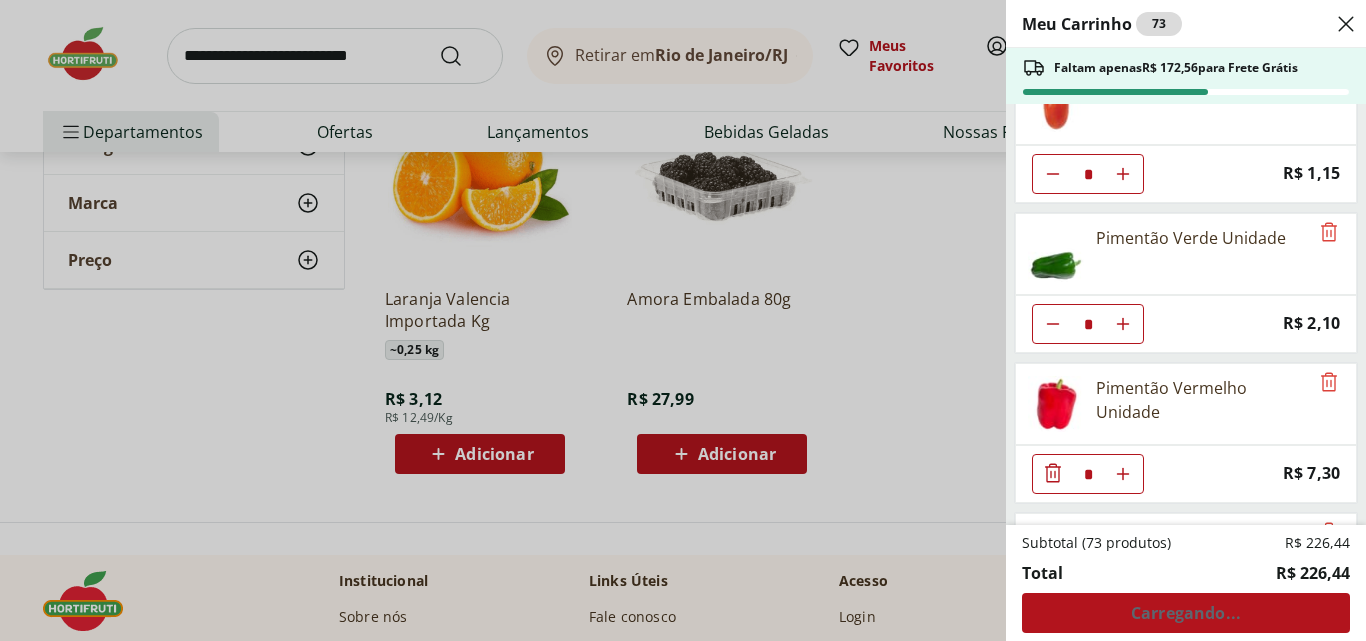 click 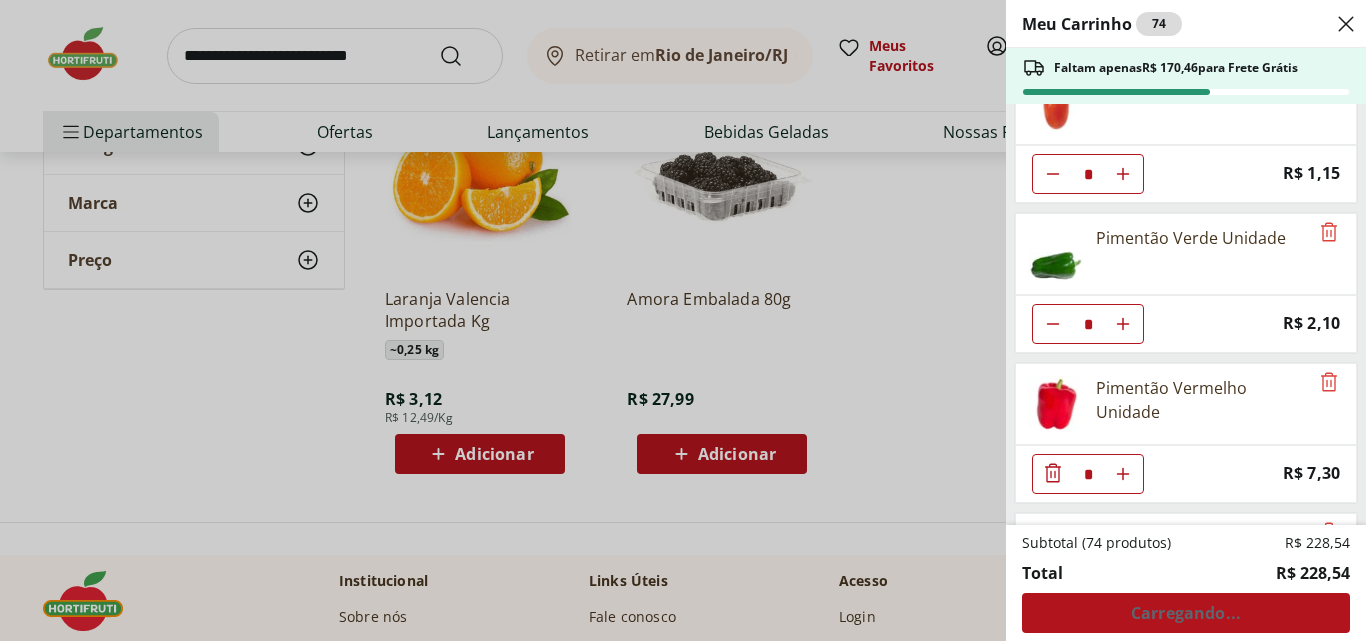 click 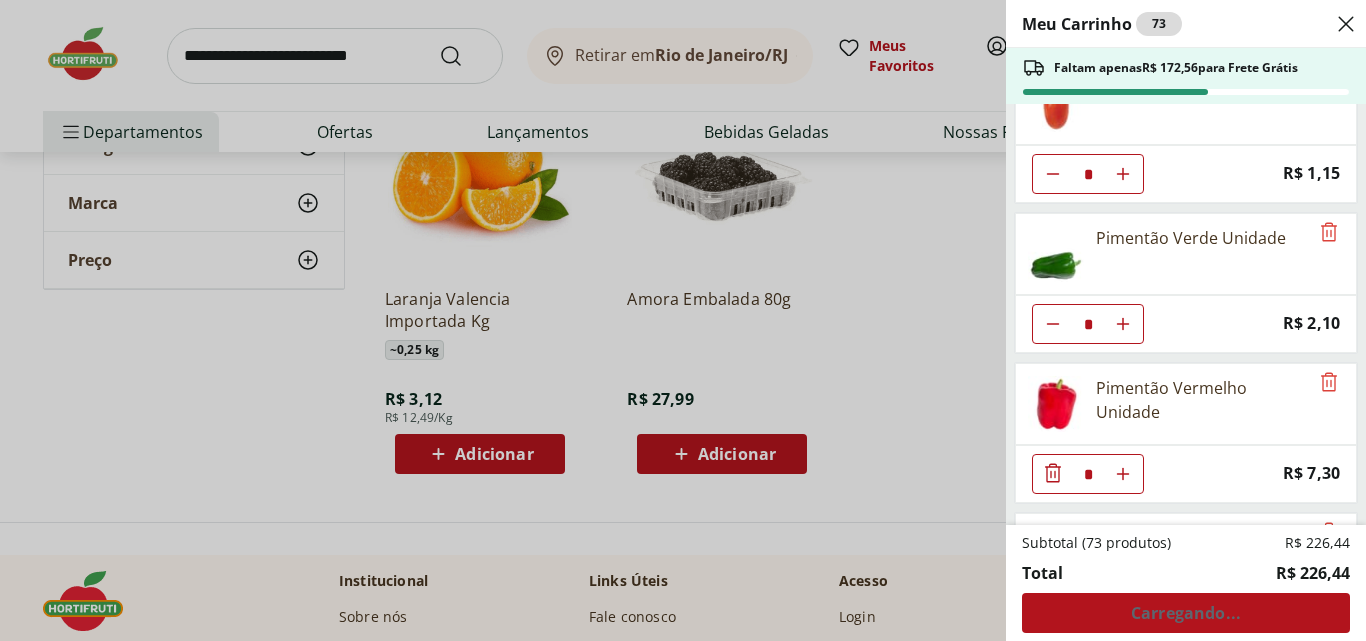 click 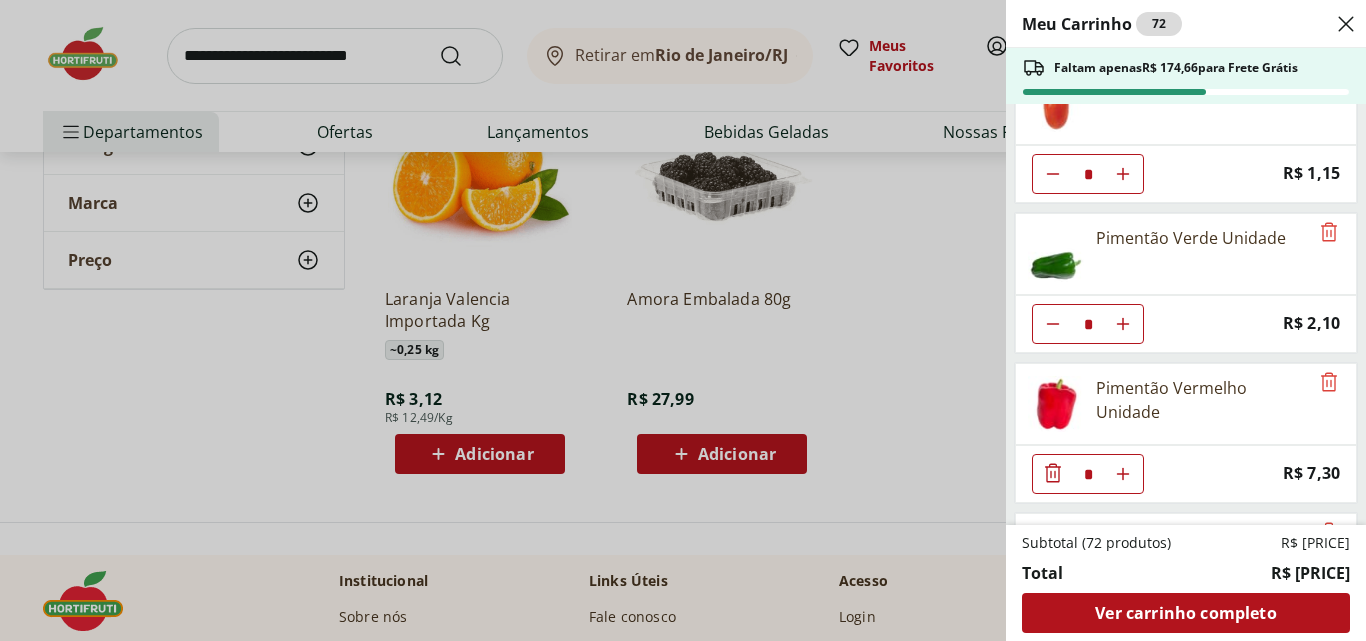 click 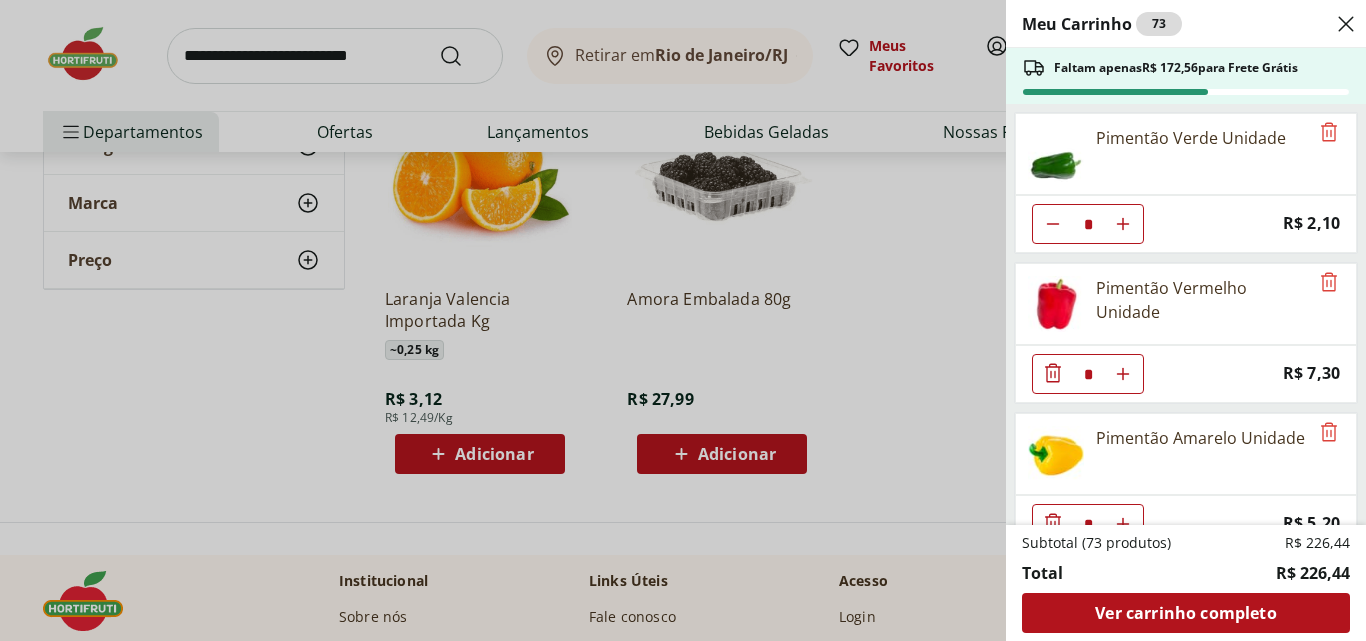 scroll, scrollTop: 400, scrollLeft: 0, axis: vertical 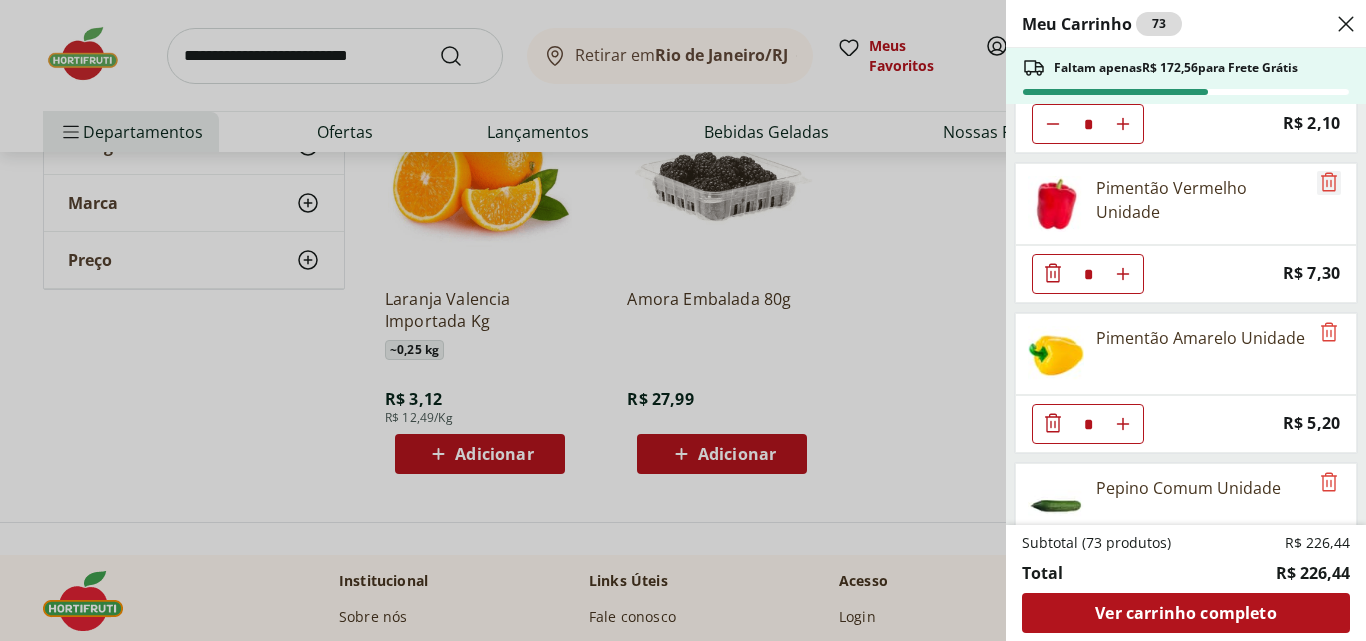 click 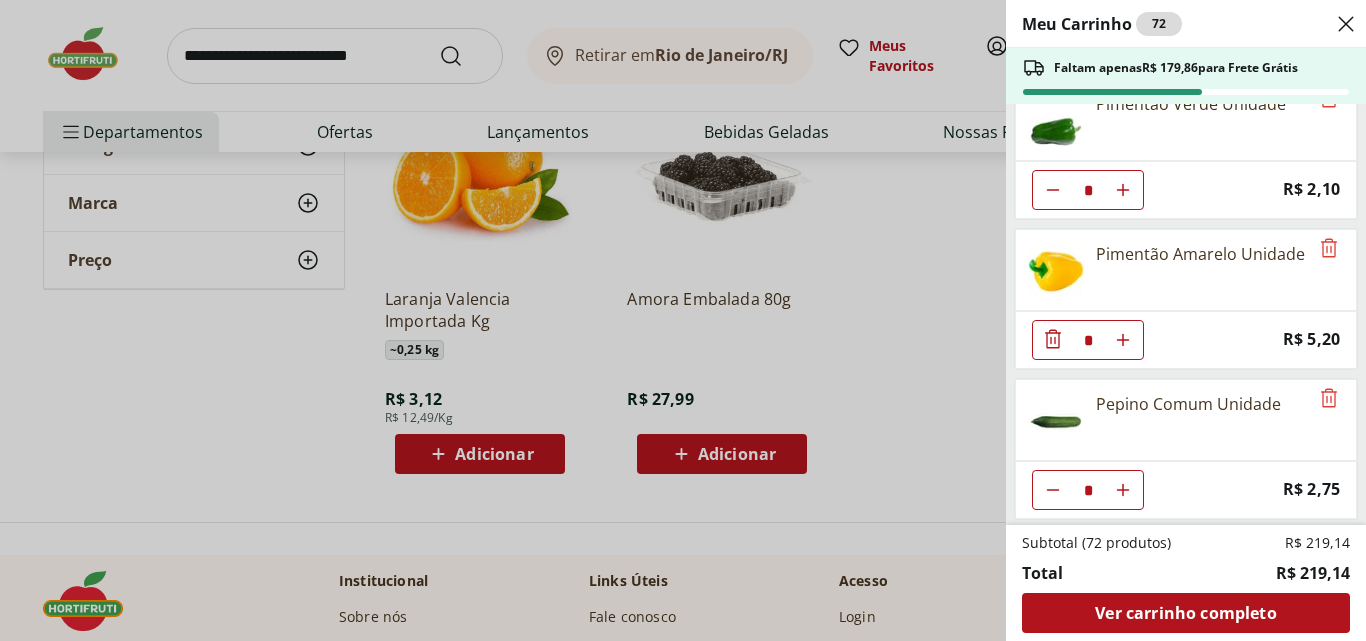 scroll, scrollTop: 300, scrollLeft: 0, axis: vertical 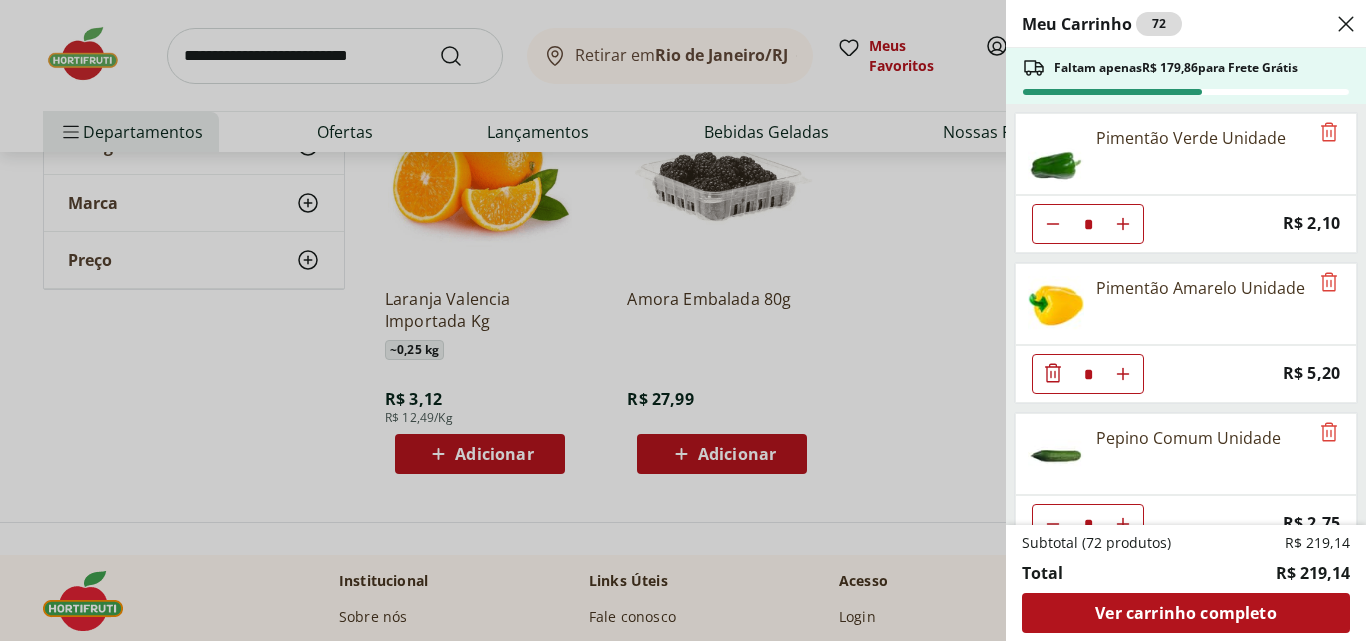 click 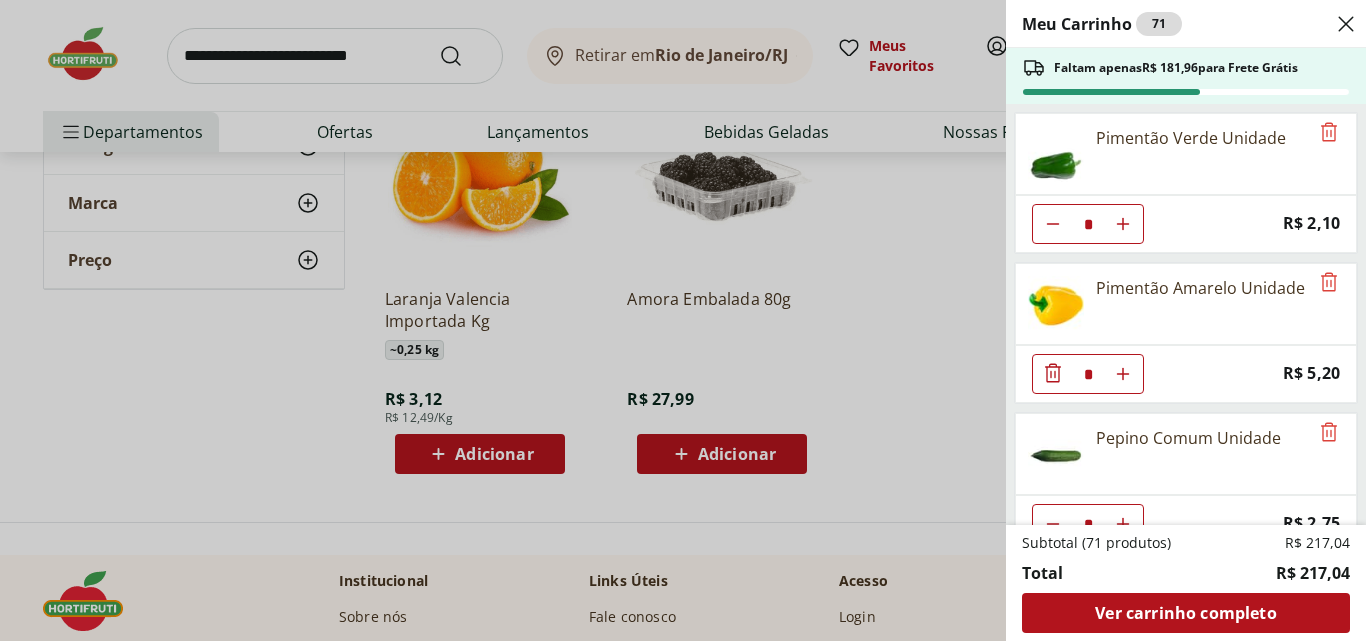 click 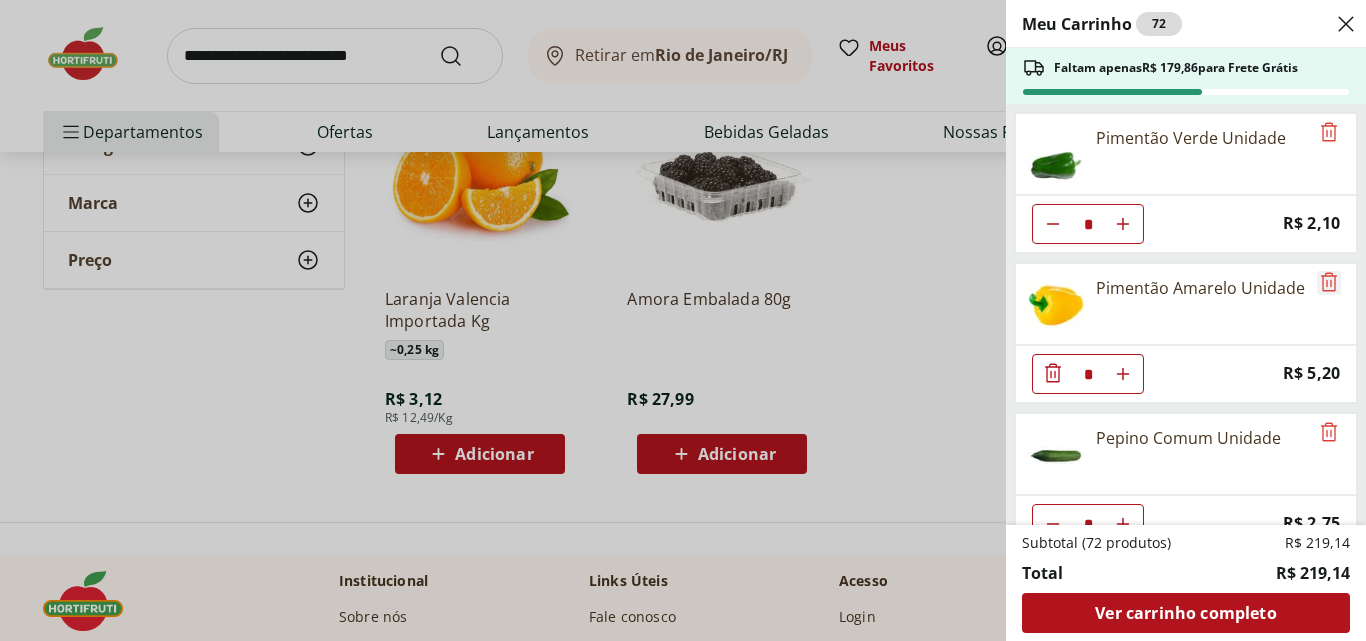 click 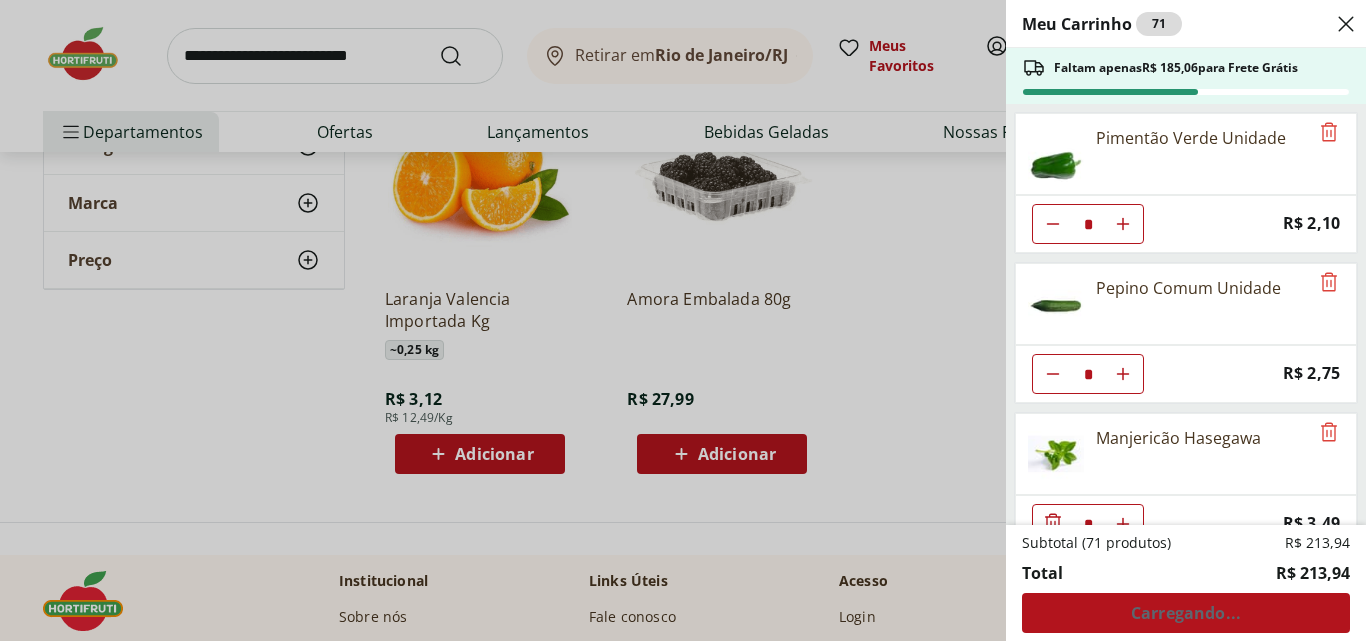 scroll, scrollTop: 400, scrollLeft: 0, axis: vertical 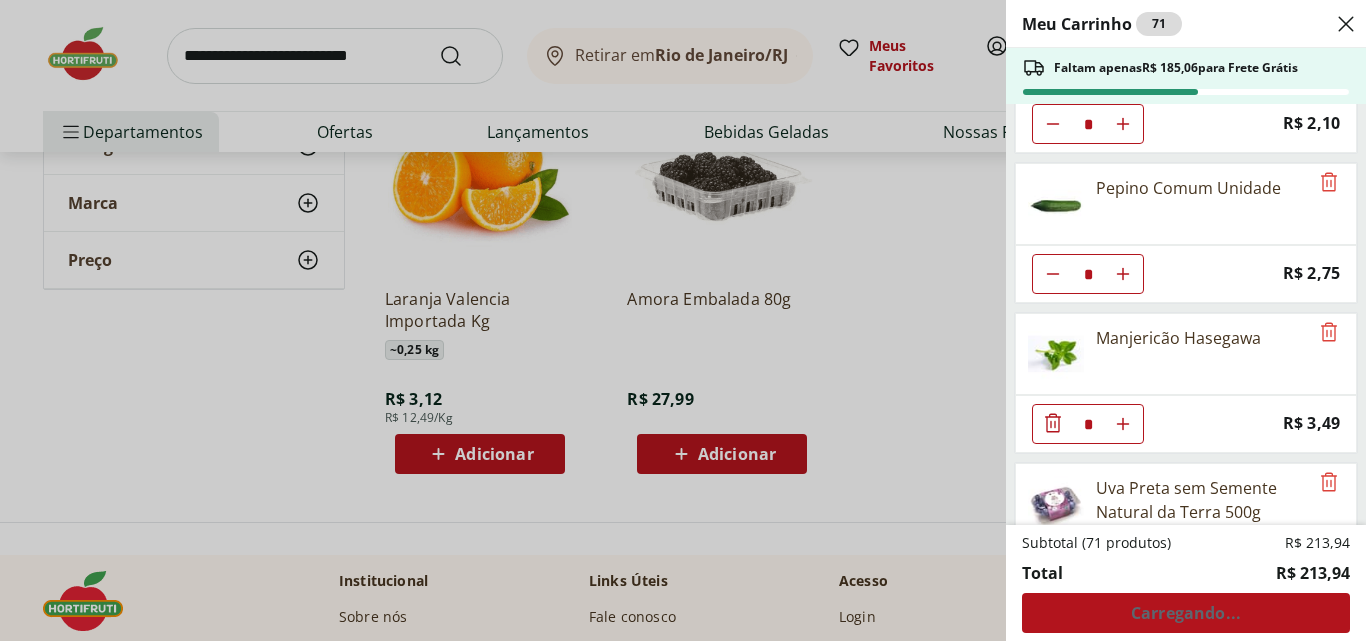 click at bounding box center (1123, -176) 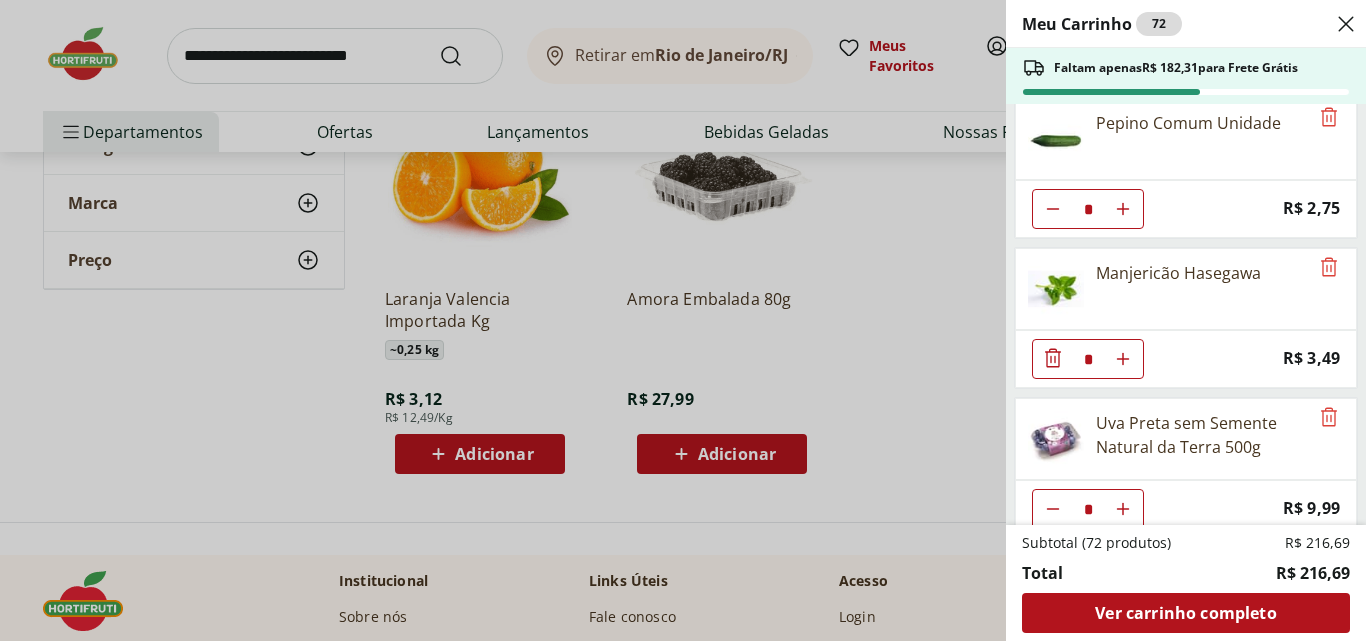 scroll, scrollTop: 500, scrollLeft: 0, axis: vertical 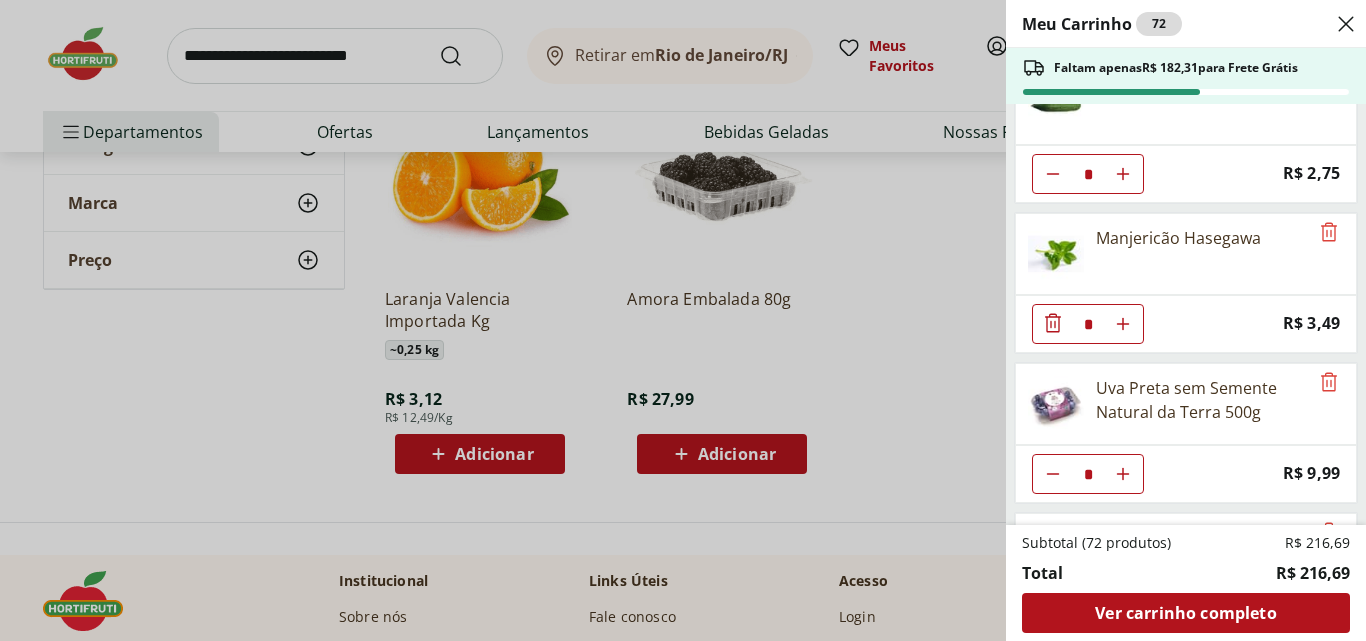 click 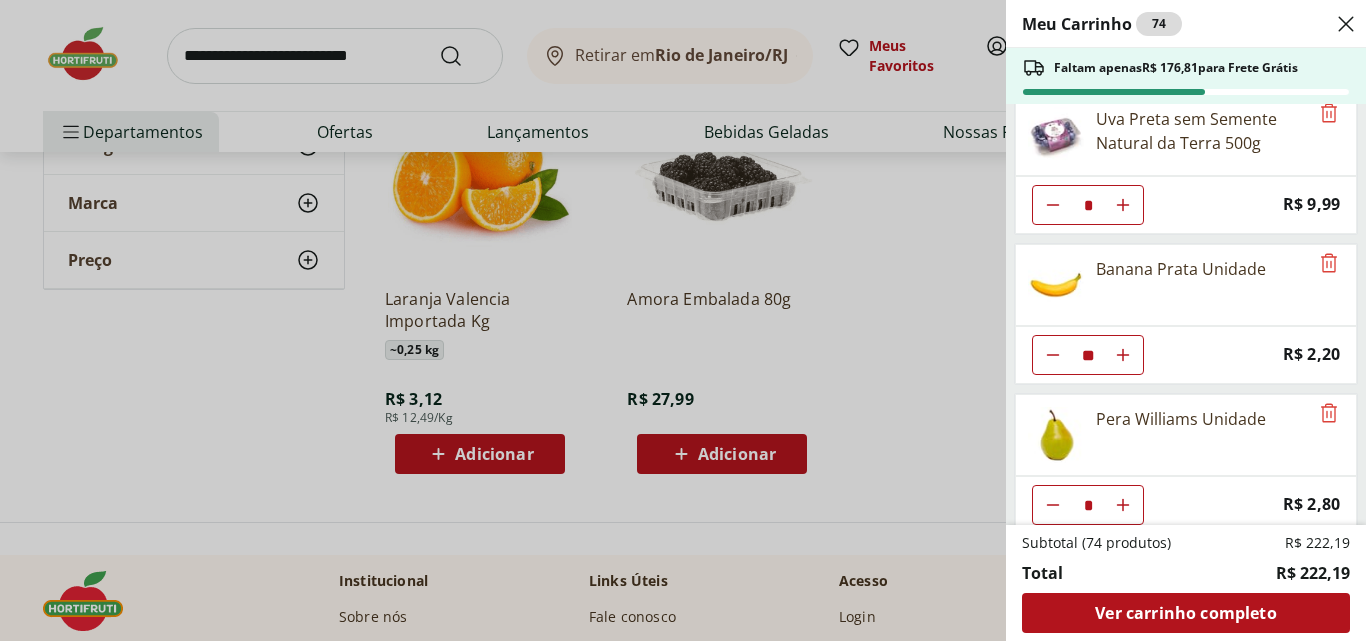 scroll, scrollTop: 800, scrollLeft: 0, axis: vertical 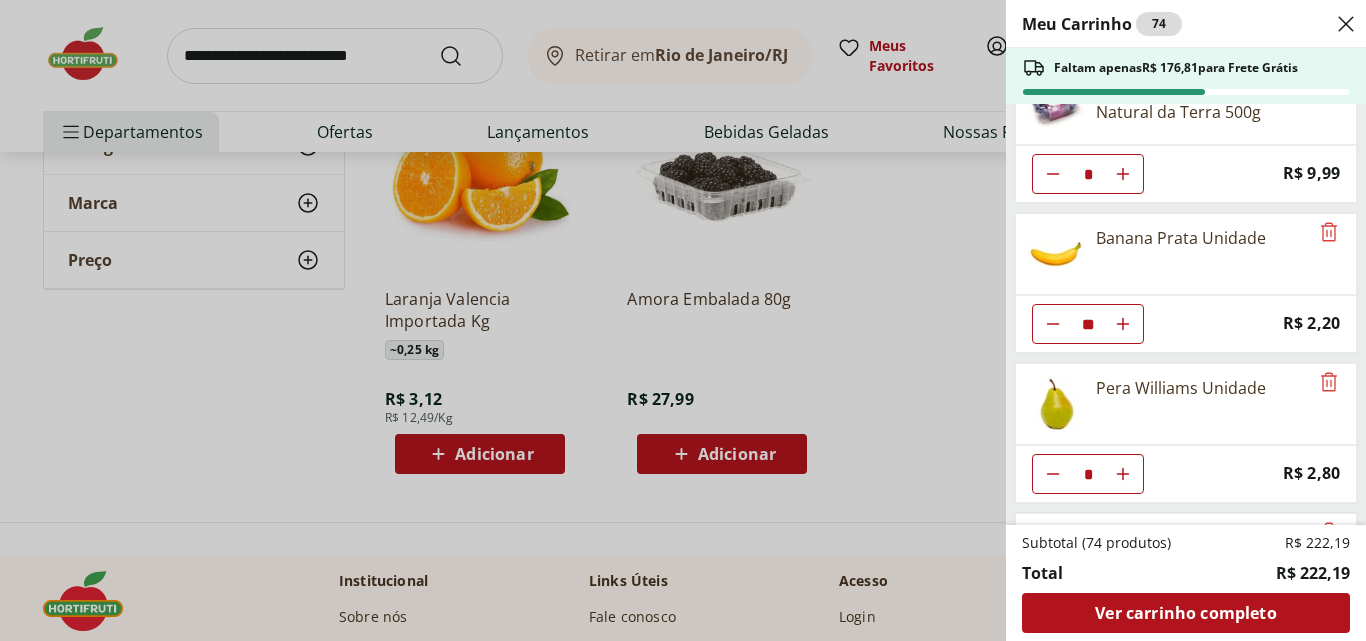 click at bounding box center (1123, -576) 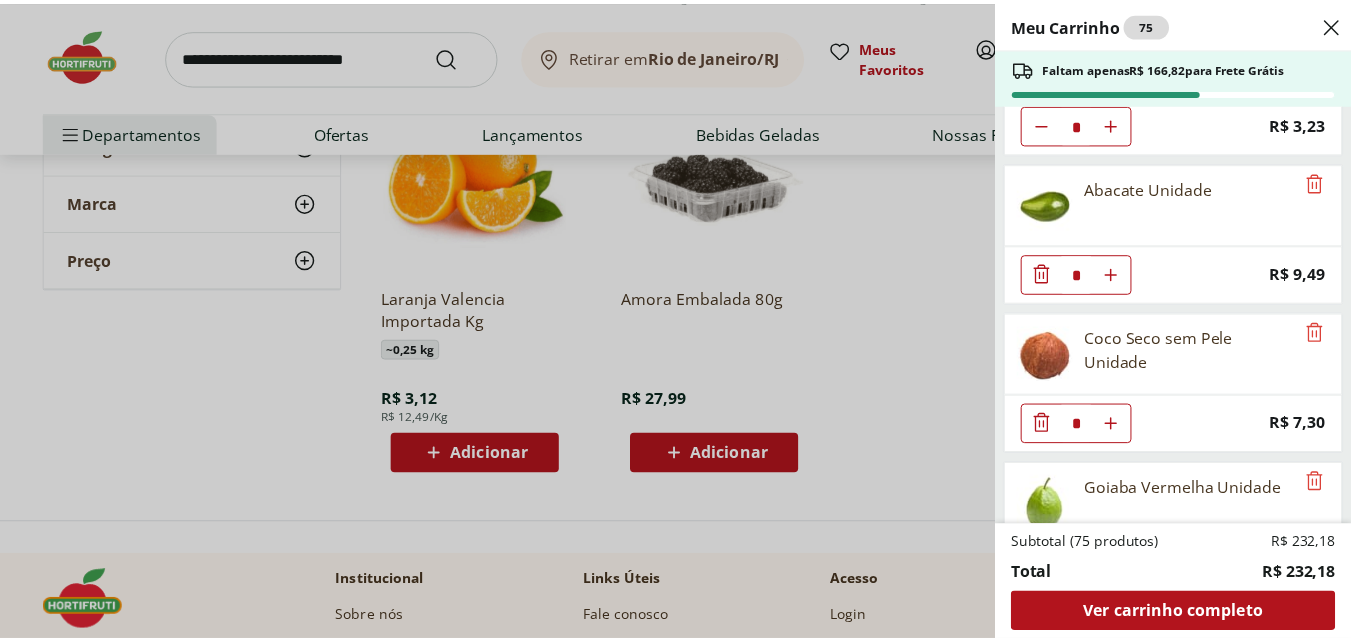scroll, scrollTop: 1687, scrollLeft: 0, axis: vertical 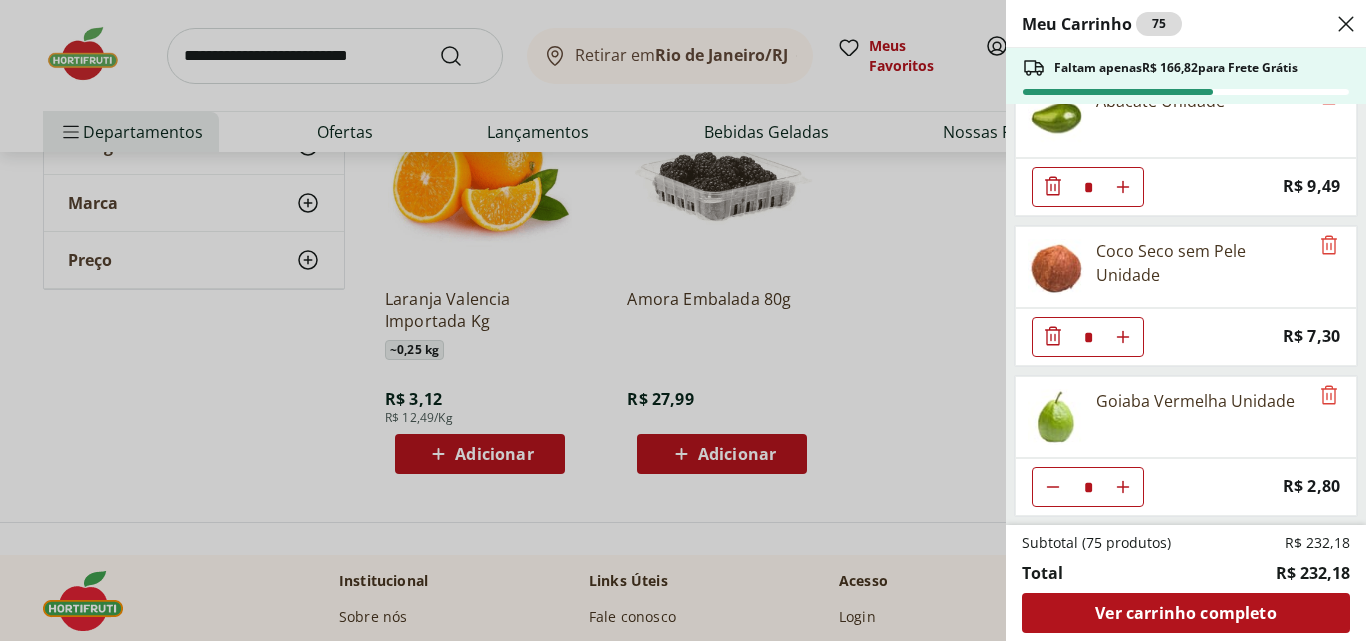 click on "Coco Seco sem Pele Unidade" at bounding box center (1202, 263) 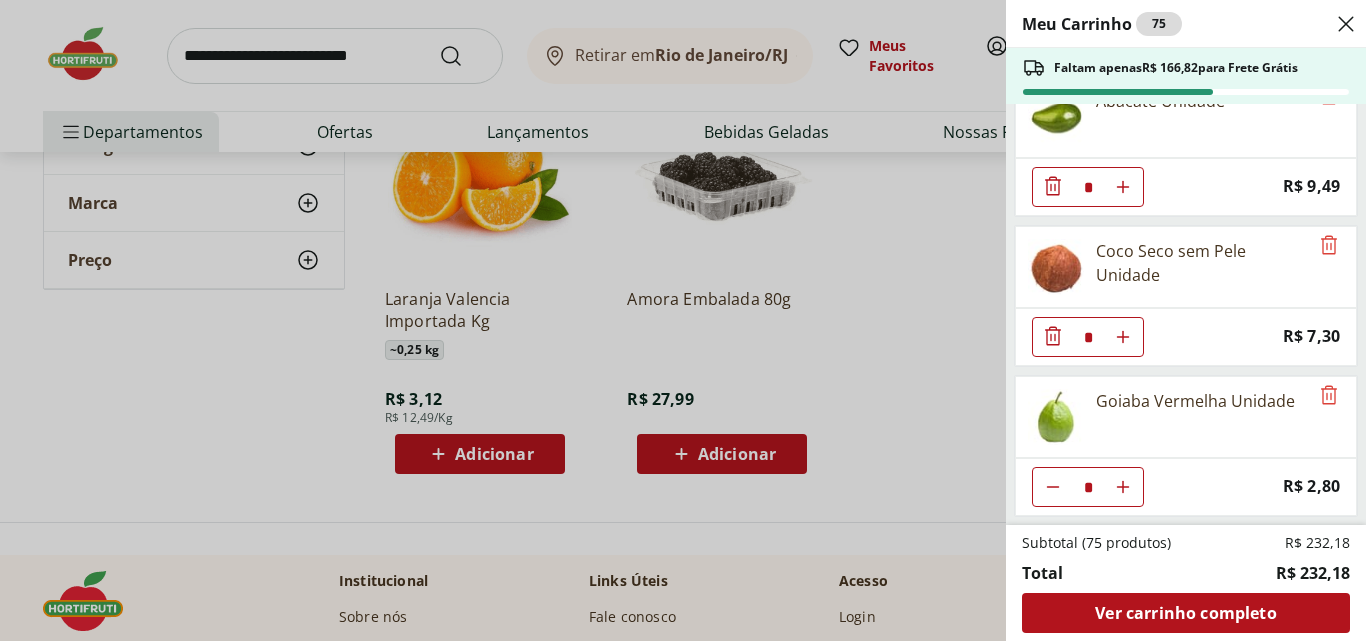 click on "Meu Carrinho 75 Faltam apenas  R$ 166,82  para Frete Grátis Alface Americana Unidade * Price: R$ 5,99 Tomate Italiano * Price: R$ 1,15 Pimentão Verde Unidade * Price: R$ 2,10 Pepino Comum Unidade * Price: R$ 2,75 Manjericão Hasegawa * Price: R$ 3,49 Uva Preta sem Semente Natural da Terra 500g * Price: R$ 9,99 Banana Prata Unidade ** Price: R$ 2,20 Pera Williams Unidade * Price: R$ 2,80 Pão Frances ** Price: R$ 1,49 Melancia Pedaço * Price: R$ 8,97 Maçã Gala Importada Unidade * Price: R$ 3,23 Abacate Unidade * Price: R$ 9,49 Coco Seco sem Pele Unidade * Price: R$ 7,30 Goiaba Vermelha Unidade * Price: R$ 2,80 Subtotal (75 produtos) R$ 232,18 Total R$ 232,18 Ver carrinho completo" at bounding box center (683, 320) 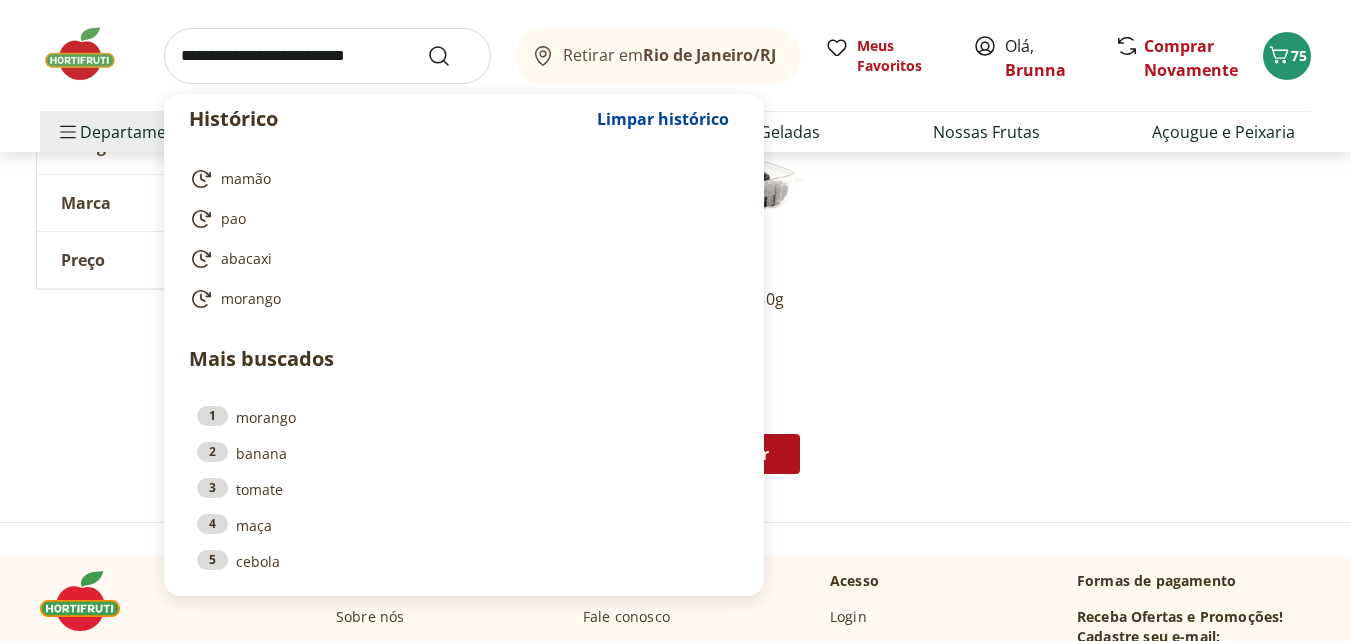 click at bounding box center (327, 56) 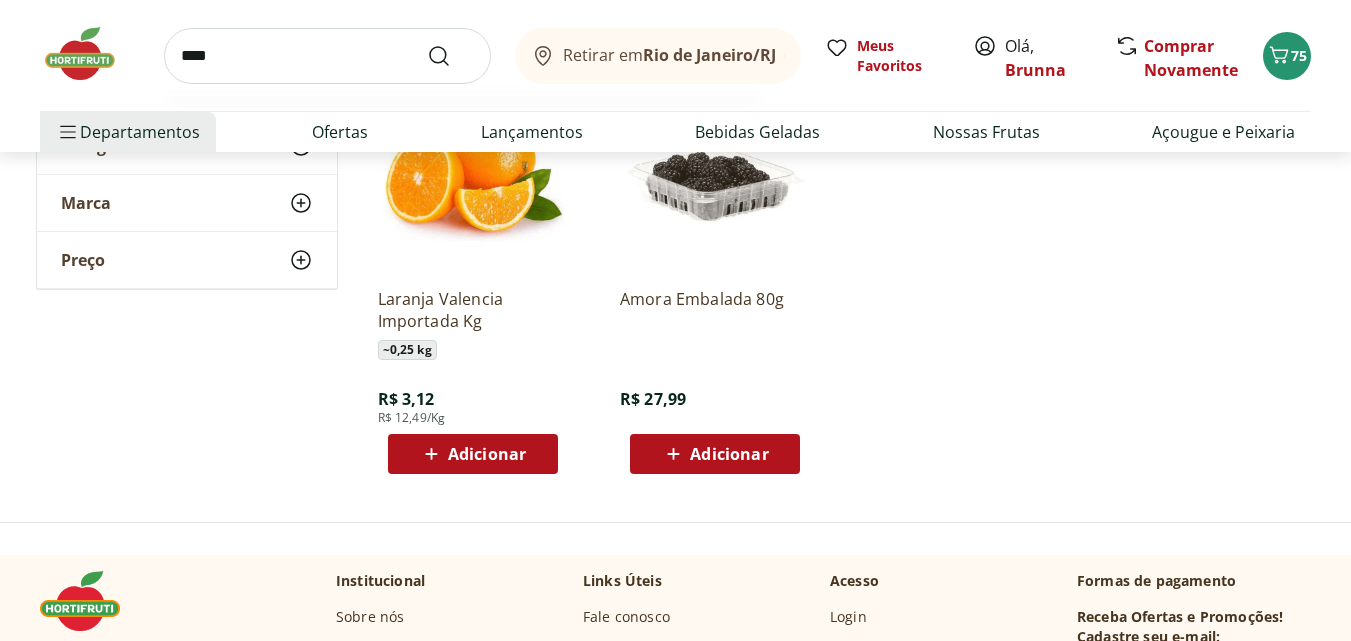 type on "****" 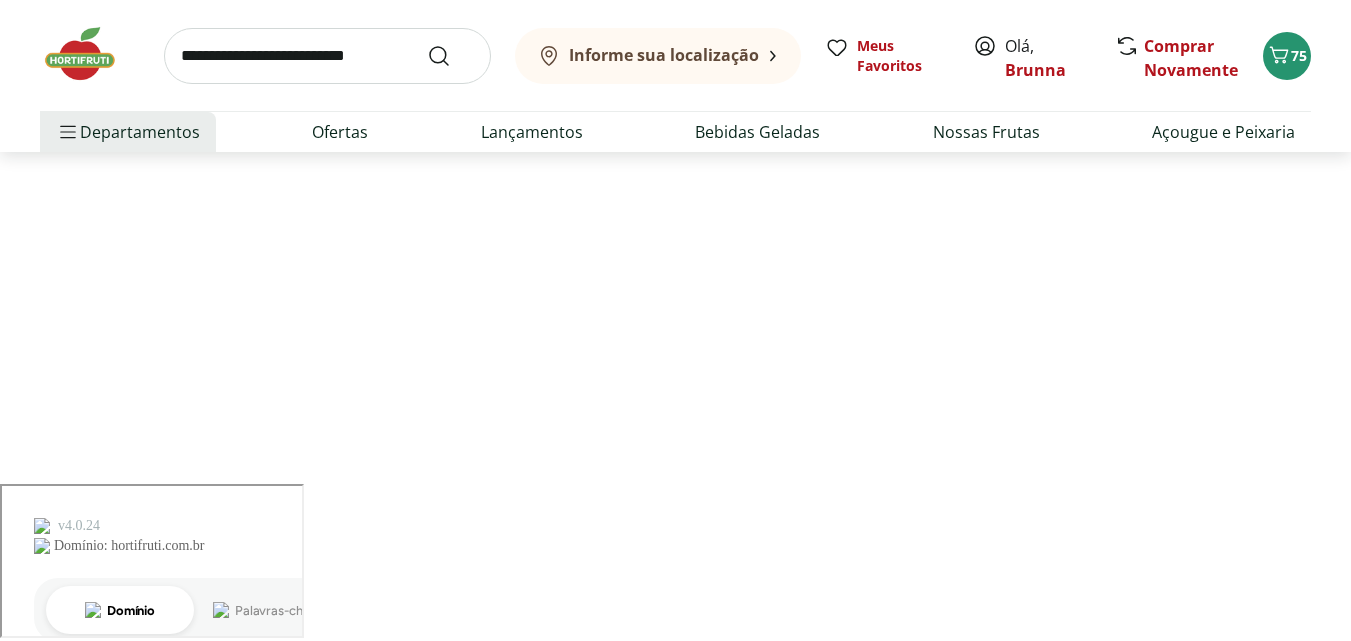 scroll, scrollTop: 0, scrollLeft: 0, axis: both 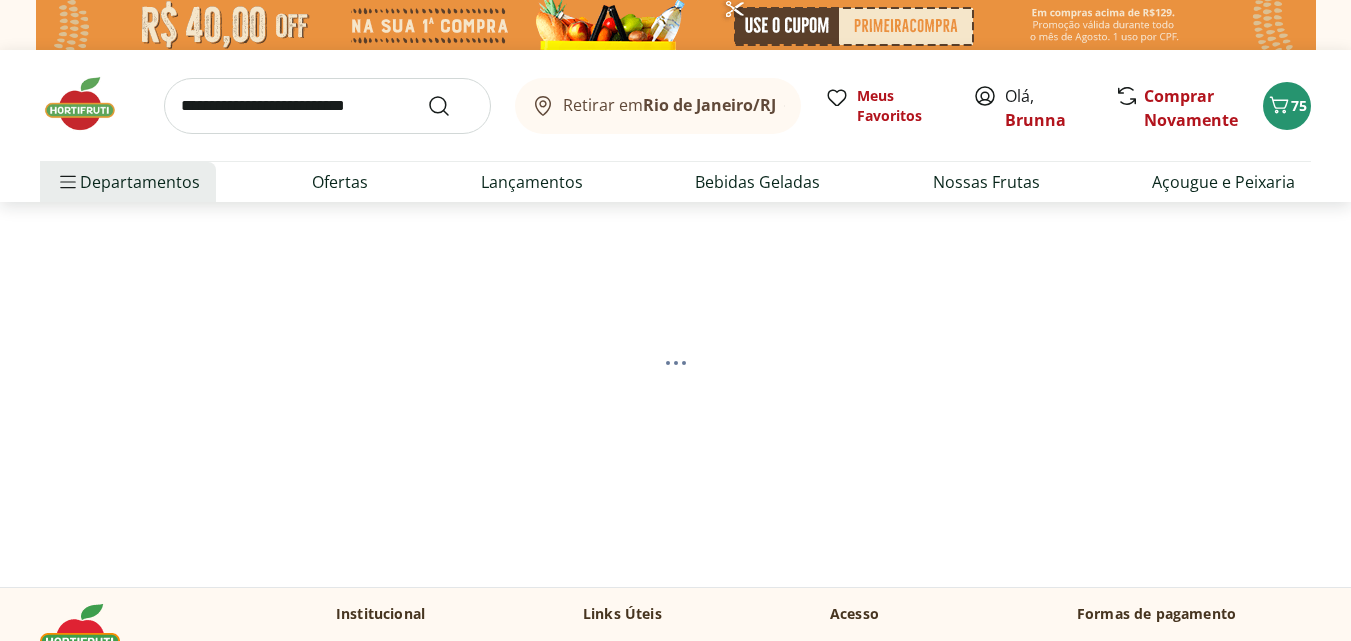 select on "**********" 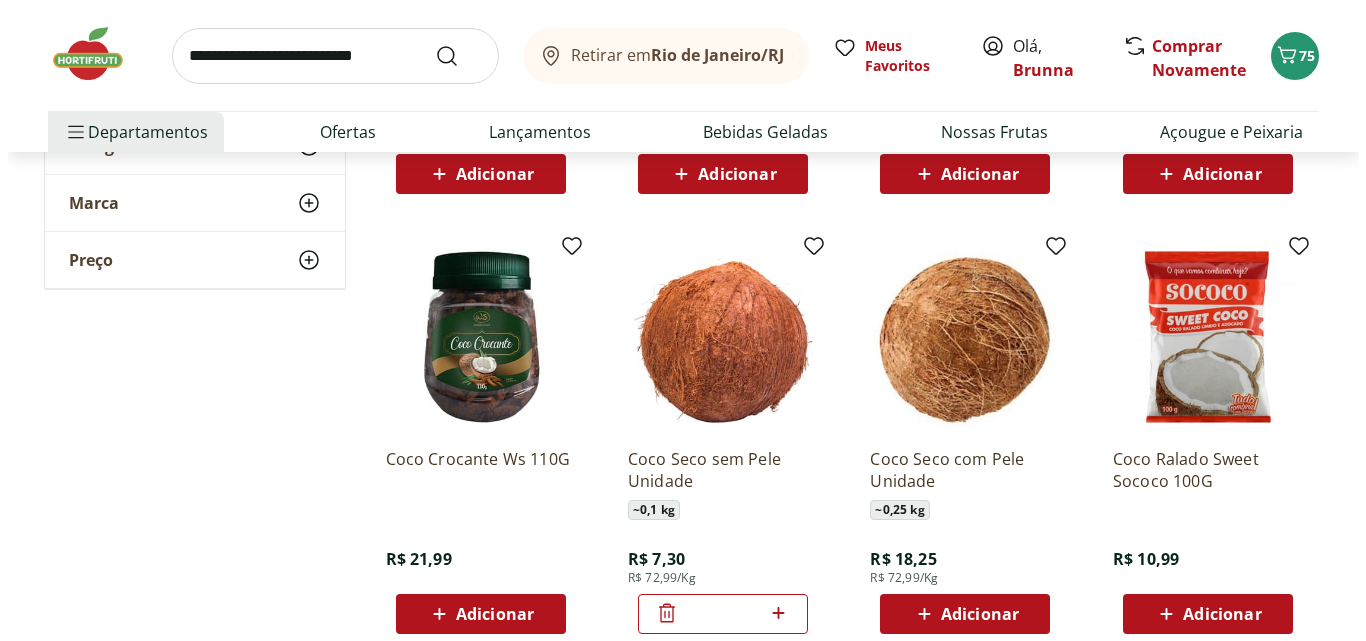 scroll, scrollTop: 200, scrollLeft: 0, axis: vertical 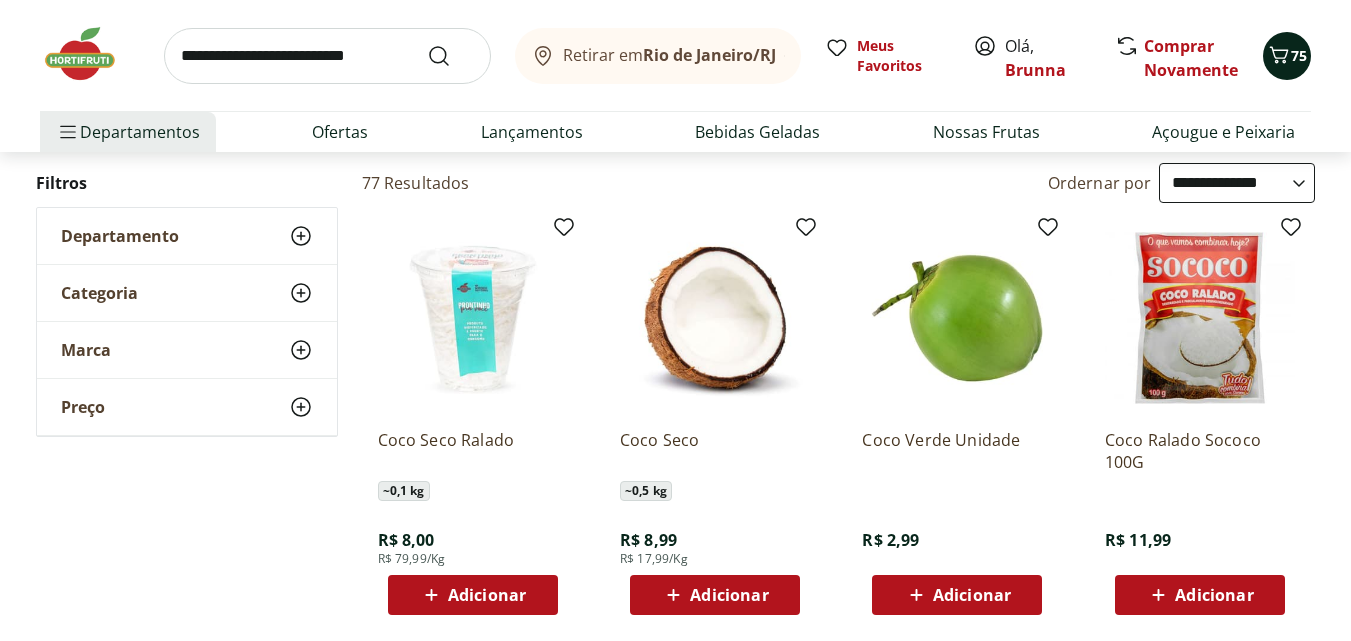 click 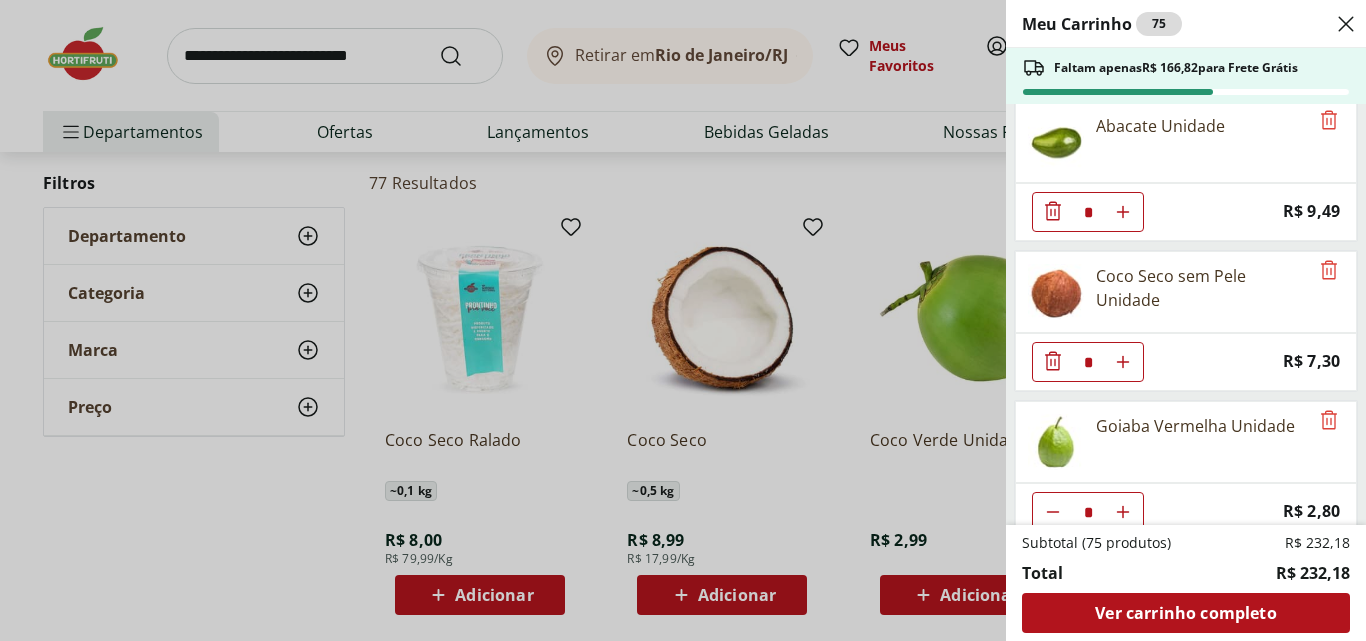 scroll, scrollTop: 1687, scrollLeft: 0, axis: vertical 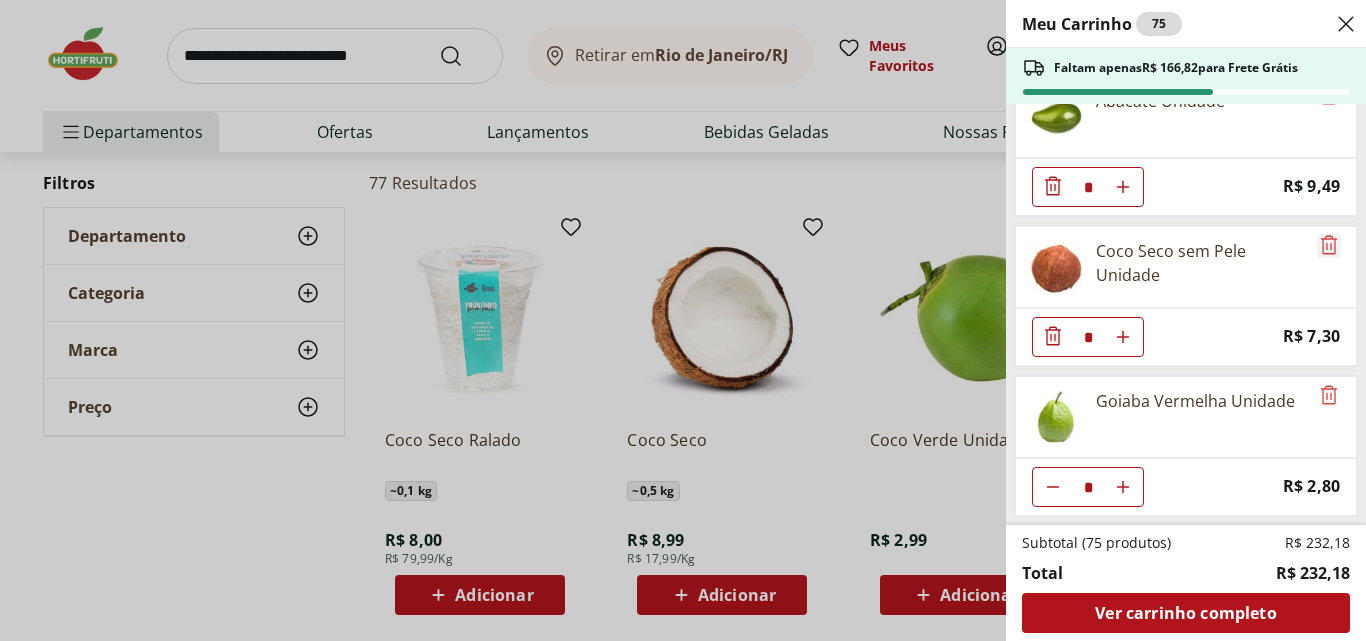 click 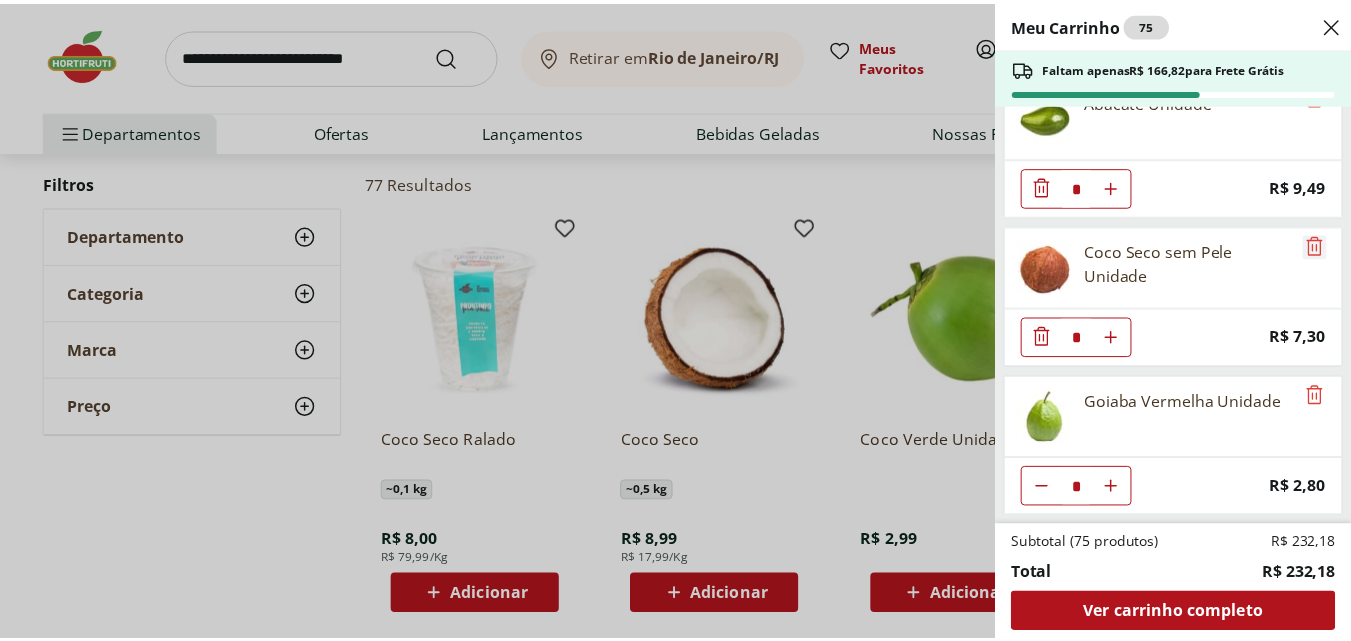 scroll, scrollTop: 1537, scrollLeft: 0, axis: vertical 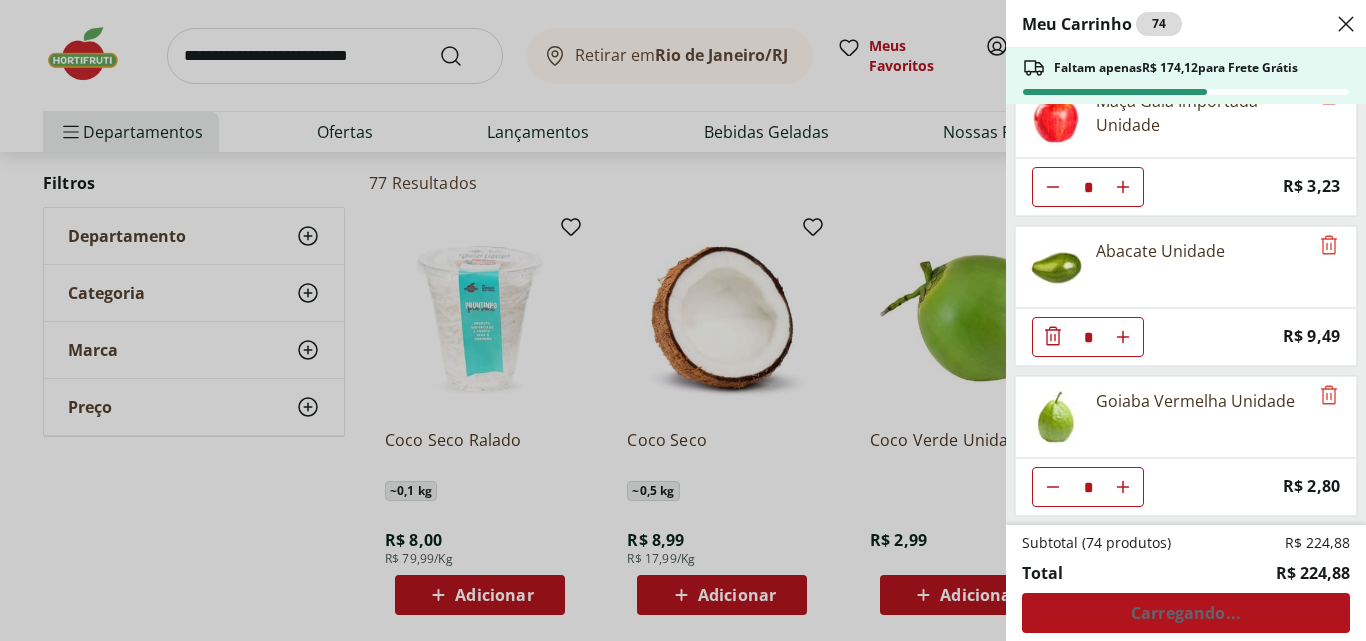 click on "Meu Carrinho 74 Faltam apenas  R$ 174,12  para Frete Grátis Alface Americana Unidade * Price: R$ 5,99 Tomate Italiano * Price: R$ 1,15 Pimentão Verde Unidade * Price: R$ 2,10 Pepino Comum Unidade * Price: R$ 2,75 Manjericão Hasegawa * Price: R$ 3,49 Uva Preta sem Semente Natural da Terra 500g * Price: R$ 9,99 Banana Prata Unidade ** Price: R$ 2,20 Pera Williams Unidade * Price: R$ 2,80 Pão Frances ** Price: R$ 1,49 Melancia Pedaço * Price: R$ 8,97 Maçã Gala Importada Unidade * Price: R$ 3,23 Abacate Unidade * Price: R$ 9,49 Goiaba Vermelha Unidade * Price: R$ 2,80 Subtotal (74 produtos) R$ 224,88 Total R$ 224,88 Carregando..." at bounding box center (683, 320) 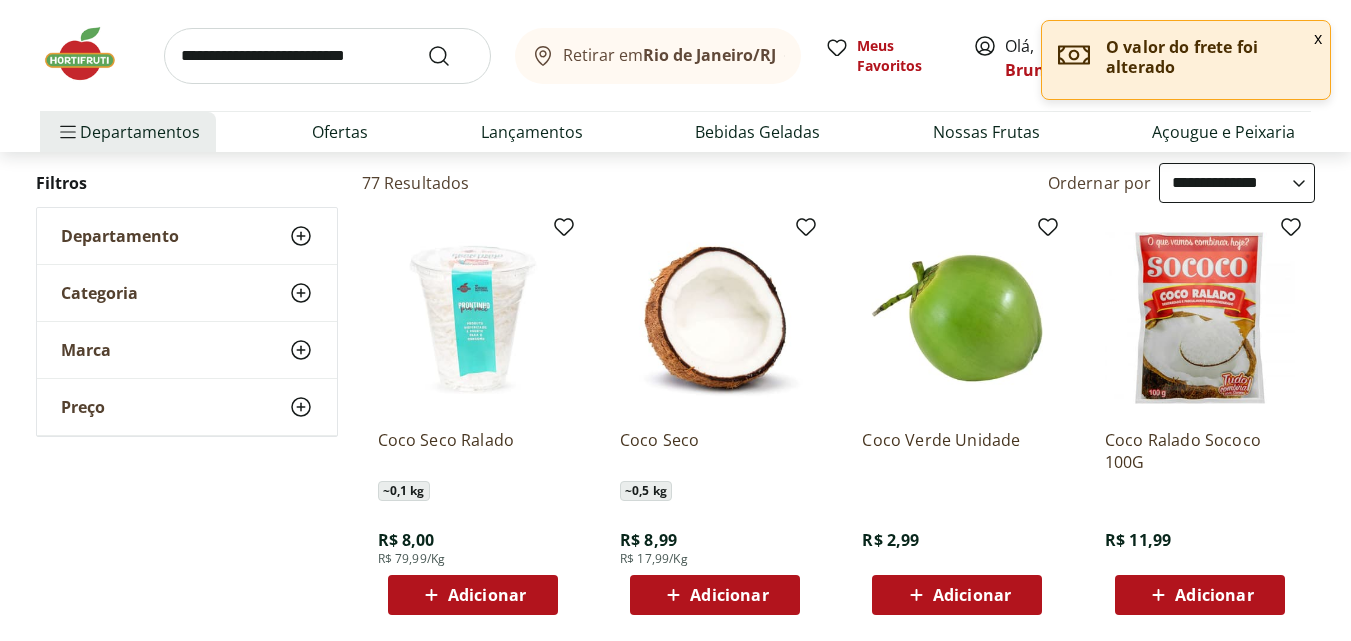 click at bounding box center [327, 56] 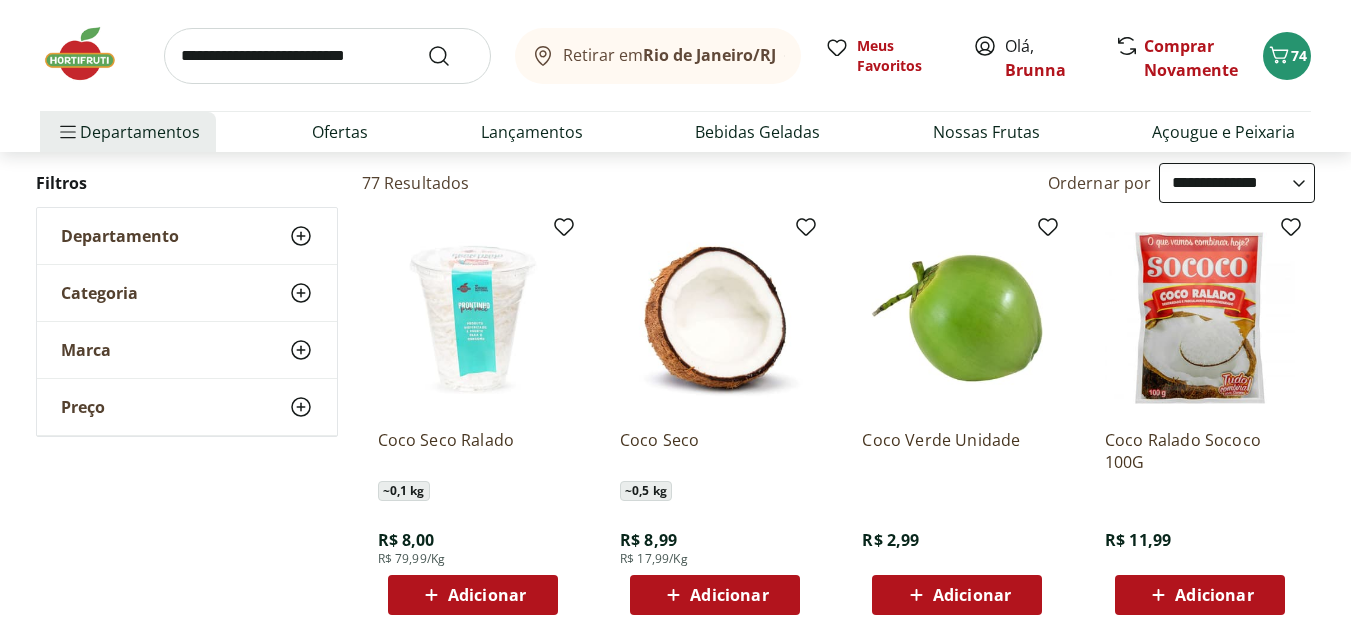 click on "**********" at bounding box center [675, 852] 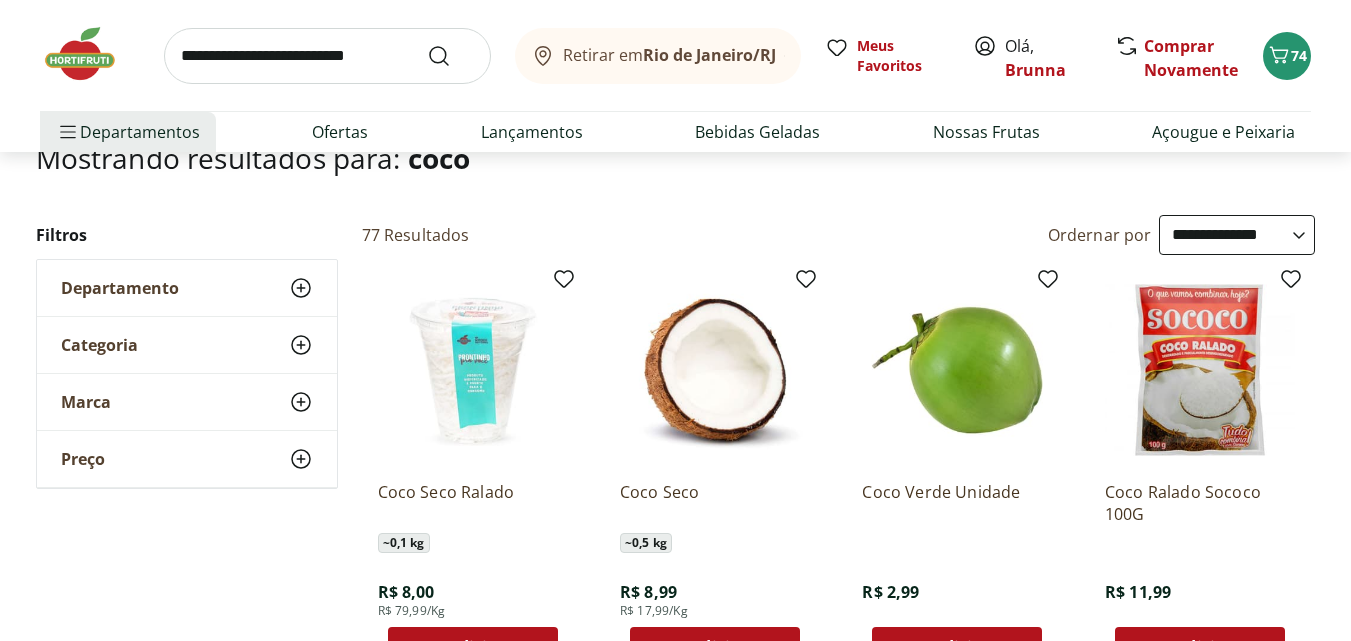 scroll, scrollTop: 0, scrollLeft: 0, axis: both 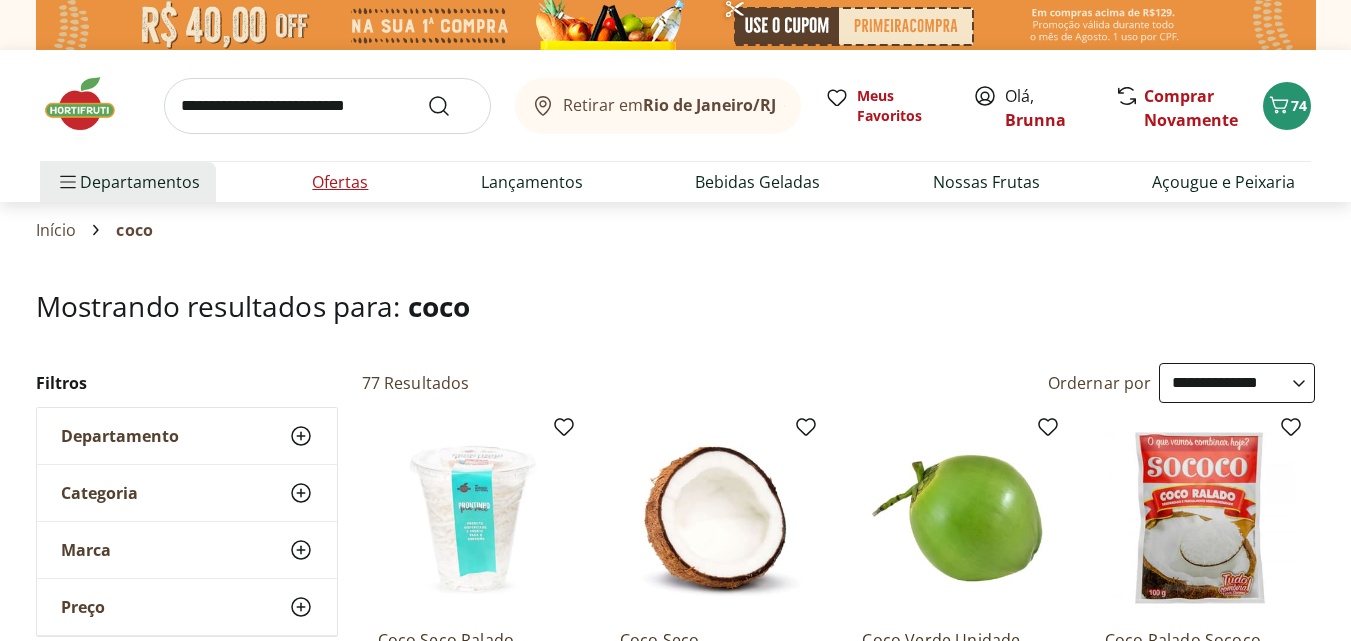 click on "Ofertas" at bounding box center (340, 182) 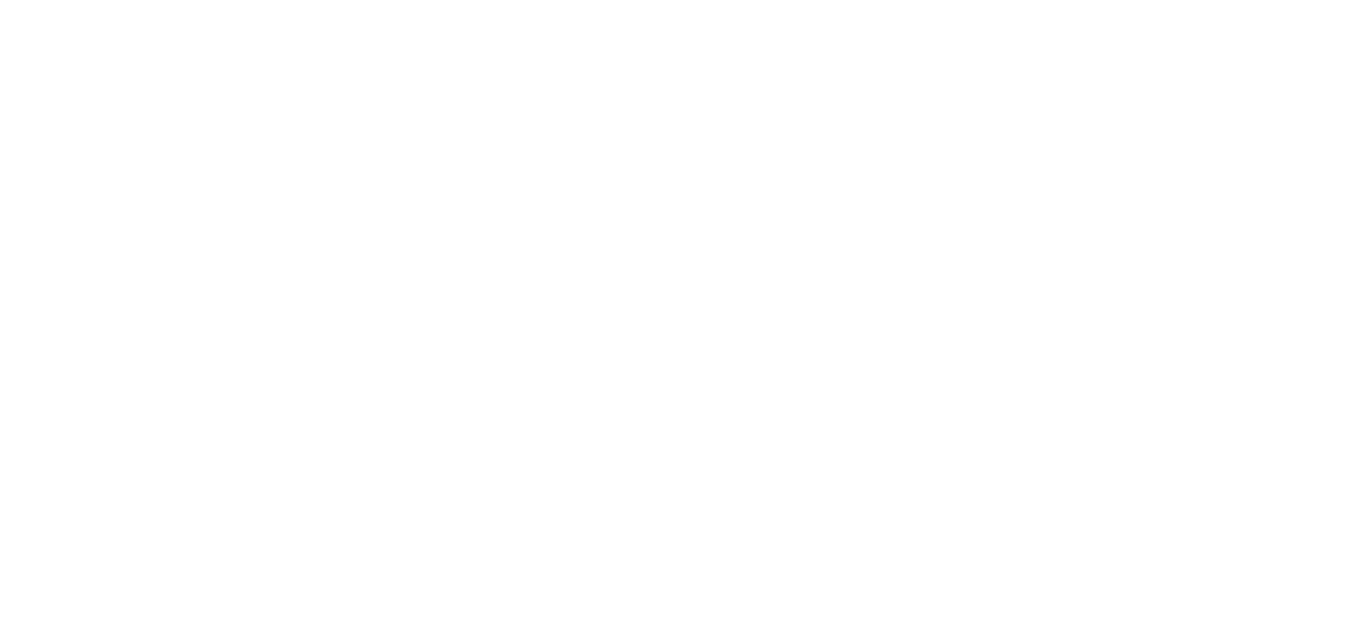 select on "**********" 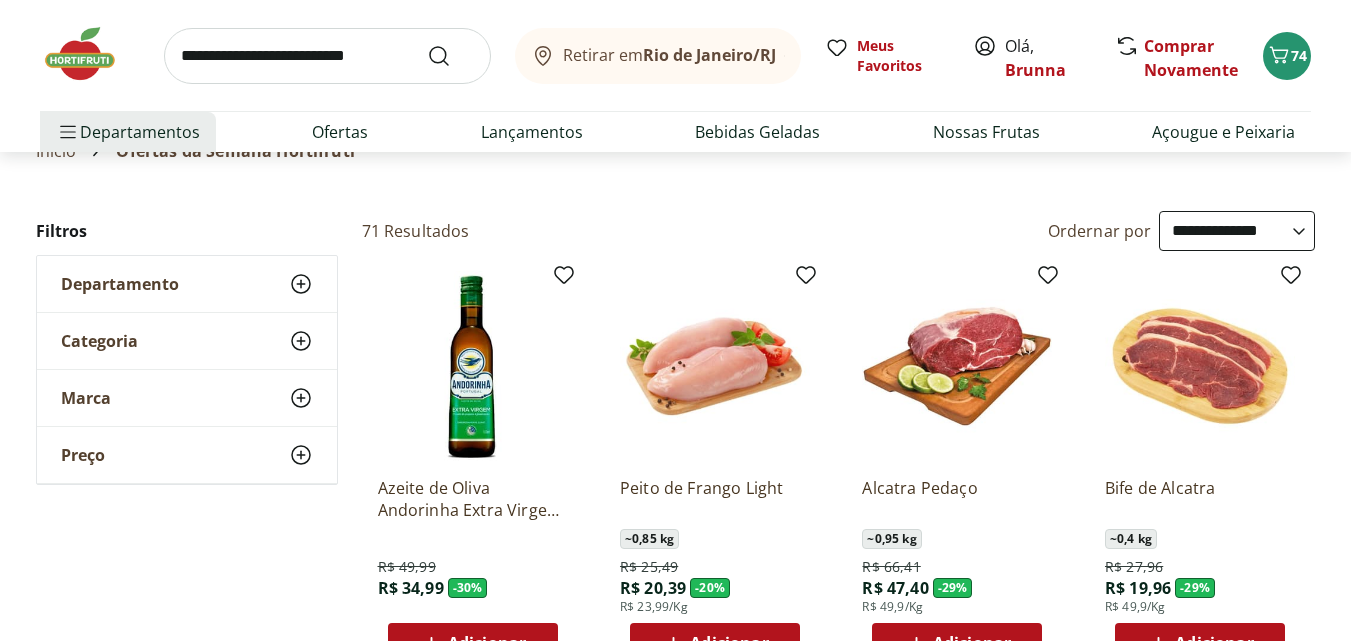 scroll, scrollTop: 100, scrollLeft: 0, axis: vertical 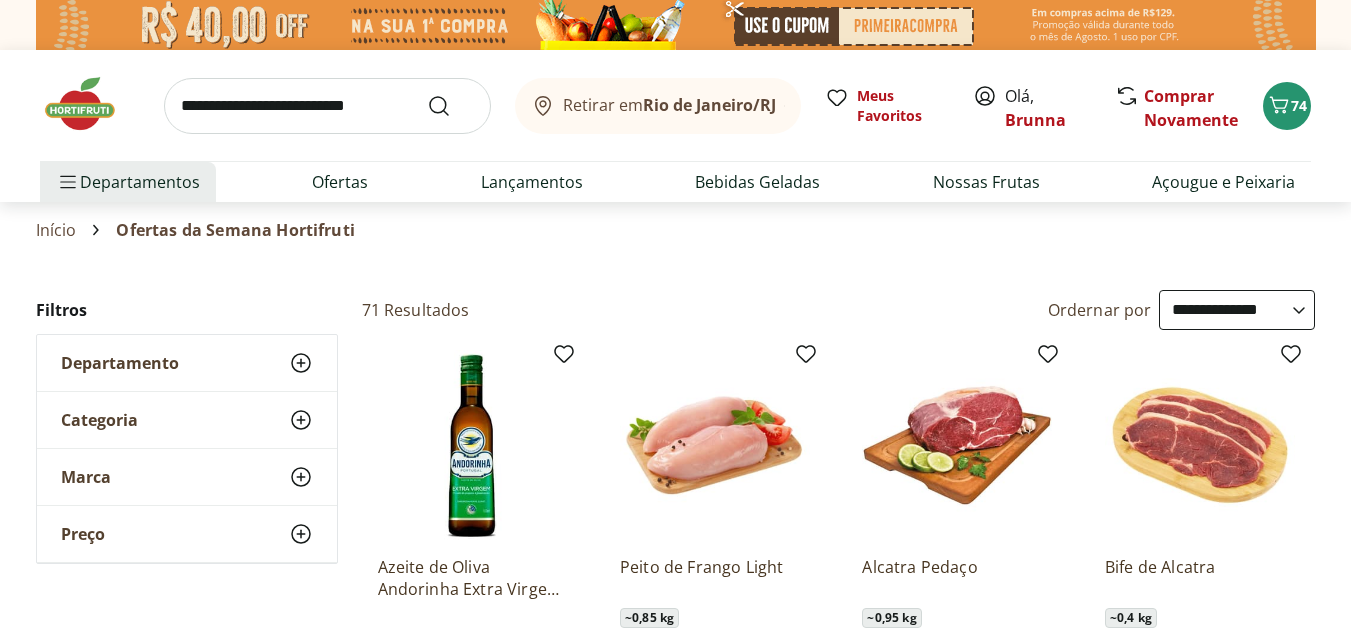 select on "**********" 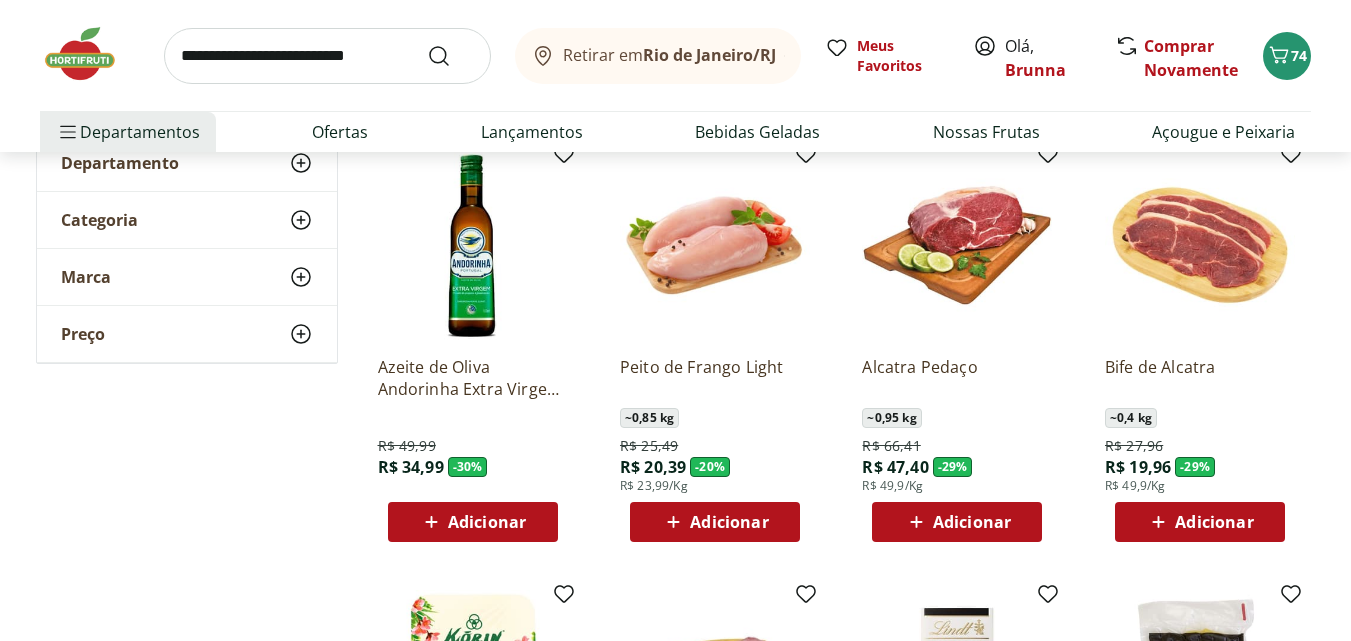 scroll, scrollTop: 0, scrollLeft: 0, axis: both 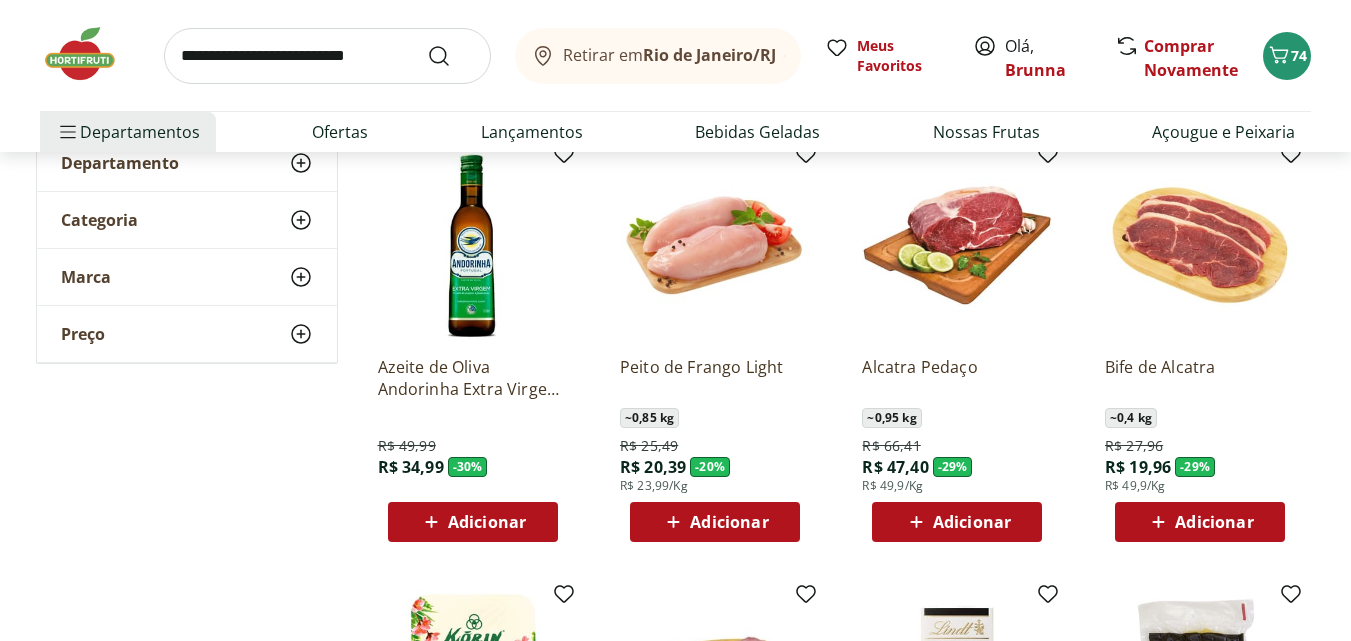 click at bounding box center [473, 245] 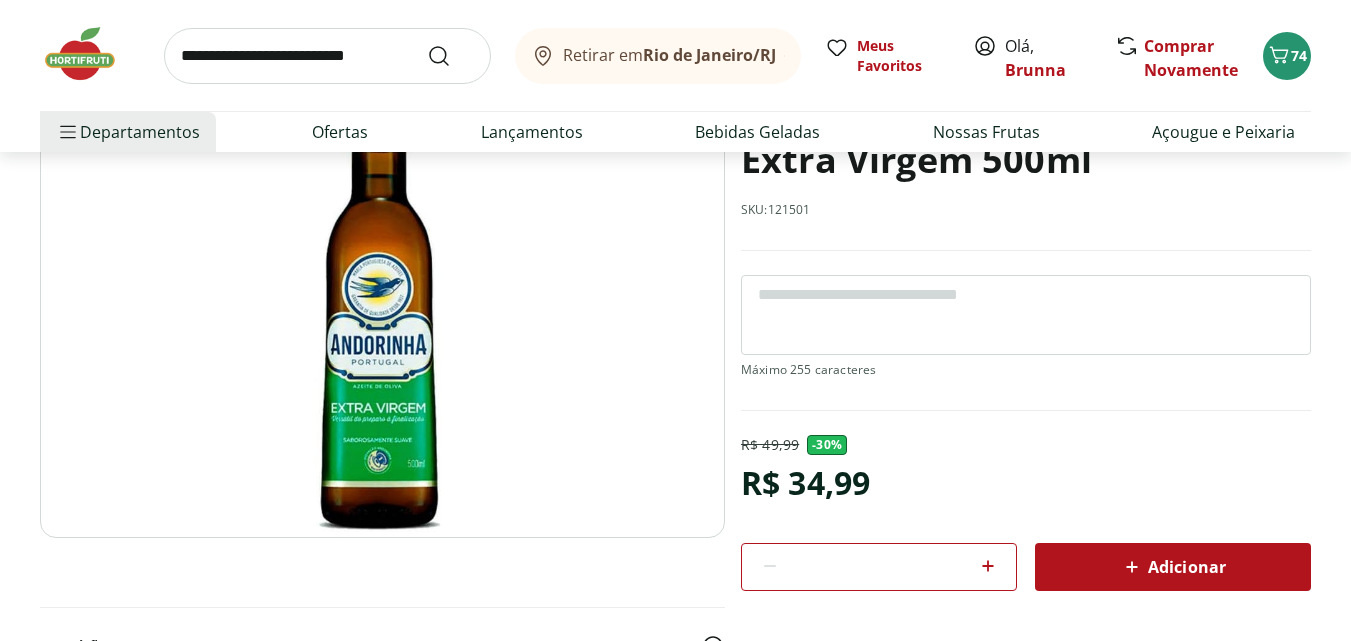 scroll, scrollTop: 0, scrollLeft: 0, axis: both 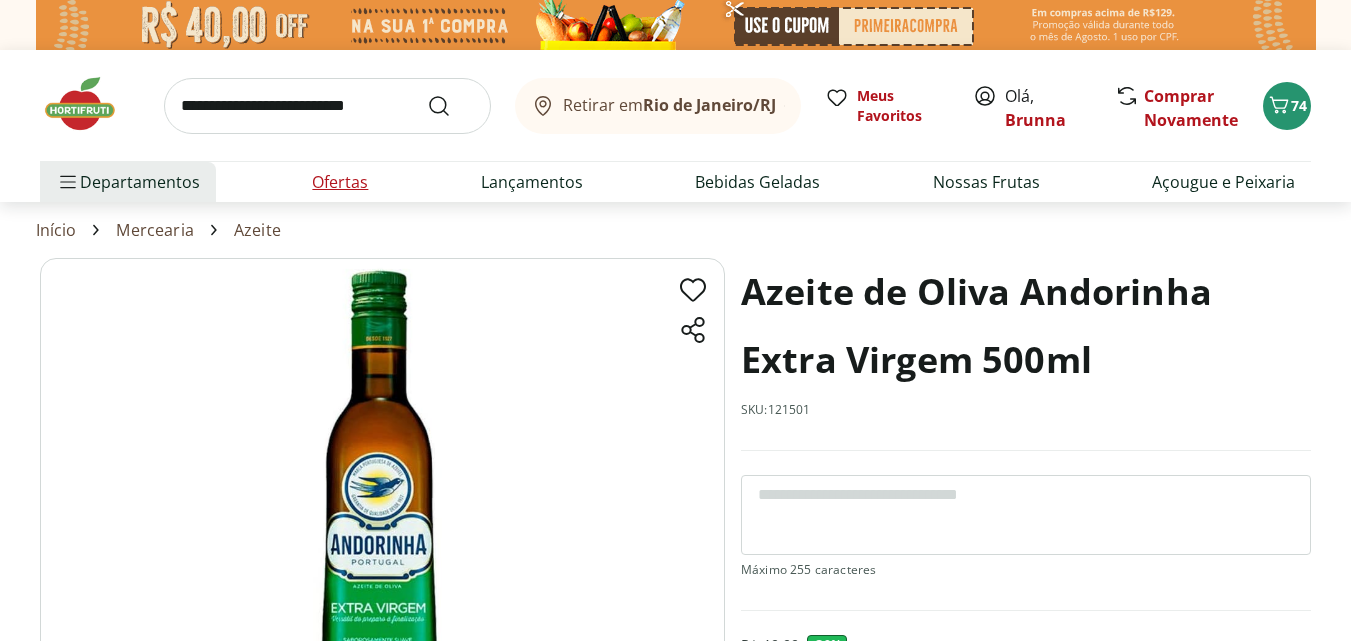 click on "Ofertas" at bounding box center (340, 182) 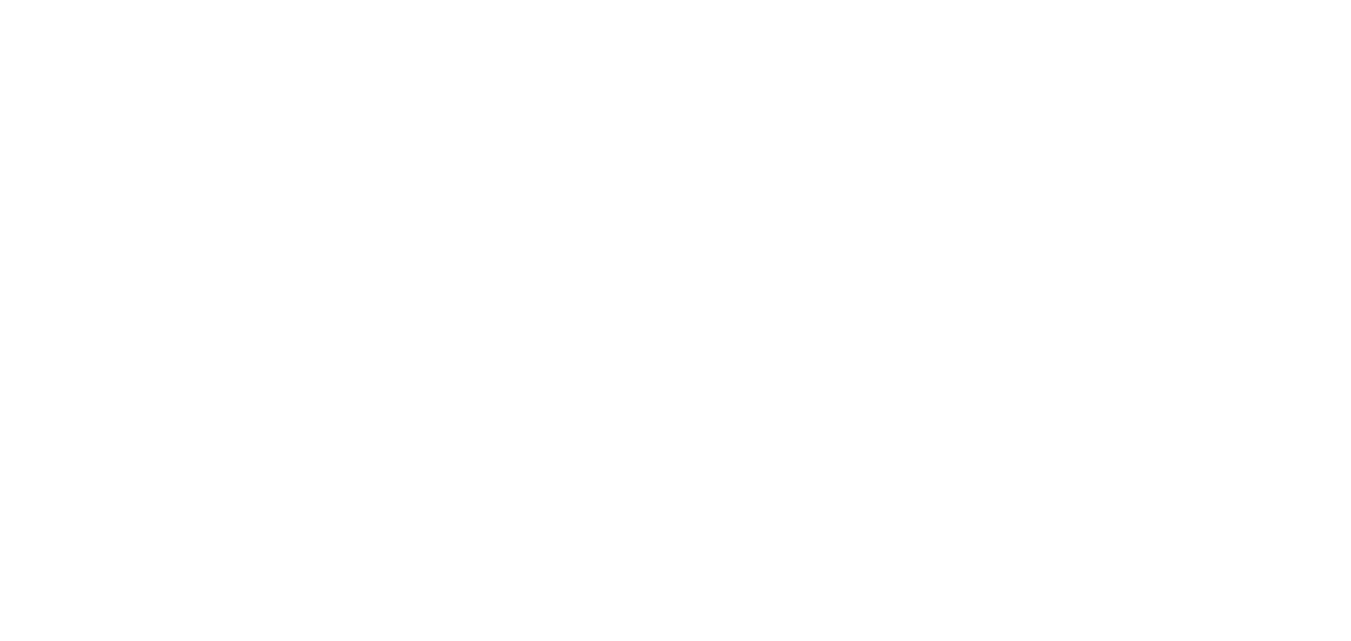 select on "**********" 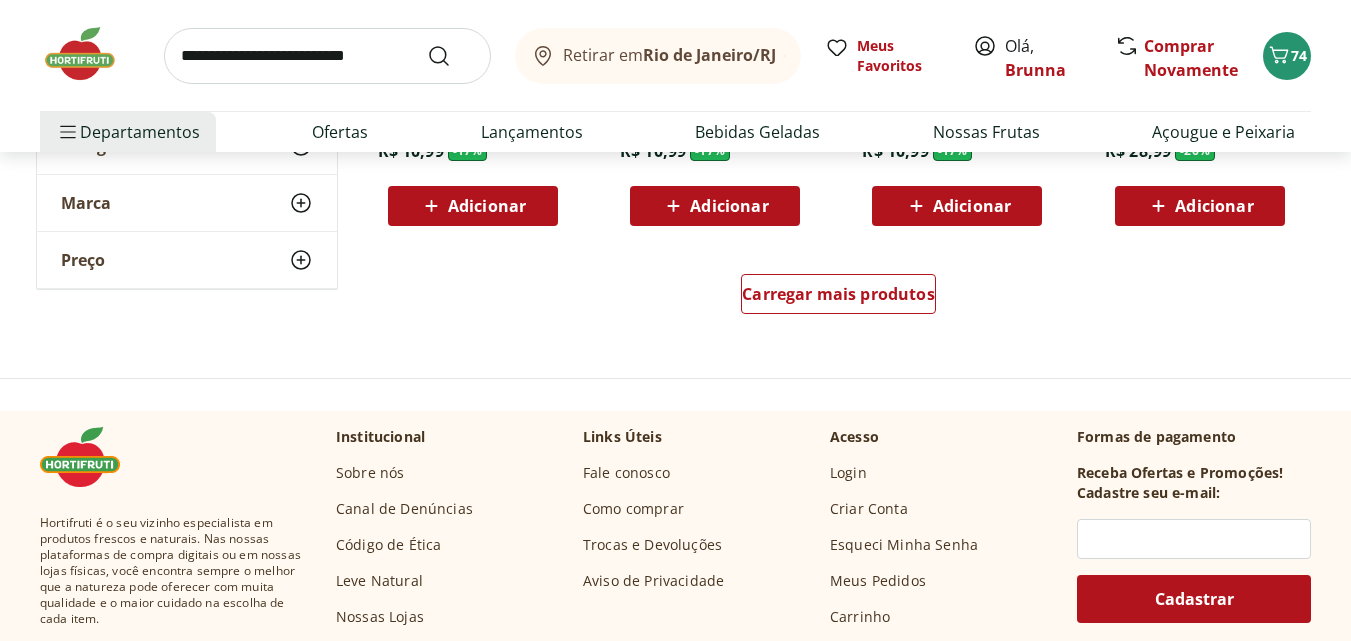 scroll, scrollTop: 1400, scrollLeft: 0, axis: vertical 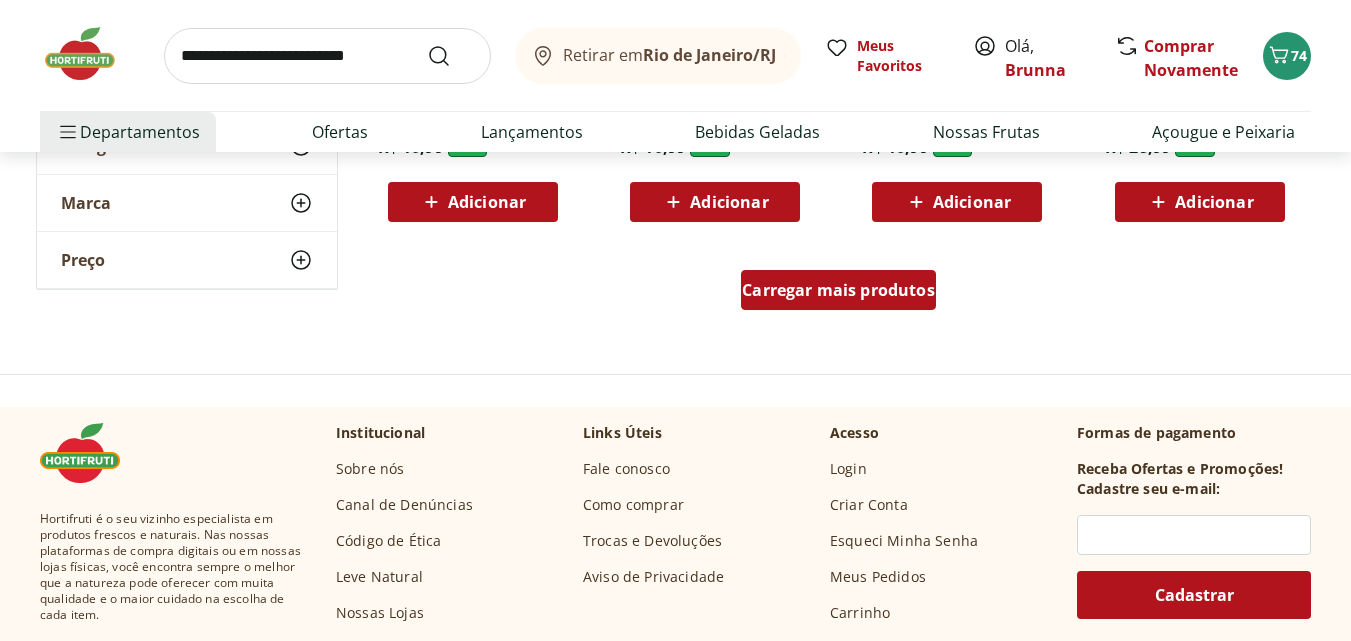 click on "Carregar mais produtos" at bounding box center (838, 290) 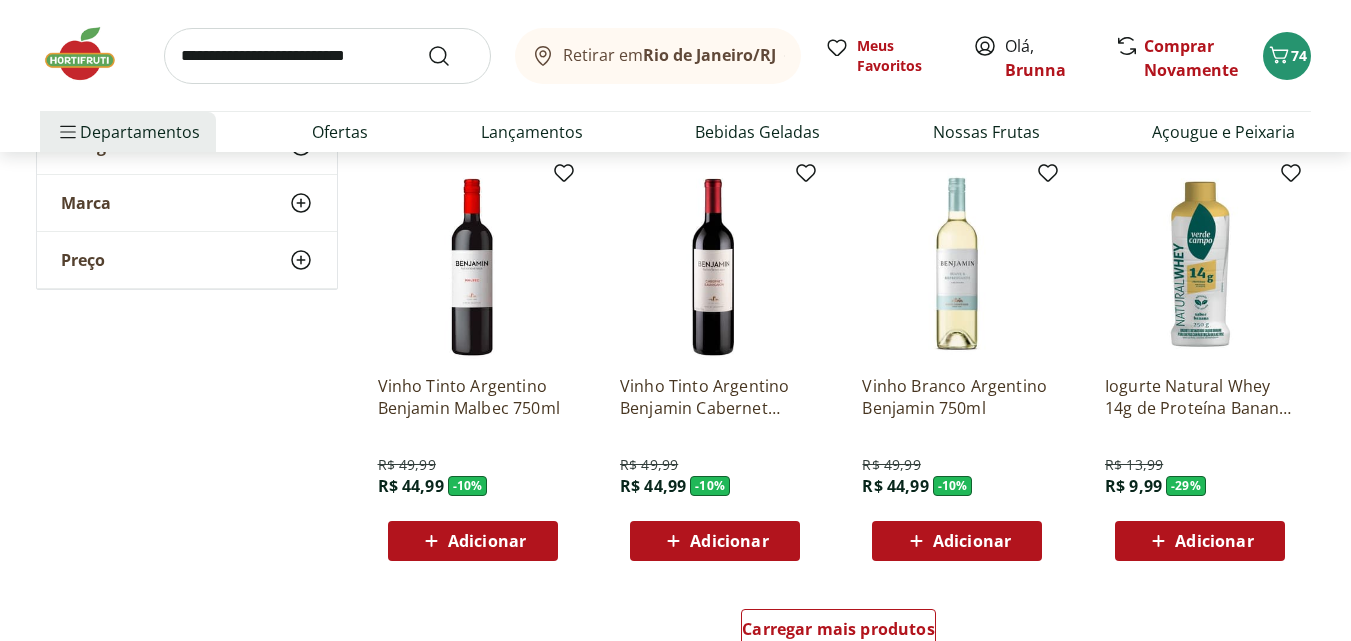 scroll, scrollTop: 2400, scrollLeft: 0, axis: vertical 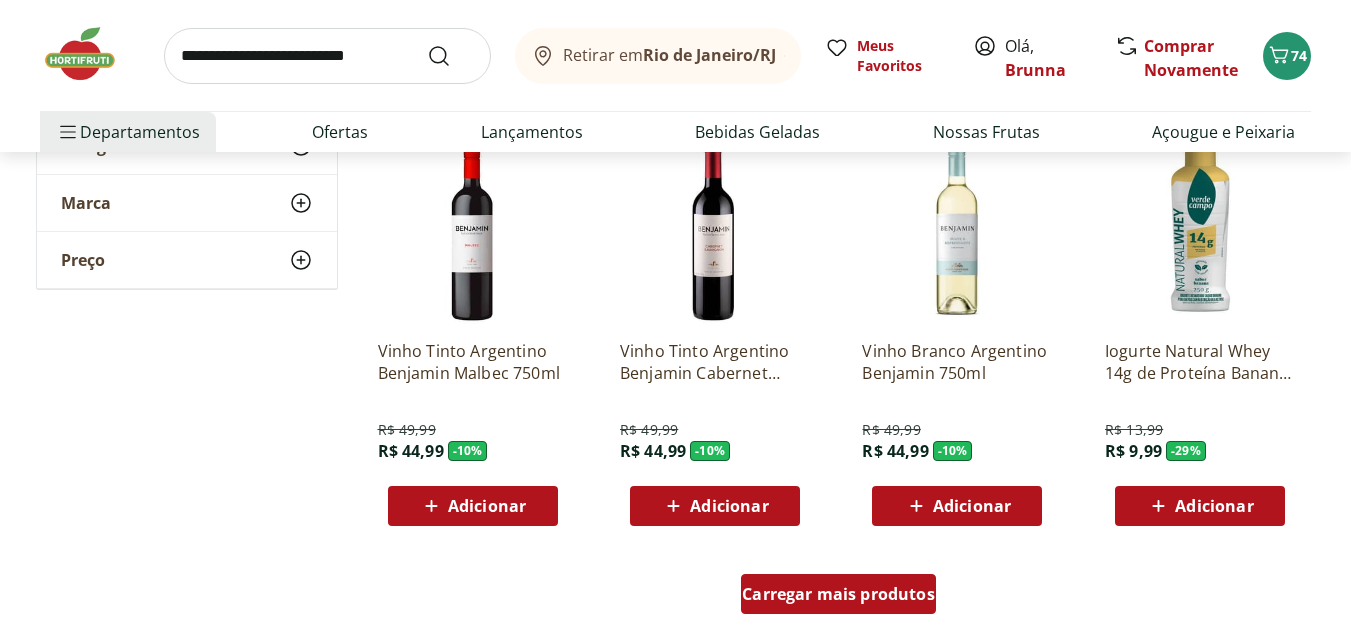 click on "Carregar mais produtos" at bounding box center [838, 594] 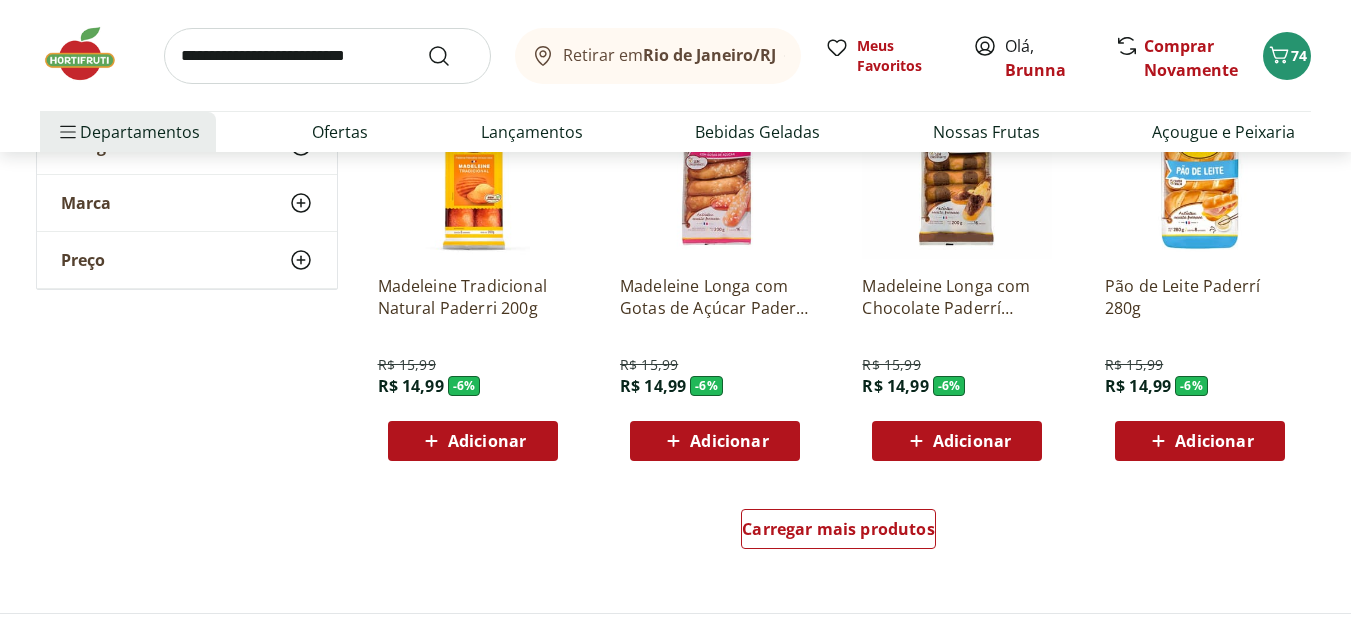 scroll, scrollTop: 4000, scrollLeft: 0, axis: vertical 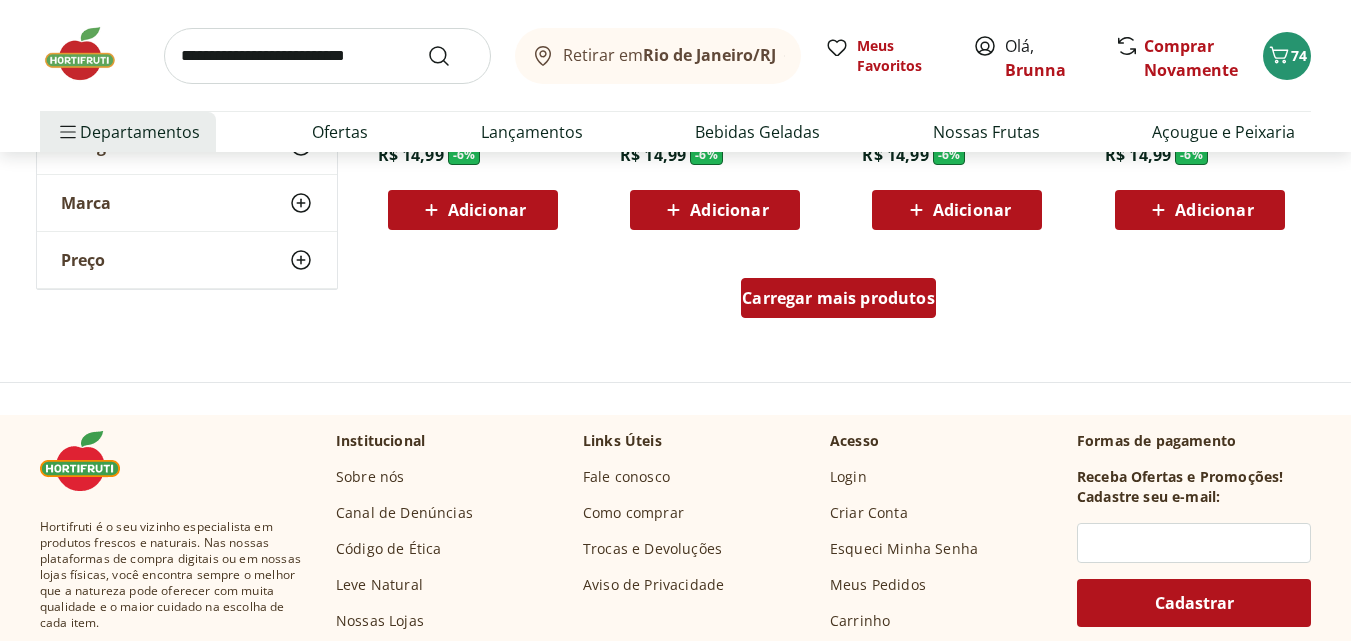 click on "Carregar mais produtos" at bounding box center [838, 298] 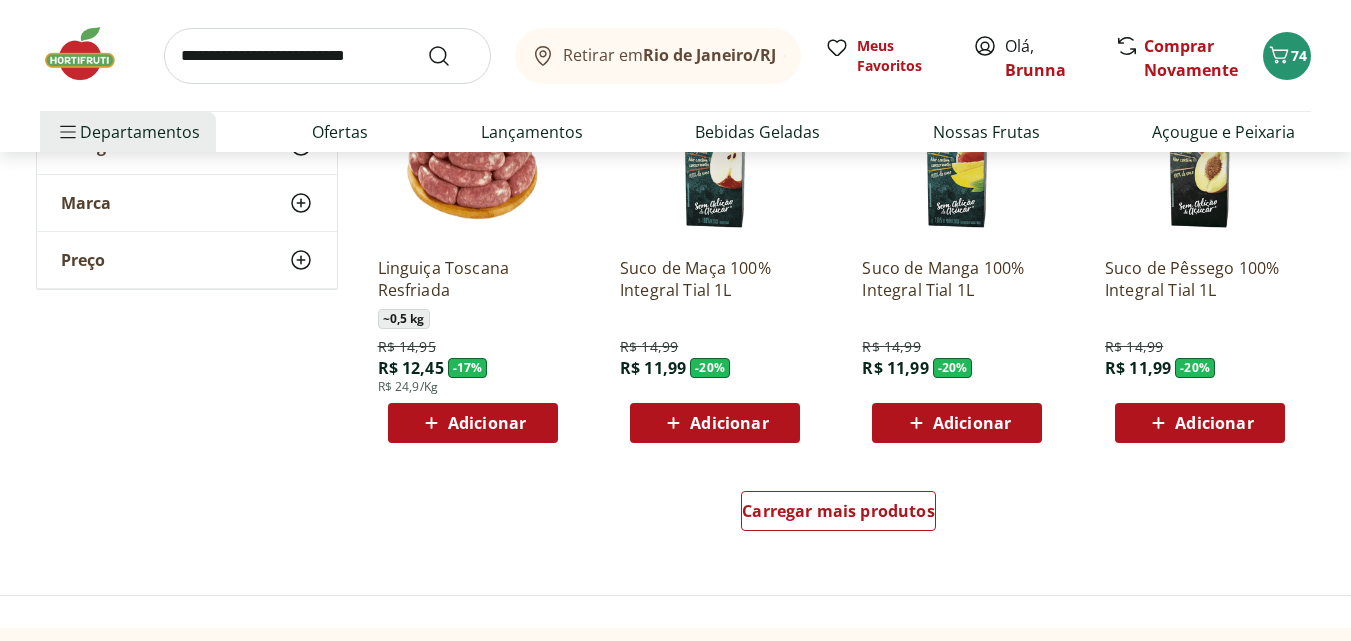 scroll, scrollTop: 5100, scrollLeft: 0, axis: vertical 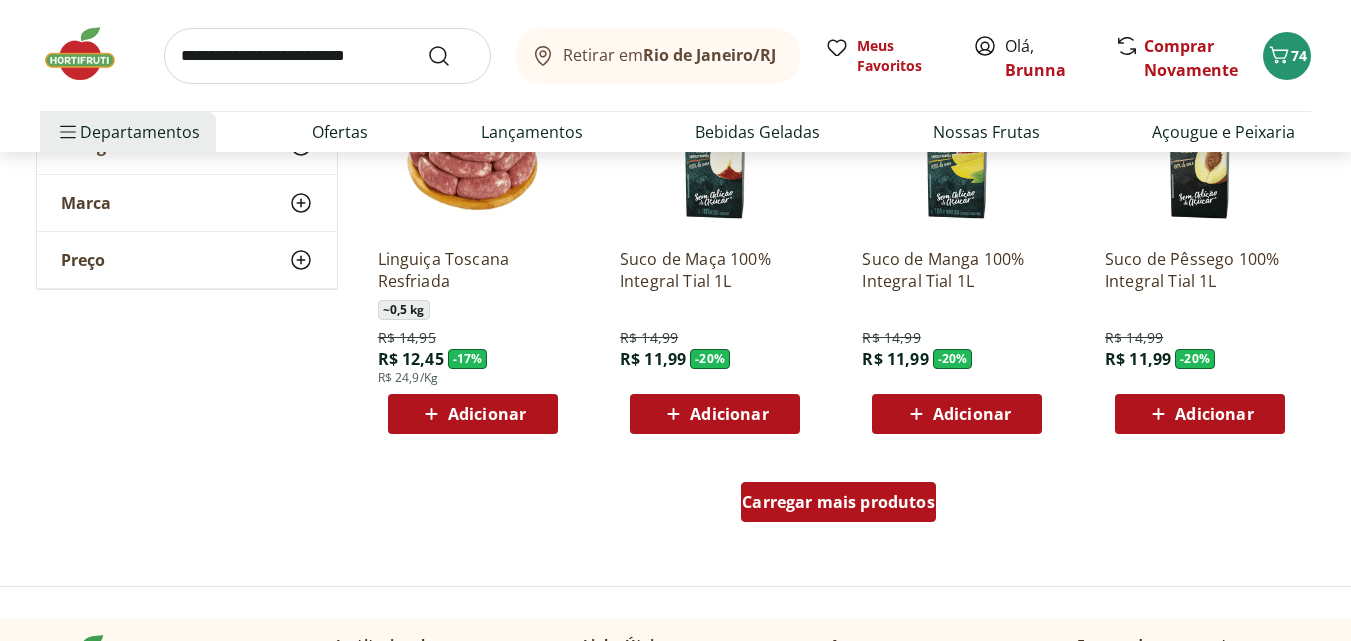 click on "Carregar mais produtos" at bounding box center [838, 502] 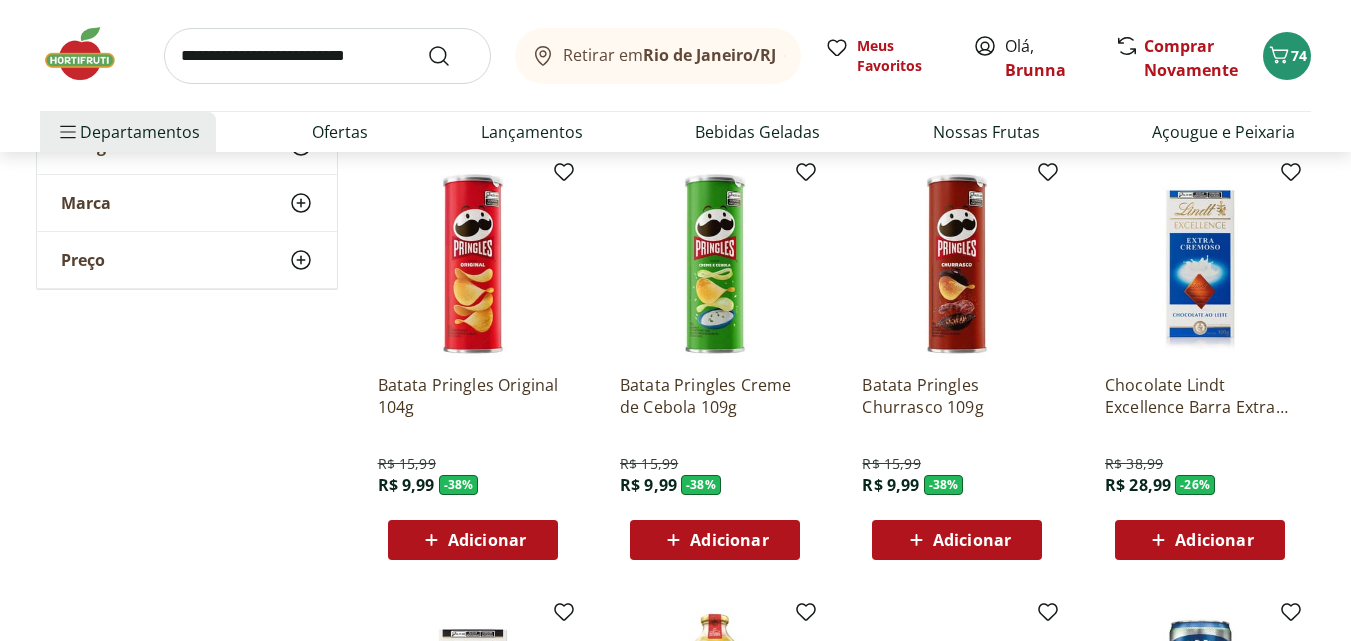 scroll, scrollTop: 5400, scrollLeft: 0, axis: vertical 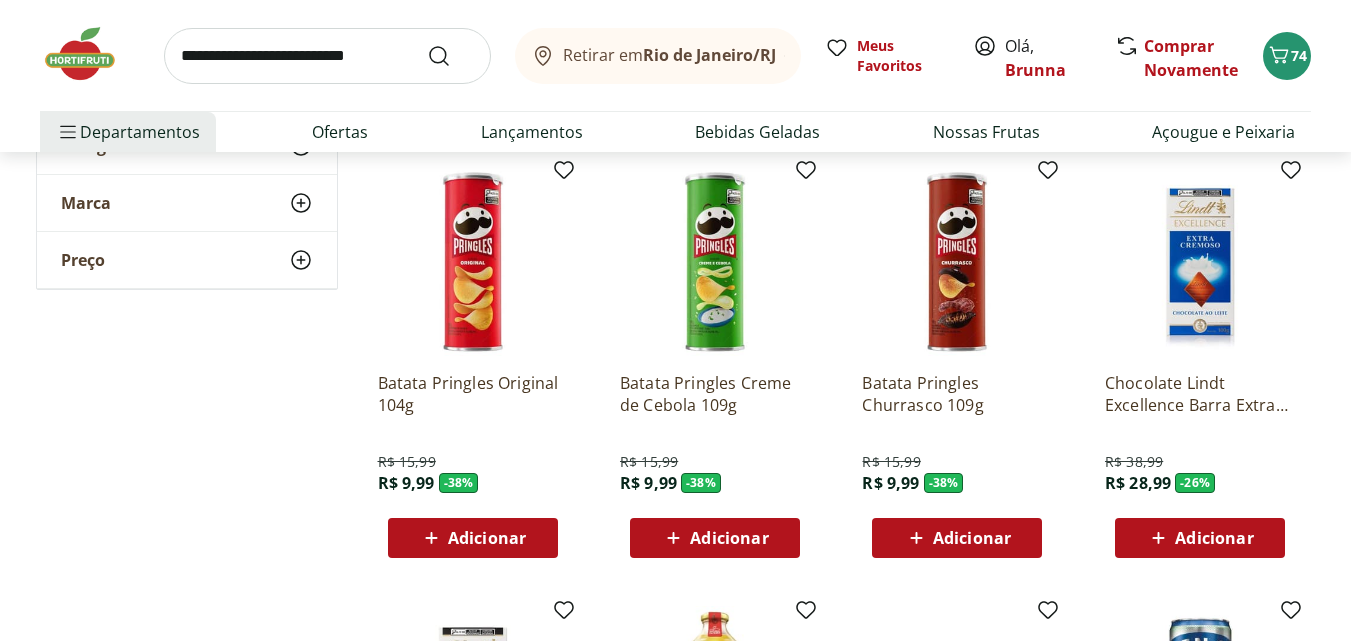 click on "Adicionar" at bounding box center [487, 538] 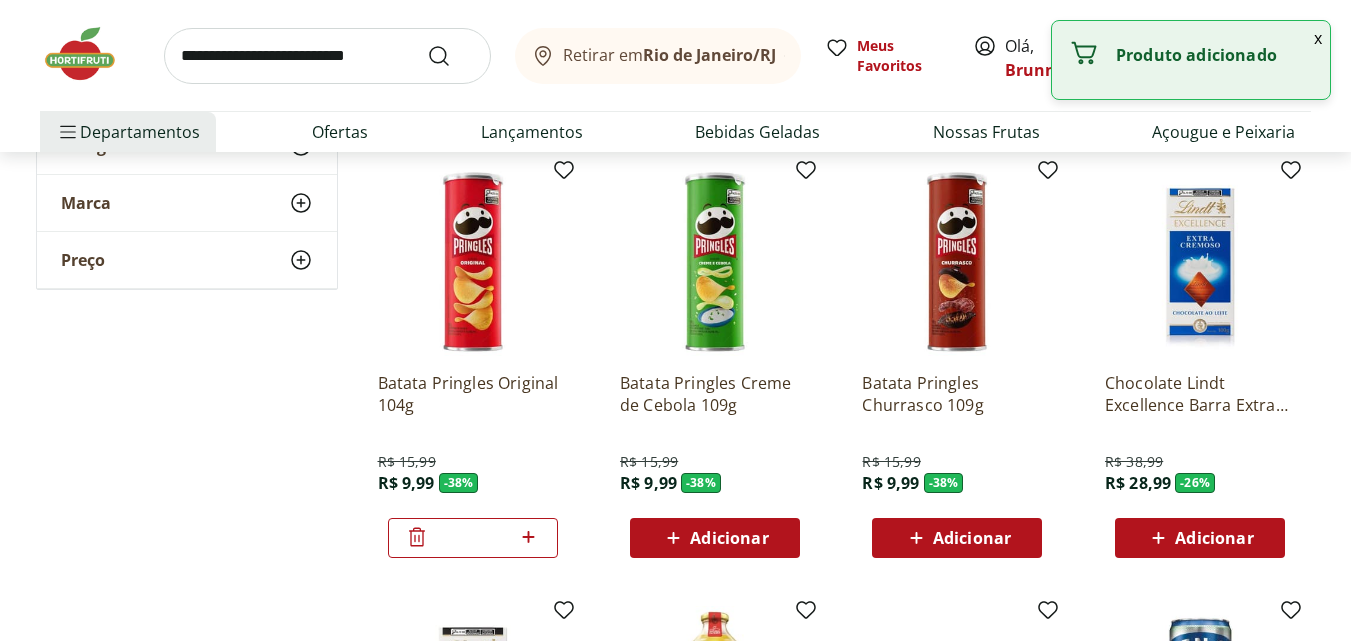 click 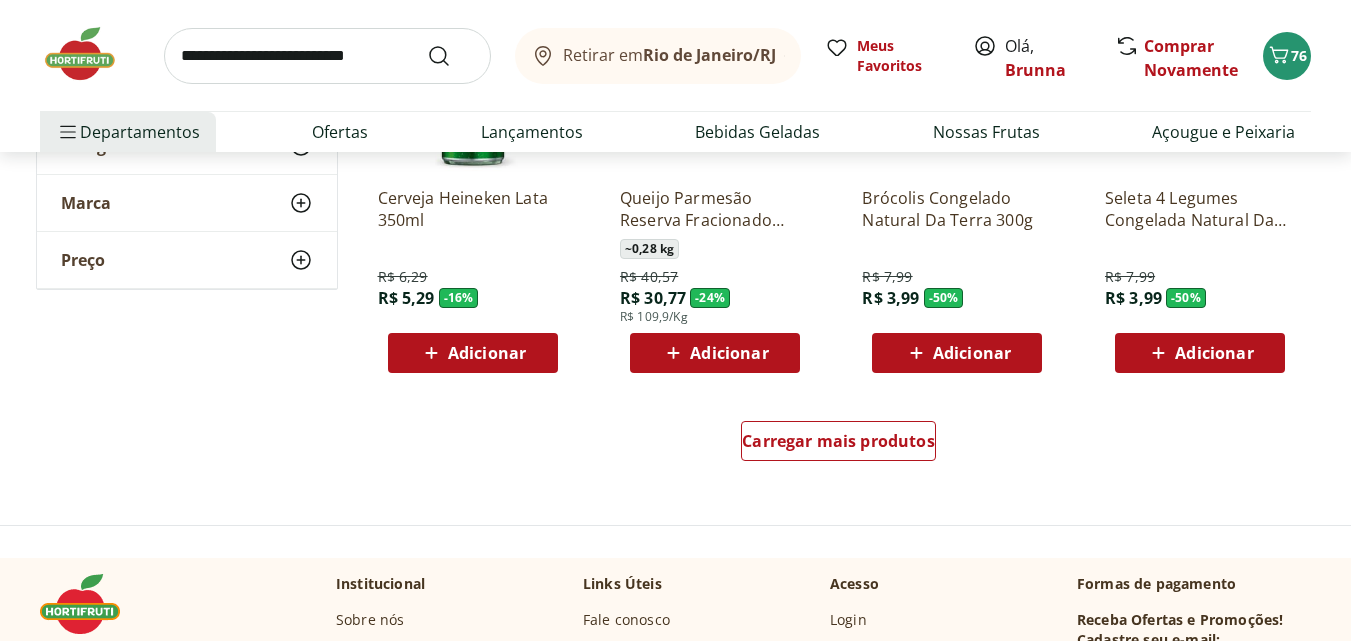 scroll, scrollTop: 6500, scrollLeft: 0, axis: vertical 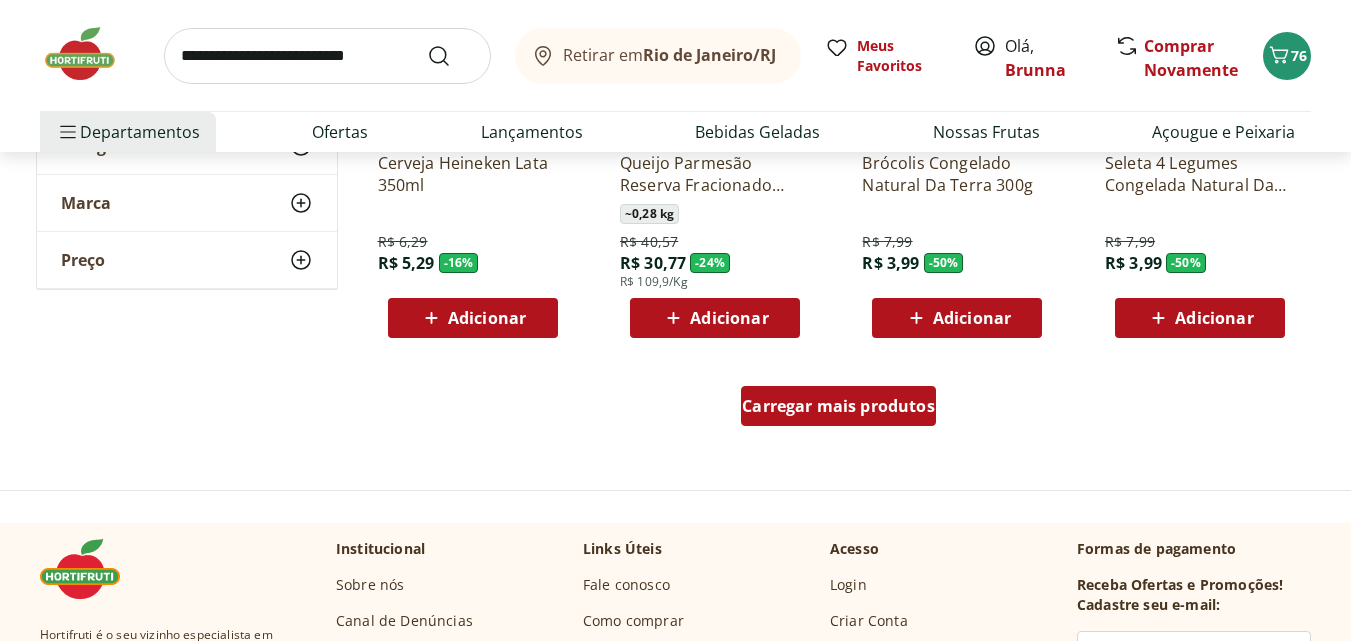 click on "Carregar mais produtos" at bounding box center (838, 406) 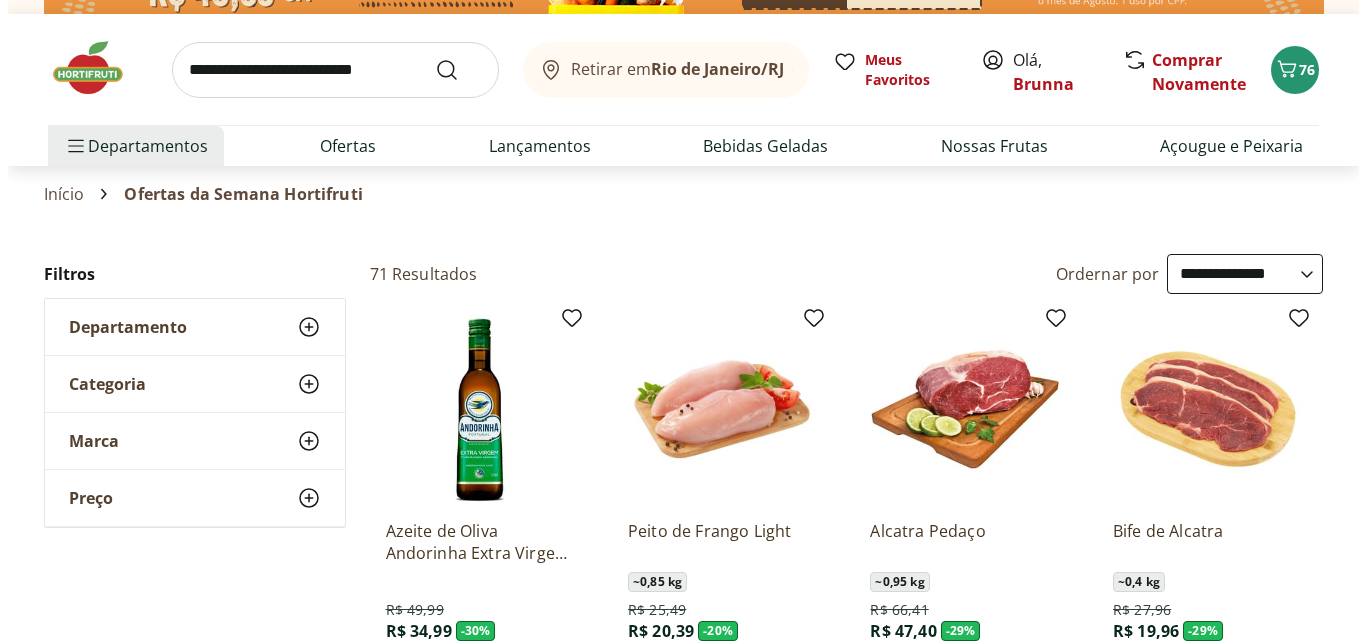 scroll, scrollTop: 0, scrollLeft: 0, axis: both 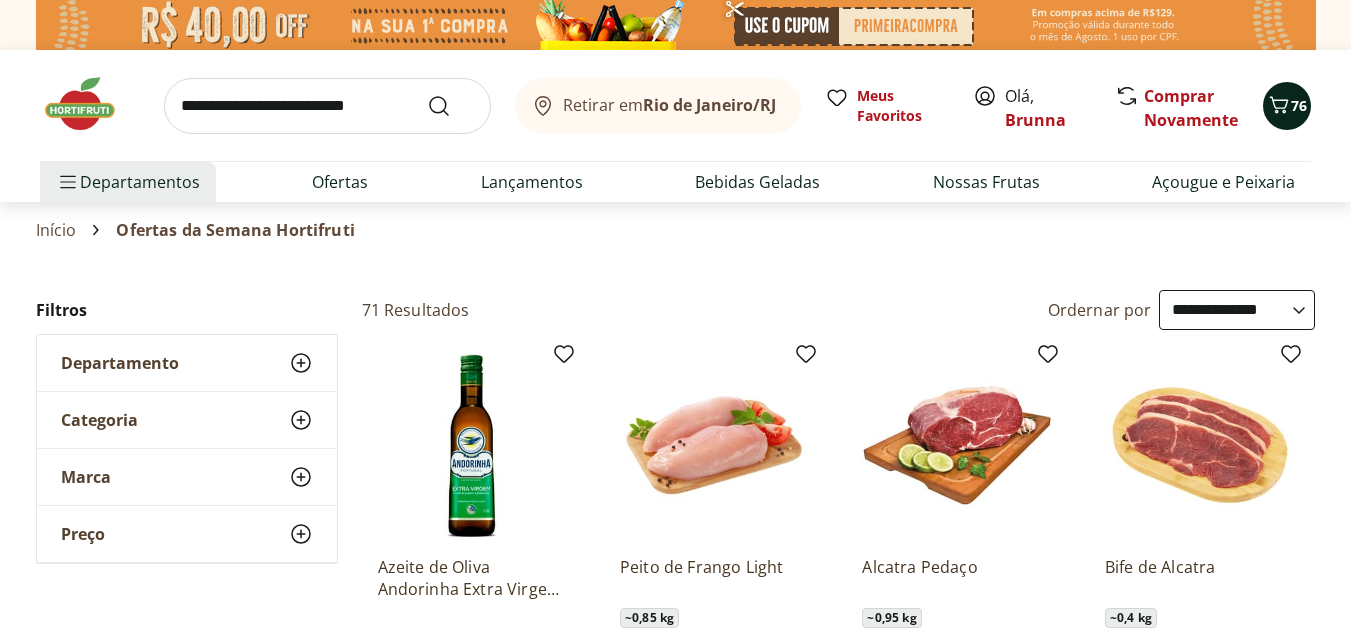 click 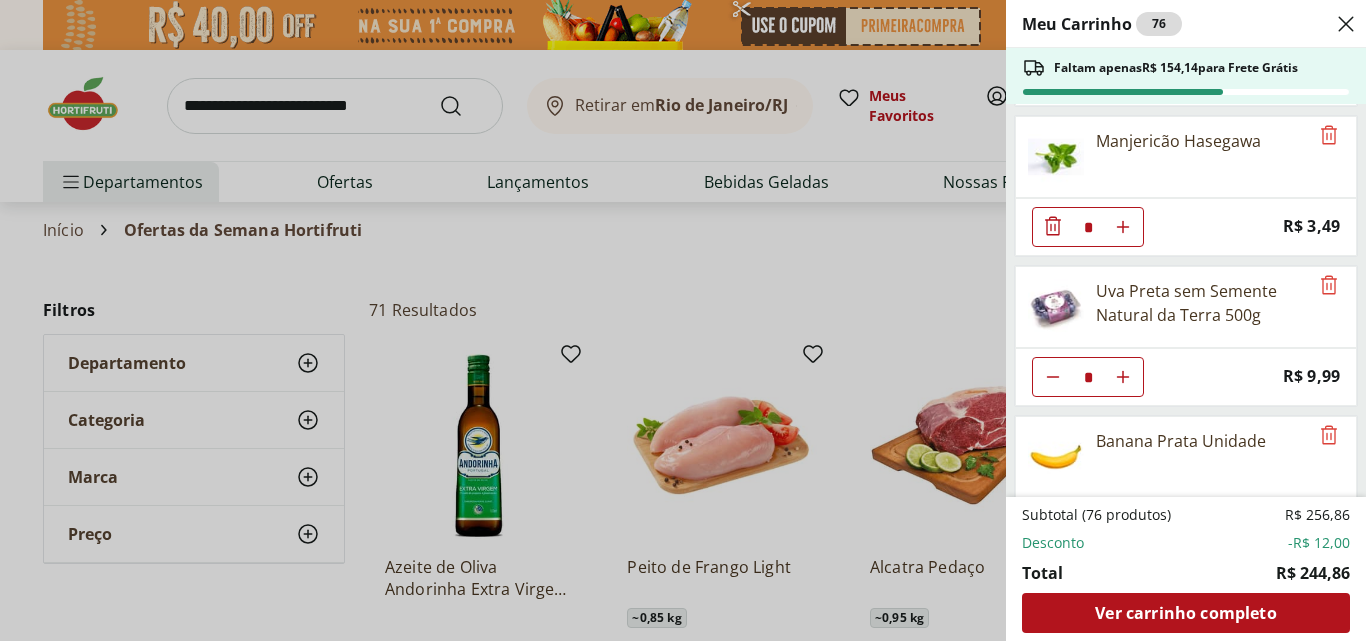 scroll, scrollTop: 600, scrollLeft: 0, axis: vertical 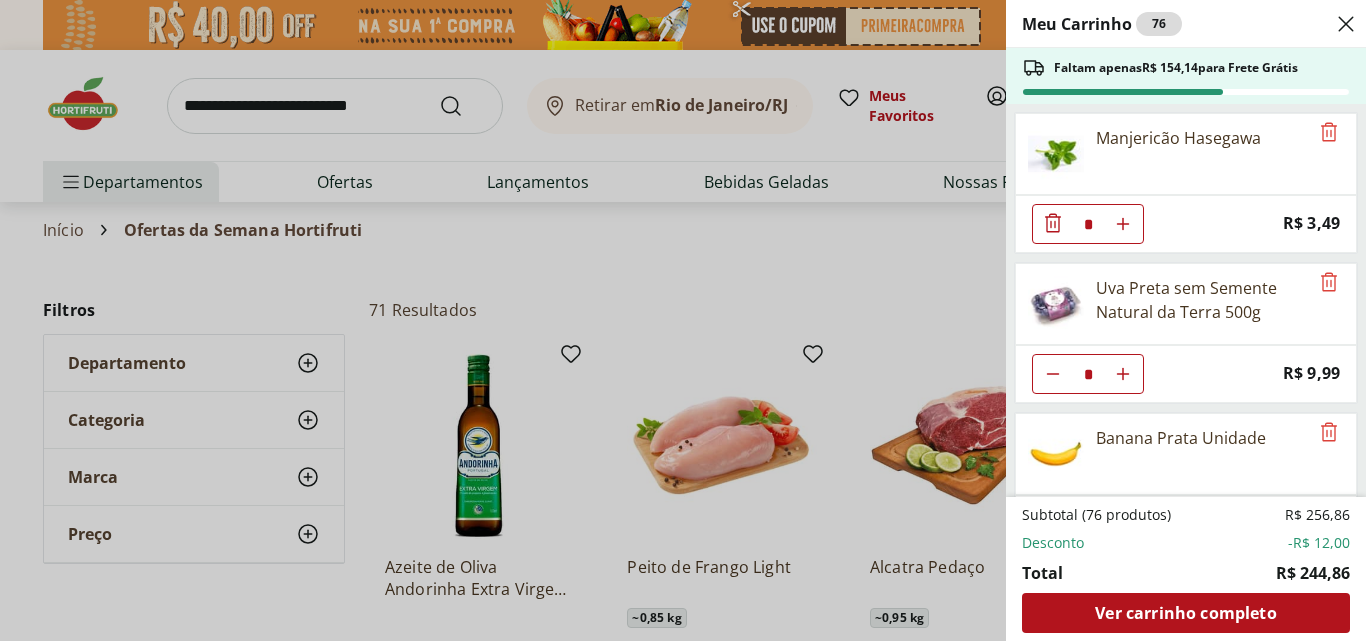 click at bounding box center (1123, -376) 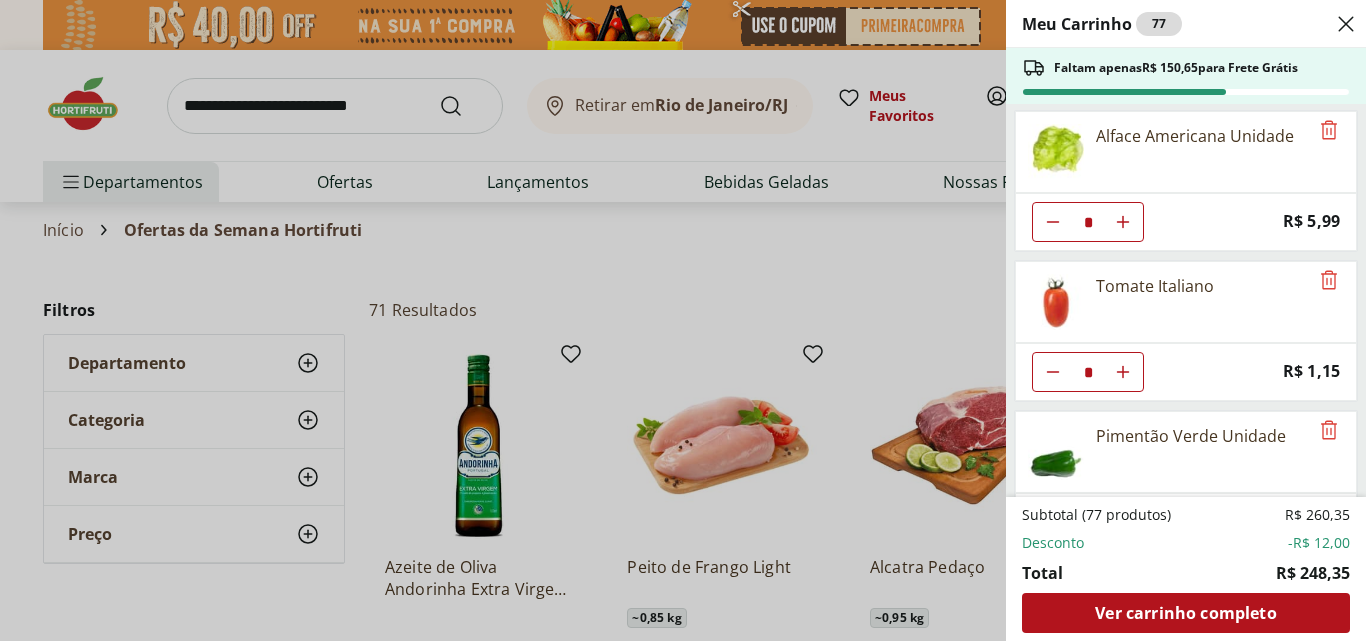 scroll, scrollTop: 0, scrollLeft: 0, axis: both 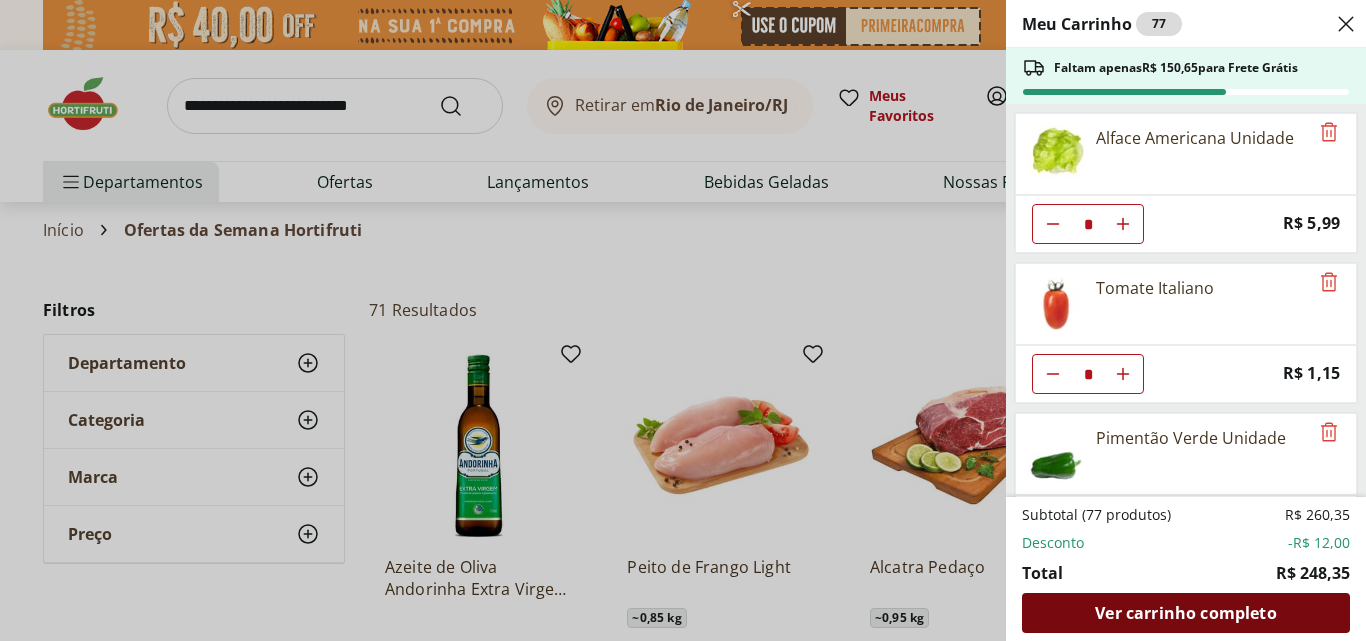click on "Ver carrinho completo" at bounding box center [1185, 613] 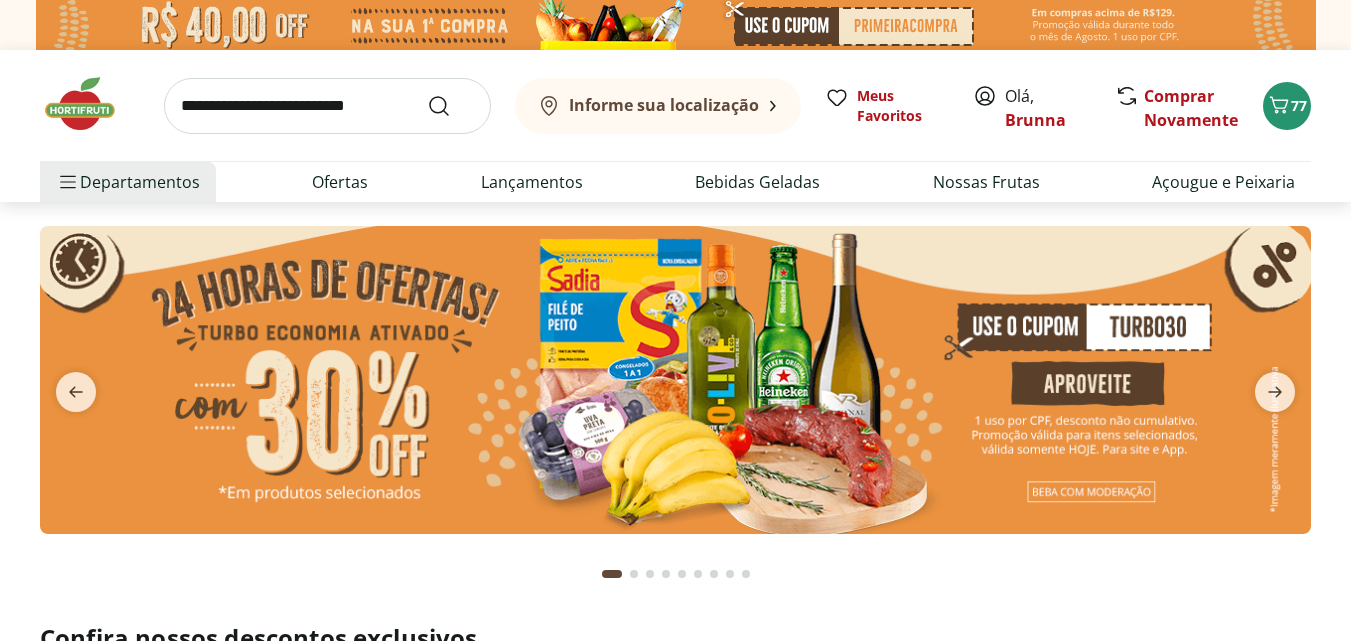 scroll, scrollTop: 0, scrollLeft: 0, axis: both 